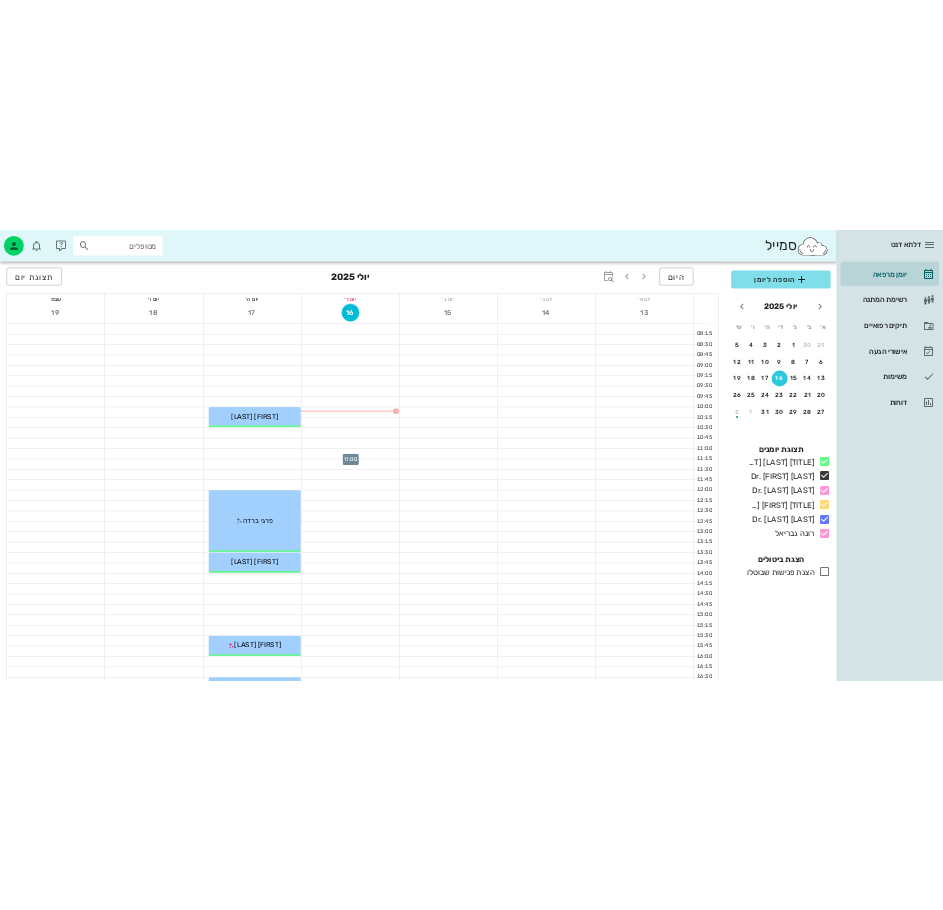 scroll, scrollTop: 0, scrollLeft: 0, axis: both 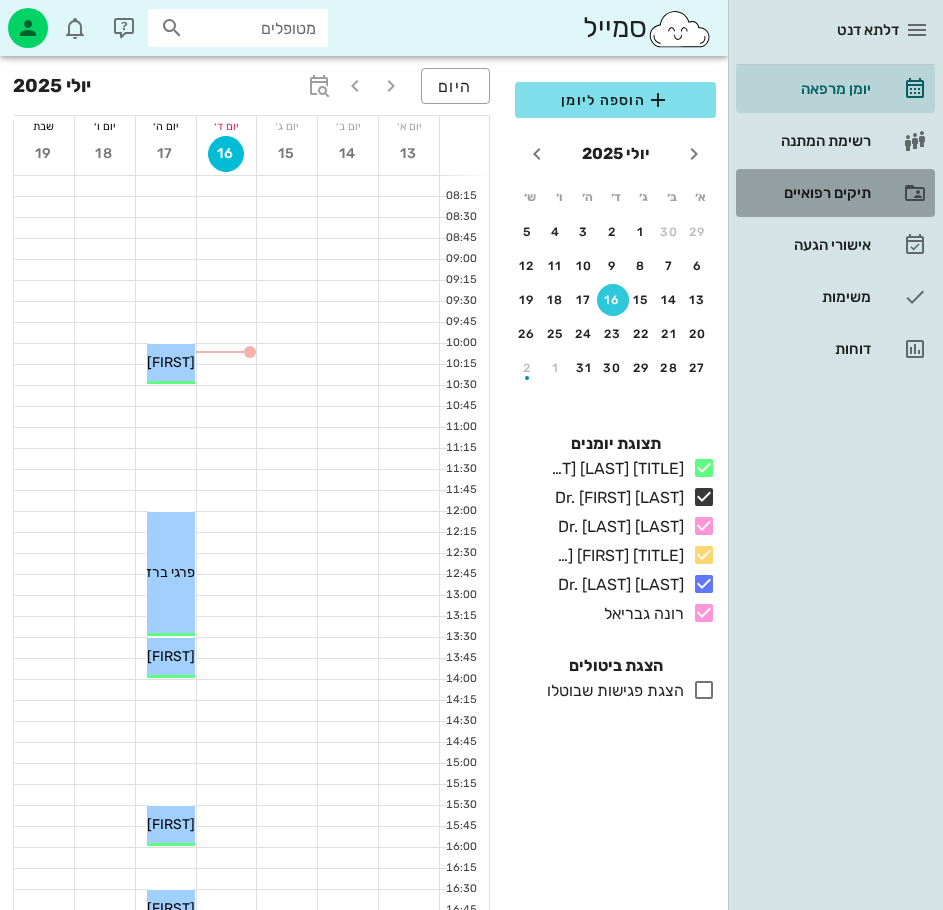 click on "תיקים רפואיים" at bounding box center (807, 193) 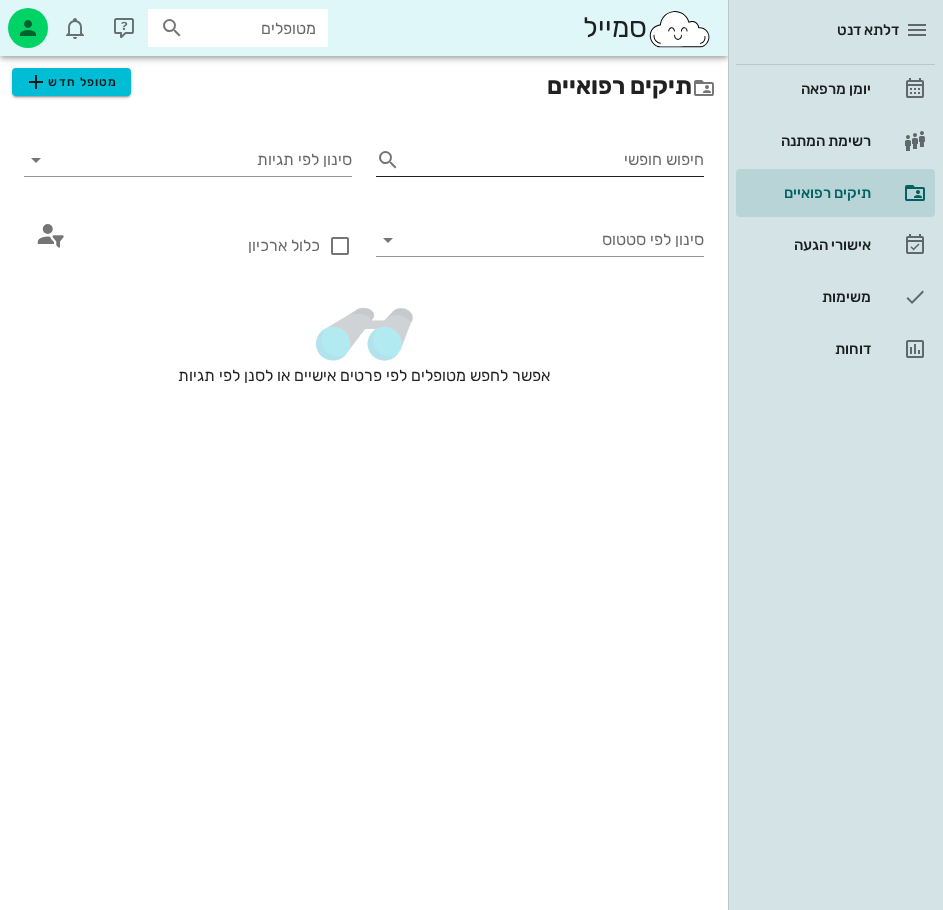 click on "חיפוש חופשי" at bounding box center [556, 160] 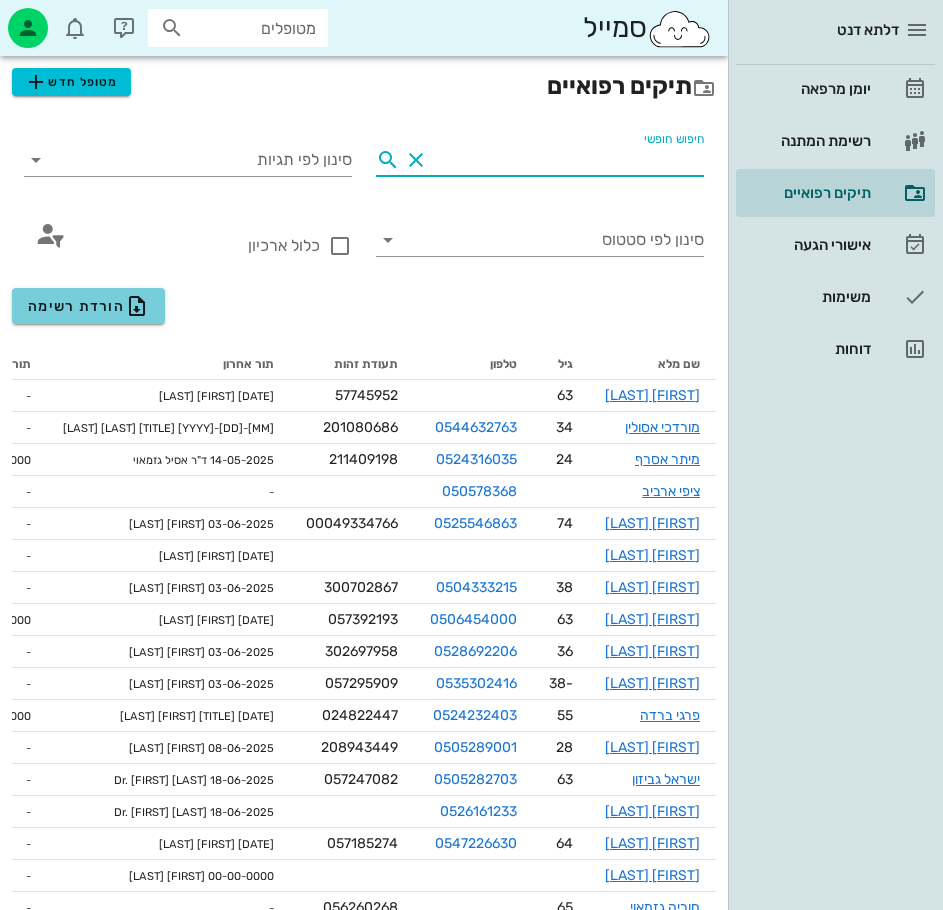 type 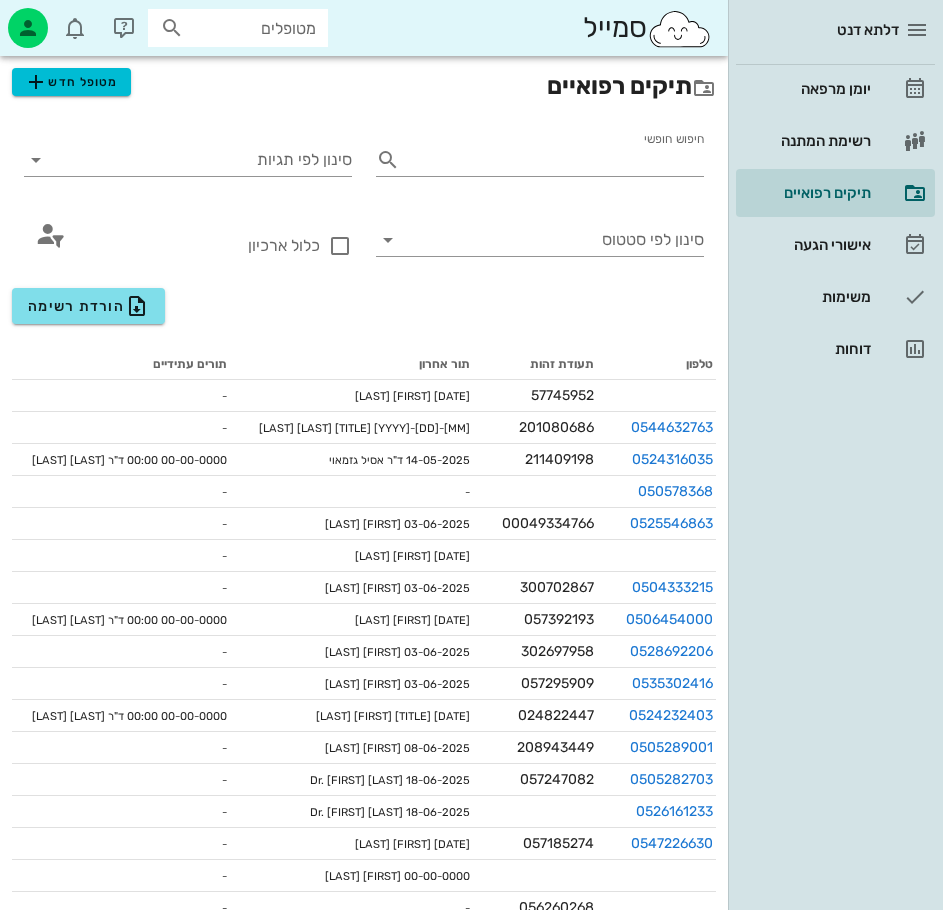 scroll, scrollTop: 0, scrollLeft: 0, axis: both 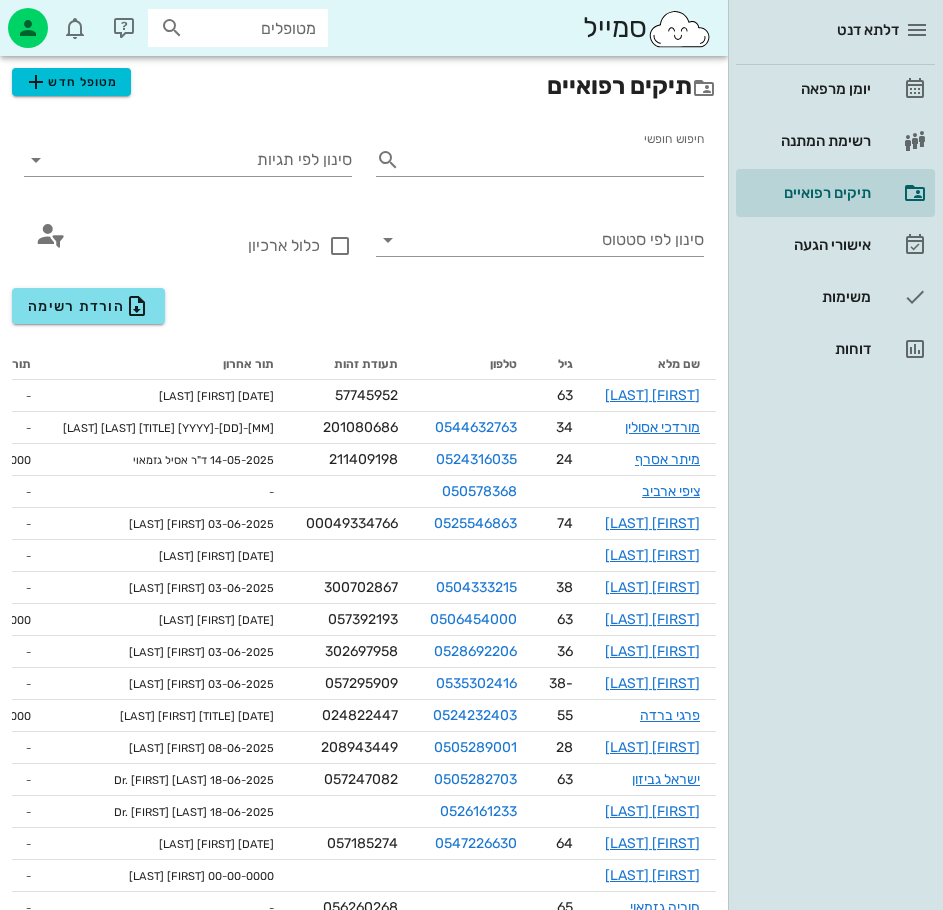 drag, startPoint x: 587, startPoint y: 392, endPoint x: 854, endPoint y: 401, distance: 267.15164 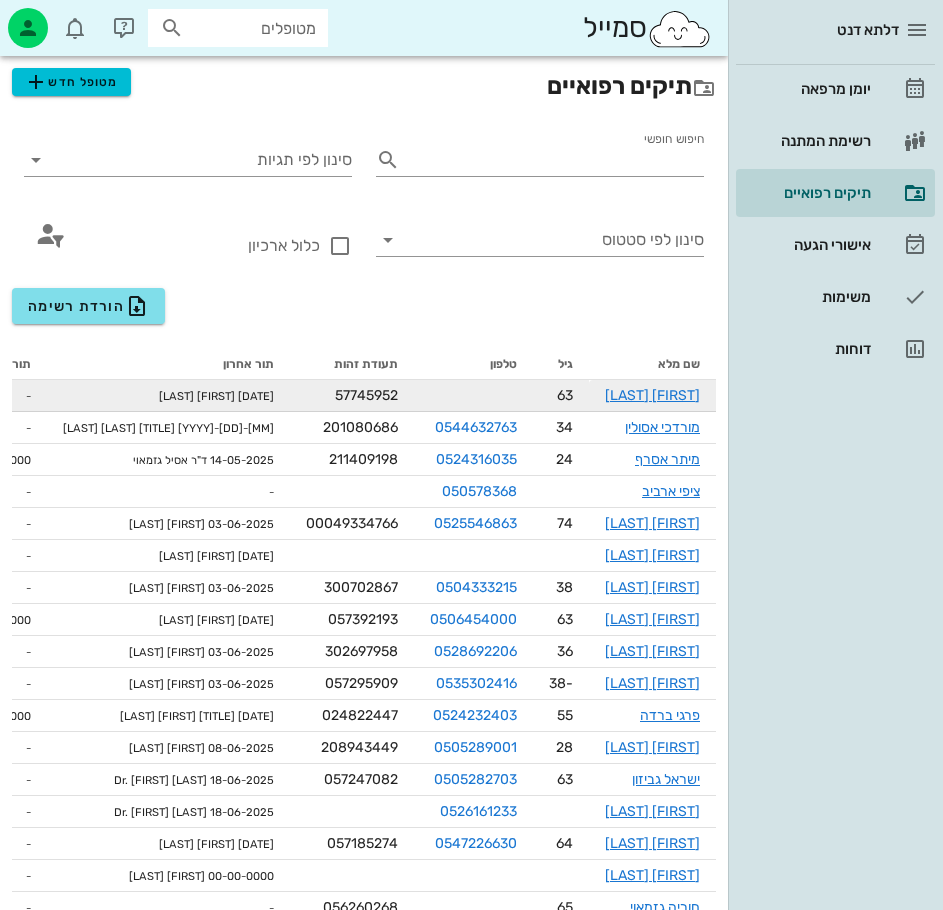 click at bounding box center [473, 396] 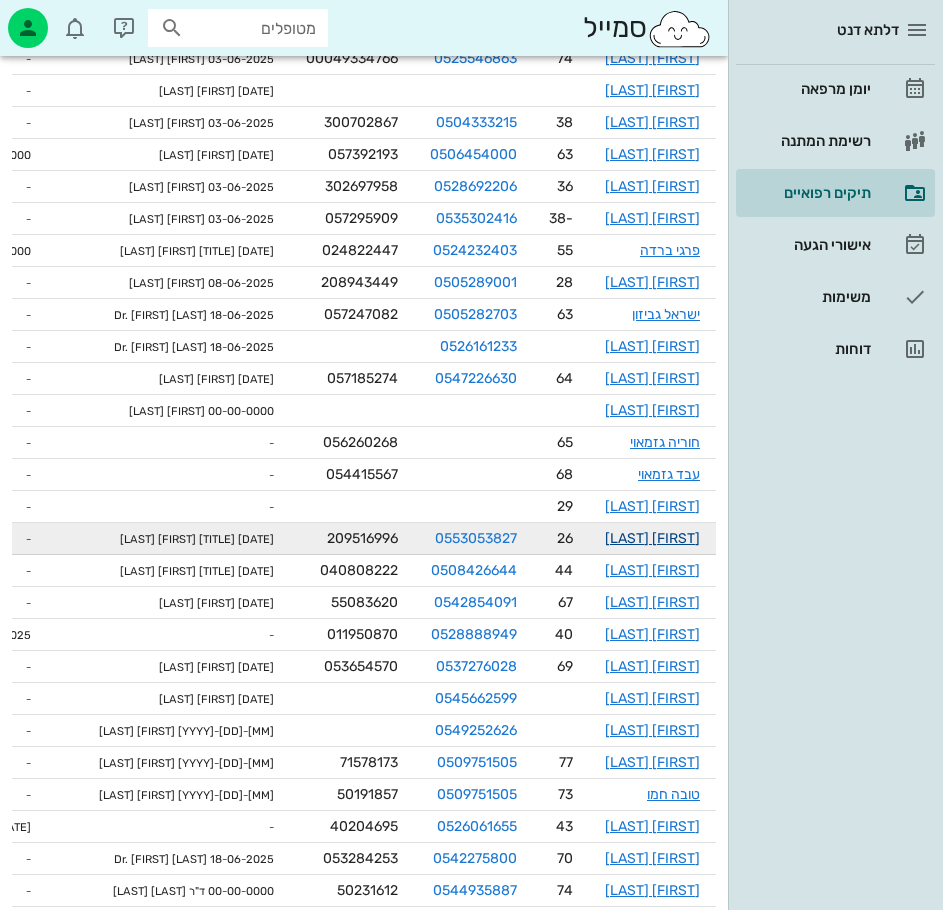 scroll, scrollTop: 500, scrollLeft: 0, axis: vertical 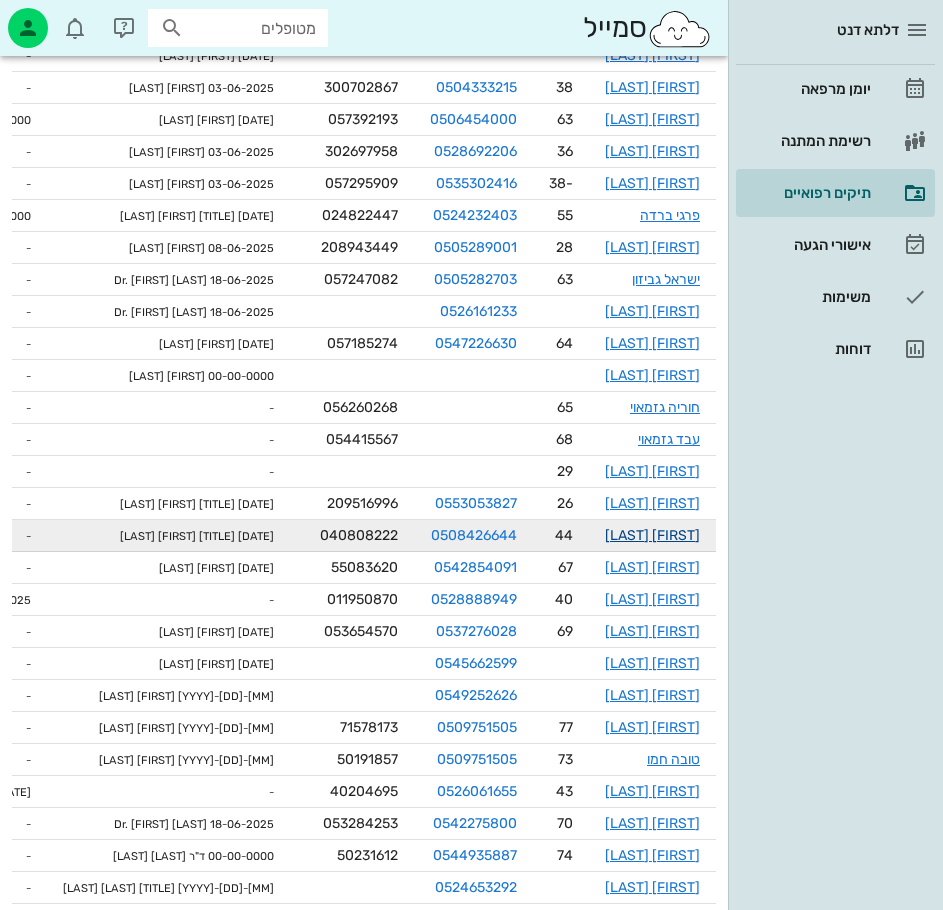 click on "[FIRST]
[LAST]" at bounding box center (652, 535) 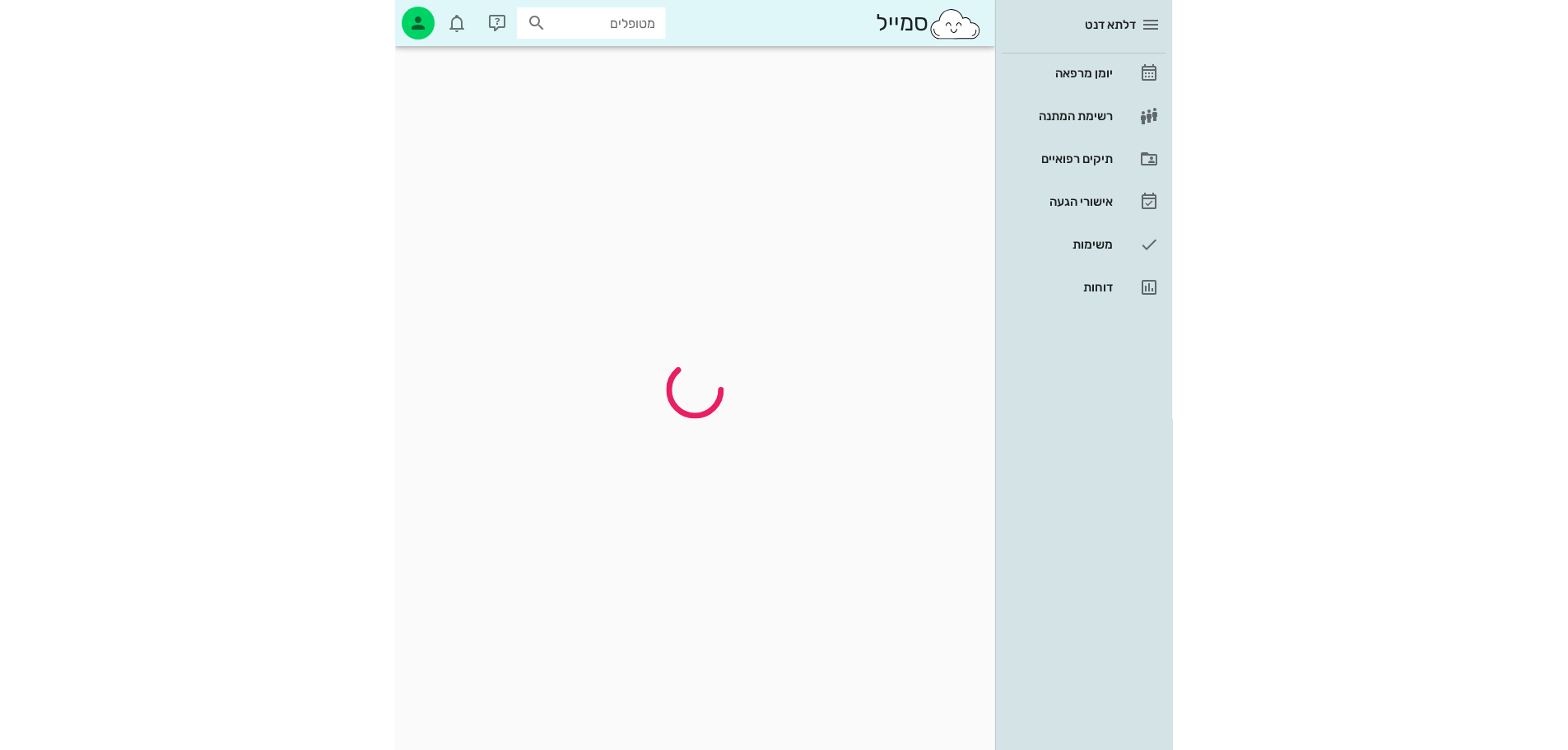 scroll, scrollTop: 0, scrollLeft: 0, axis: both 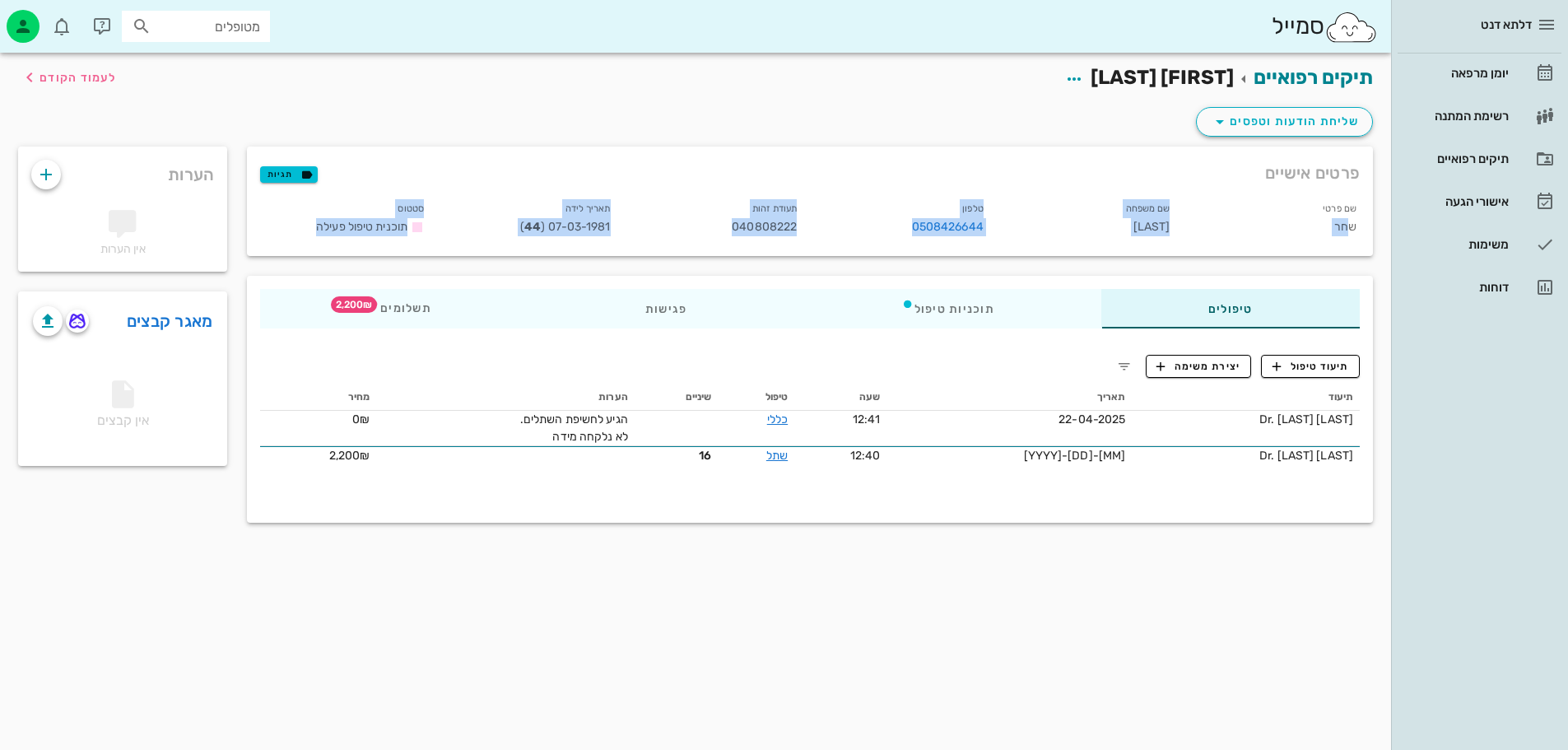drag, startPoint x: 1354, startPoint y: 225, endPoint x: 297, endPoint y: 249, distance: 1057.2724 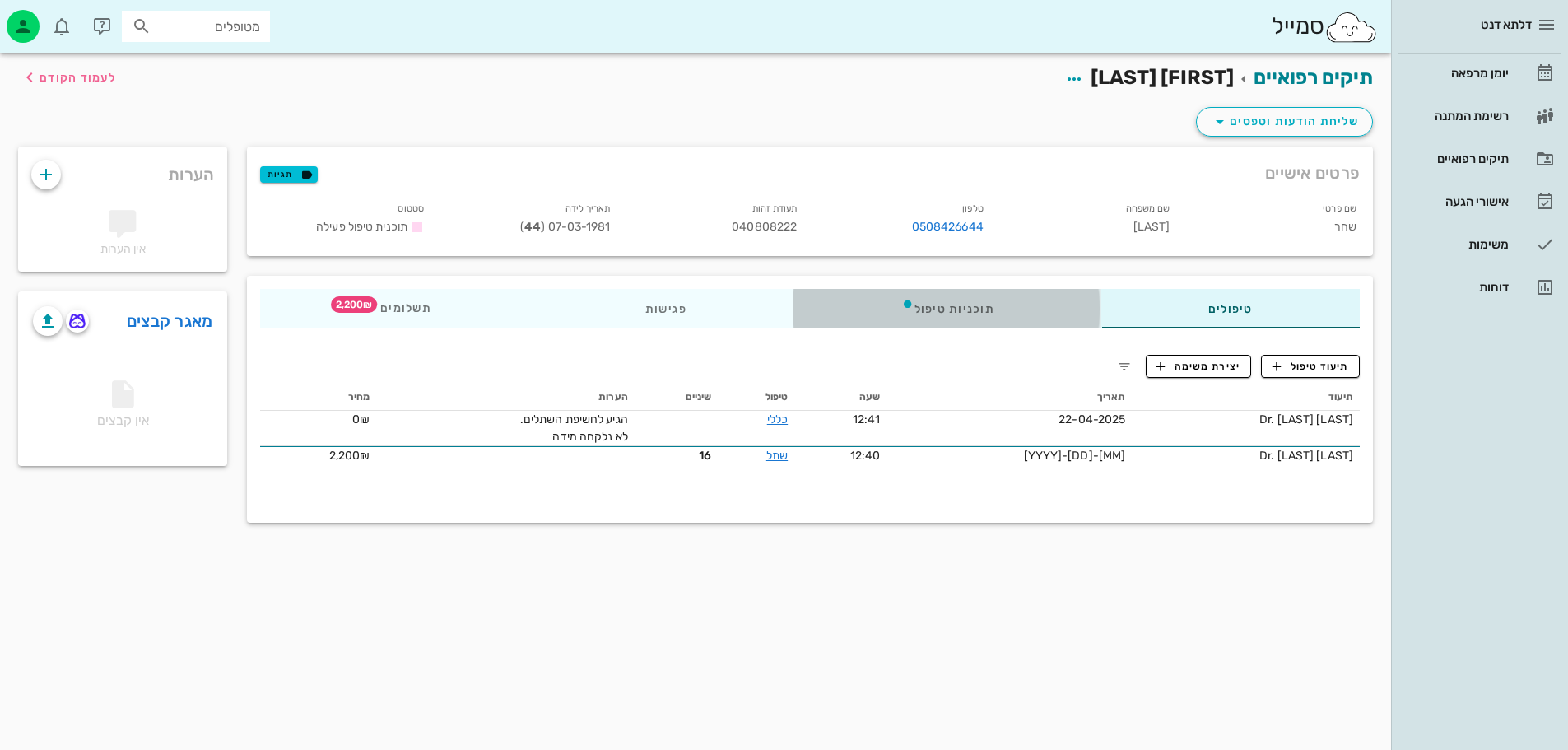 click on "תוכניות טיפול" at bounding box center (947, 309) 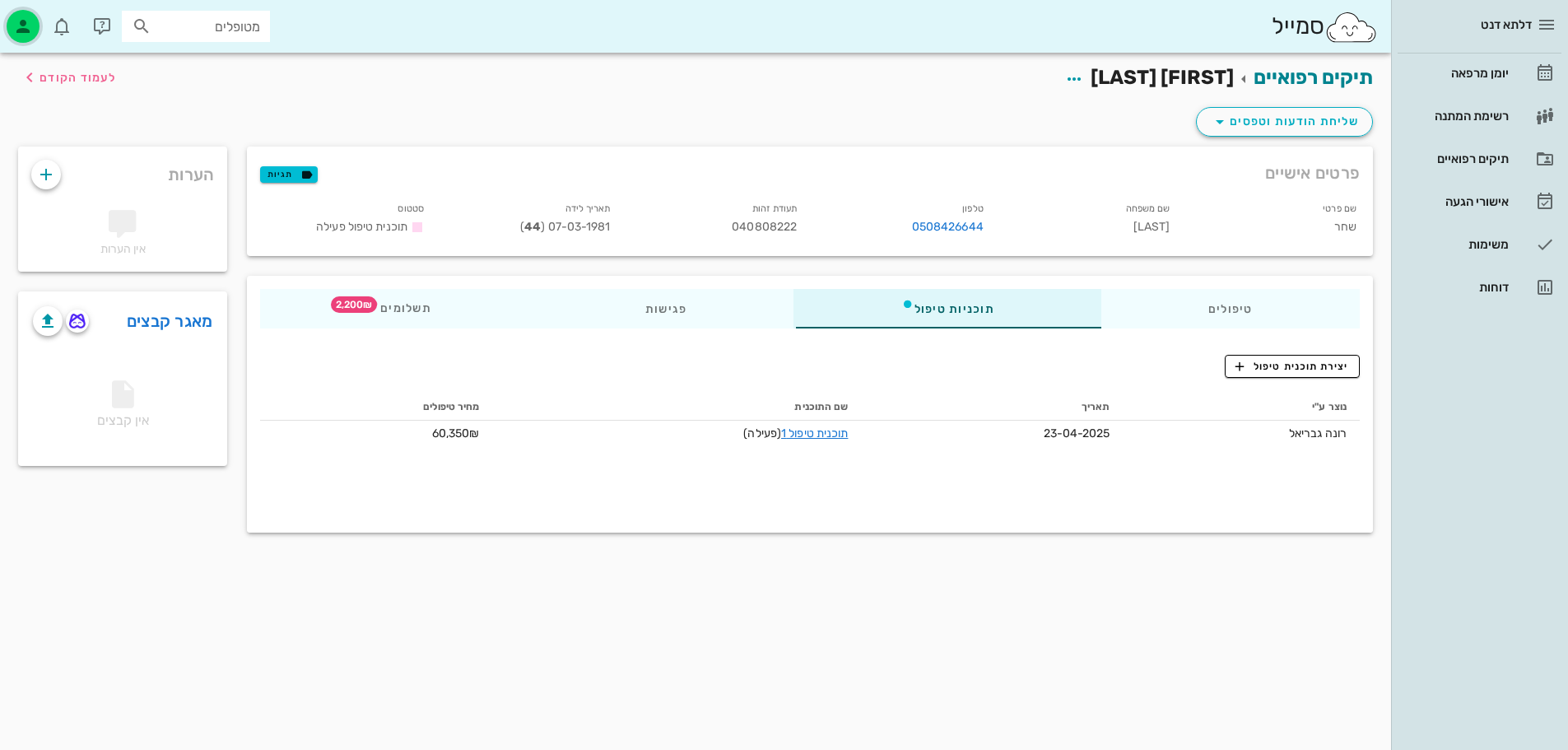 click at bounding box center [23, 26] 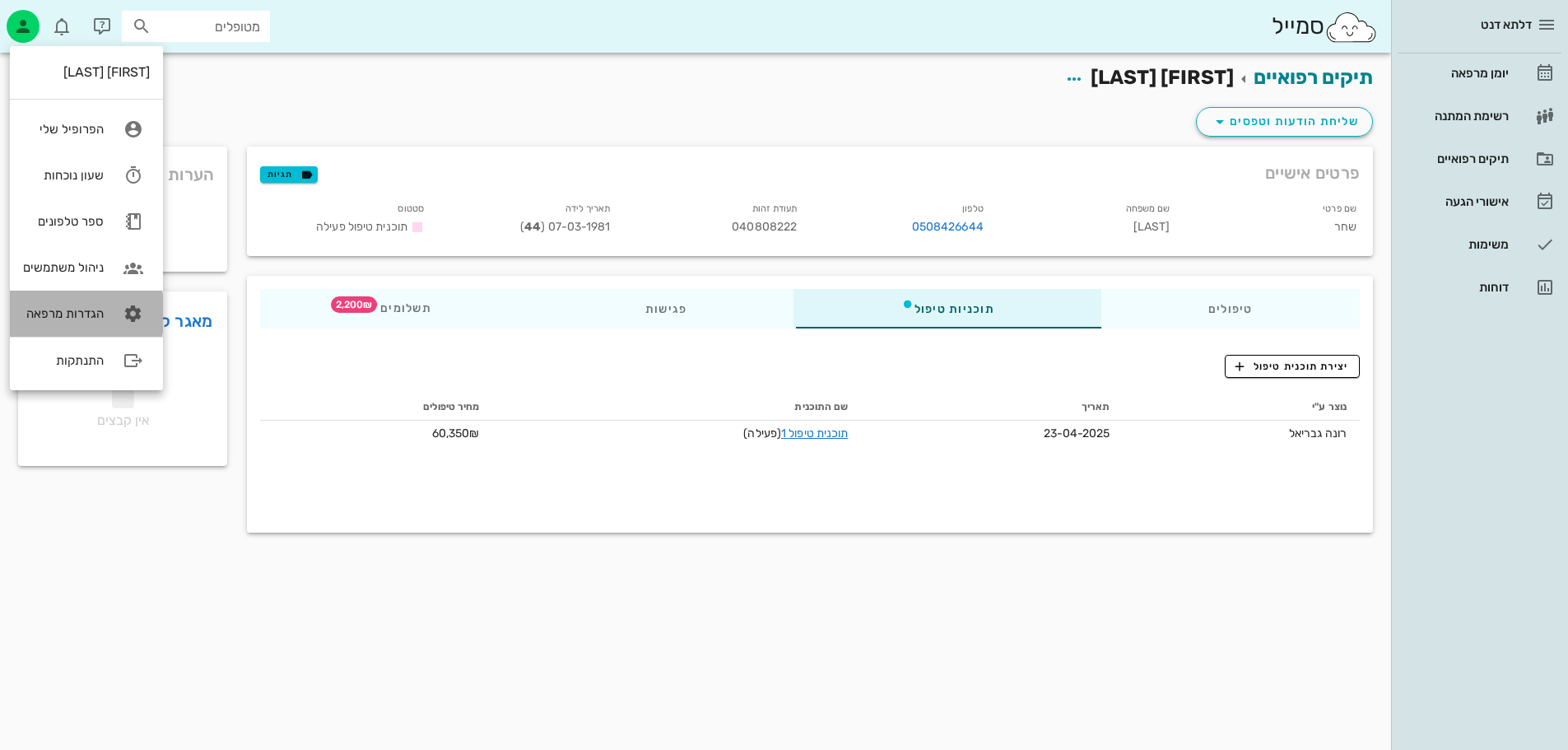 click on "הגדרות מרפאה" at bounding box center (86, 314) 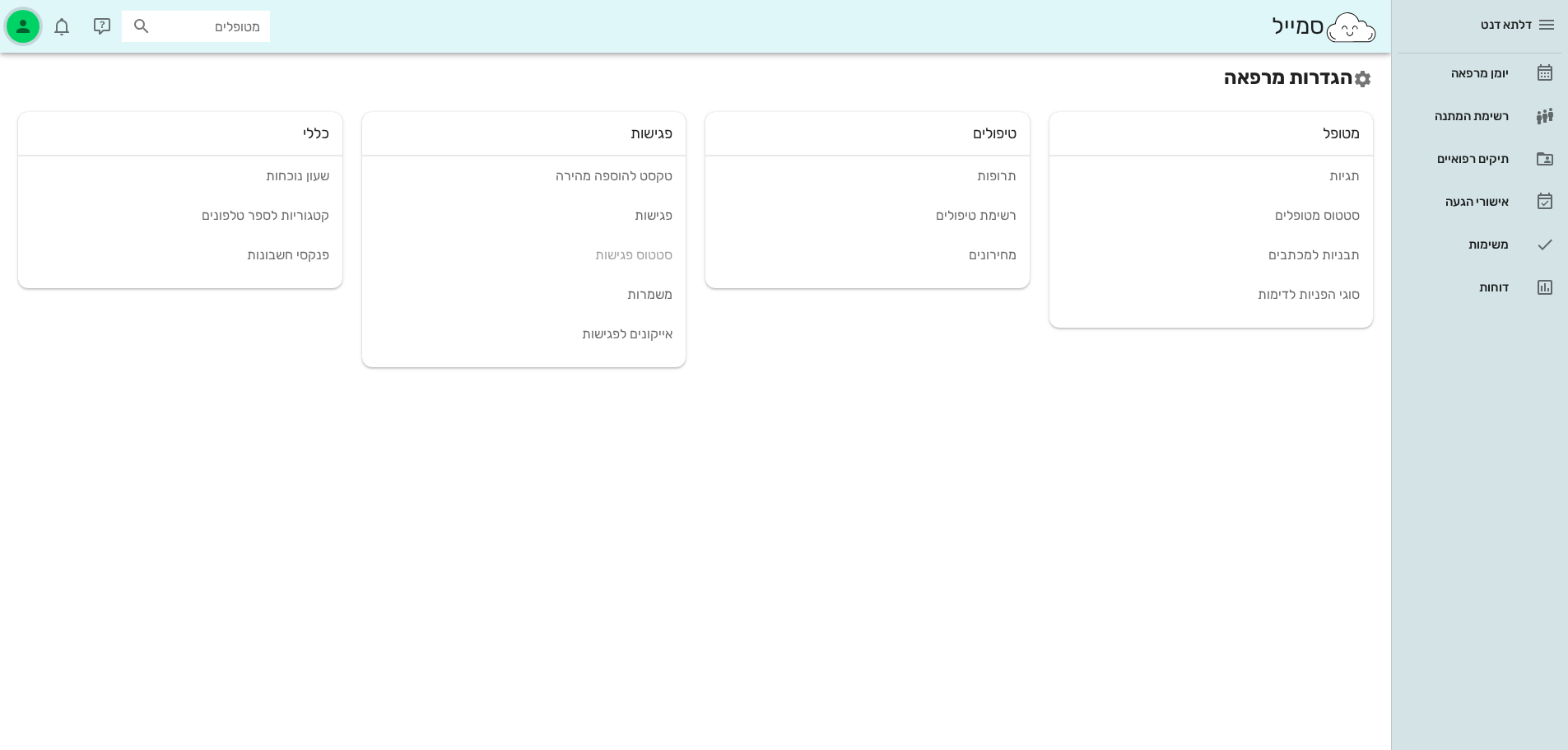 click at bounding box center (23, 26) 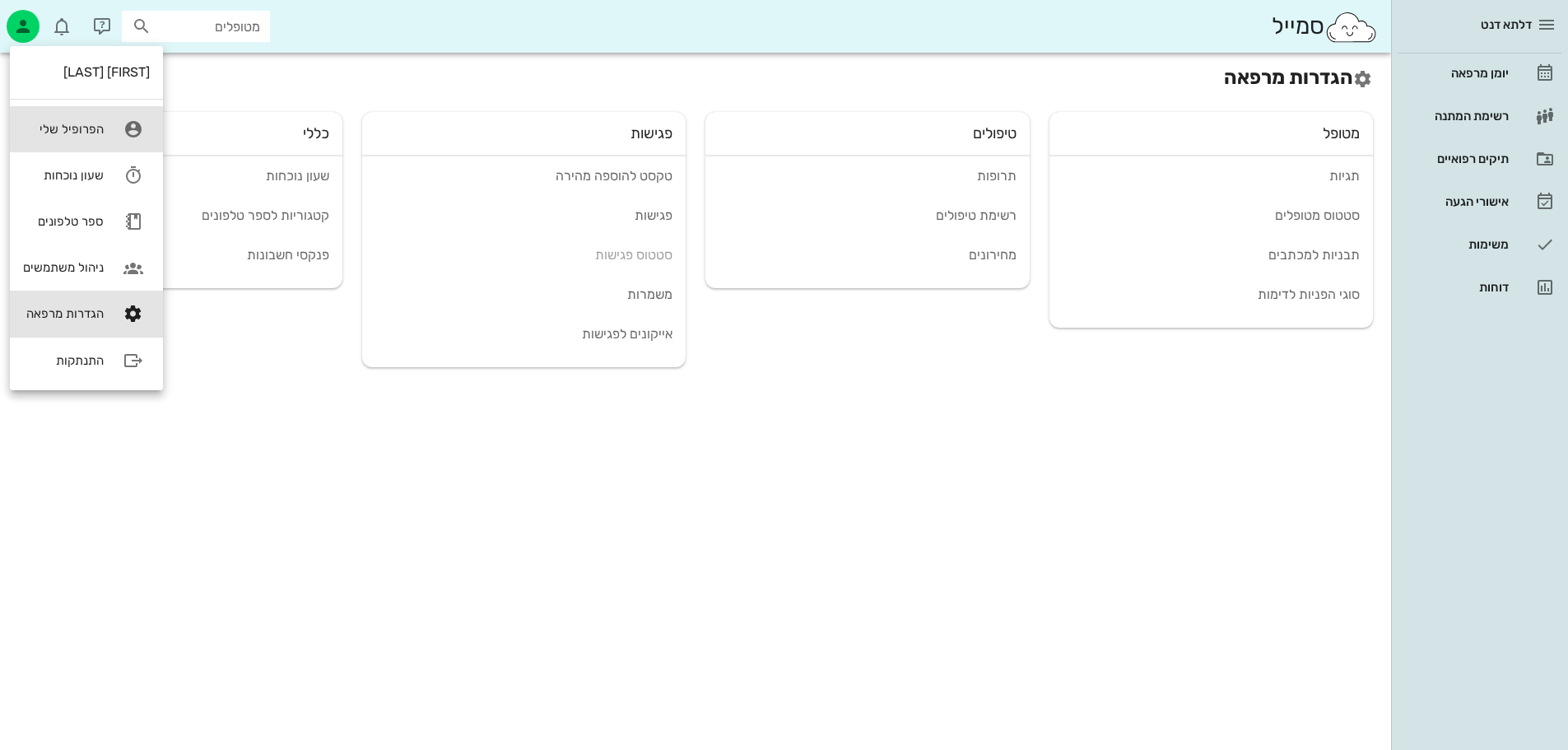 click on "הפרופיל שלי" at bounding box center [63, 129] 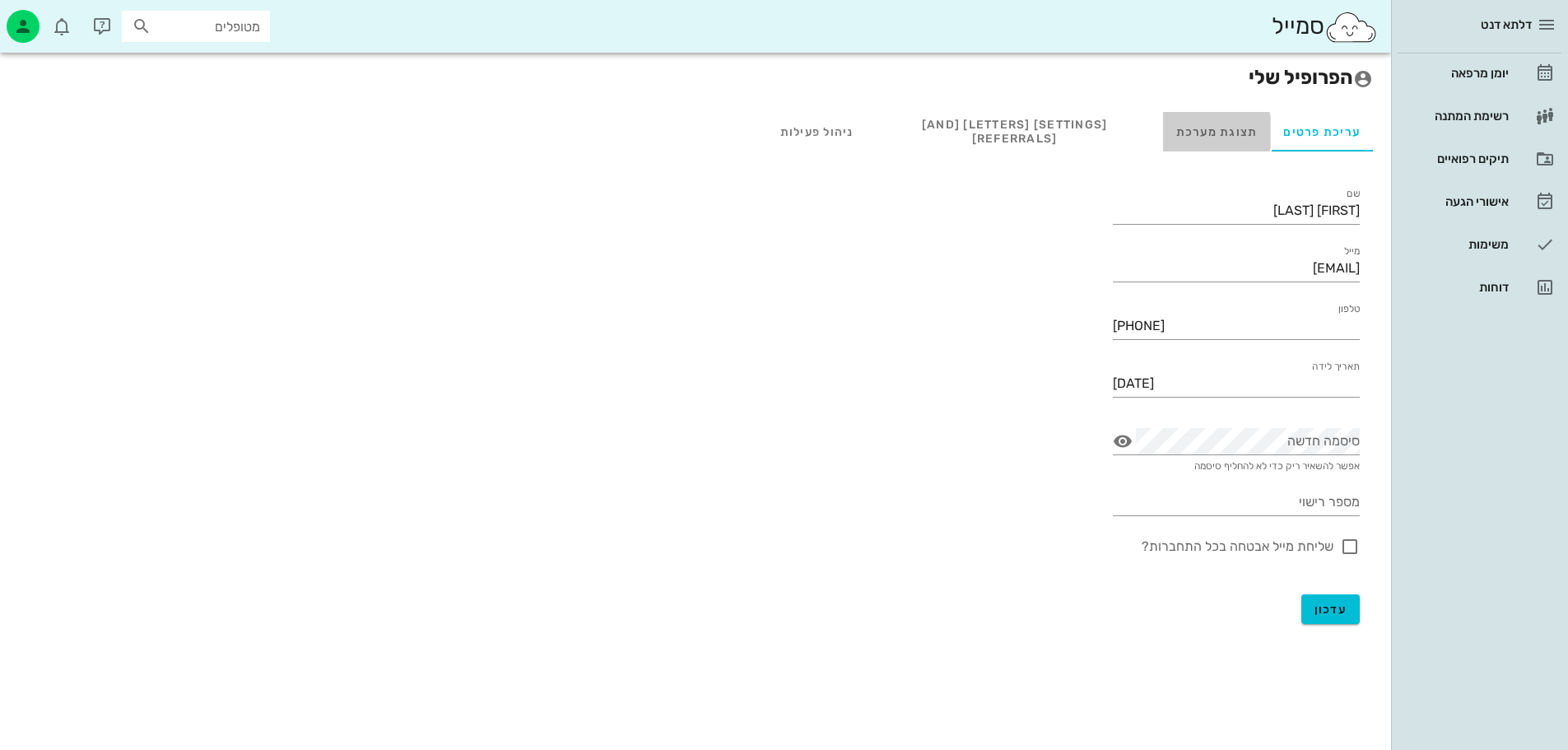 click on "תצוגת מערכת" at bounding box center [1217, 132] 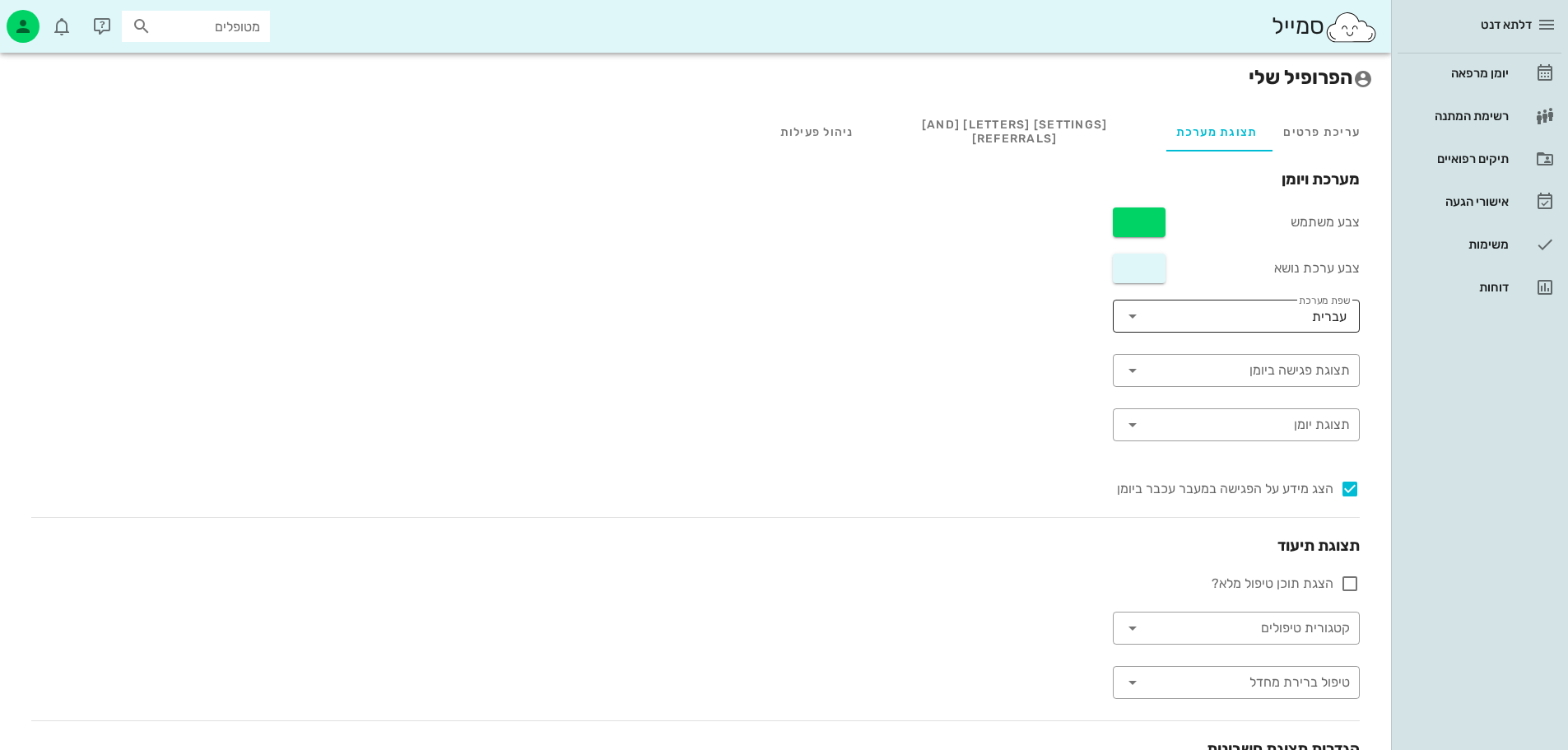 click on "עברית" at bounding box center [1329, 317] 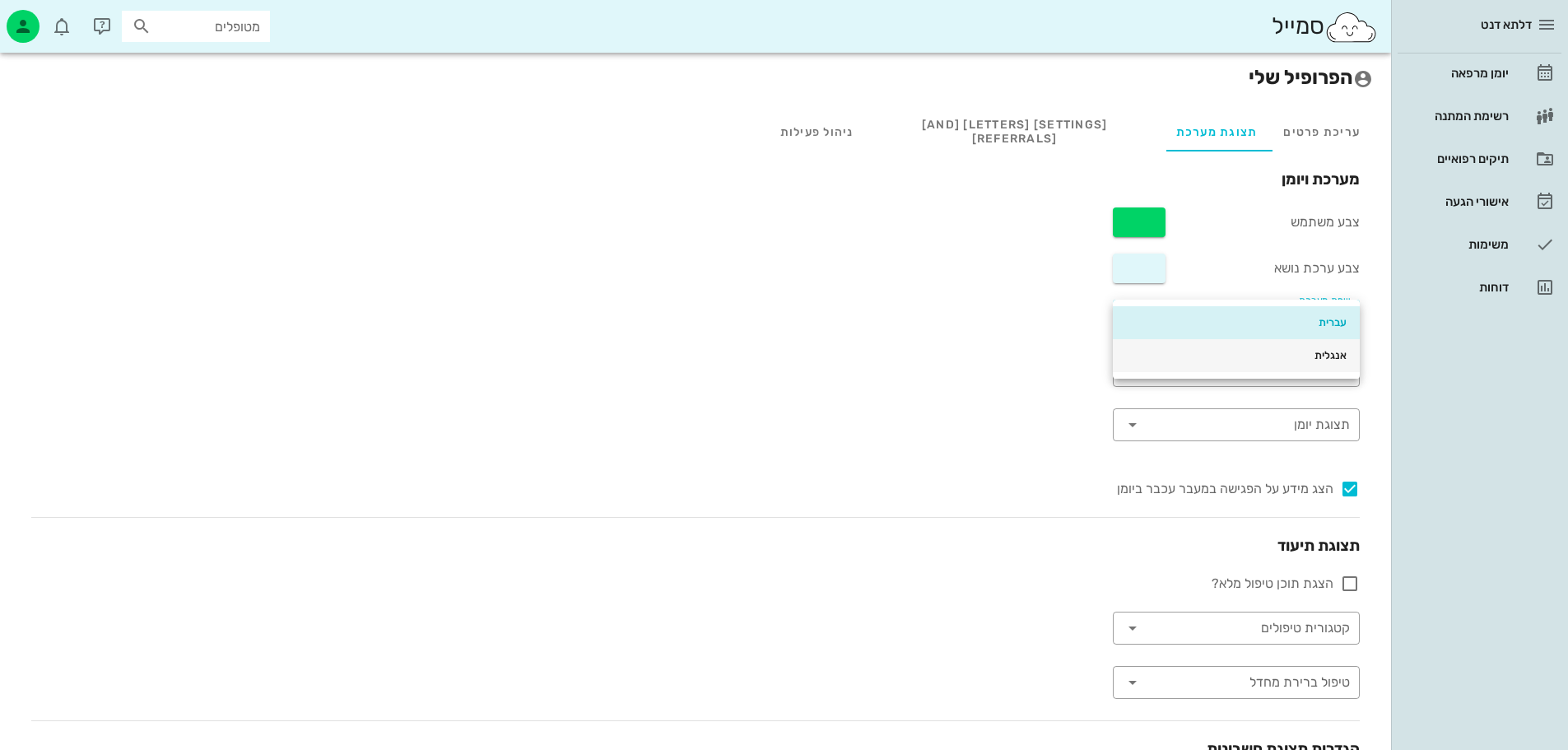 click on "אנגלית" at bounding box center (1236, 356) 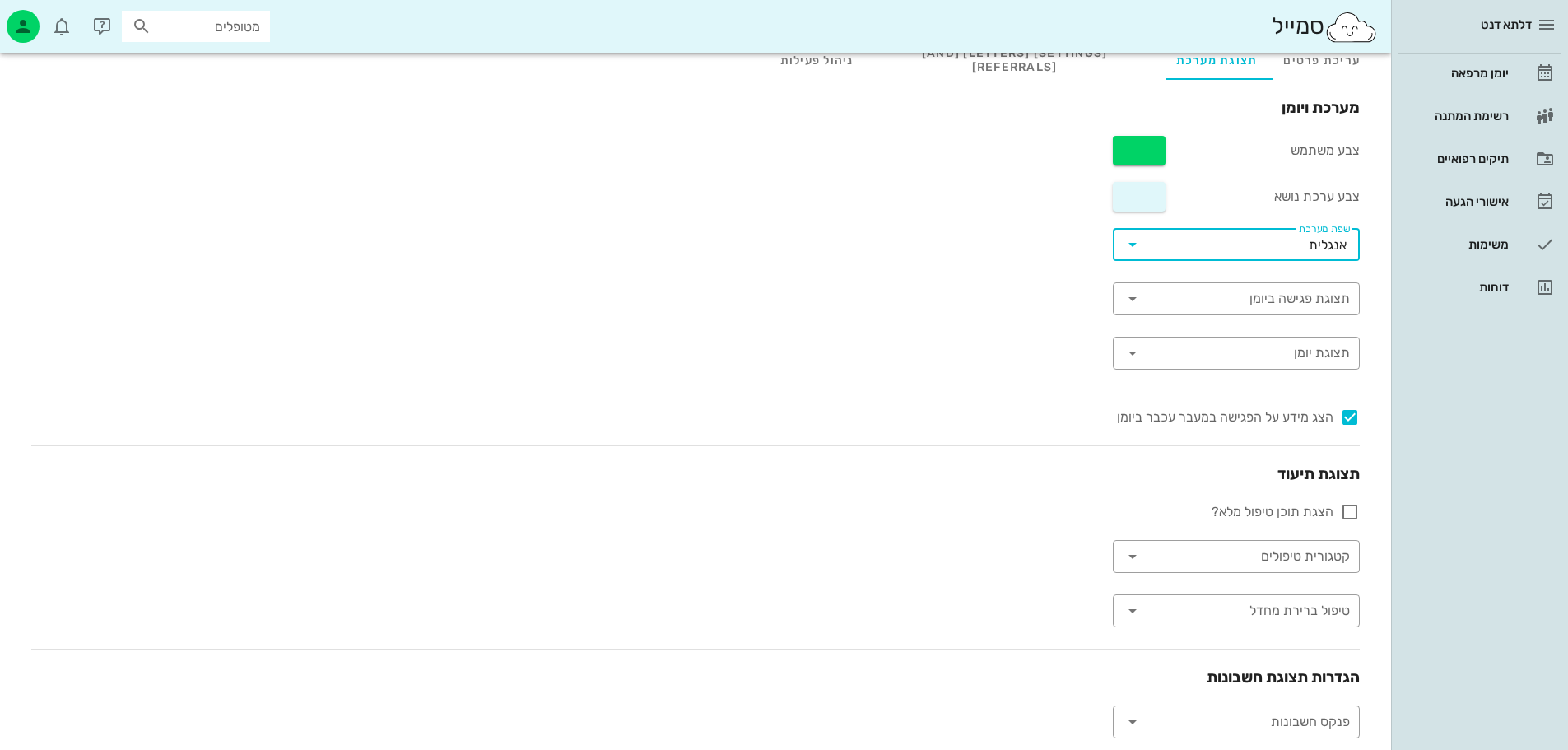 scroll, scrollTop: 151, scrollLeft: 0, axis: vertical 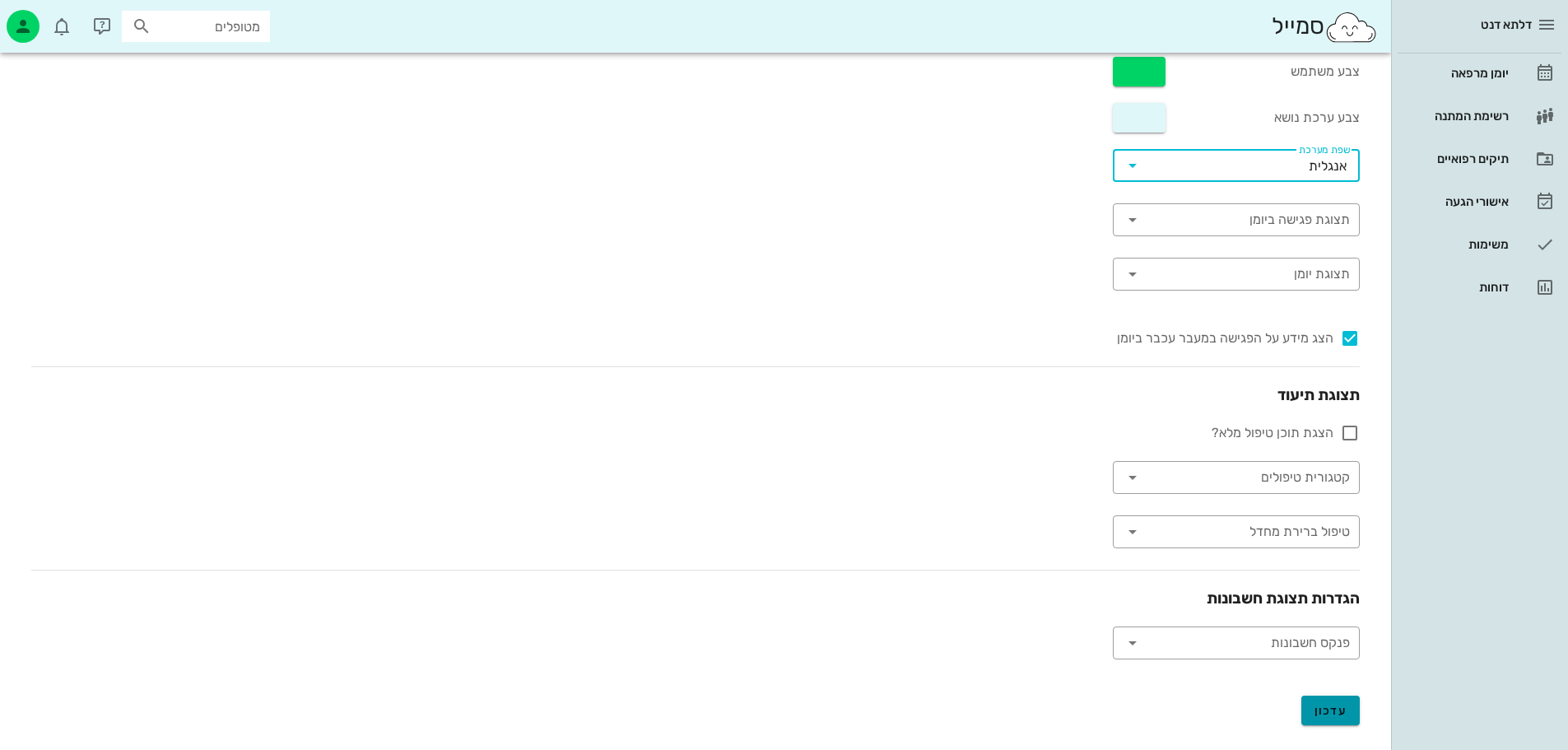 click on "עדכון" at bounding box center (1331, 710) 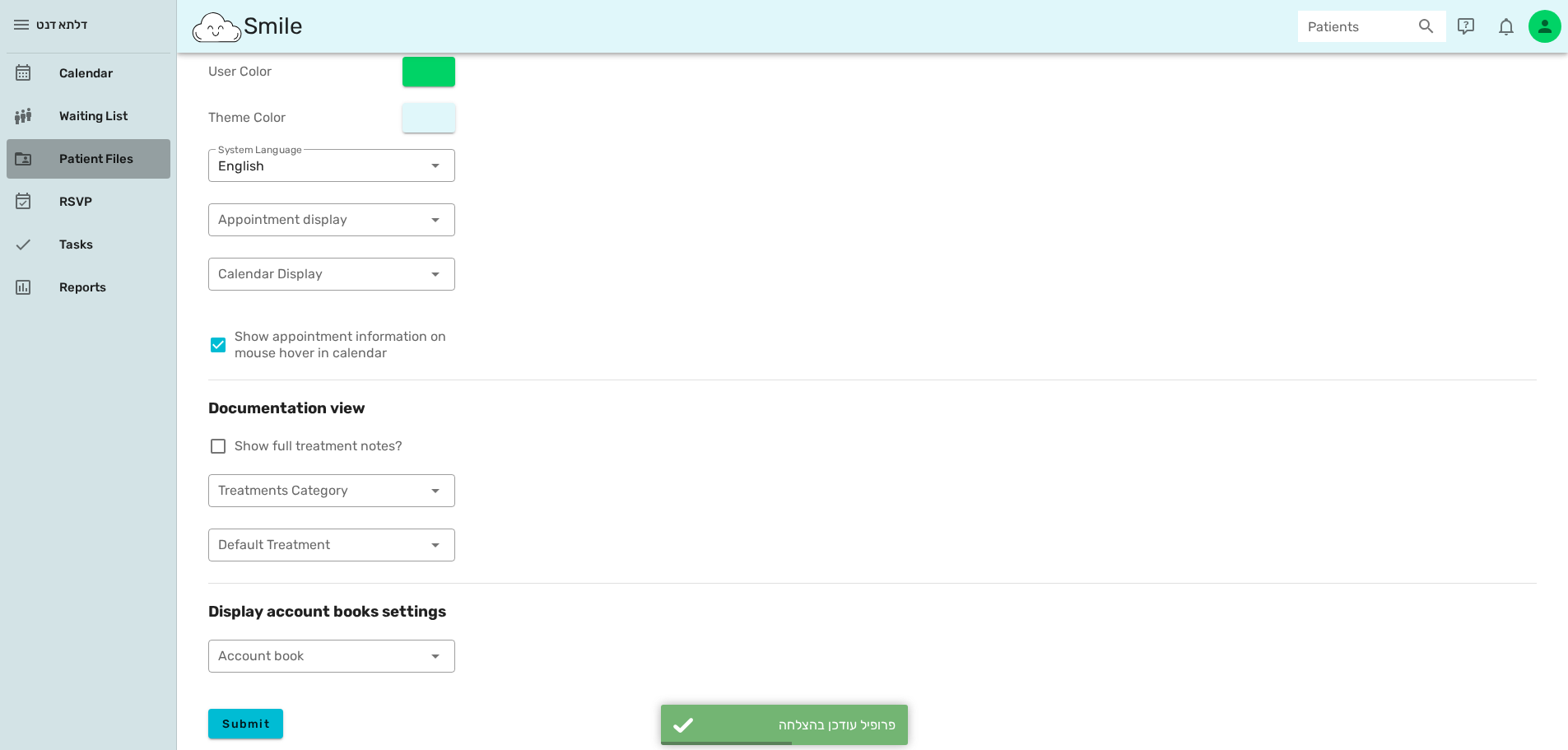 click on "Patient Files" at bounding box center (111, 159) 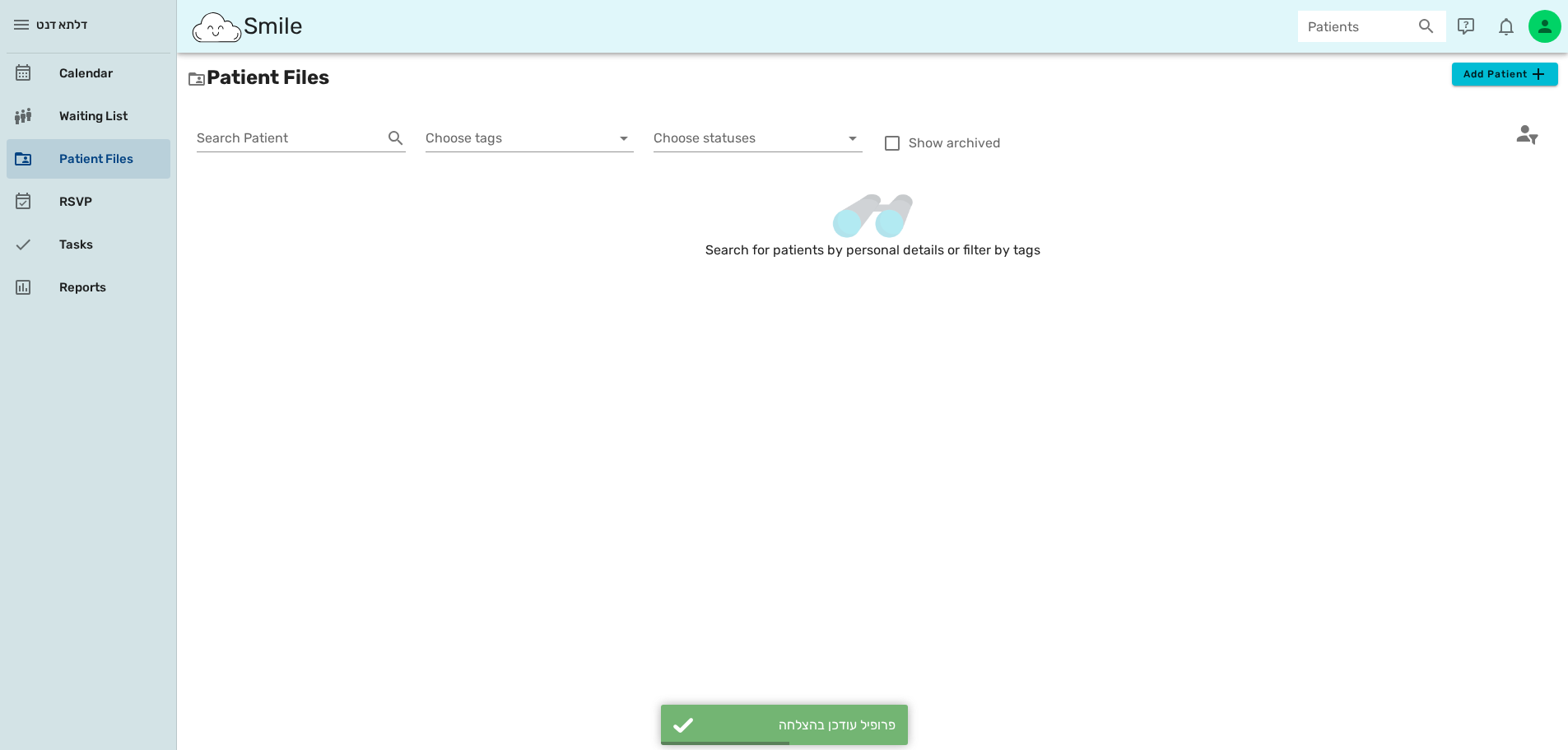 scroll, scrollTop: 0, scrollLeft: 0, axis: both 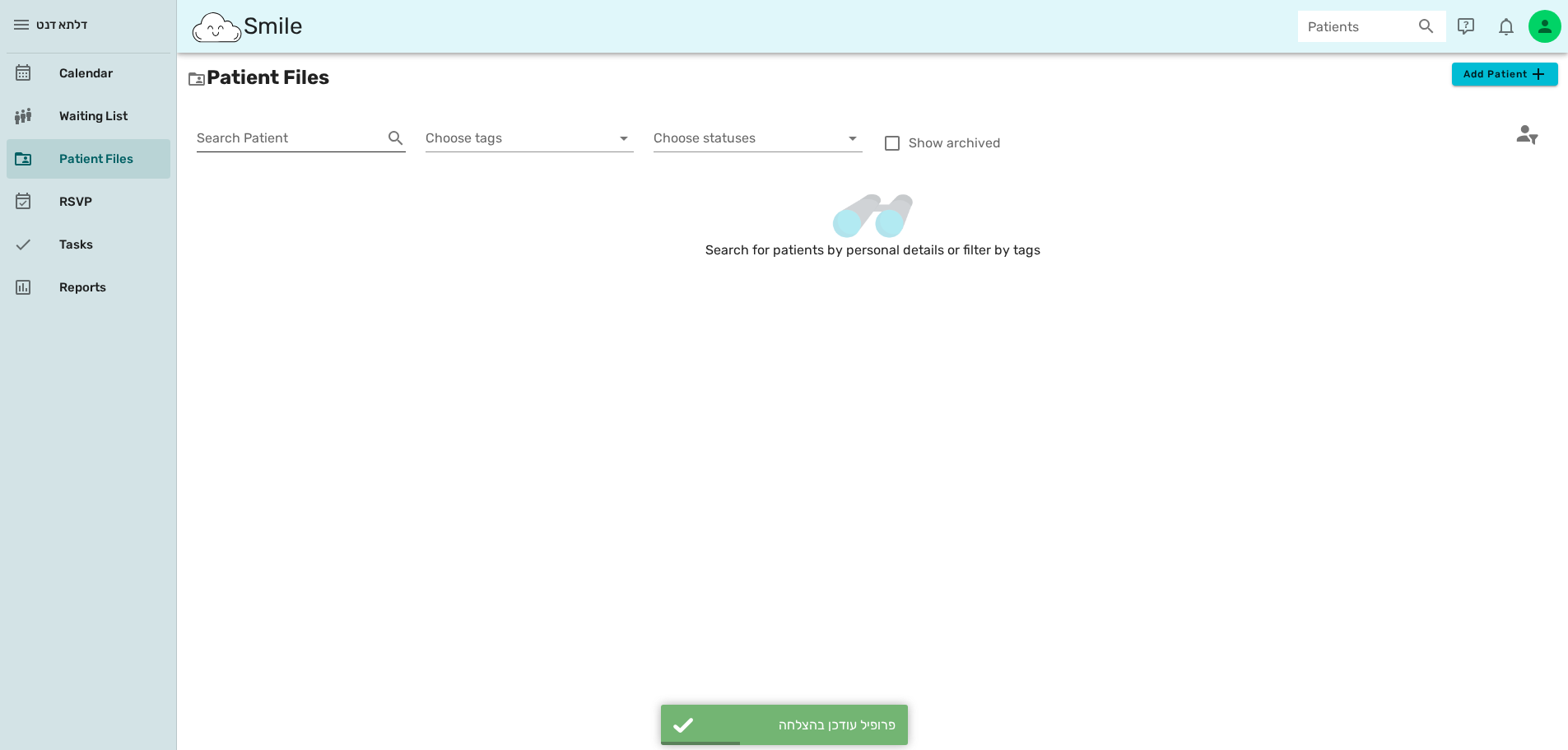 click on "Search Patient" at bounding box center [288, 138] 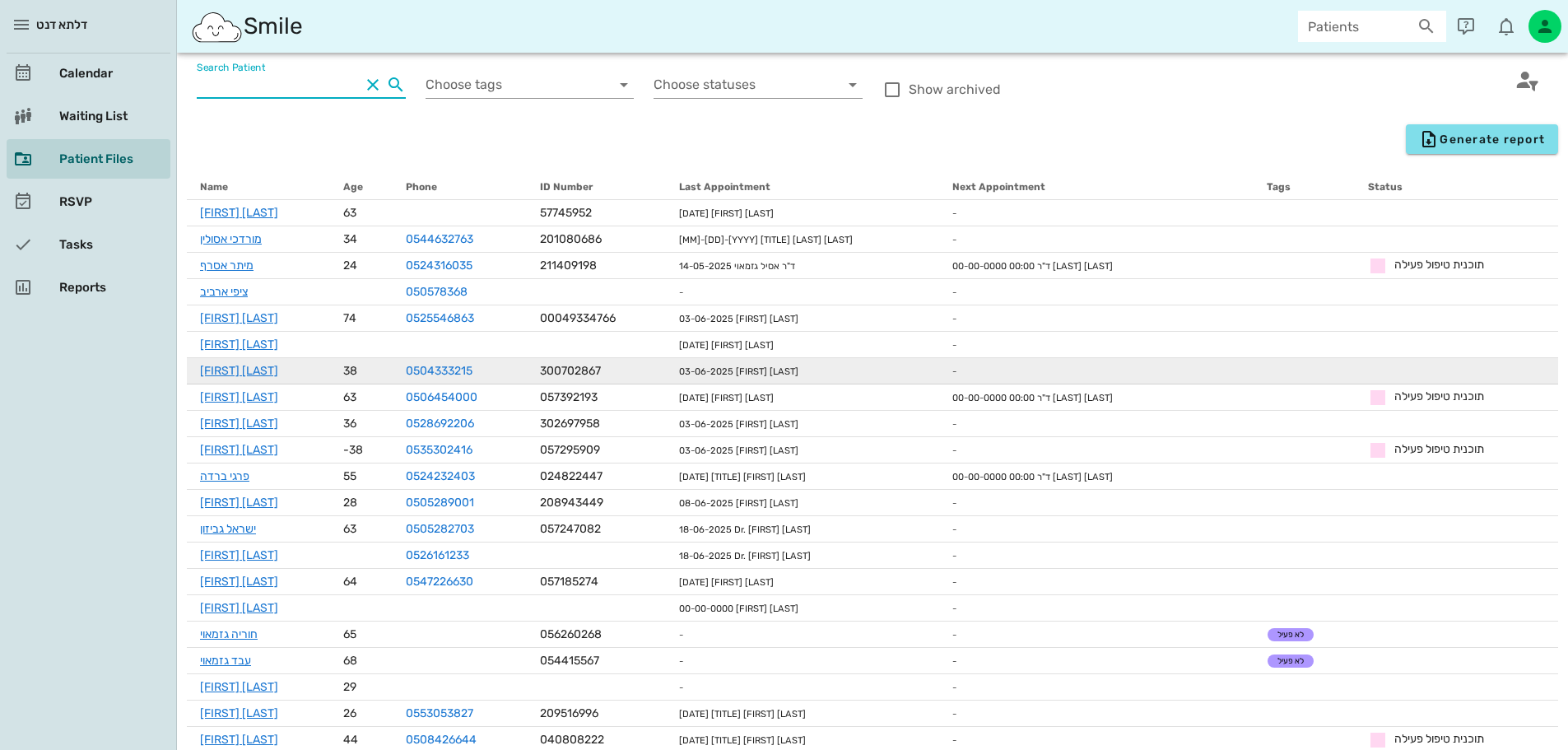 scroll, scrollTop: 82, scrollLeft: 0, axis: vertical 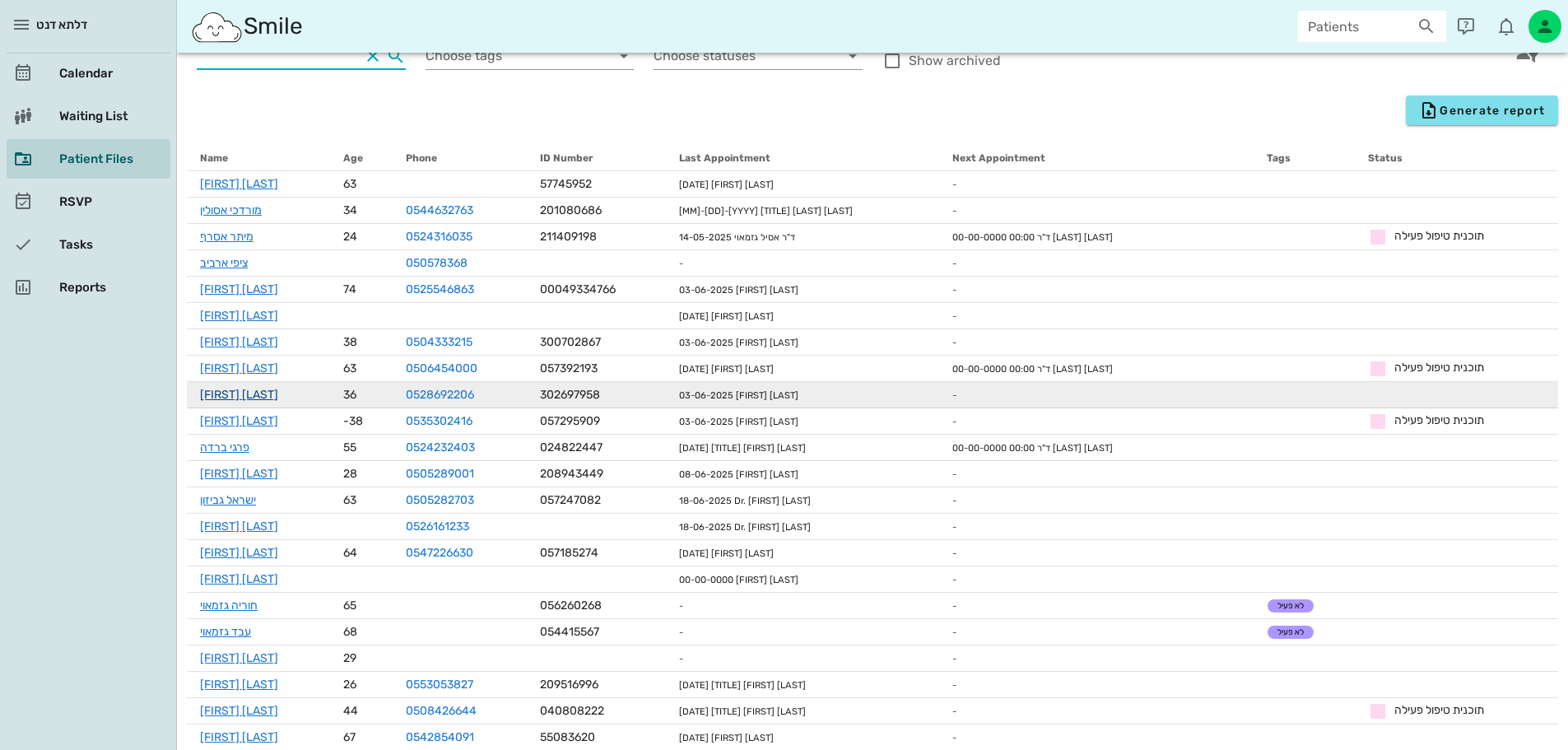 type 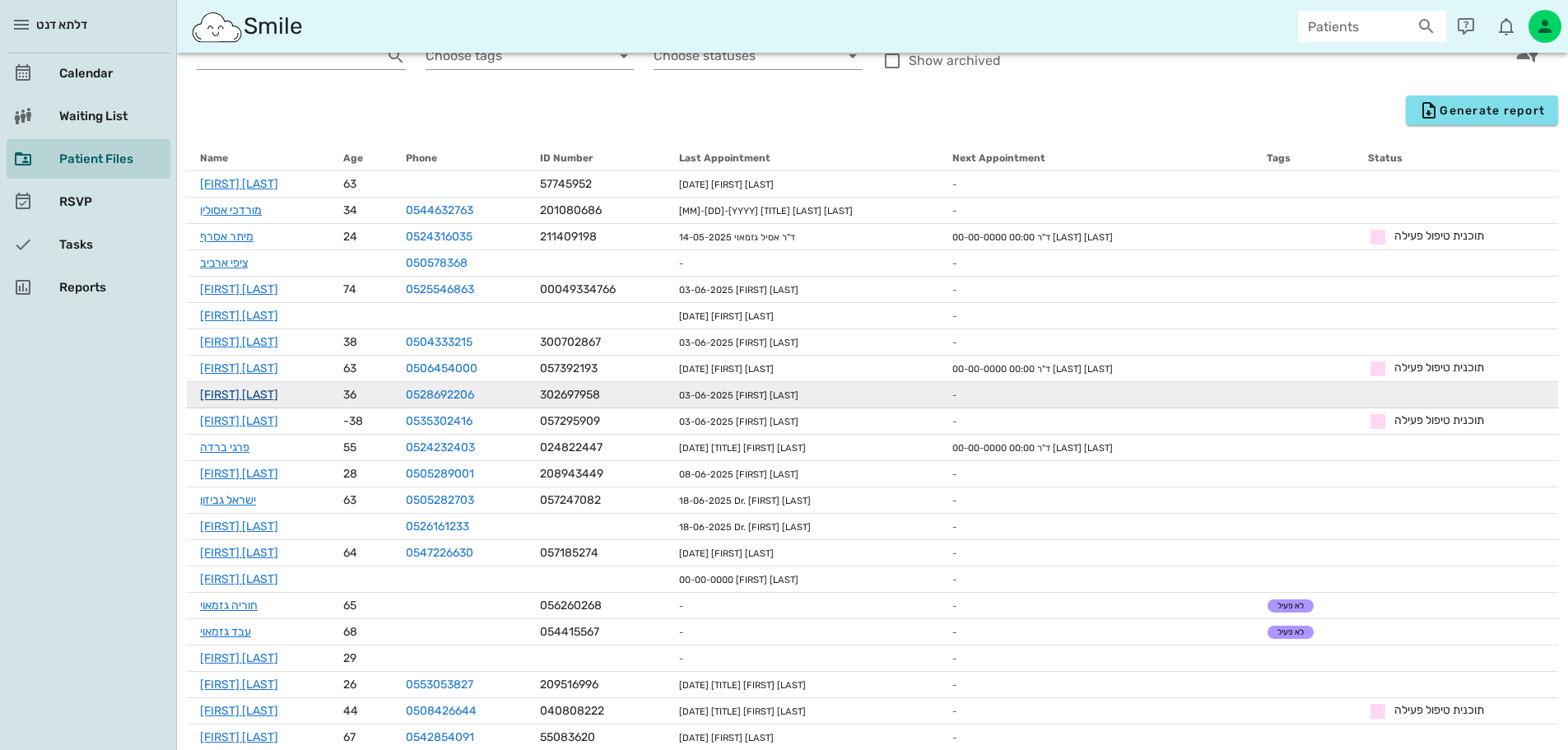 click on "[FIRST]
[LAST]" at bounding box center [239, 394] 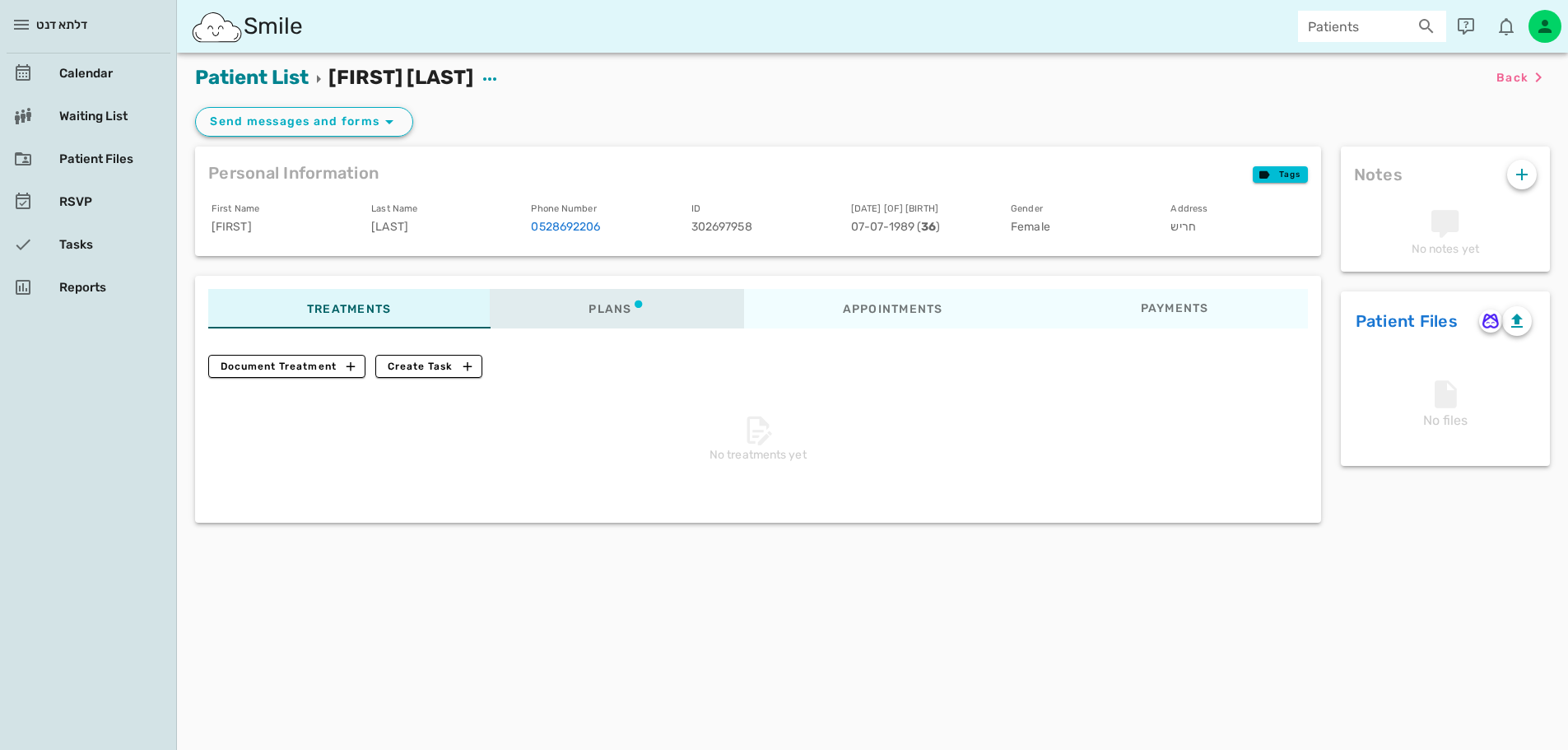 click on "Plans" at bounding box center [616, 309] 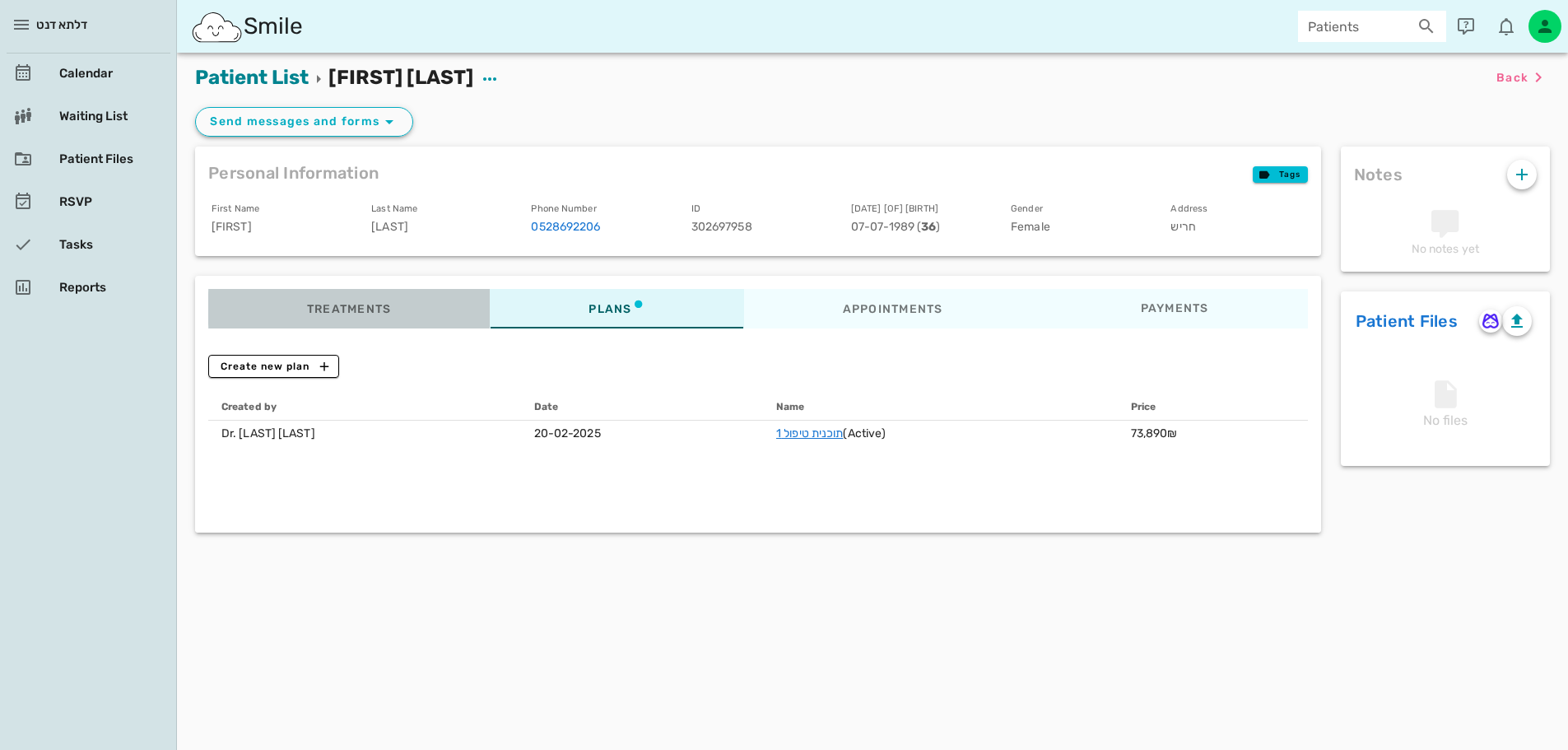 click on "Treatments" at bounding box center [349, 309] 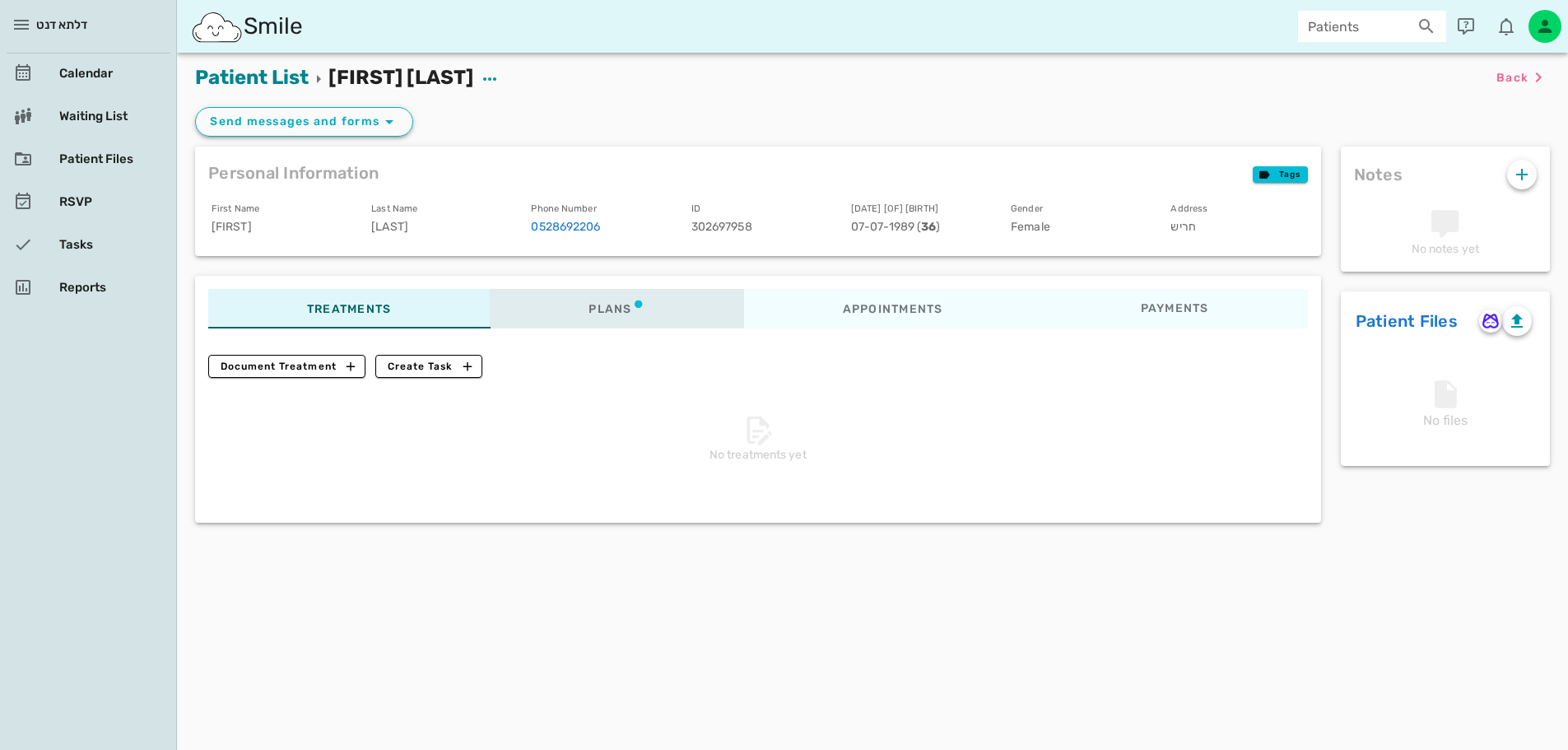 click at bounding box center [639, 304] 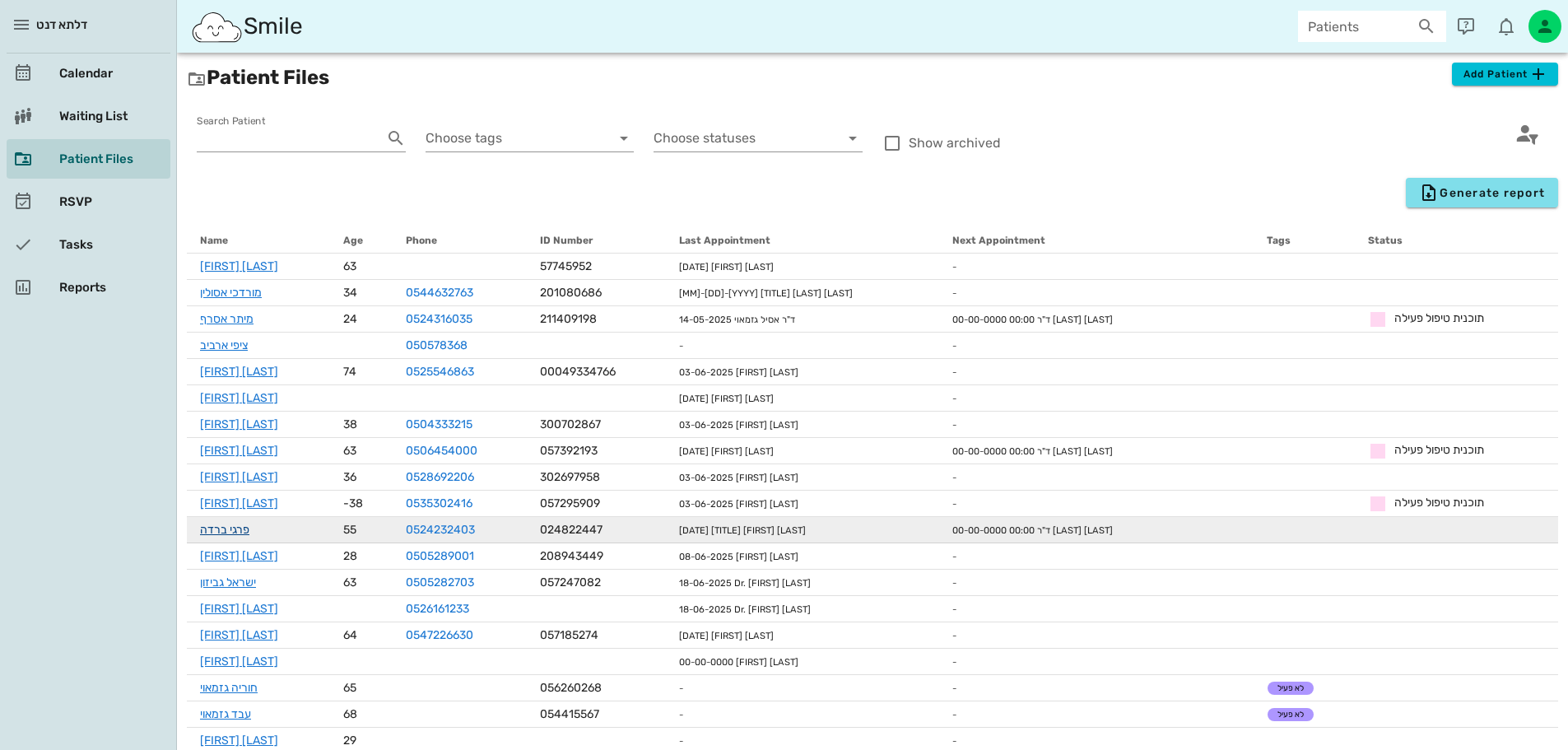 click on "פרגי
ברדה" at bounding box center (225, 529) 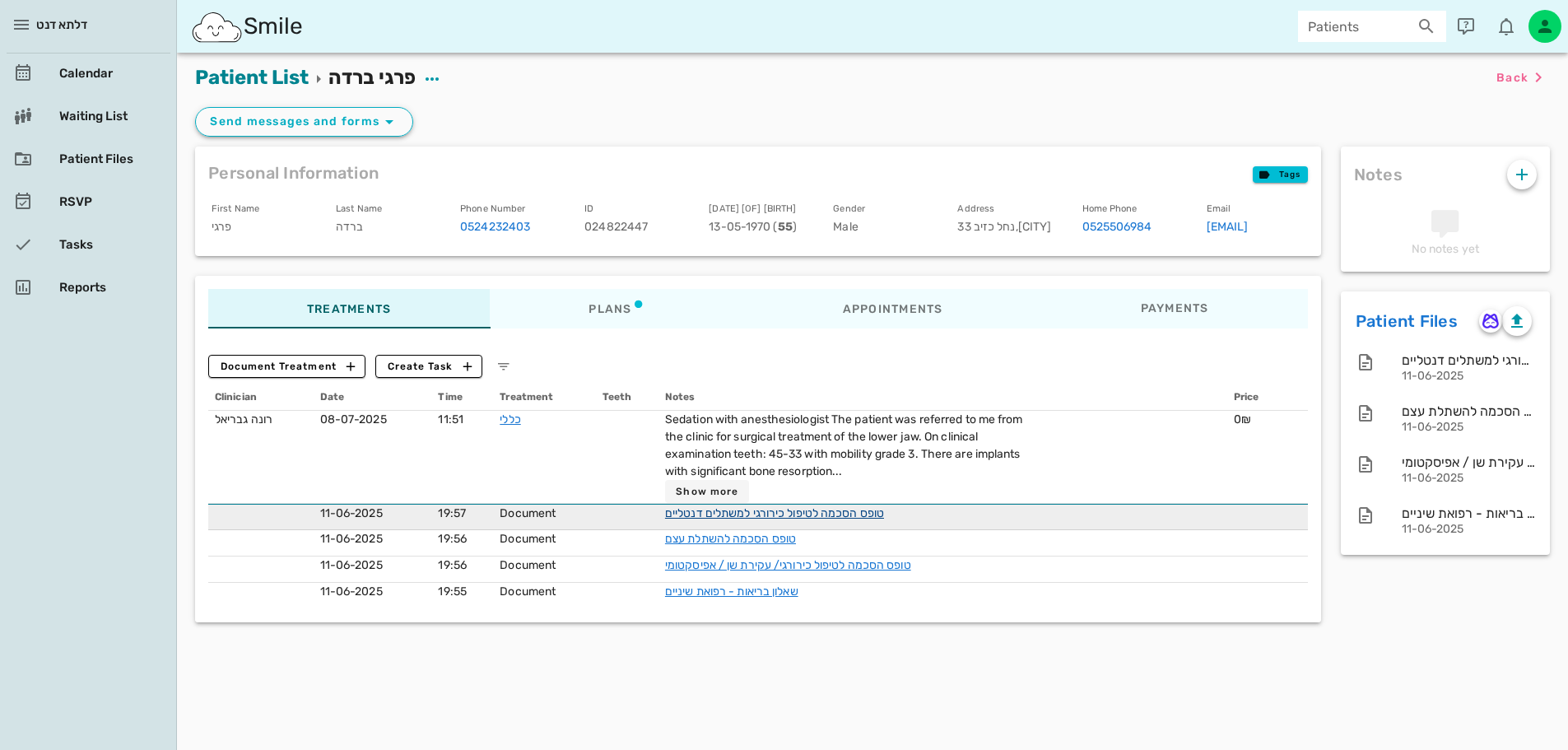 click on "טופס הסכמה לטיפול כירורגי למשתלים דנטליים" at bounding box center [775, 513] 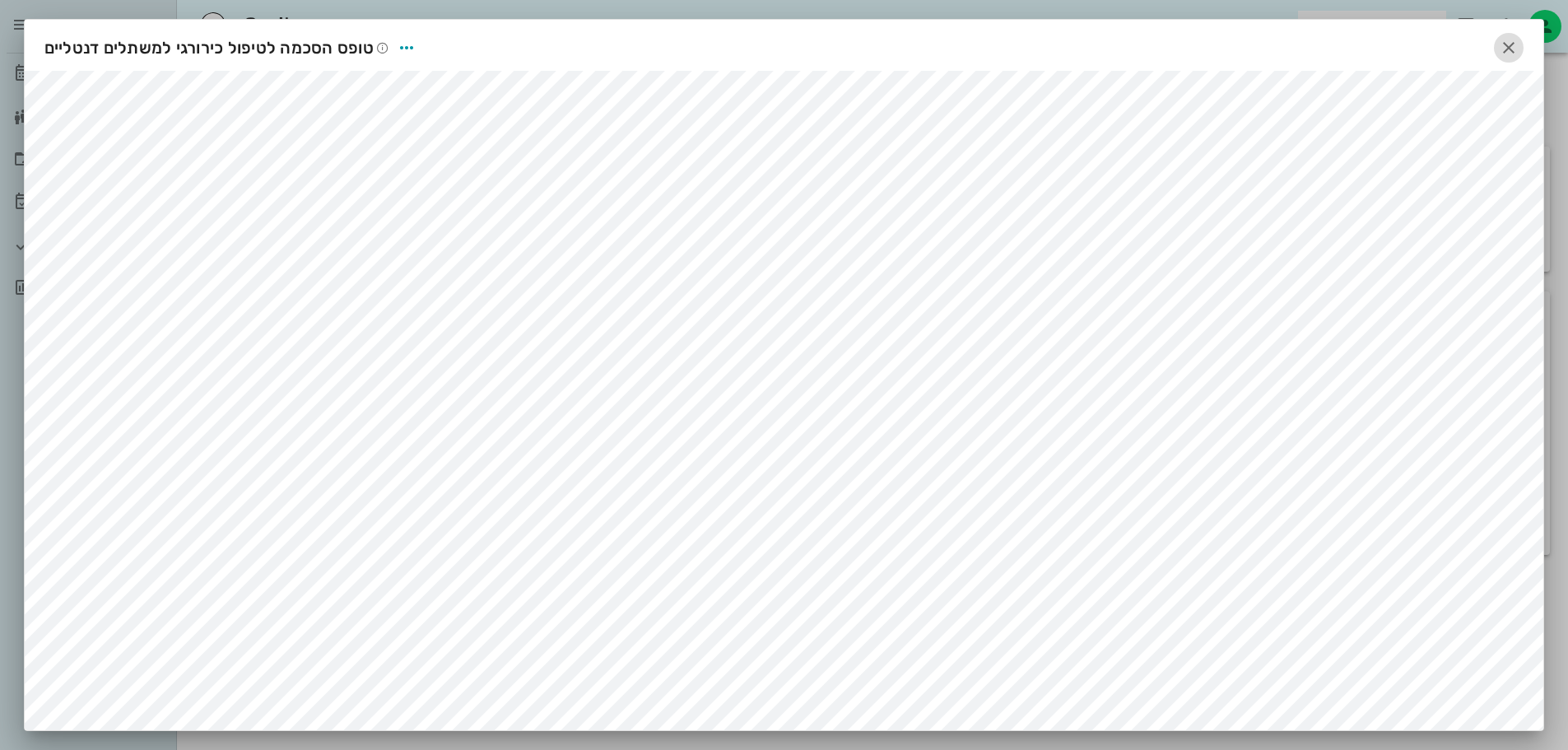 click at bounding box center (1509, 48) 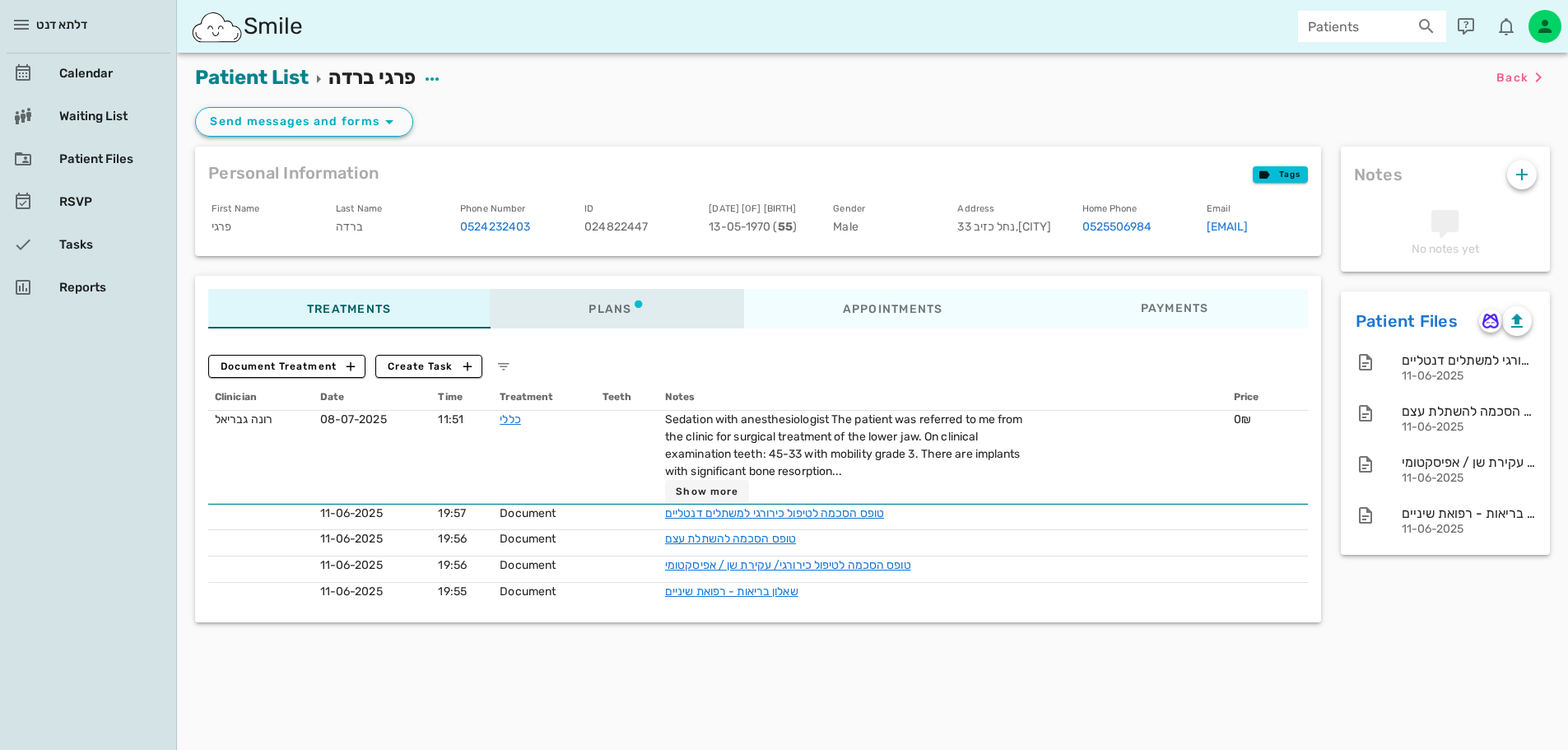 click on "Plans" at bounding box center [616, 309] 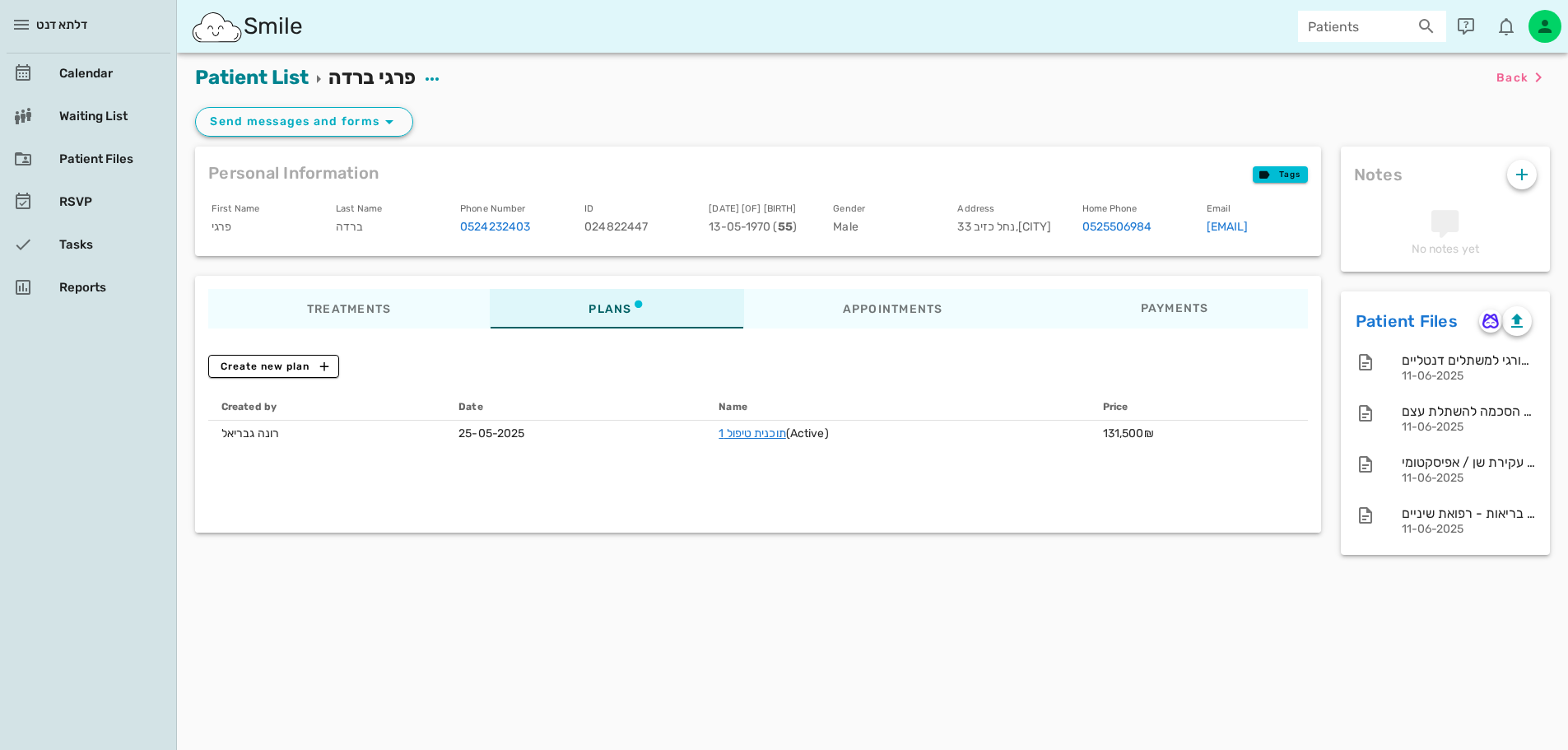 drag, startPoint x: 1211, startPoint y: 478, endPoint x: 721, endPoint y: 360, distance: 504.00794 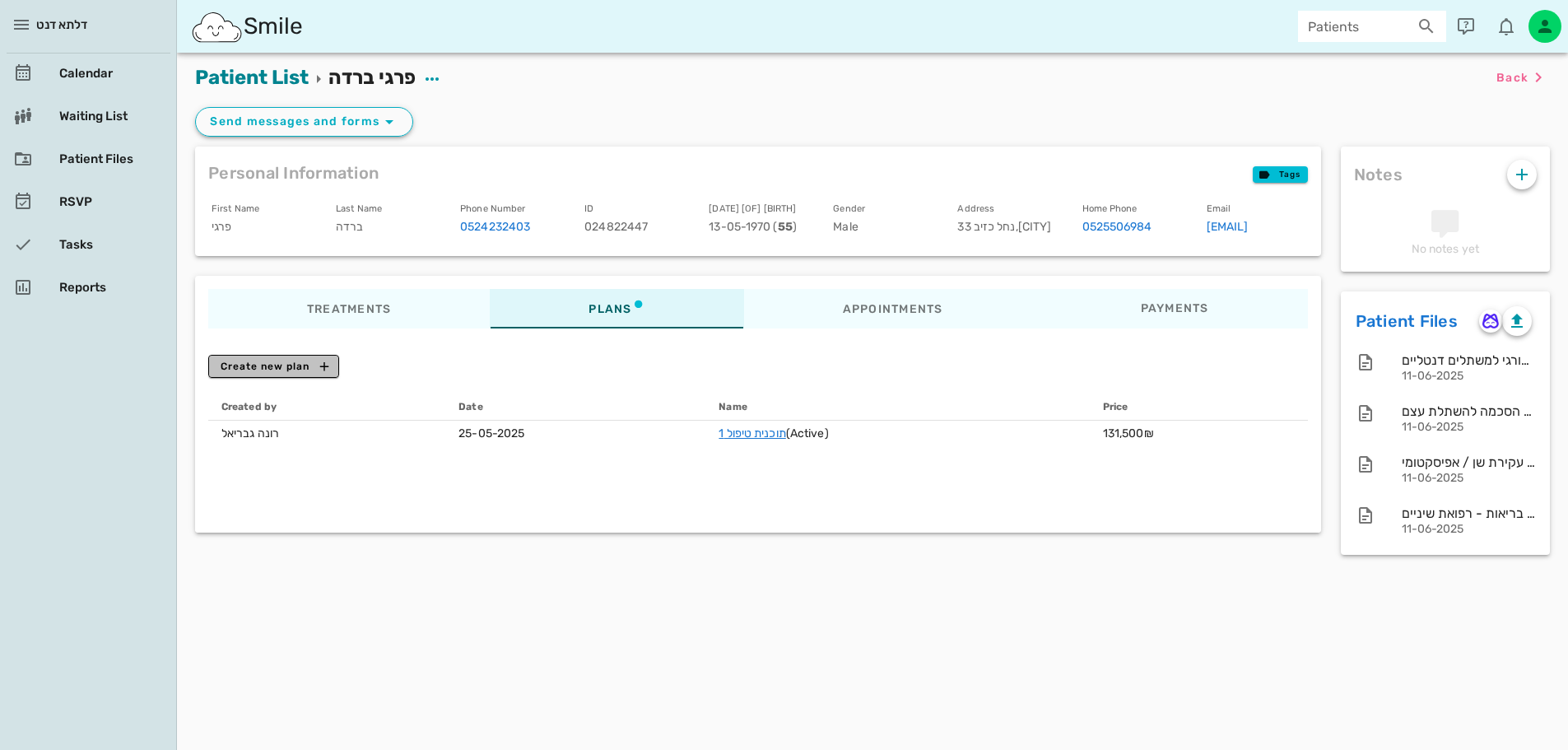click on "Create new plan" at bounding box center [273, 366] 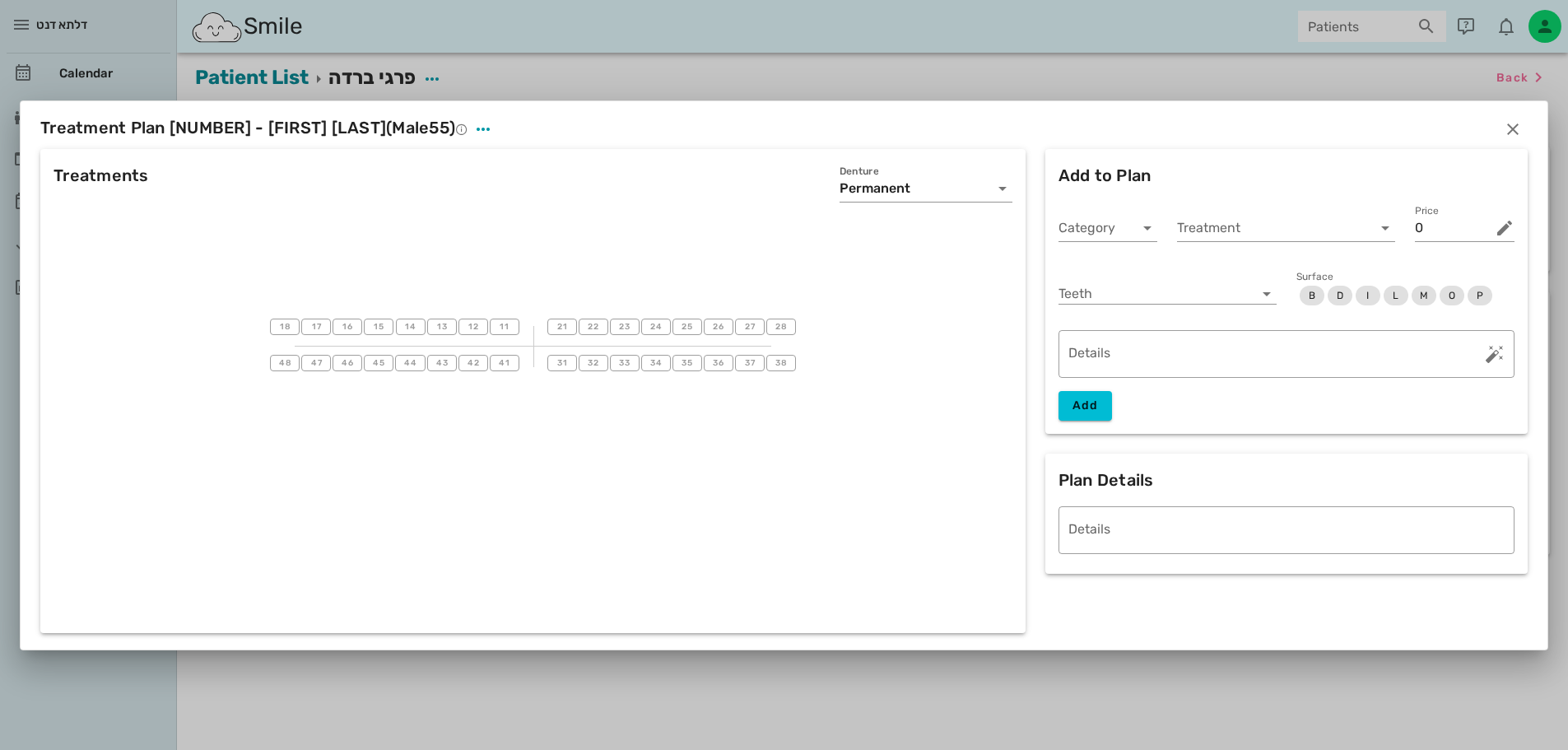 drag, startPoint x: 188, startPoint y: 129, endPoint x: 351, endPoint y: 137, distance: 163.1962 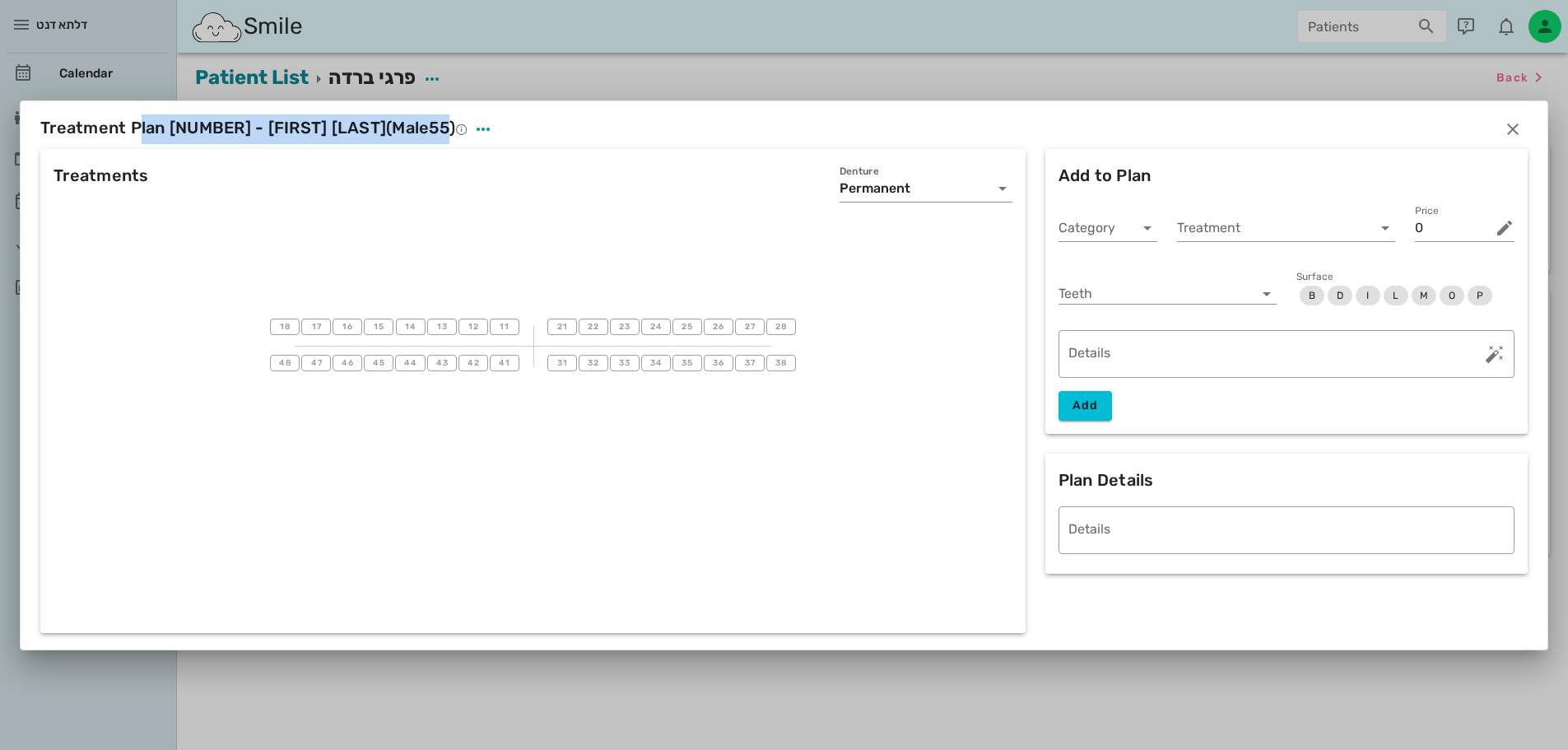 drag, startPoint x: 340, startPoint y: 129, endPoint x: 31, endPoint y: 120, distance: 309.131 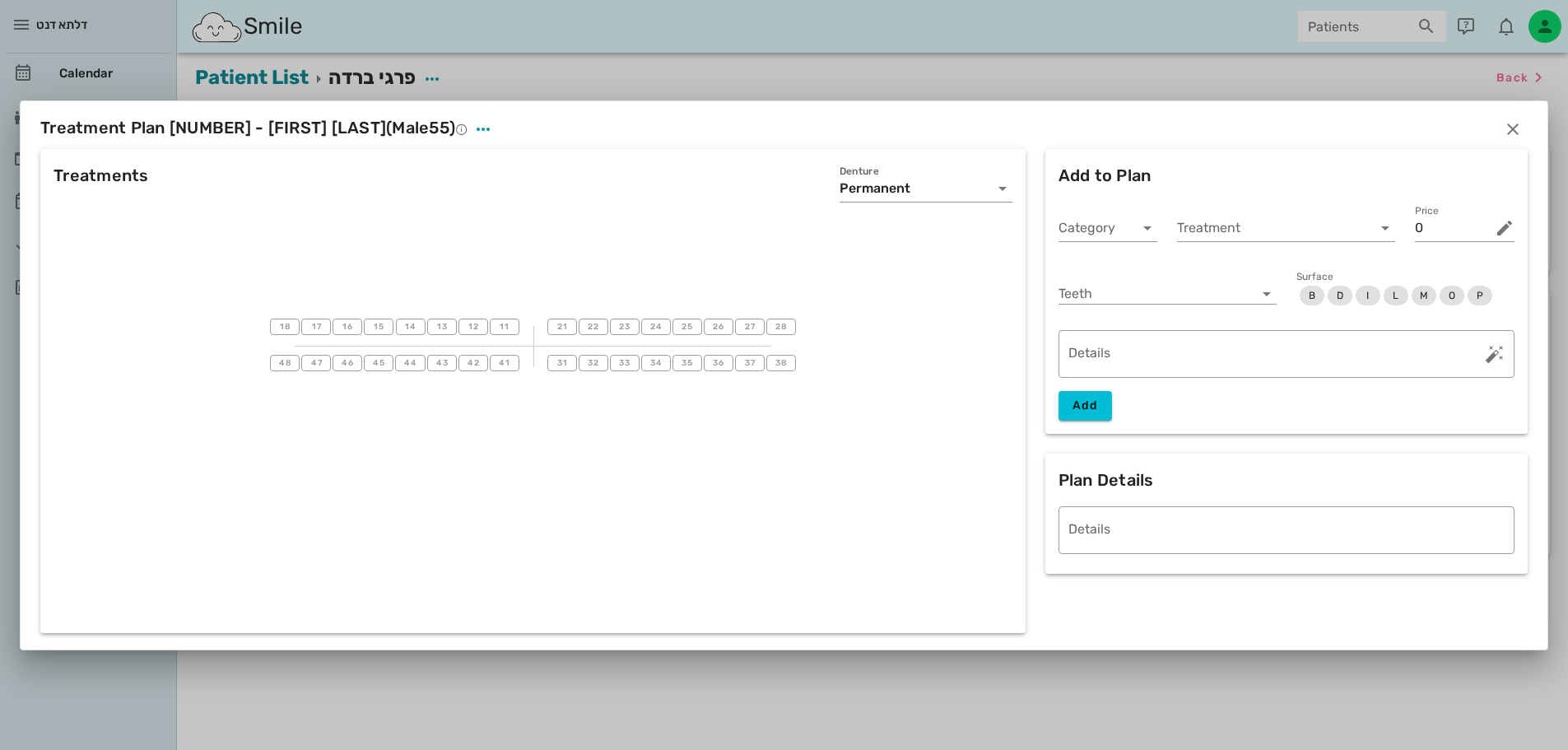 drag, startPoint x: 430, startPoint y: 216, endPoint x: 604, endPoint y: 263, distance: 180.23596 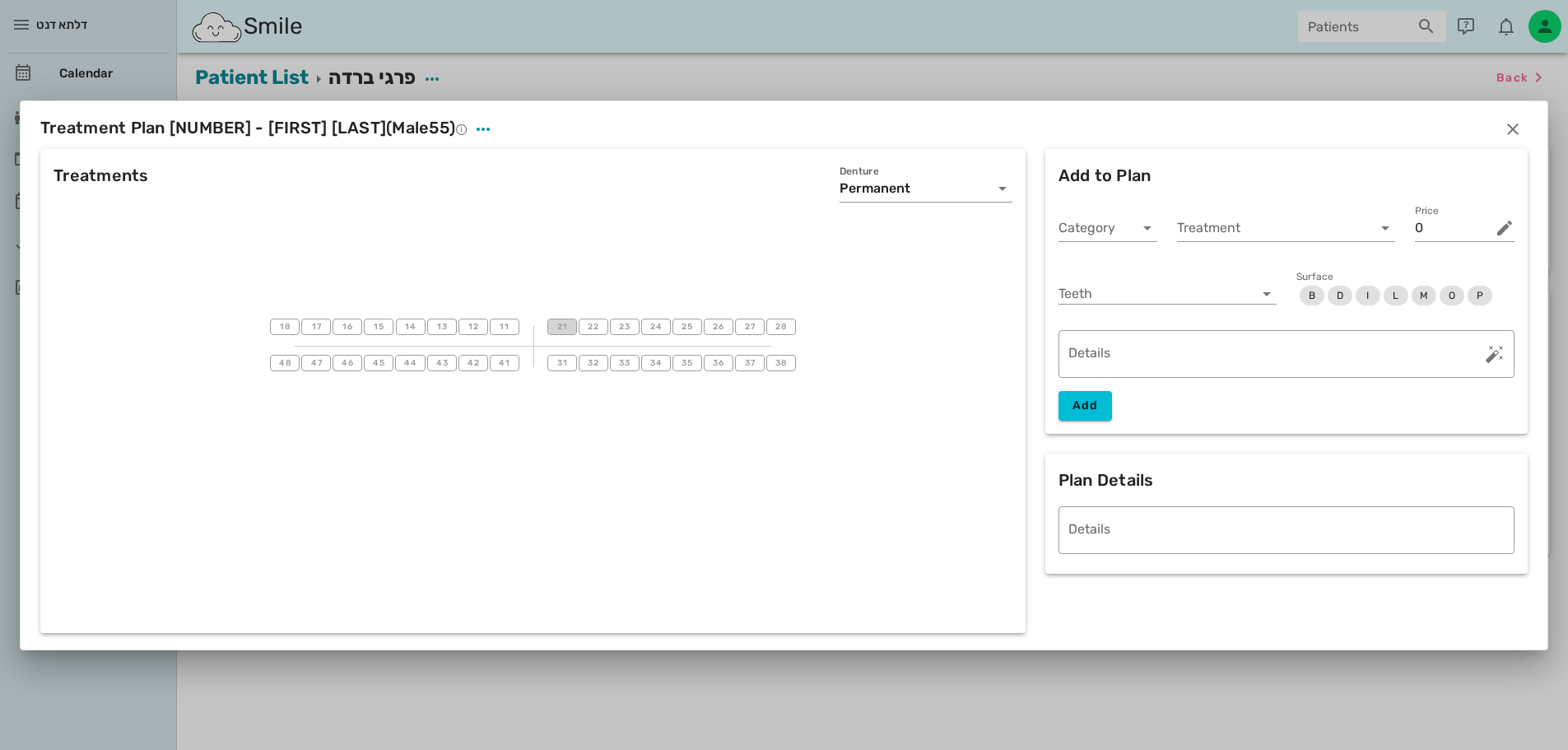 click on "21" at bounding box center [562, 327] 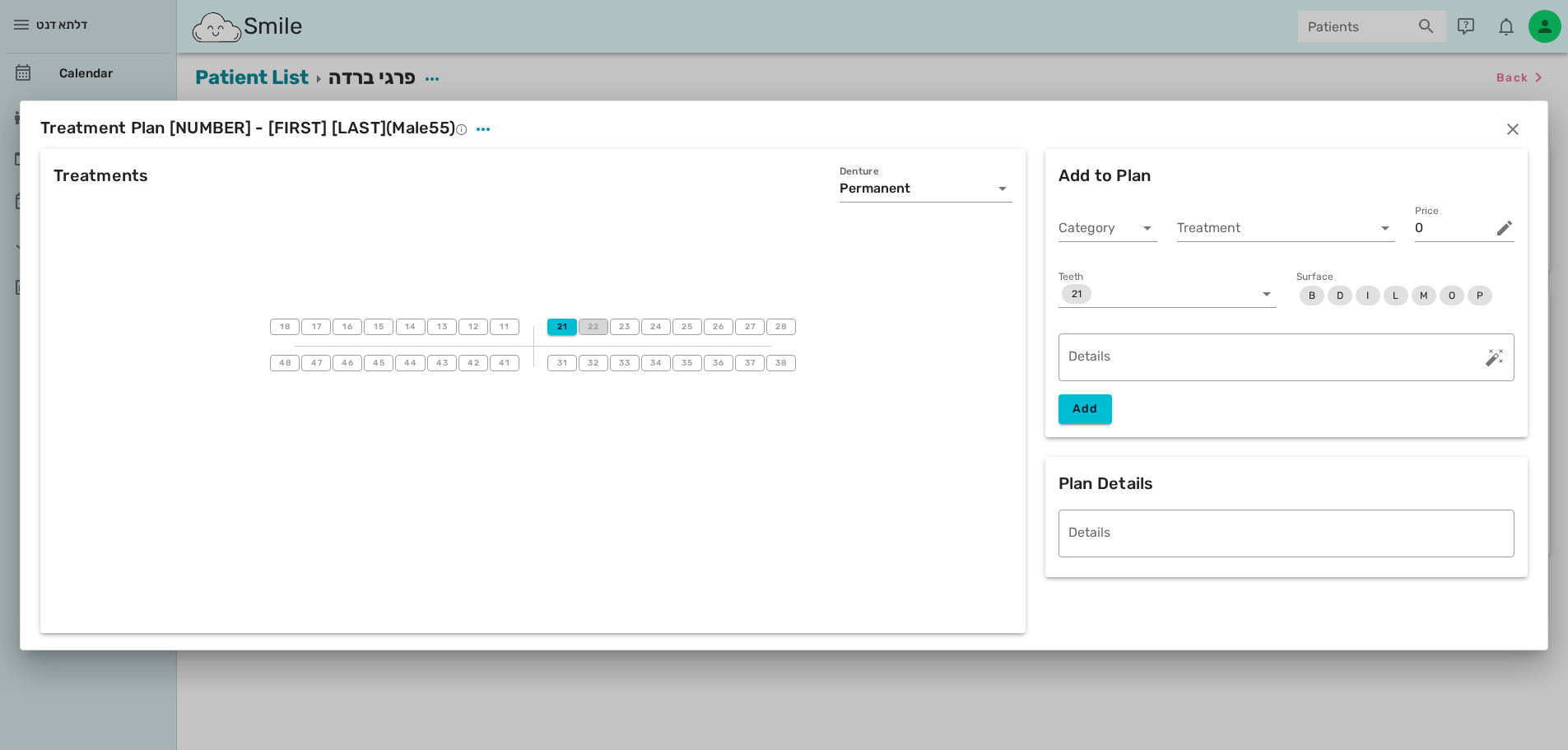 click on "22" at bounding box center (593, 327) 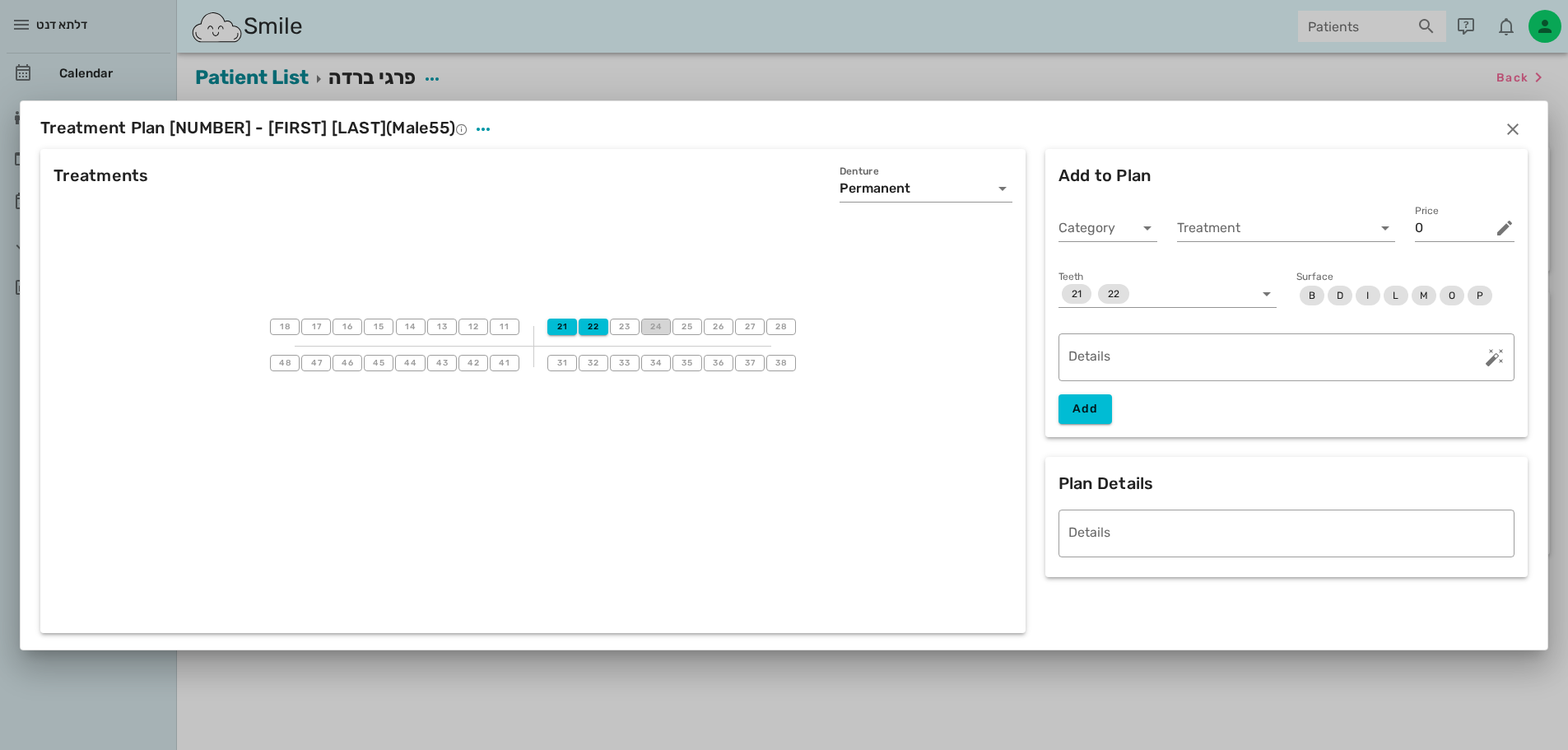 click on "24" at bounding box center [656, 327] 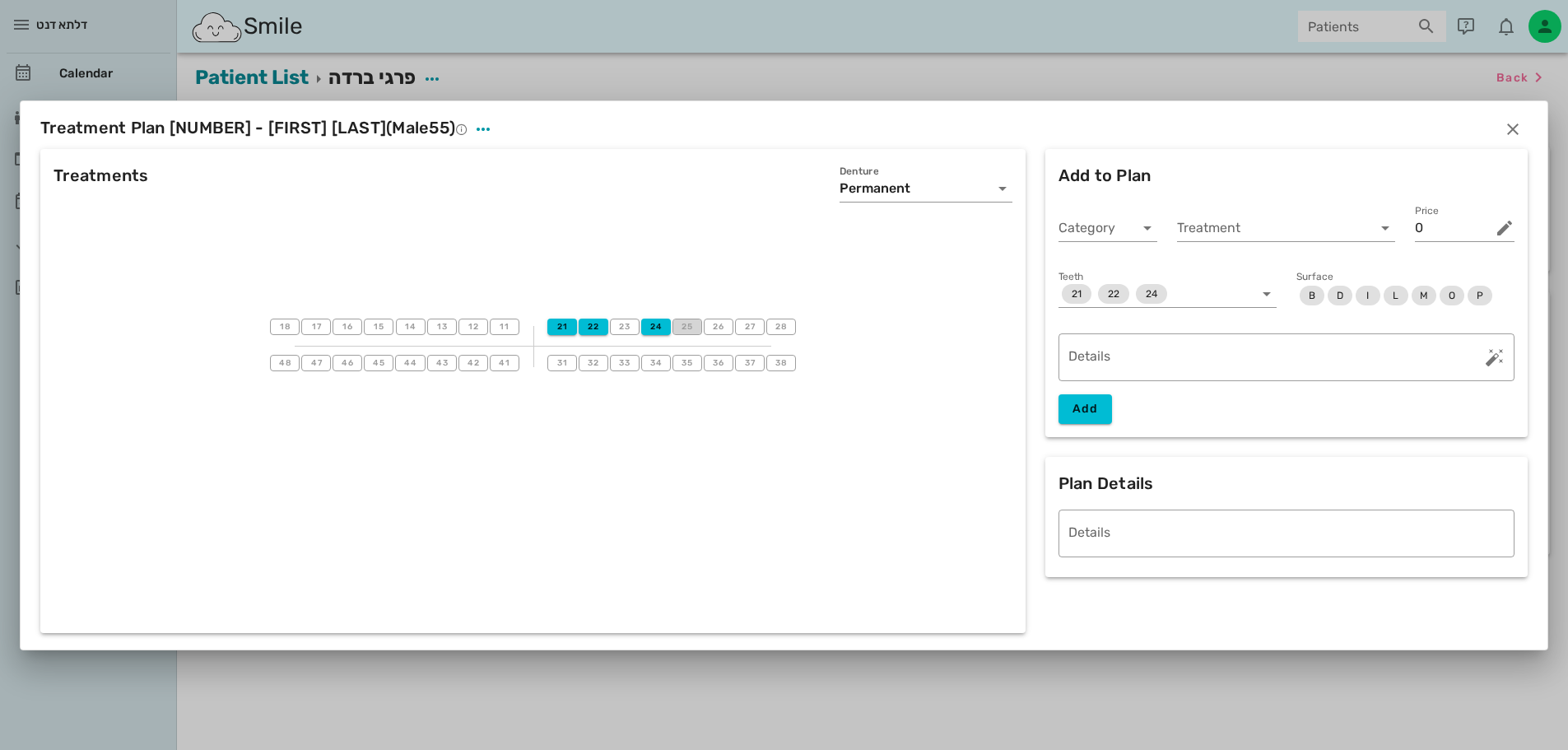 click on "25" at bounding box center (687, 327) 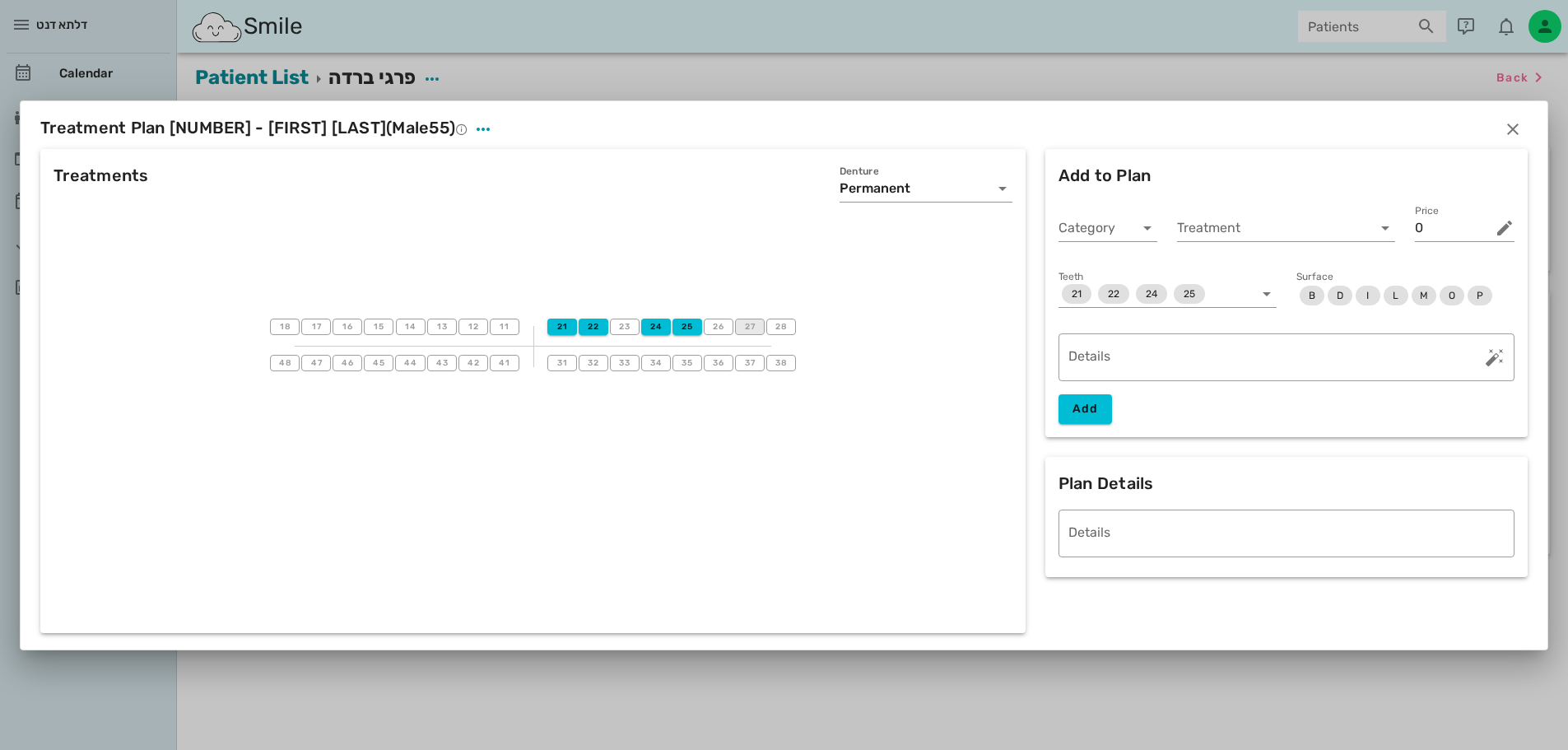 click on "27" at bounding box center (750, 327) 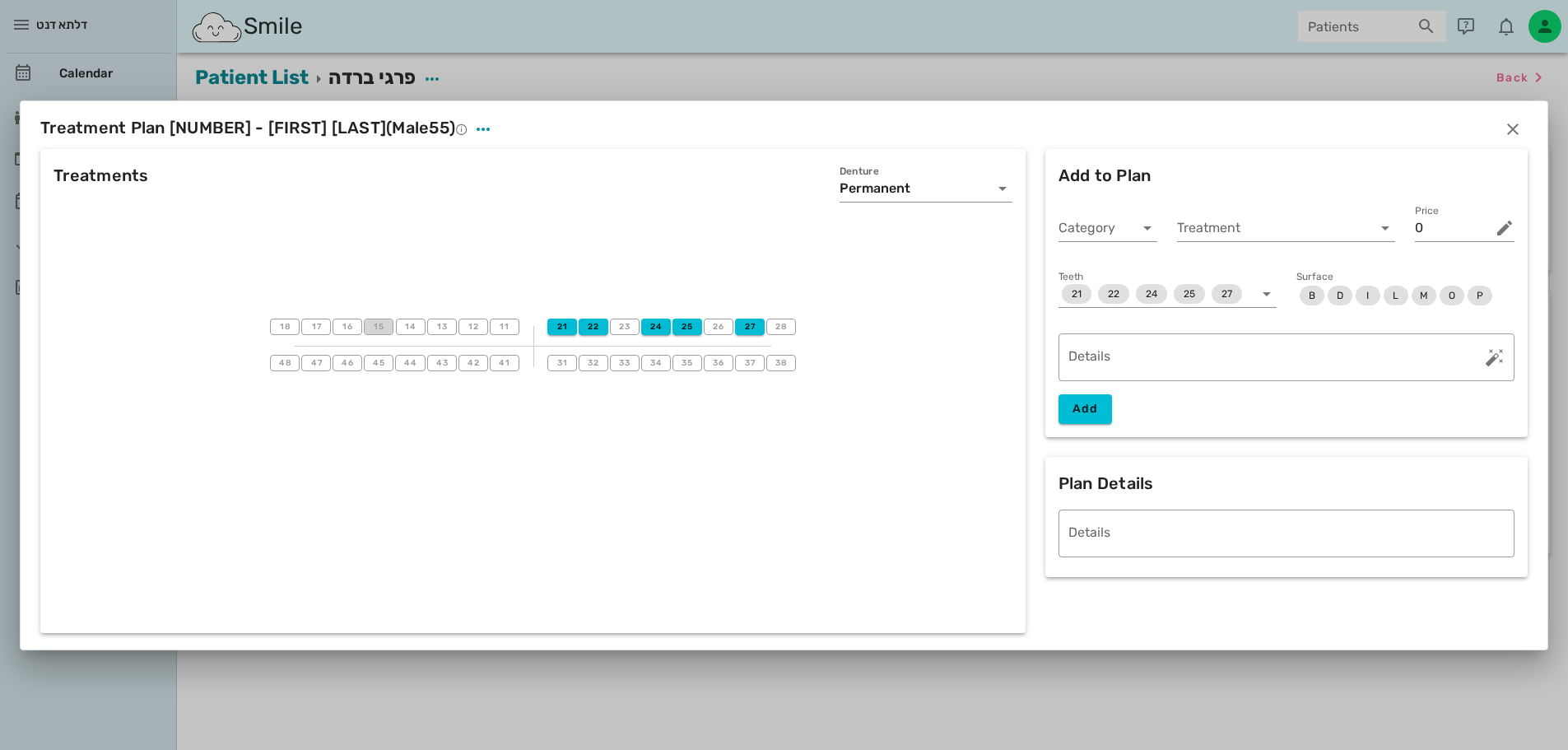 click on "15" at bounding box center [379, 327] 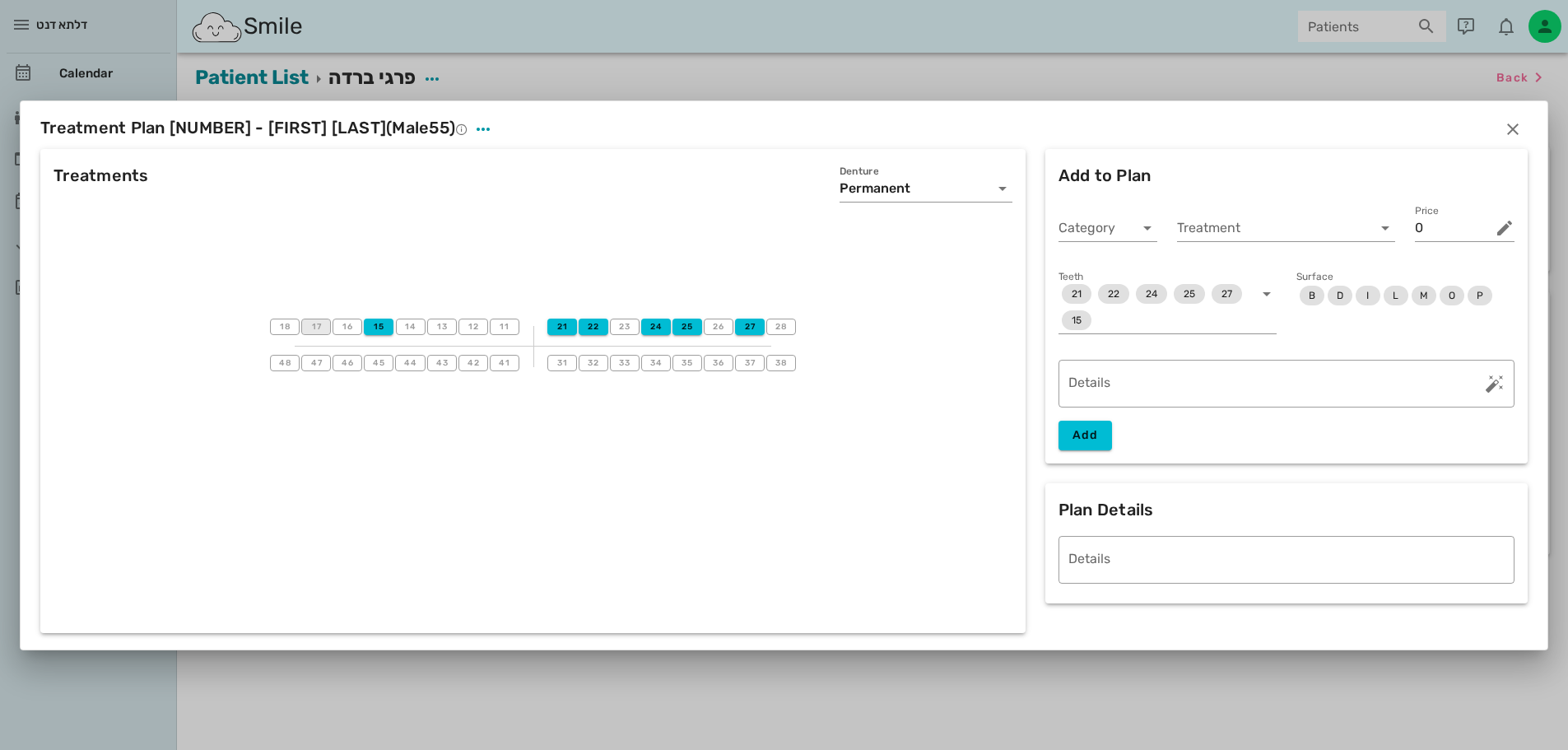 click on "17" at bounding box center [316, 327] 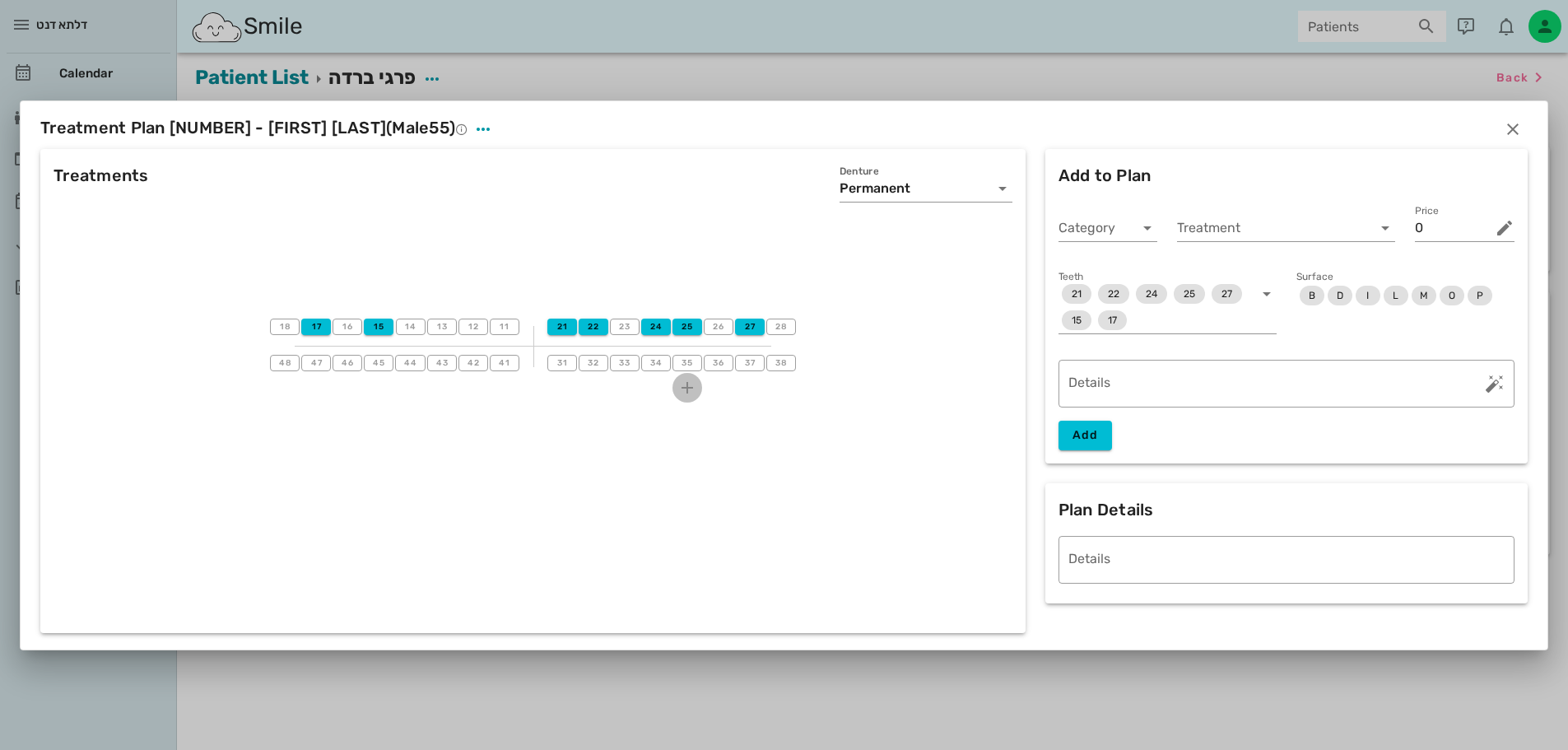 click at bounding box center (687, 388) 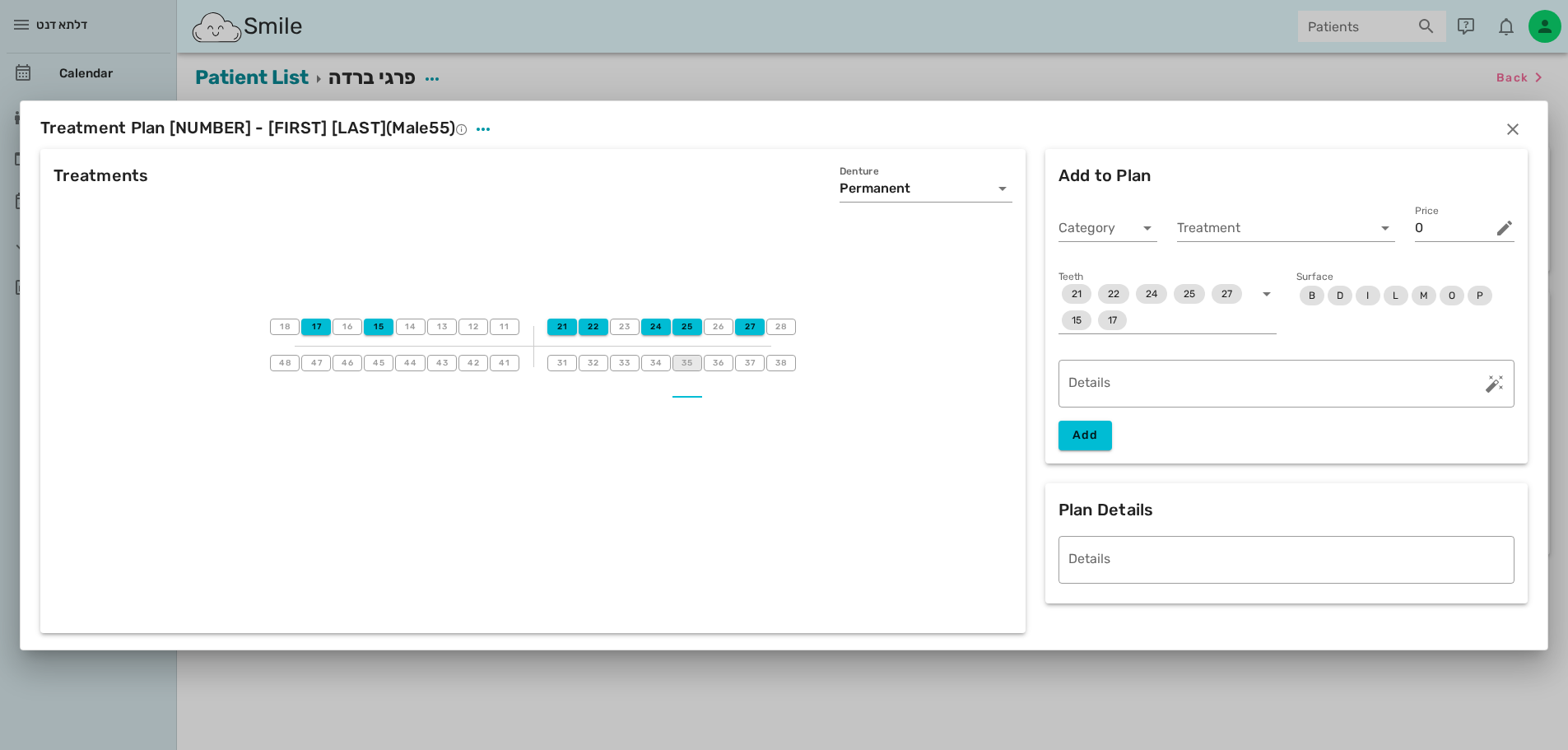 click on "35" at bounding box center [687, 363] 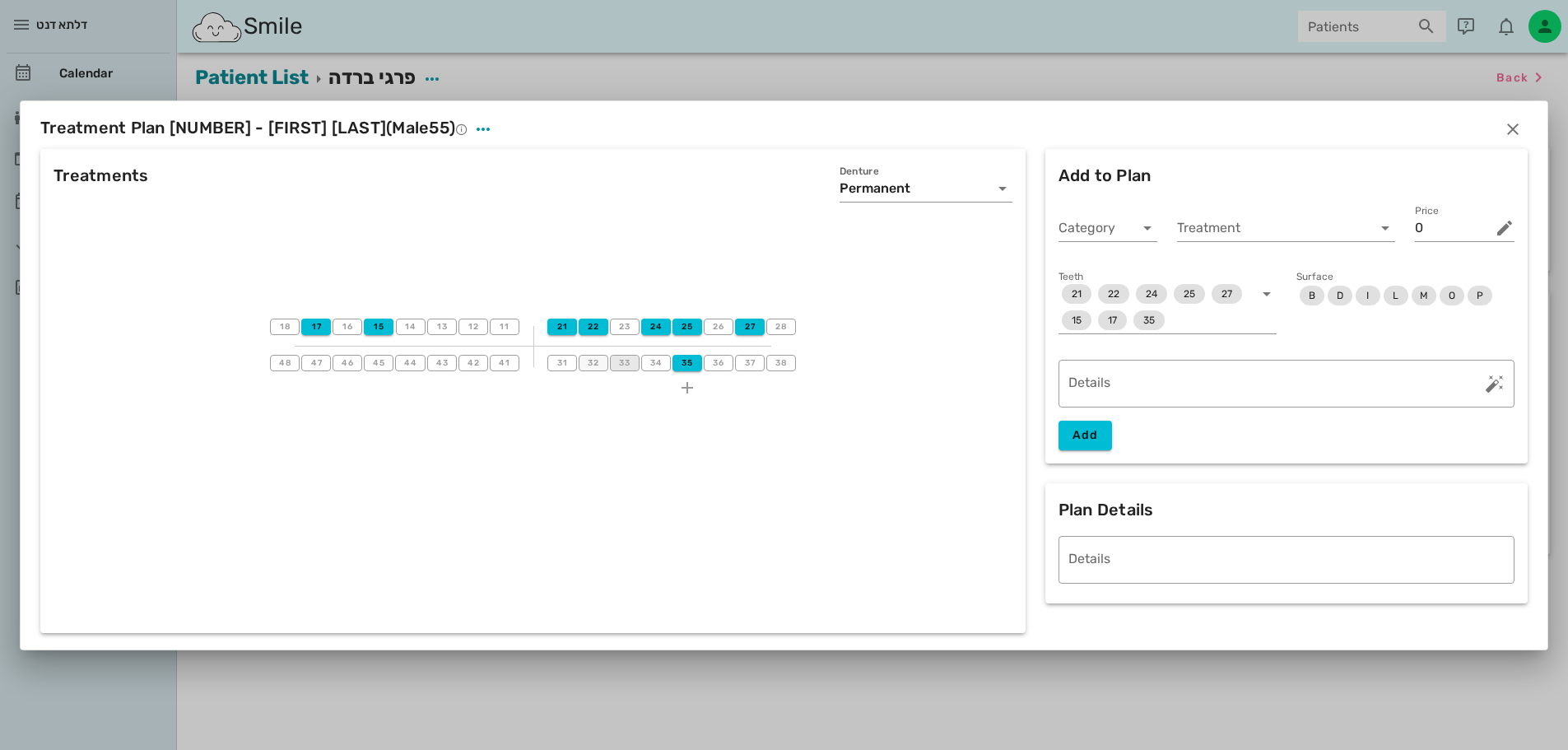 drag, startPoint x: 635, startPoint y: 365, endPoint x: 591, endPoint y: 366, distance: 44.011362 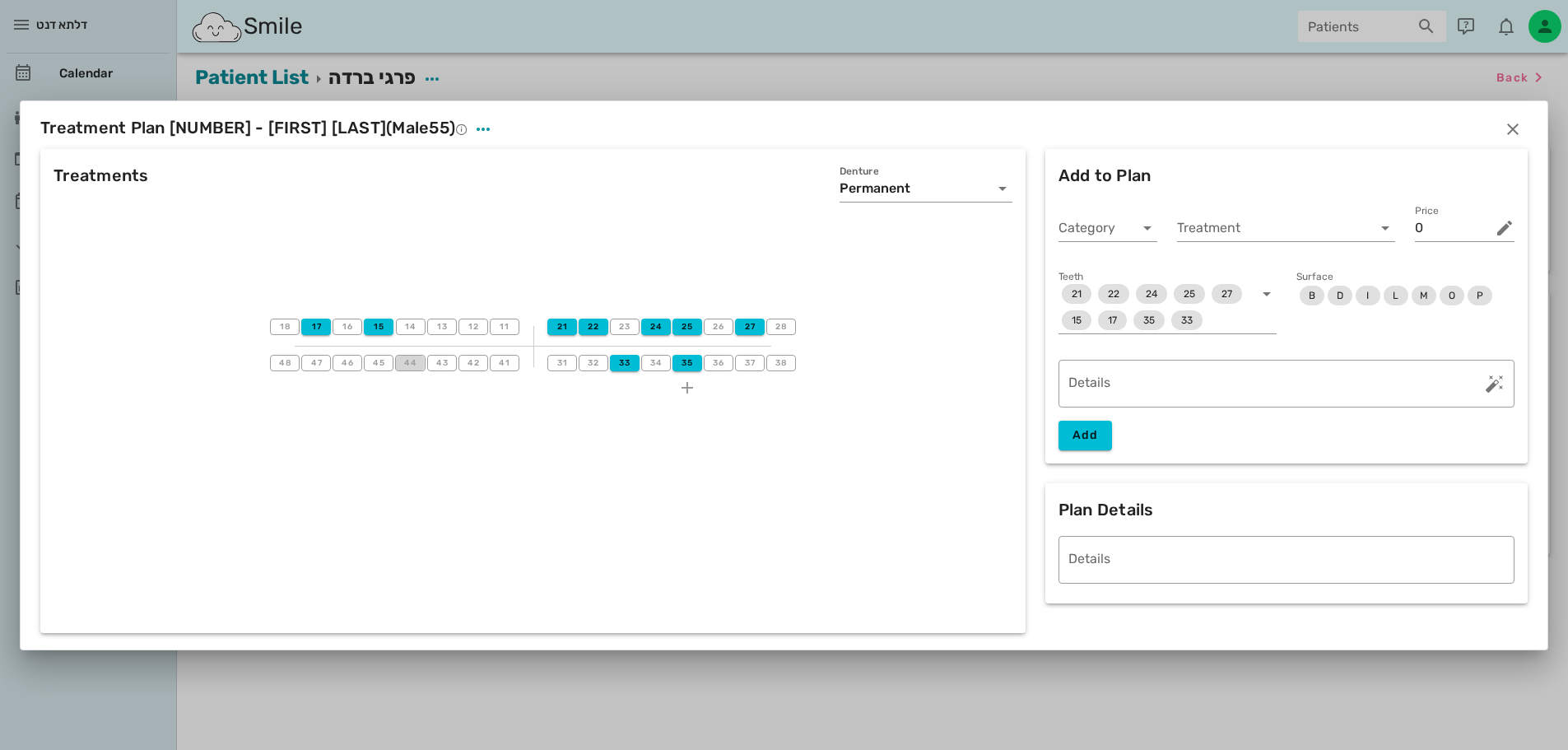 click on "44" at bounding box center [410, 363] 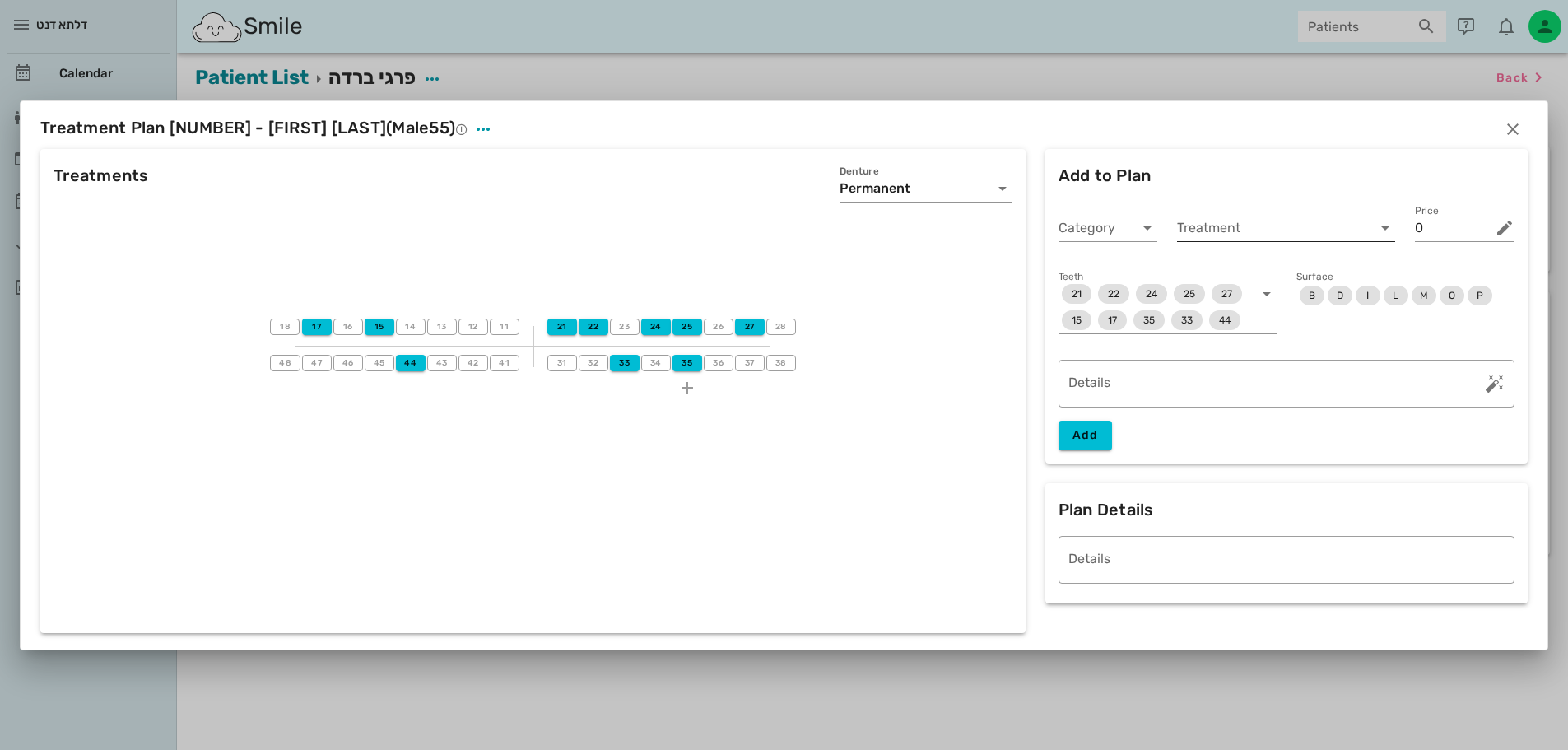 click at bounding box center (1385, 228) 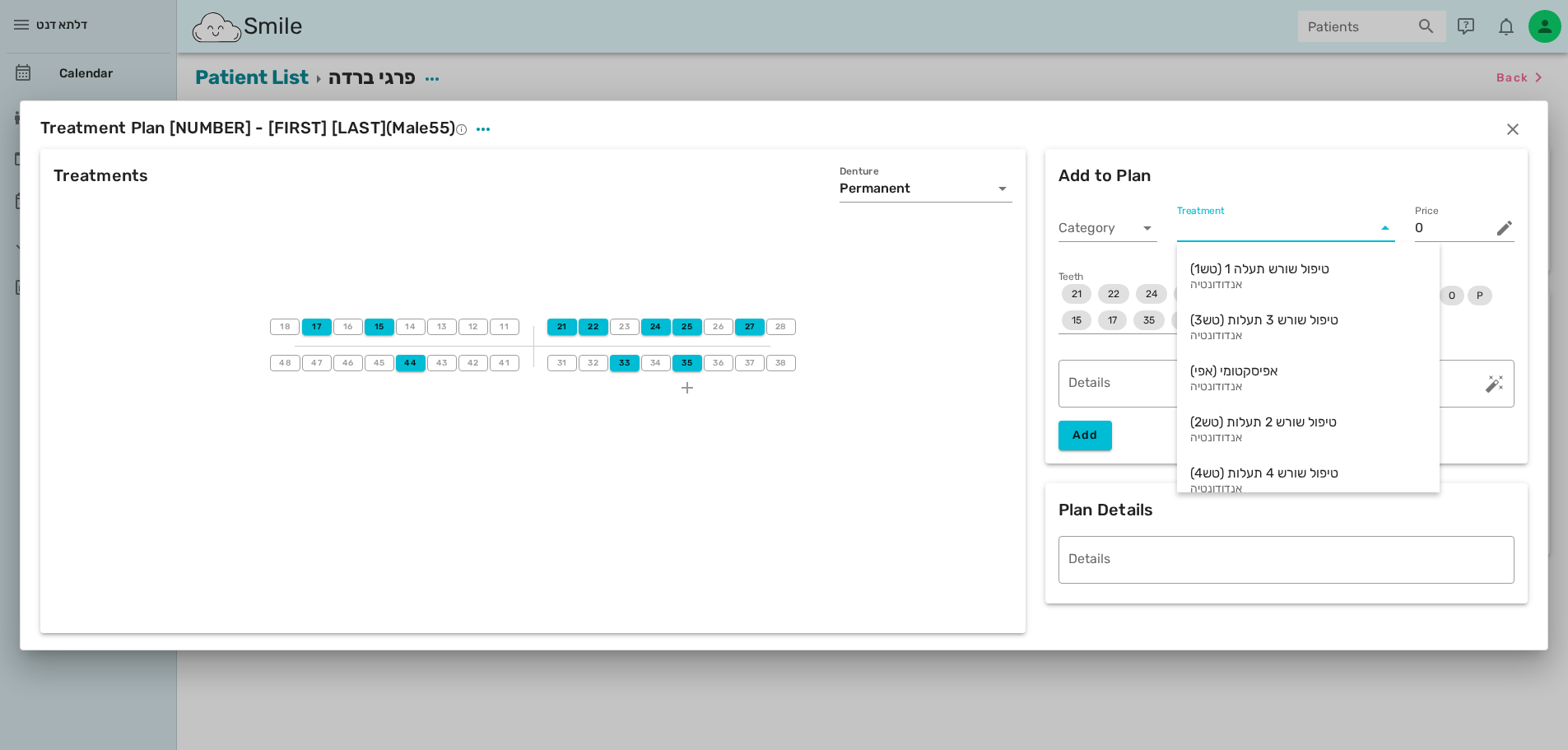 scroll, scrollTop: 906, scrollLeft: 0, axis: vertical 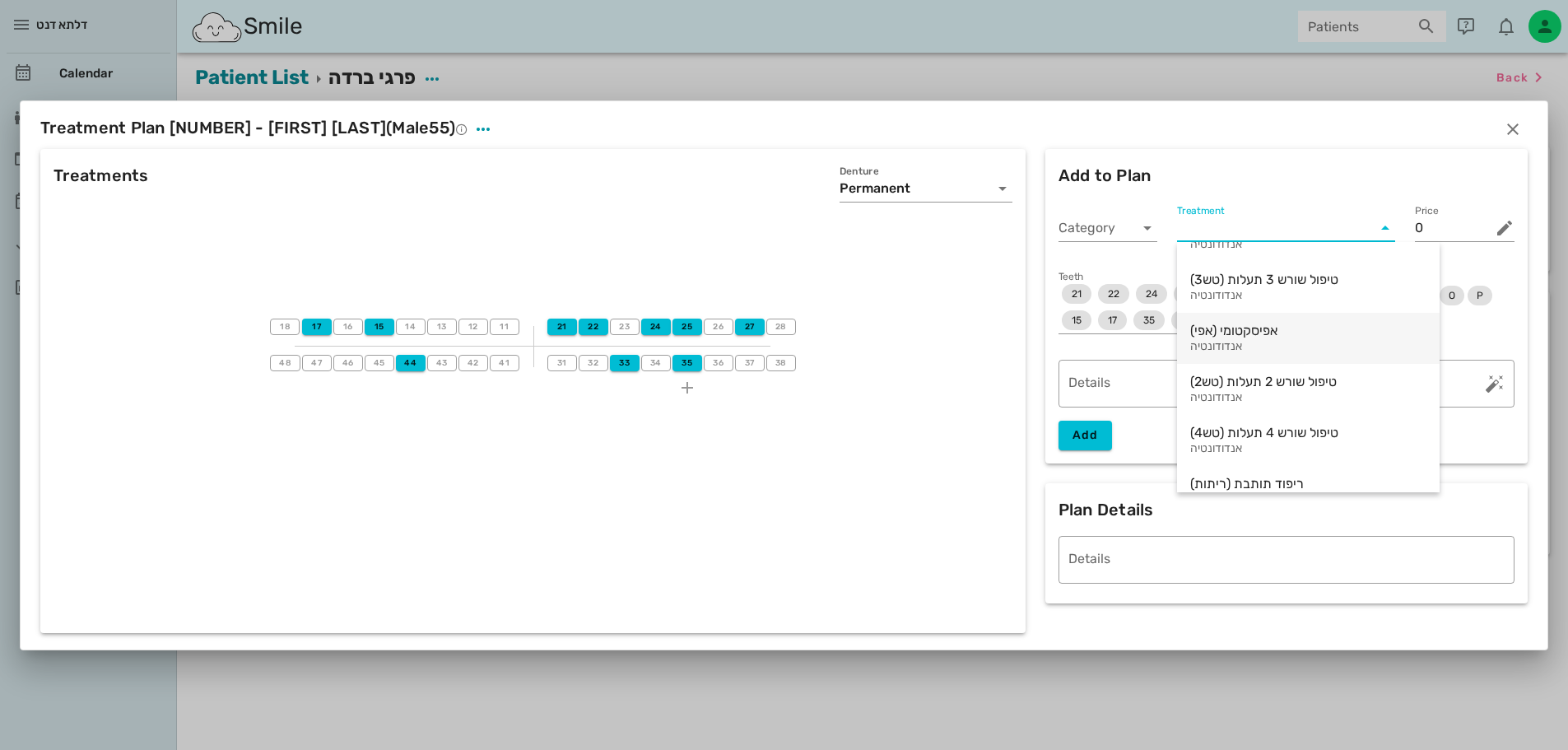 type on "g" 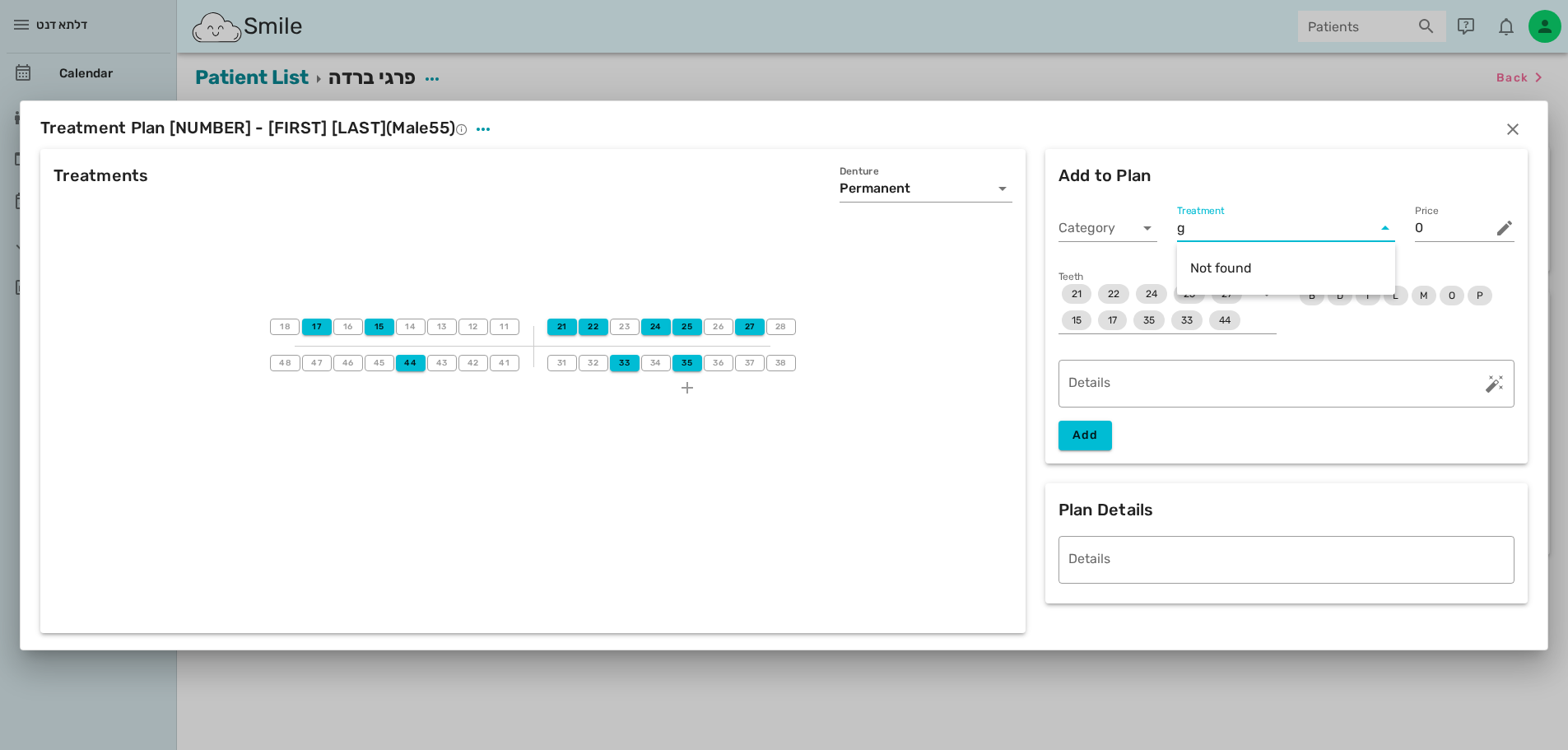 scroll, scrollTop: 0, scrollLeft: 0, axis: both 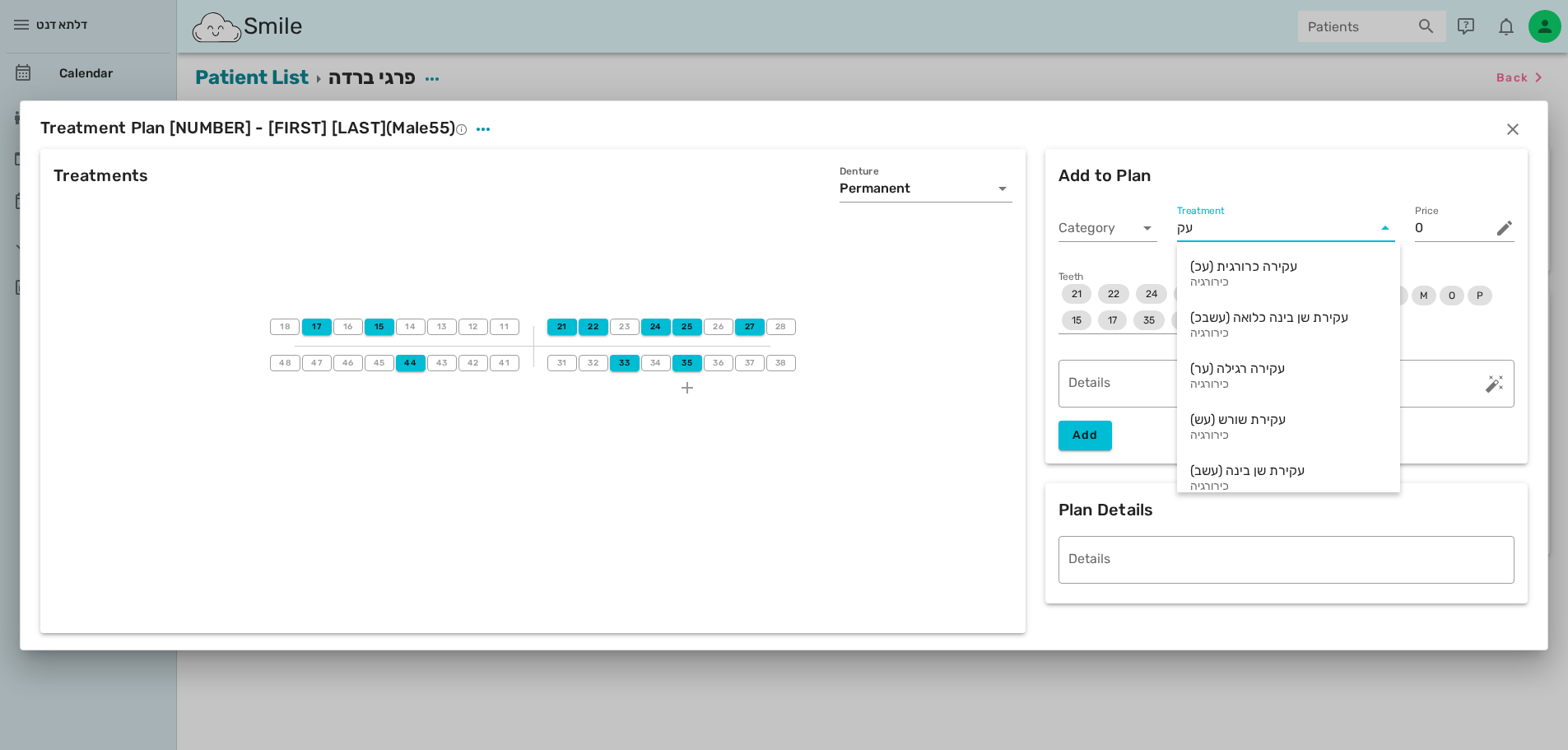 type on "עק" 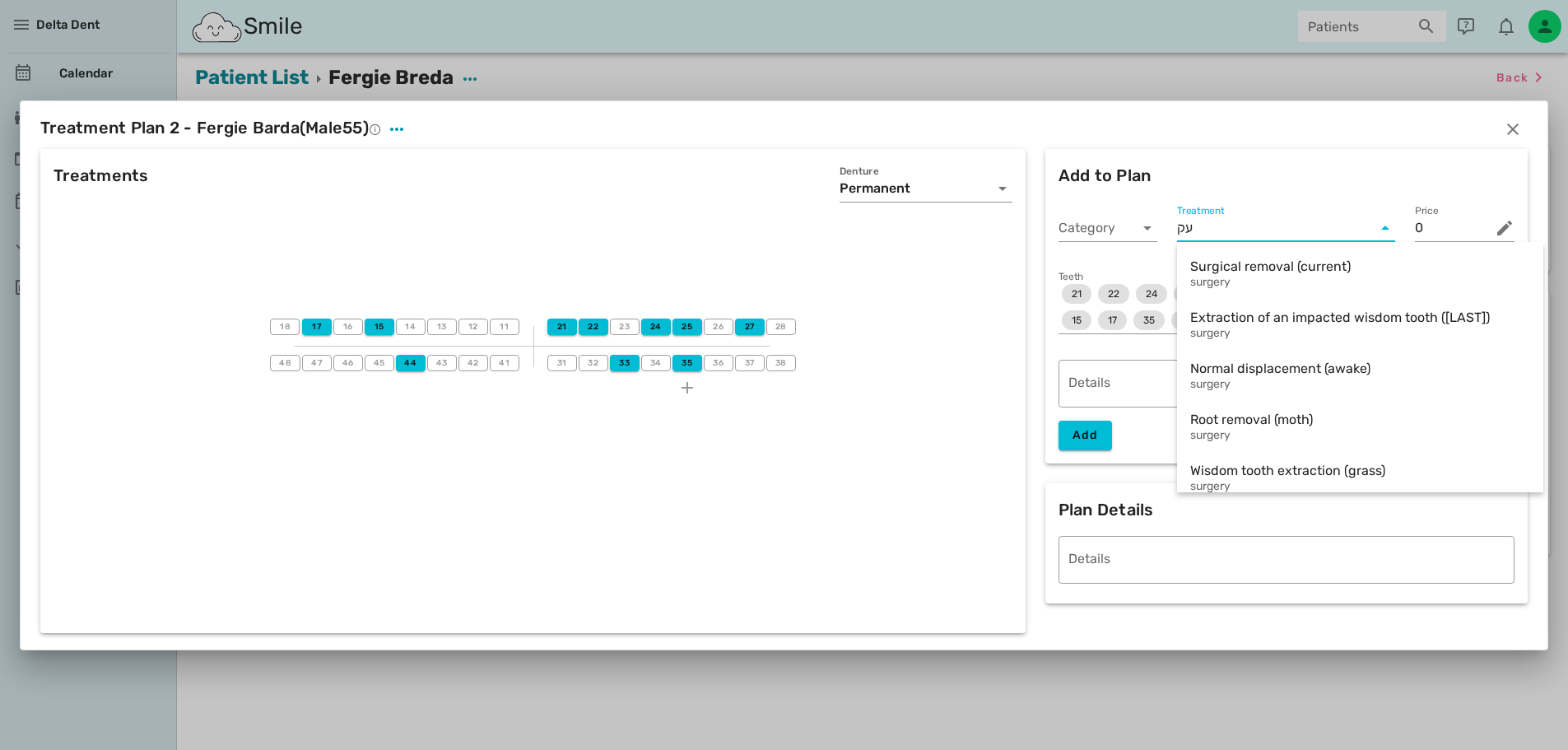 click on "Surgical removal (current)" at bounding box center (1270, 266) 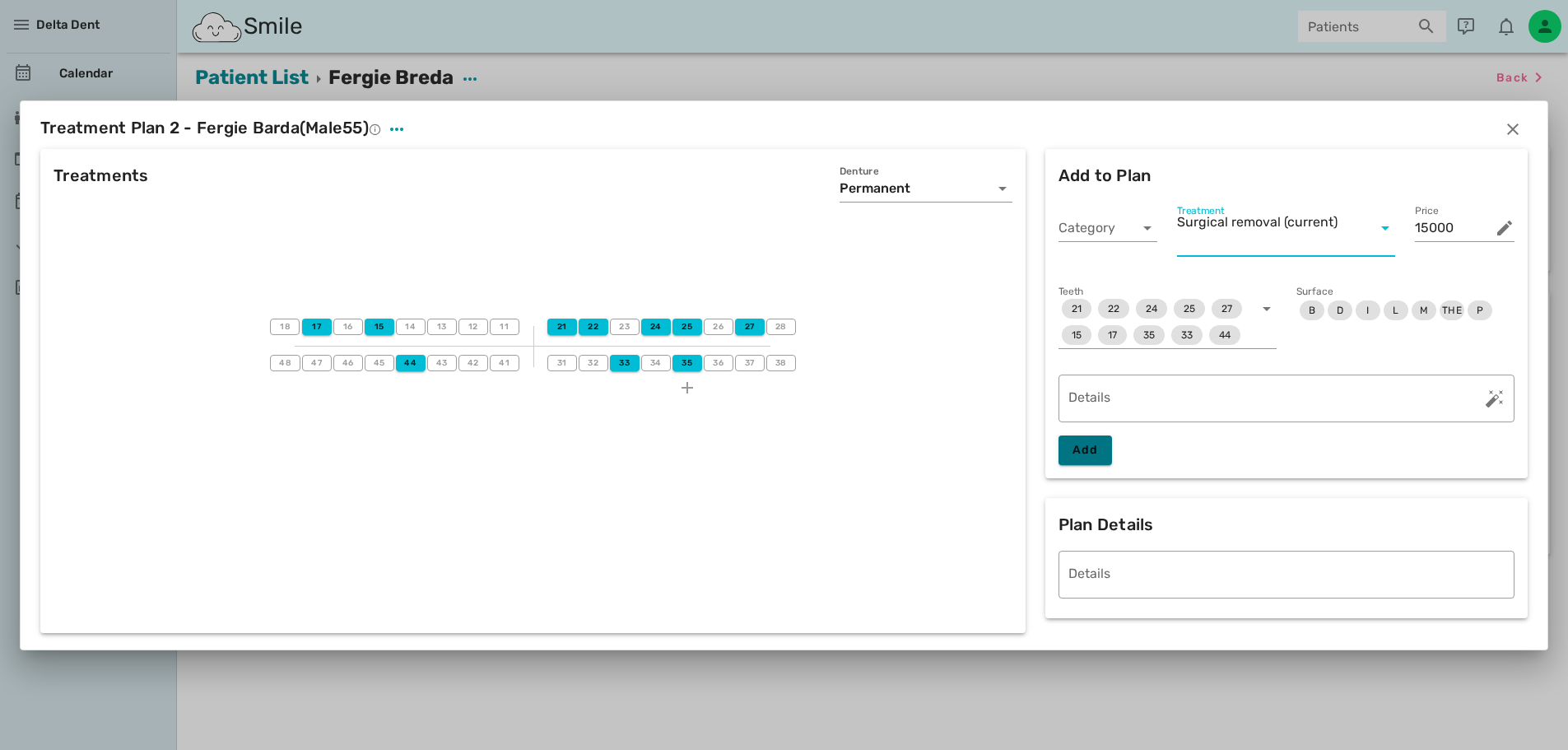 click on "Add" at bounding box center [1085, 450] 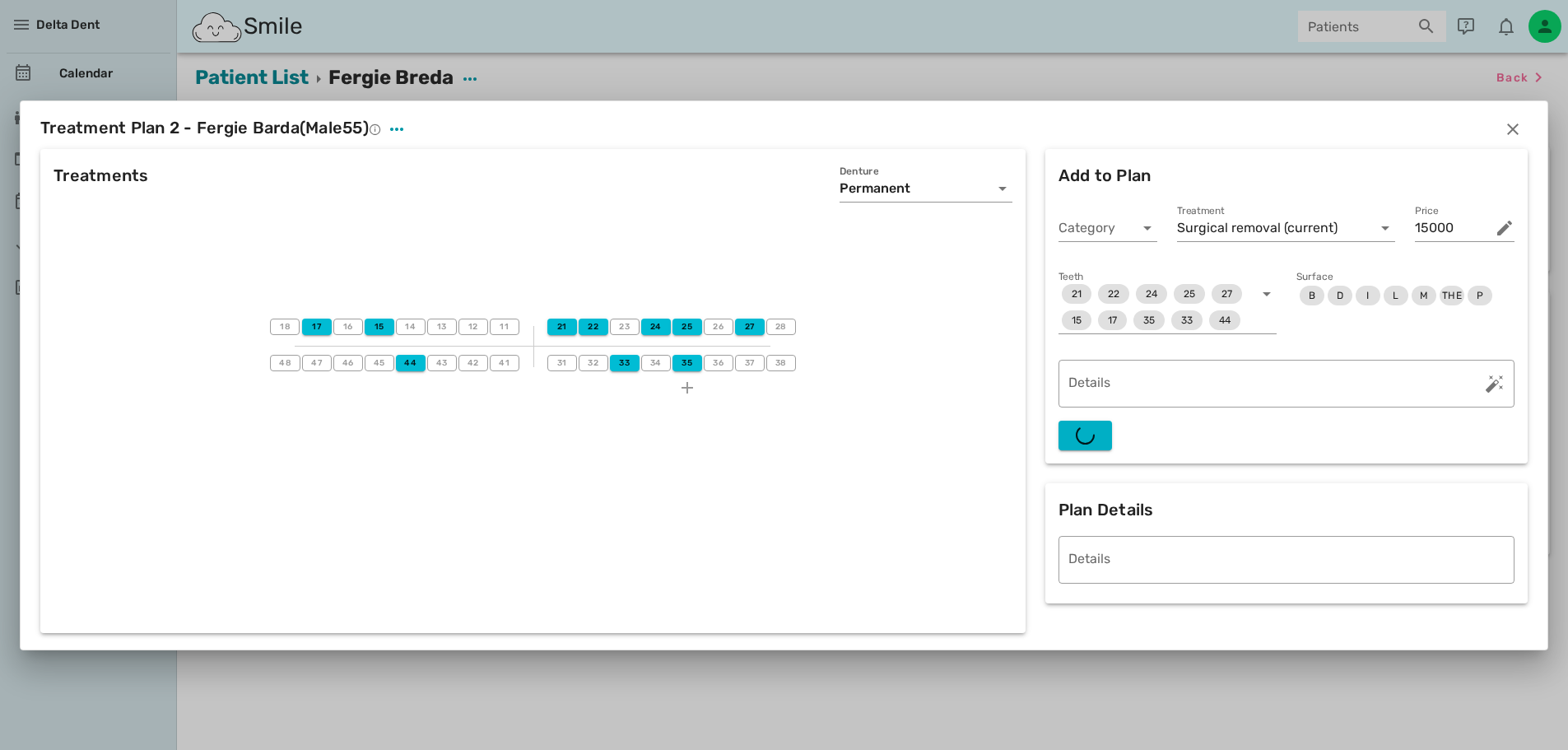 type on "0" 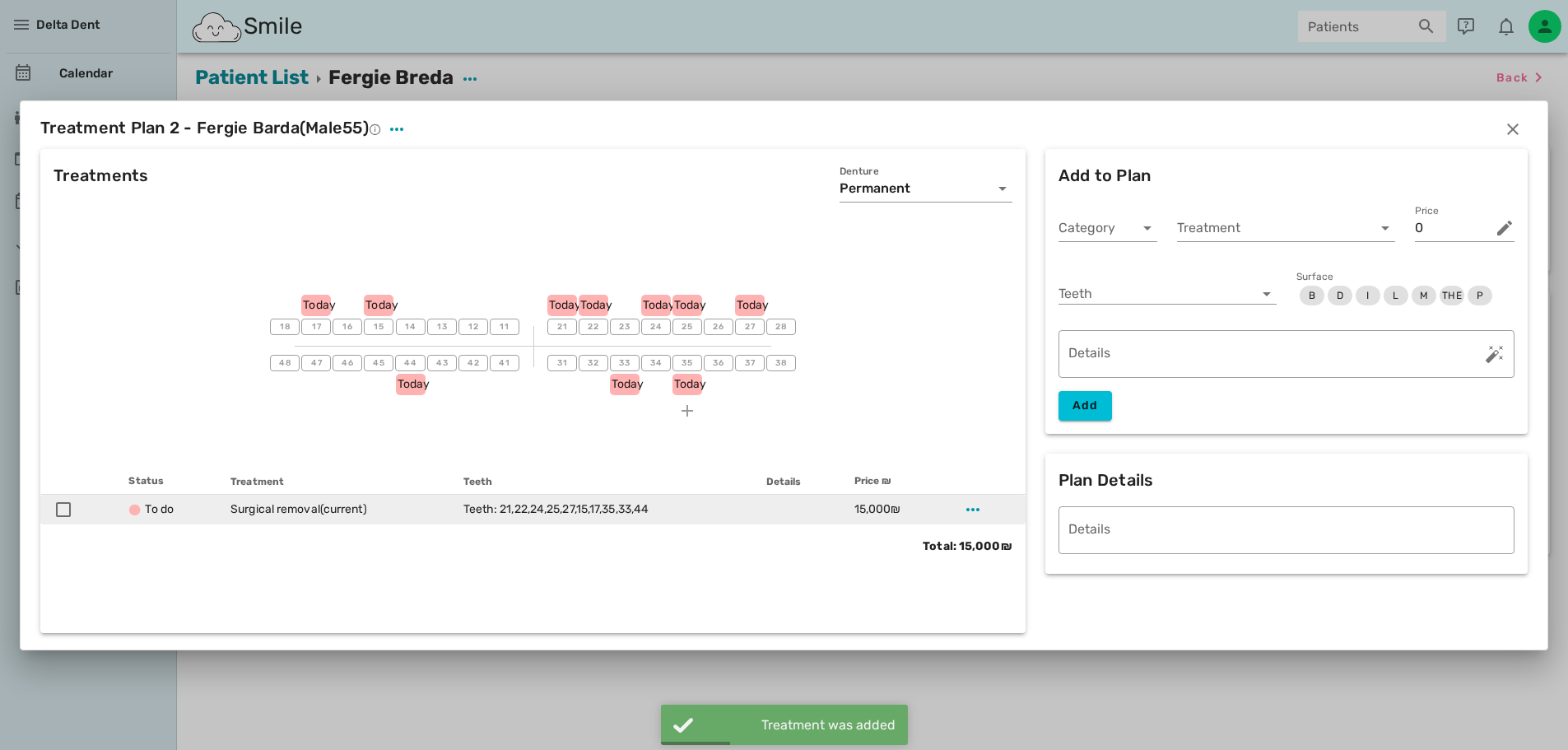 drag, startPoint x: 150, startPoint y: 510, endPoint x: 185, endPoint y: 512, distance: 35.057096 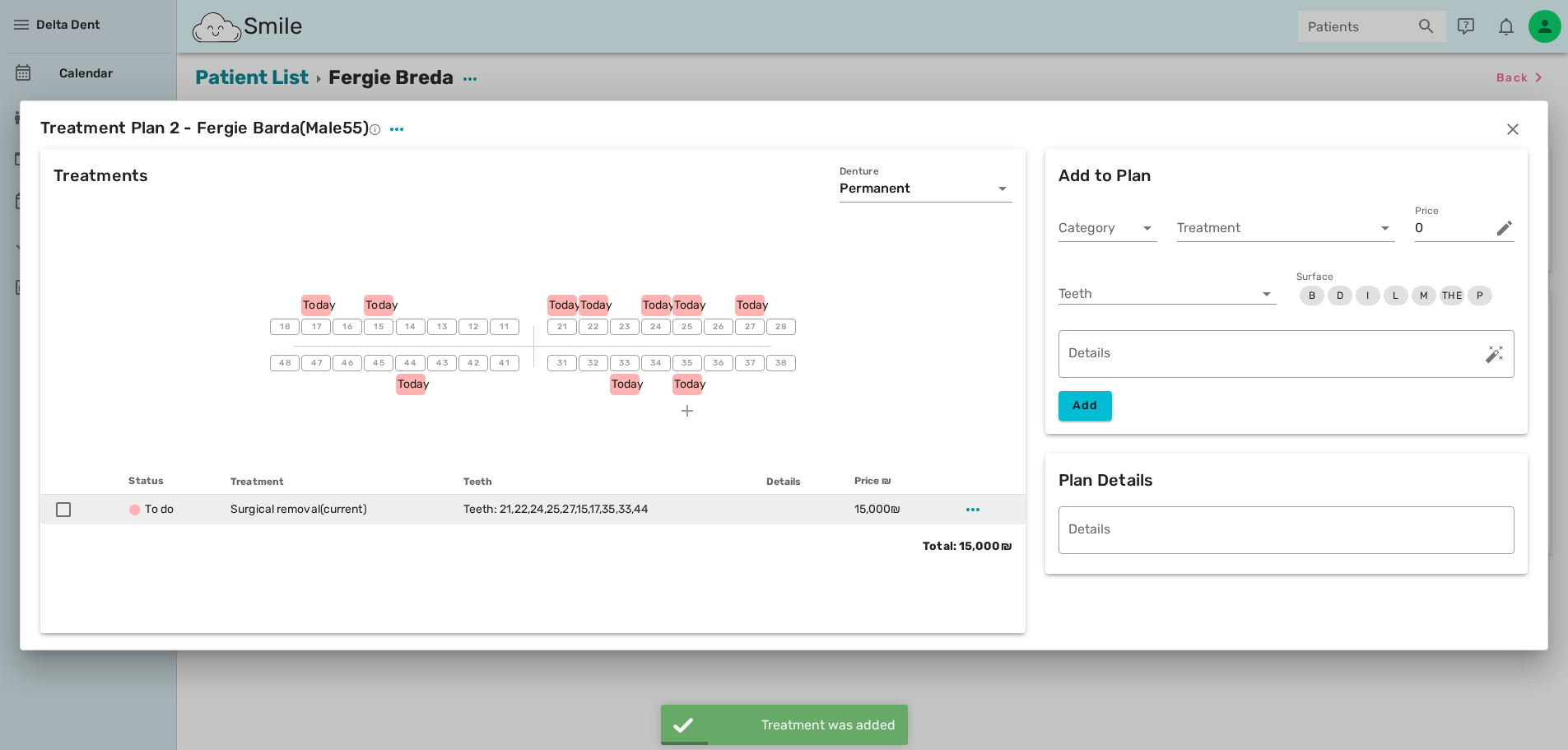 click on "To do" at bounding box center (166, 509) 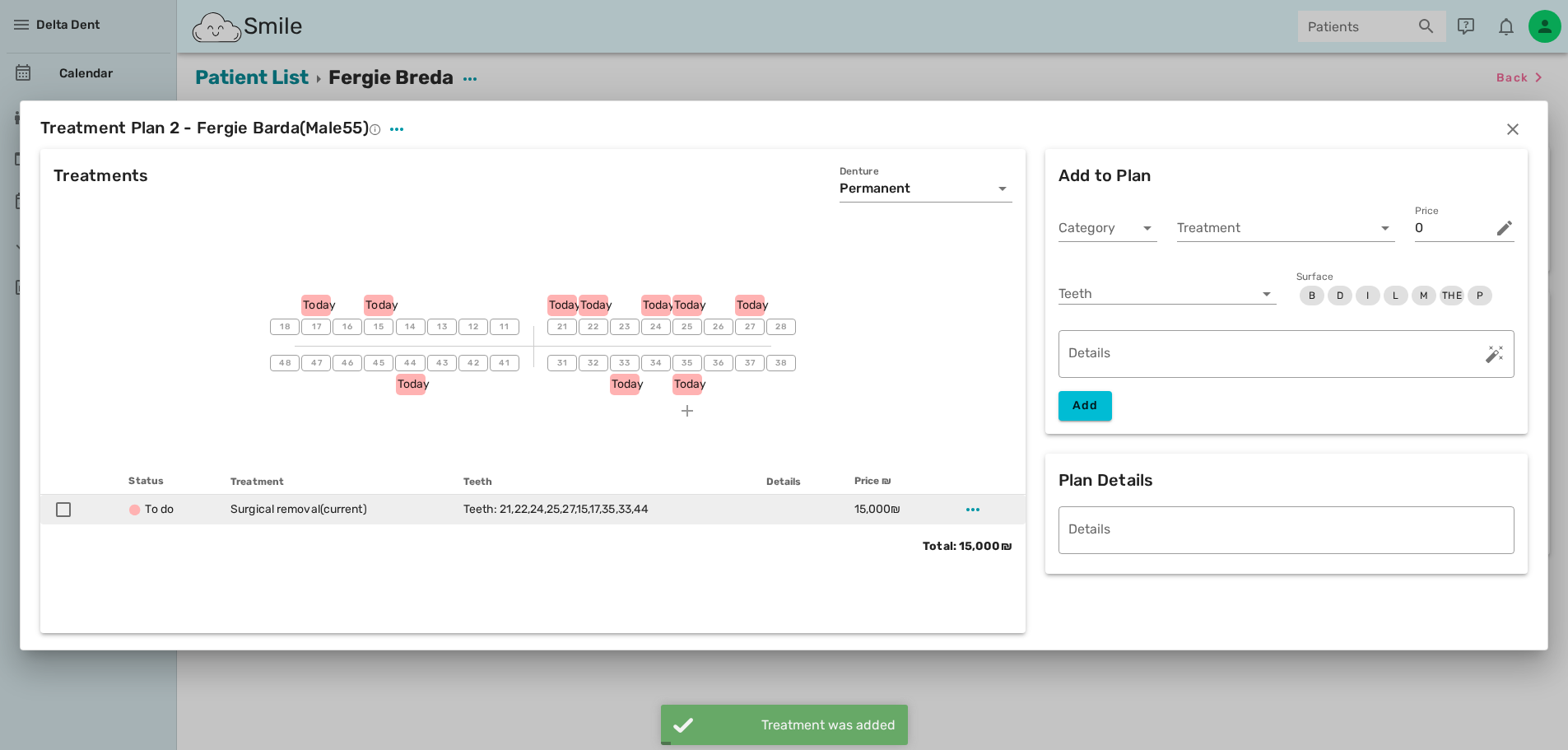 drag, startPoint x: 185, startPoint y: 510, endPoint x: 124, endPoint y: 512, distance: 61.03278 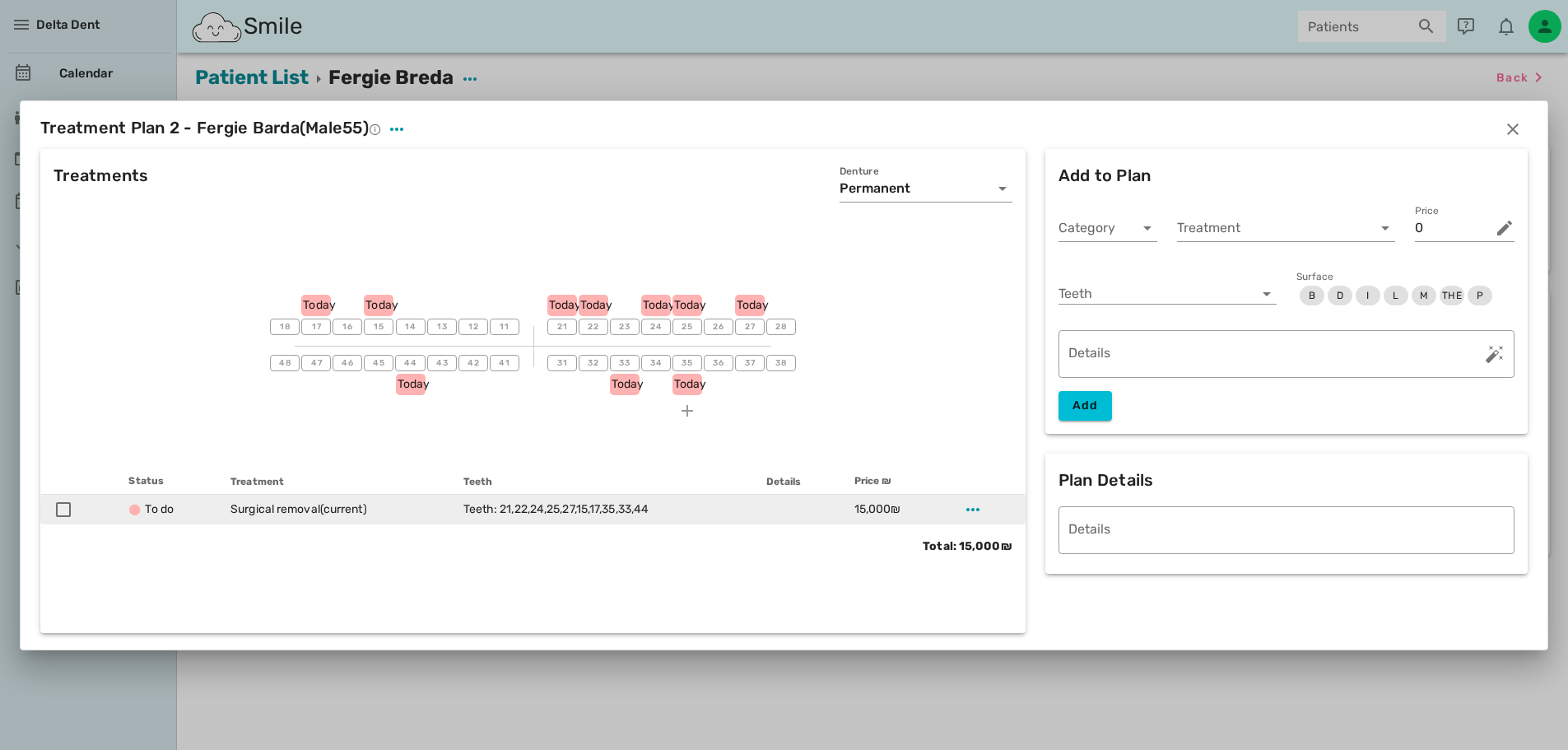 click on "To do" at bounding box center [166, 510] 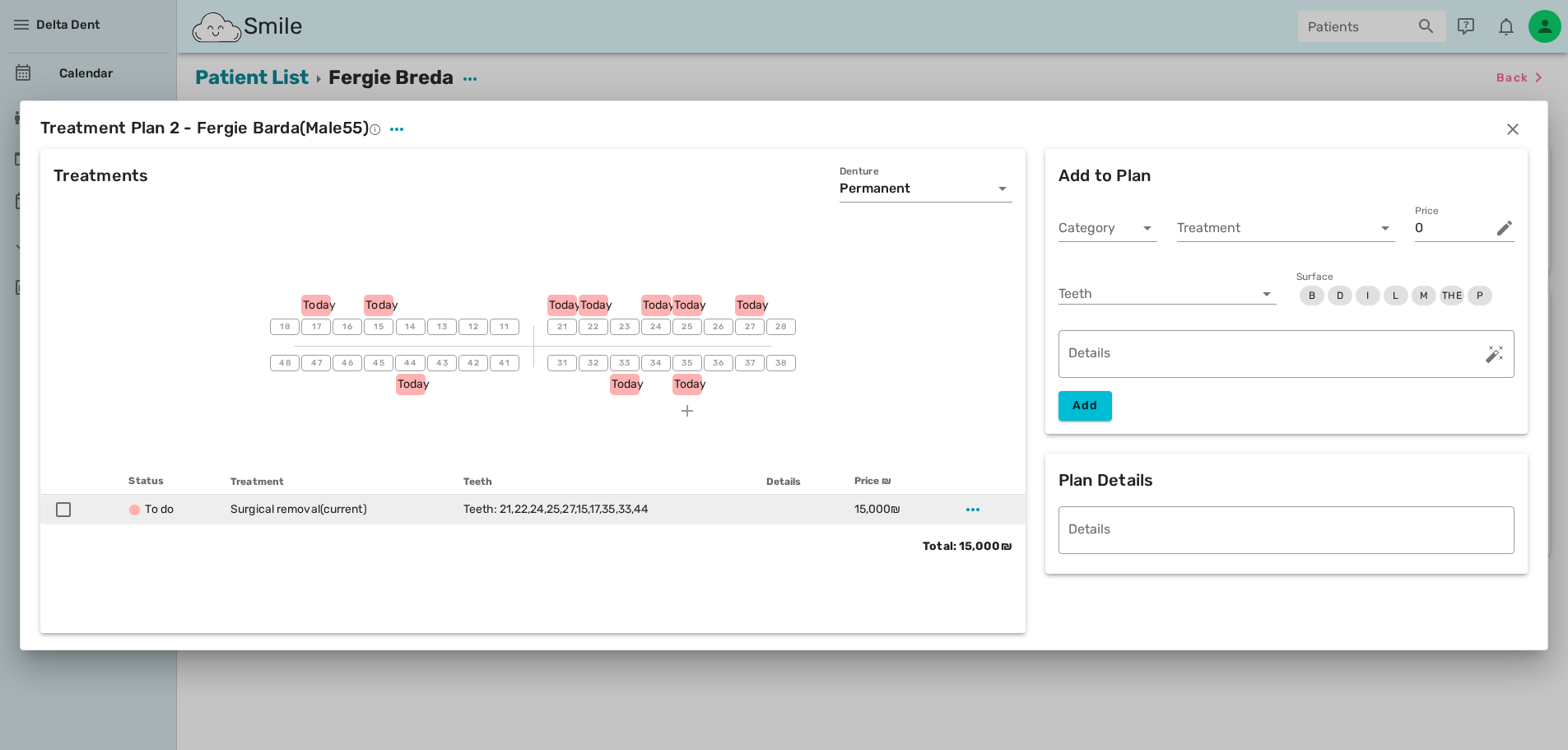 drag, startPoint x: 223, startPoint y: 509, endPoint x: 404, endPoint y: 515, distance: 181.0994 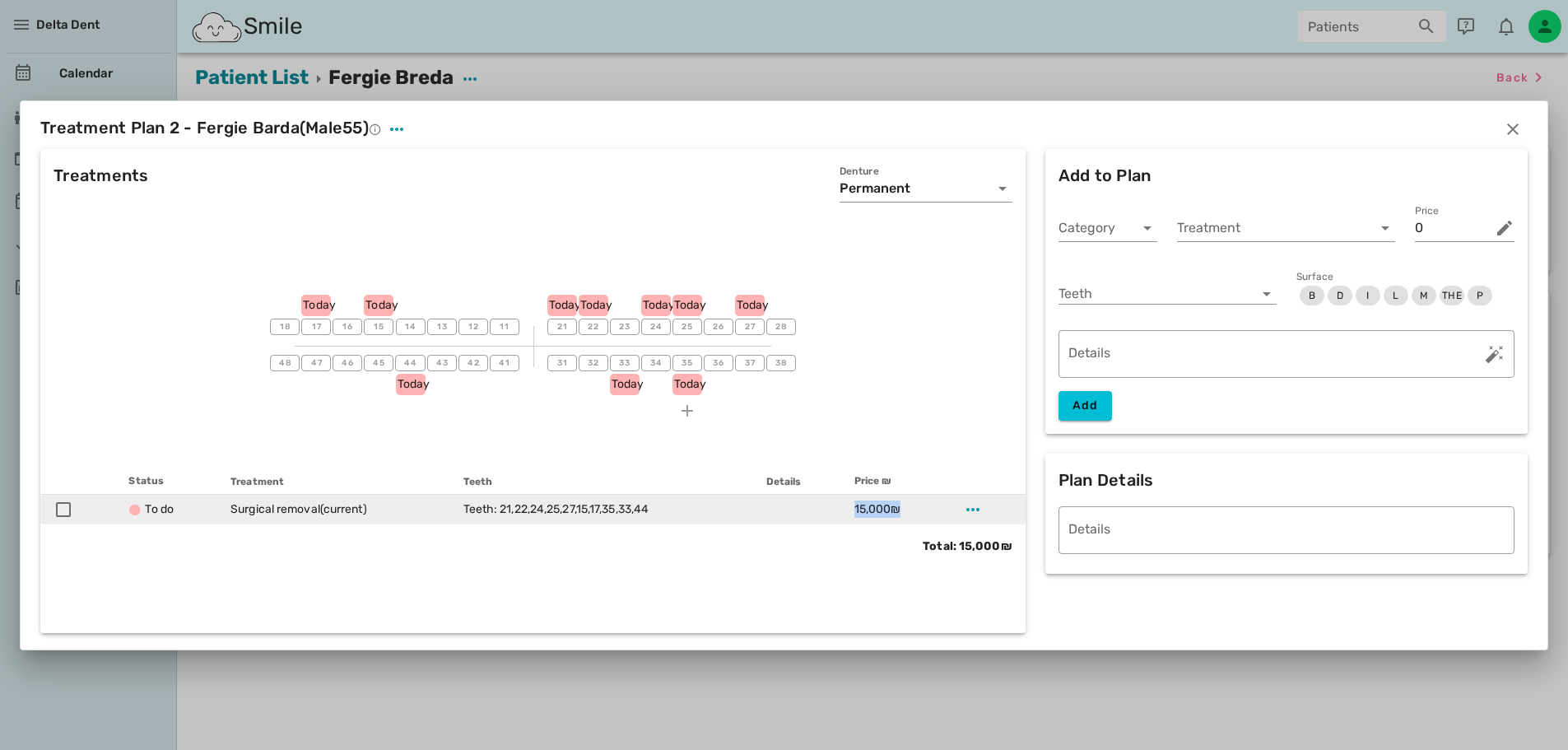 drag, startPoint x: 844, startPoint y: 496, endPoint x: 900, endPoint y: 510, distance: 57.723479 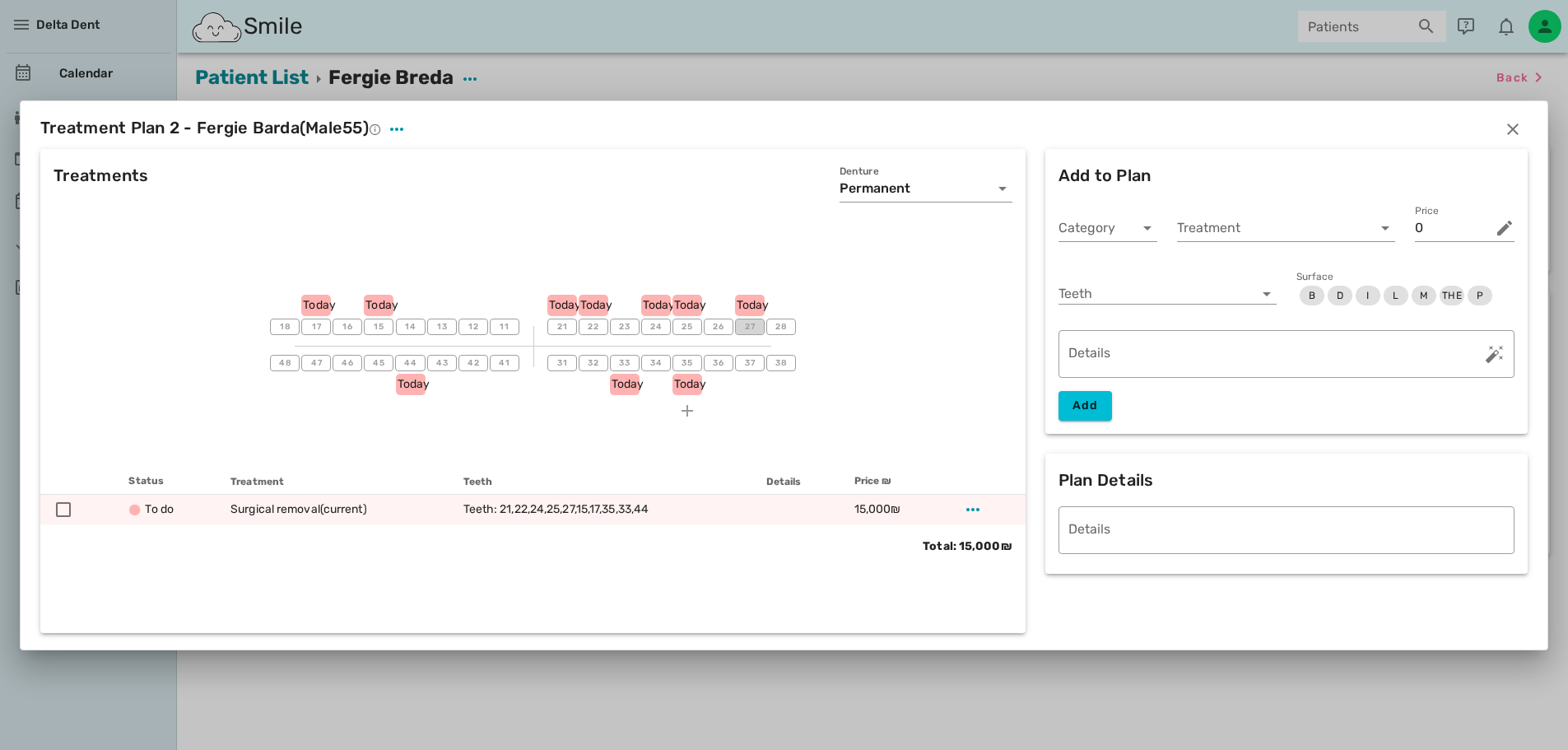 click on "27" at bounding box center (750, 327) 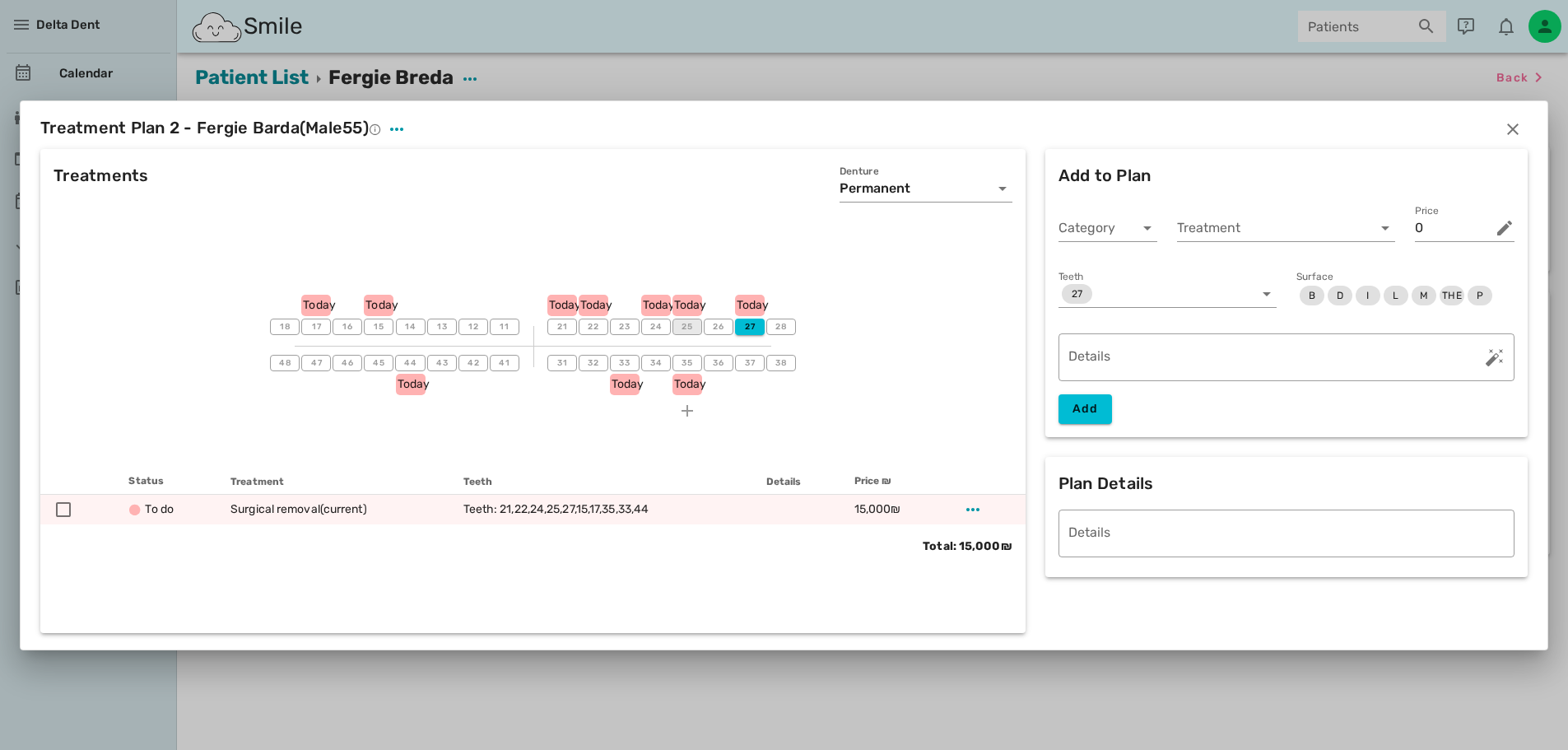 click on "25" at bounding box center (687, 327) 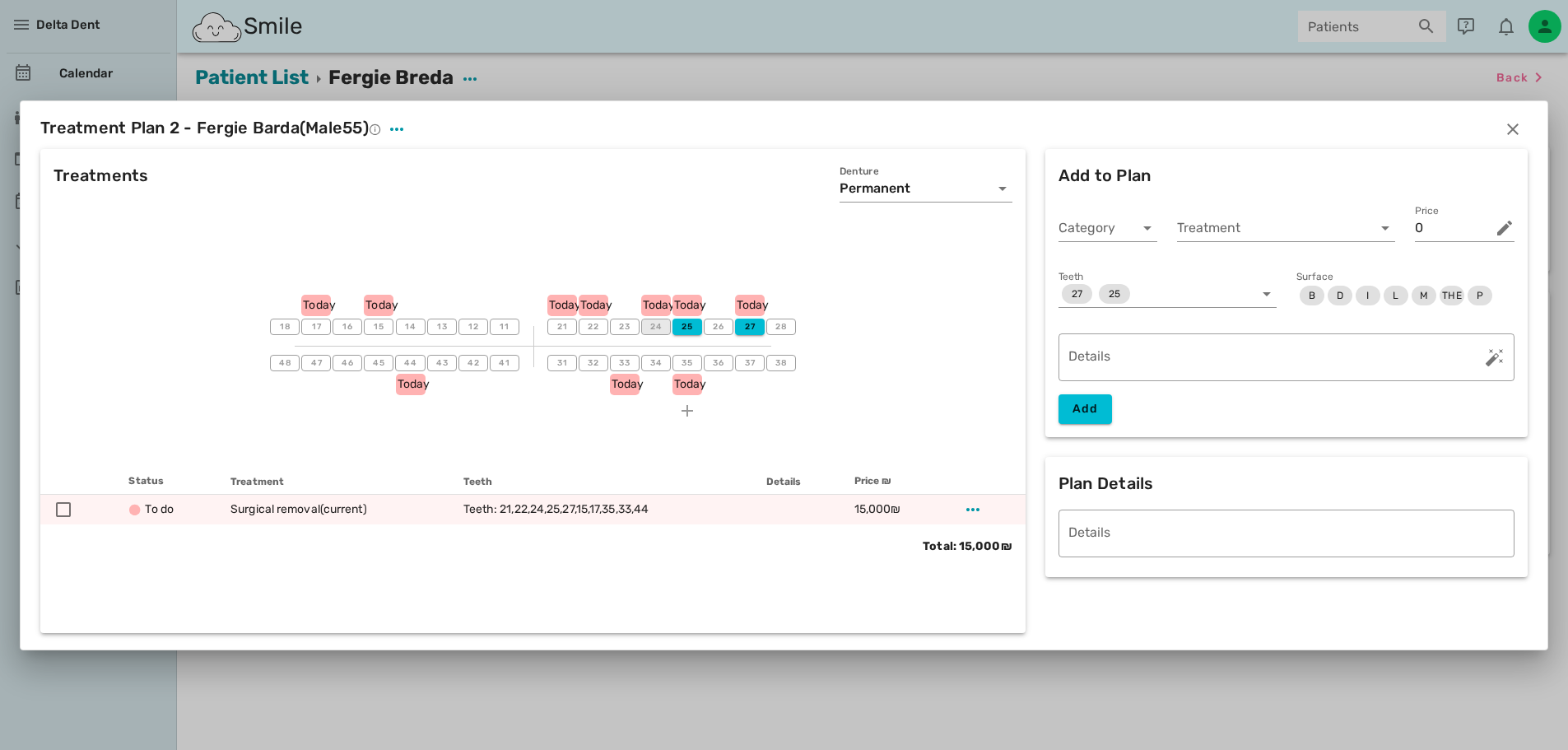 click on "24" at bounding box center (656, 327) 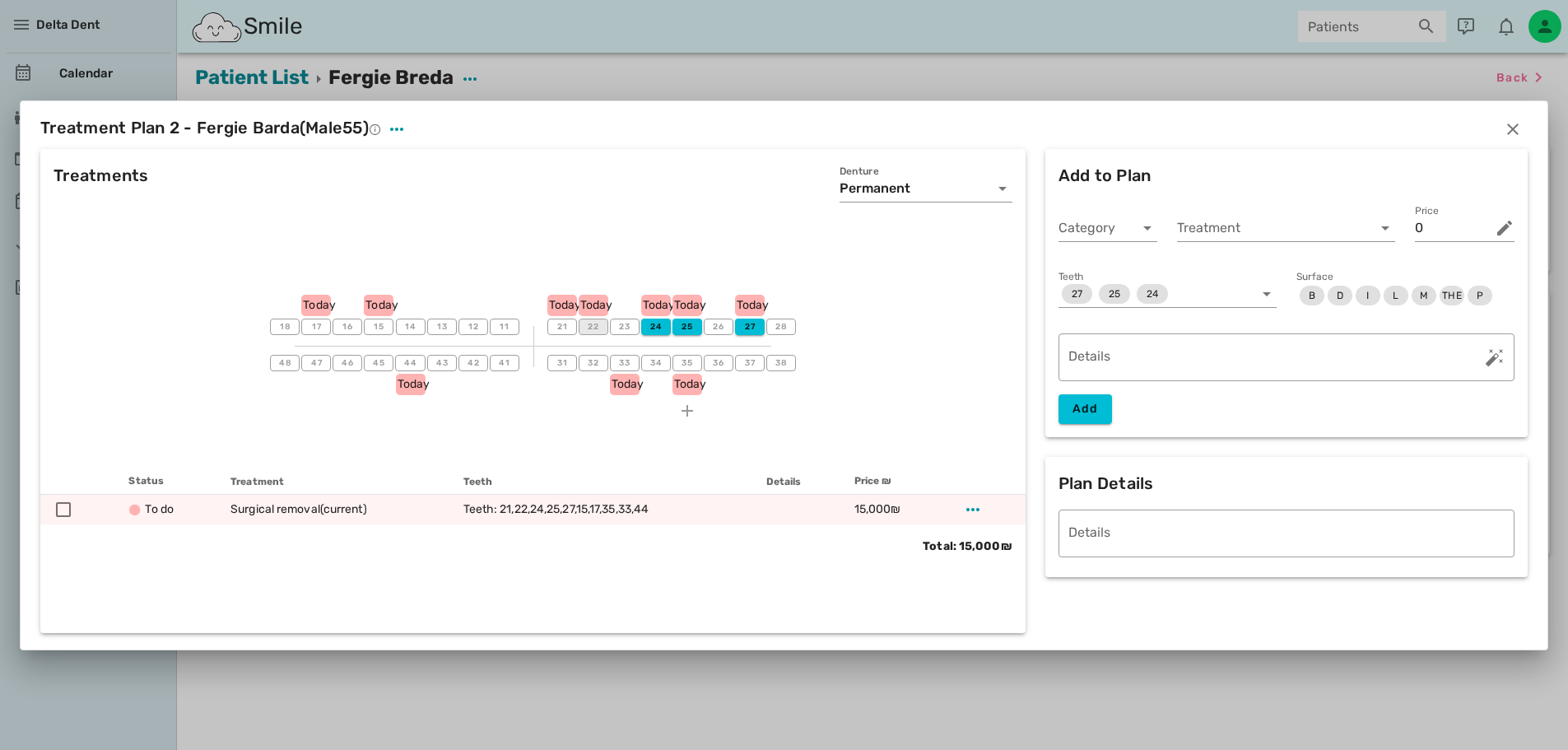 click on "22" at bounding box center (593, 327) 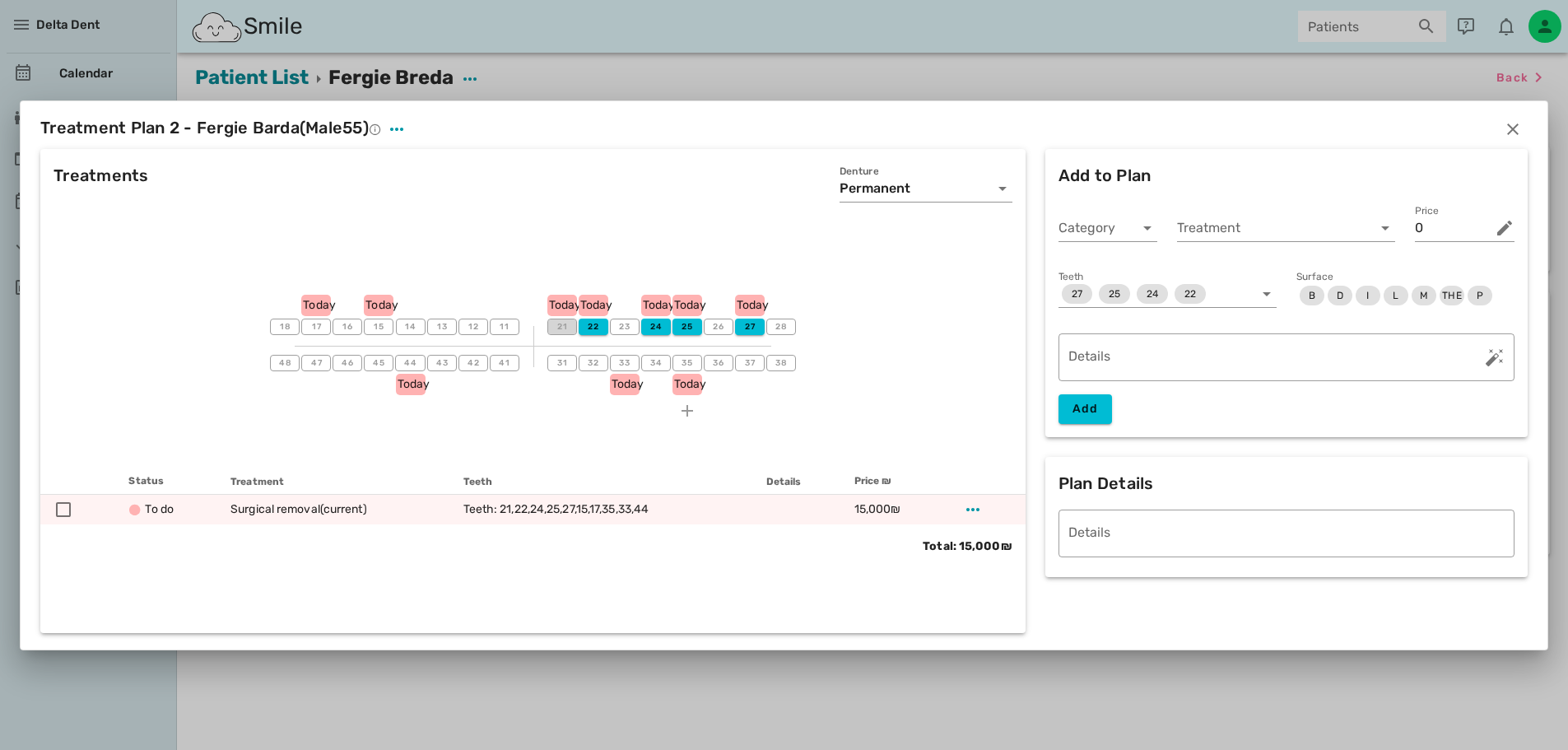 click on "21" at bounding box center [562, 327] 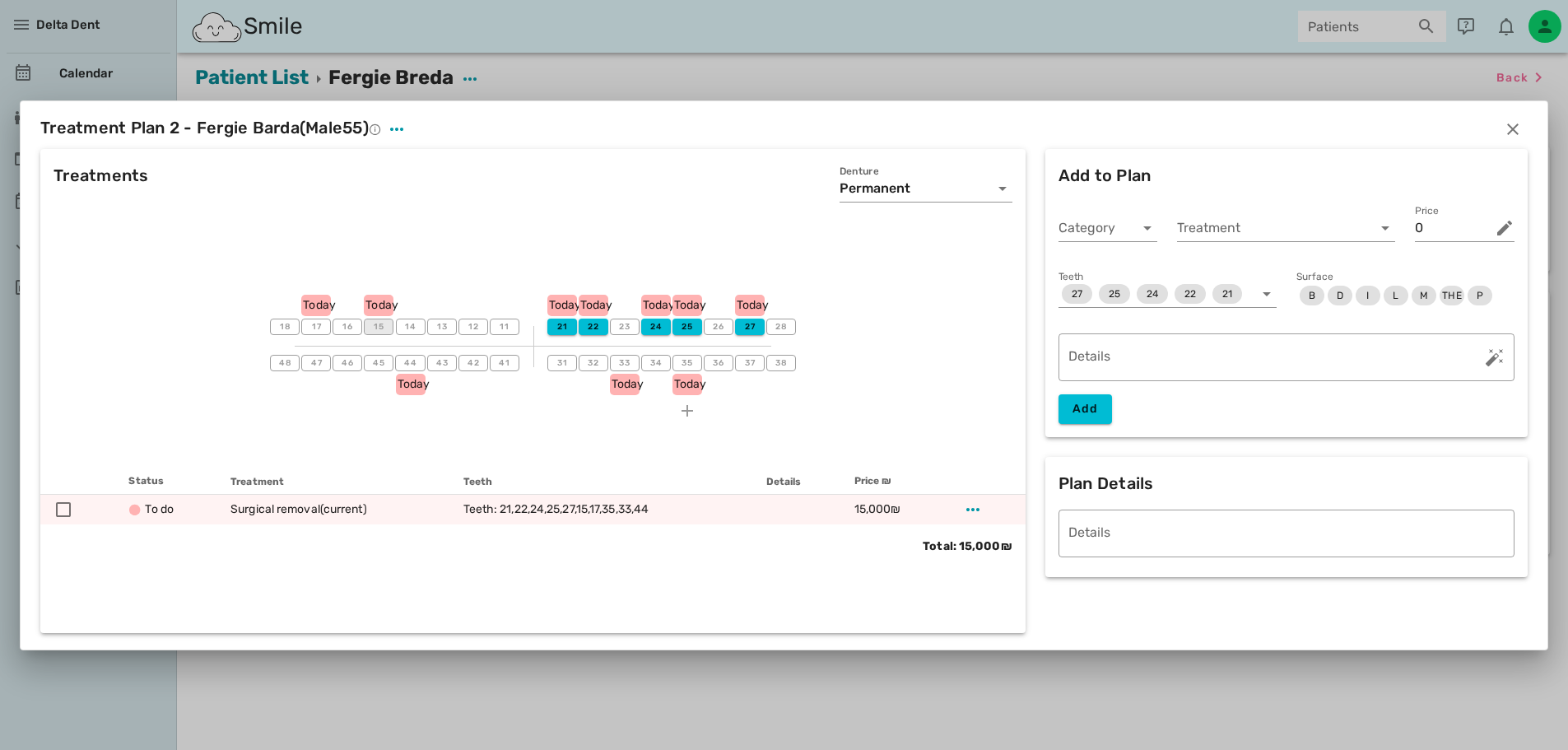 click on "15" at bounding box center [379, 327] 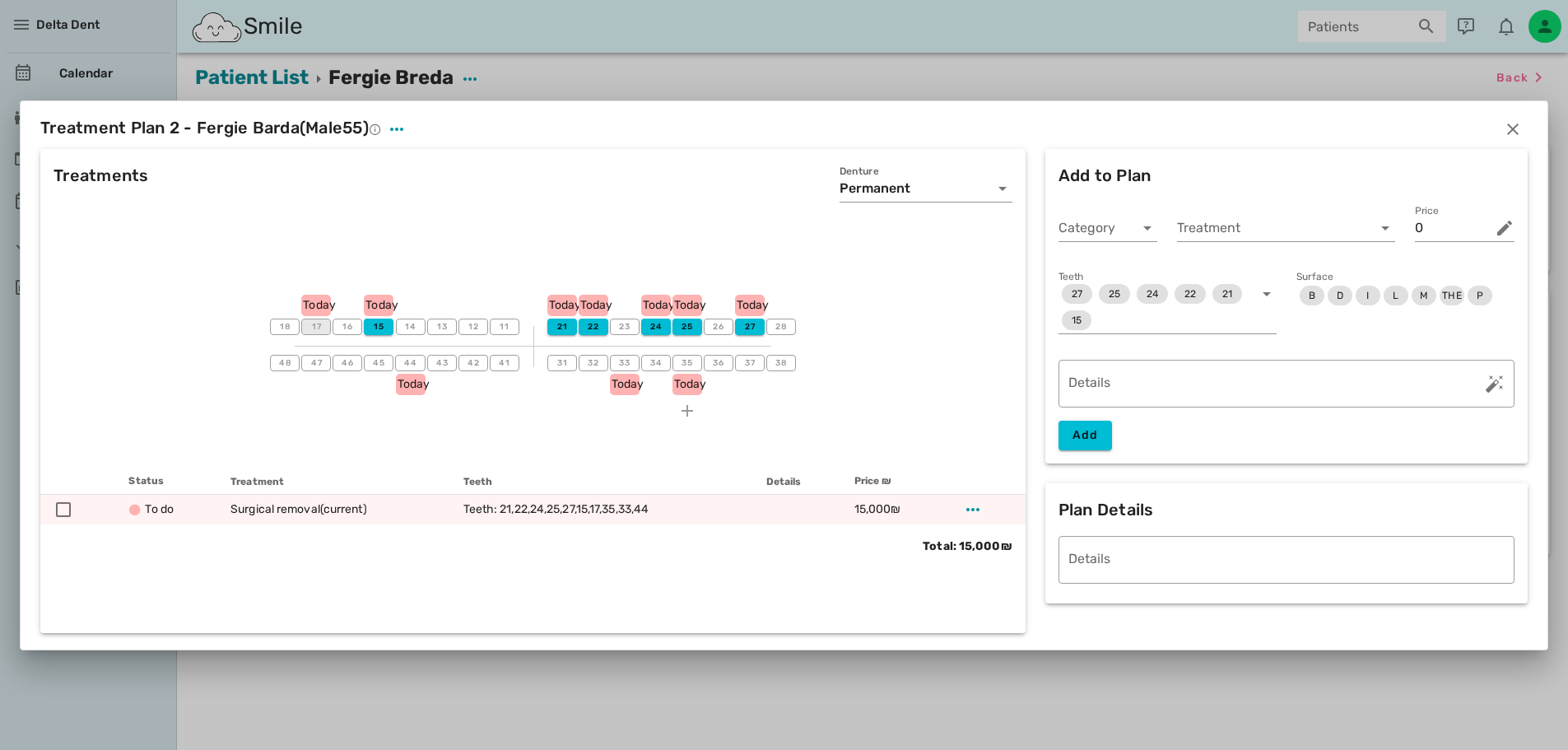 click on "17" at bounding box center [316, 327] 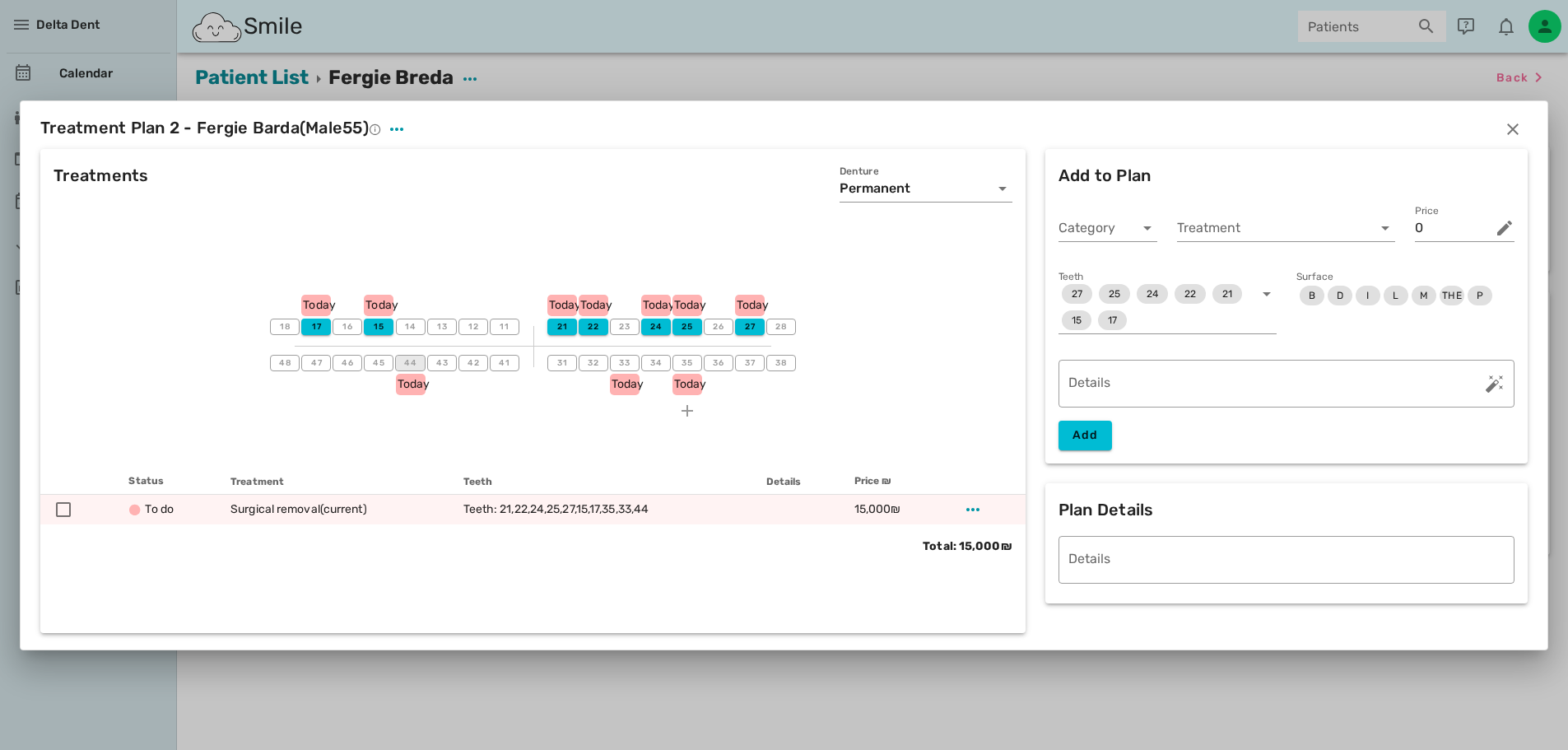 click on "44" at bounding box center [410, 363] 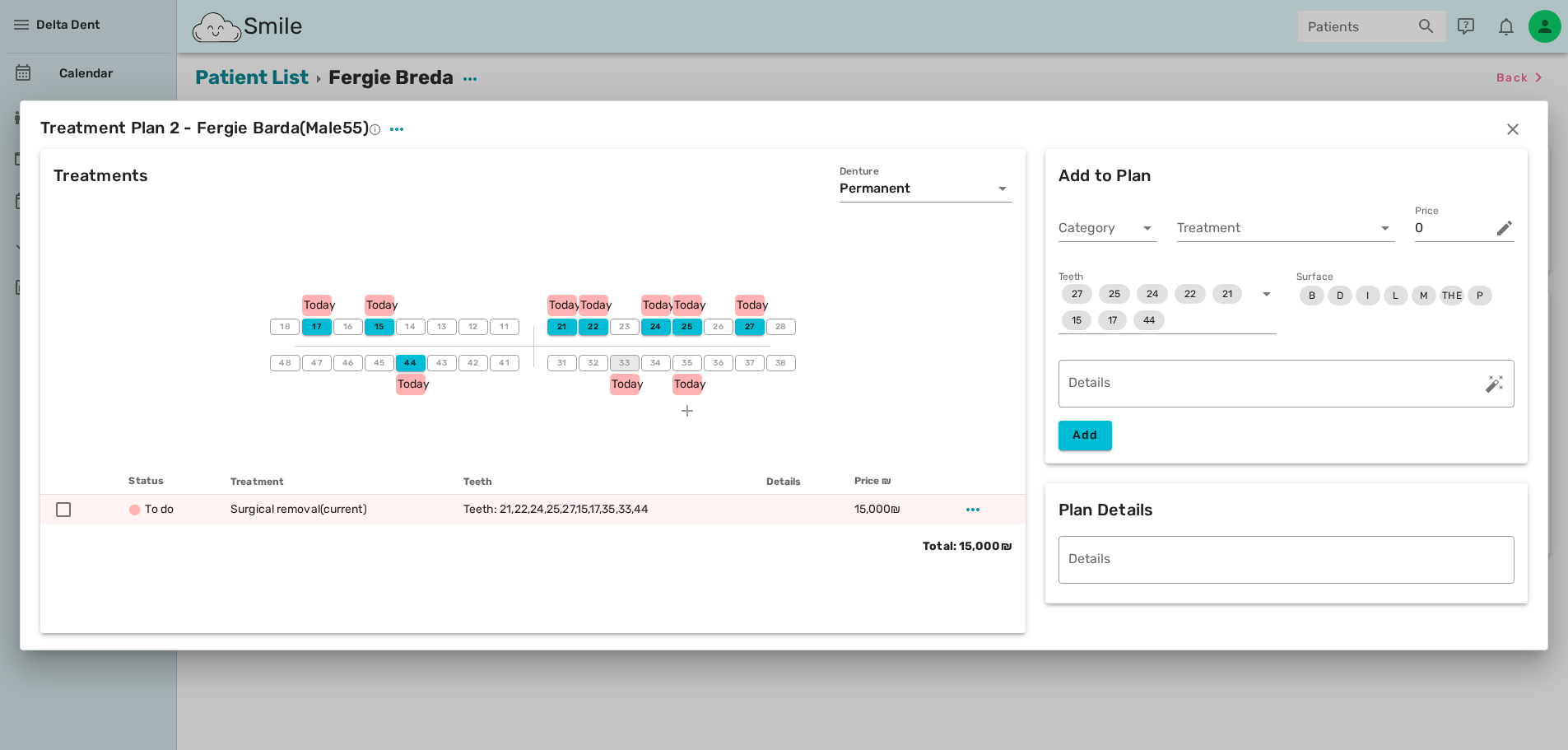 click on "33" at bounding box center [624, 363] 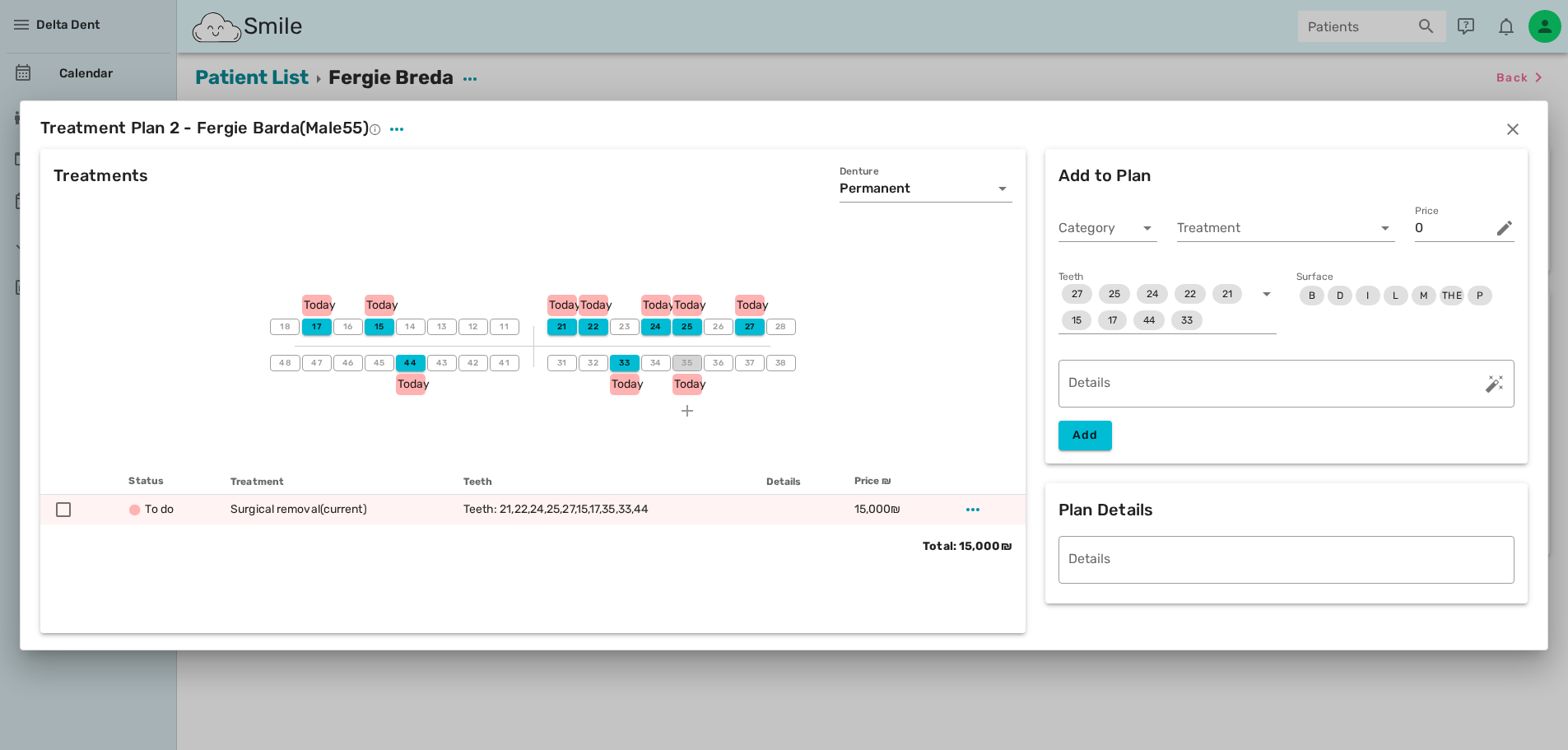 click on "35" at bounding box center (686, 363) 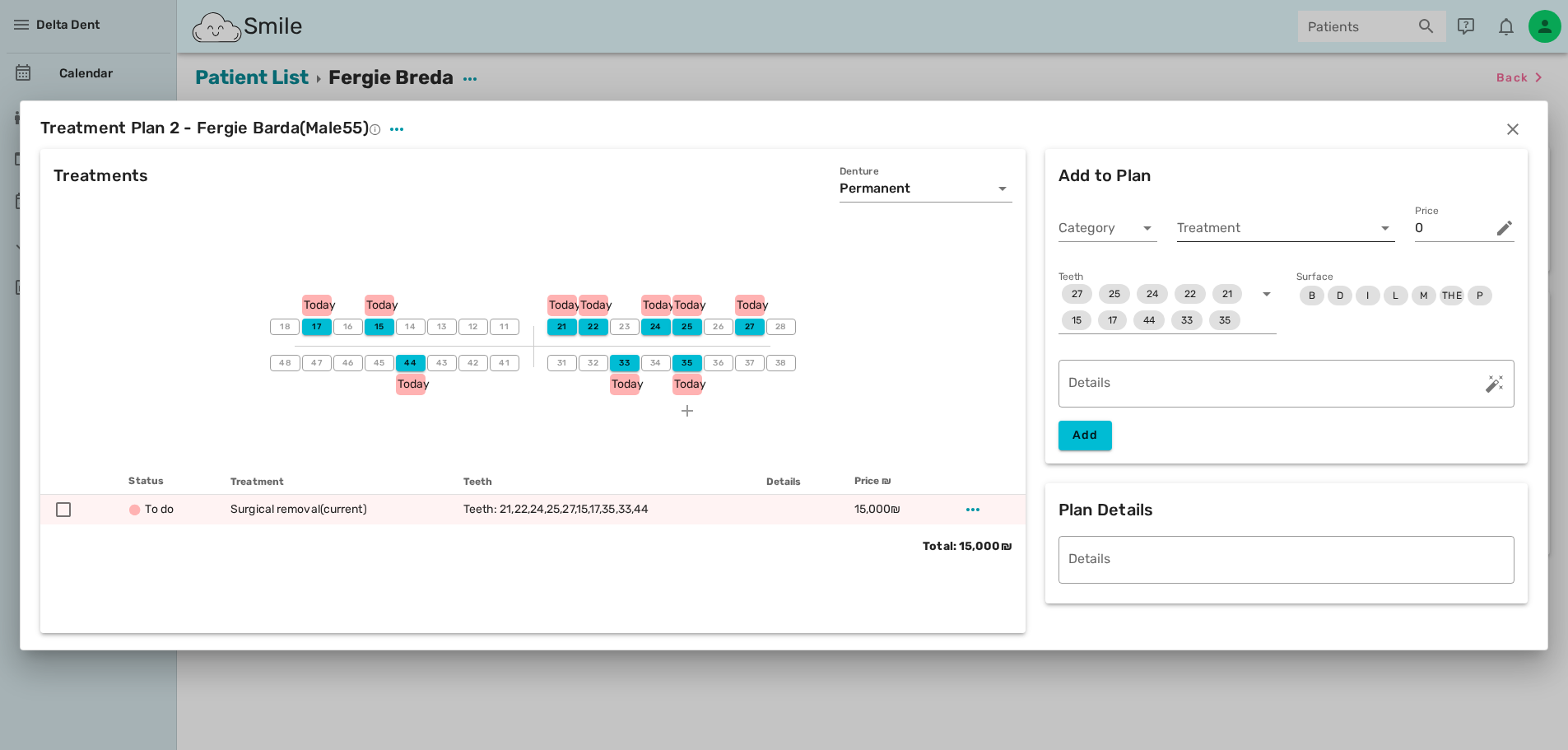 click on "Treatment" at bounding box center [1274, 228] 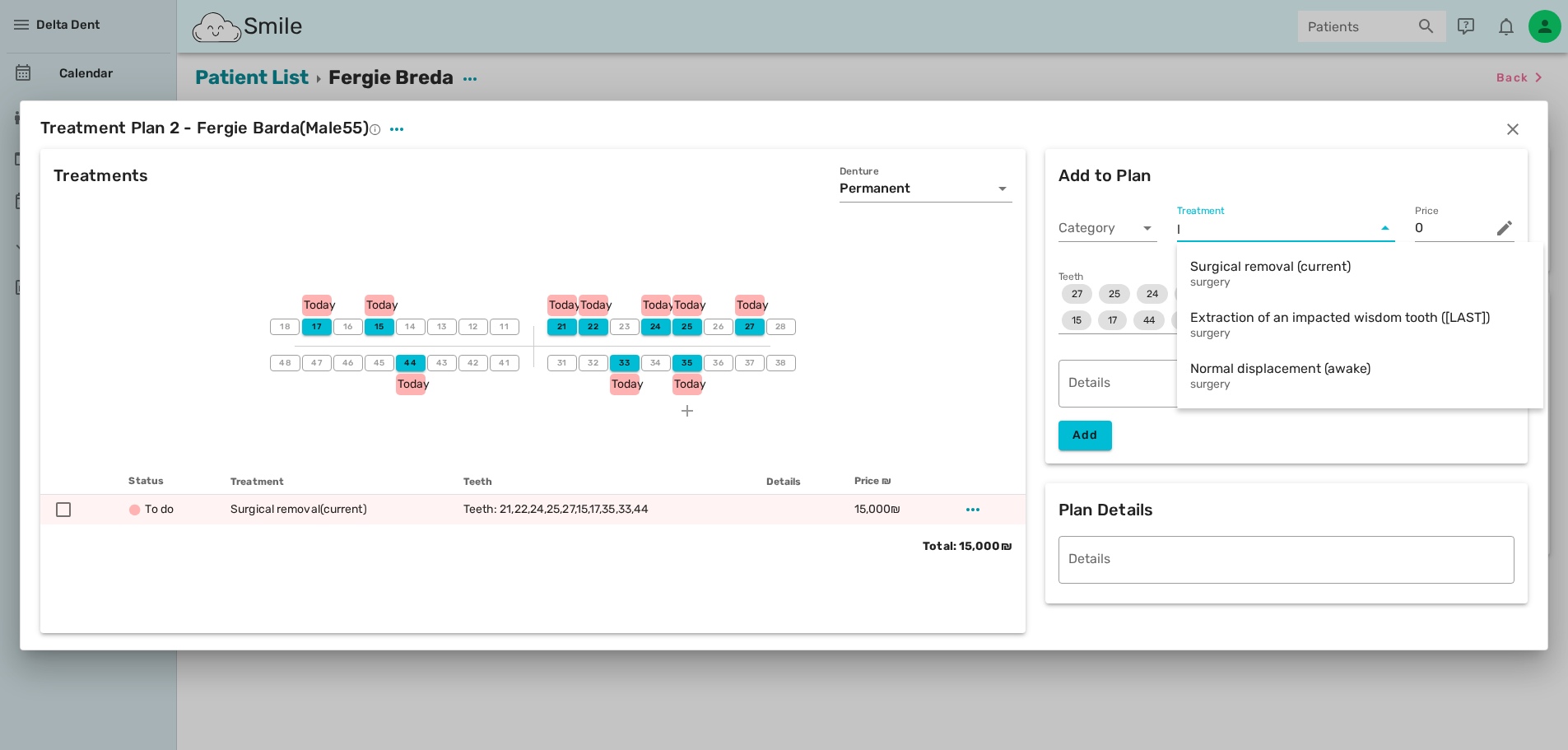 scroll, scrollTop: 0, scrollLeft: 0, axis: both 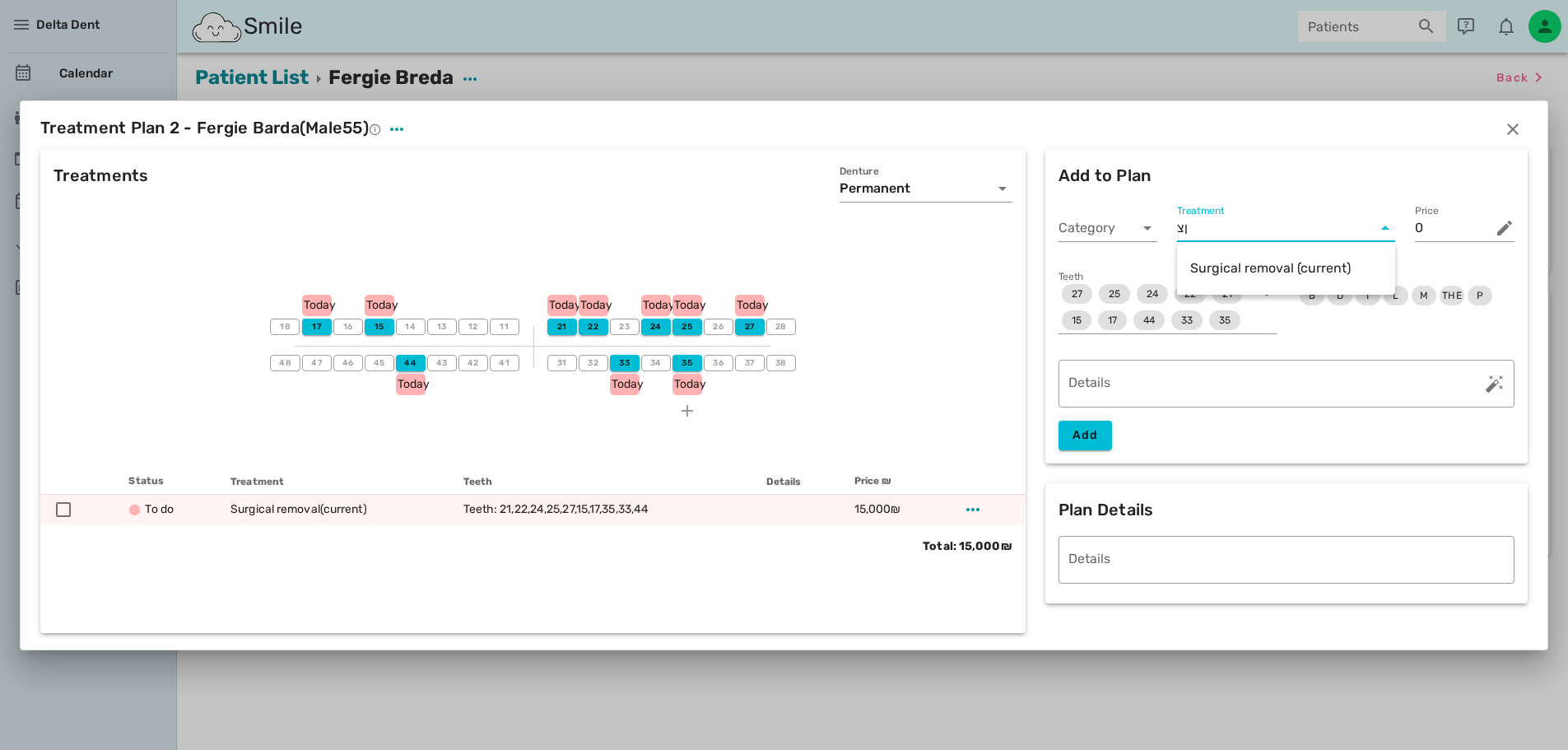 type on "ן" 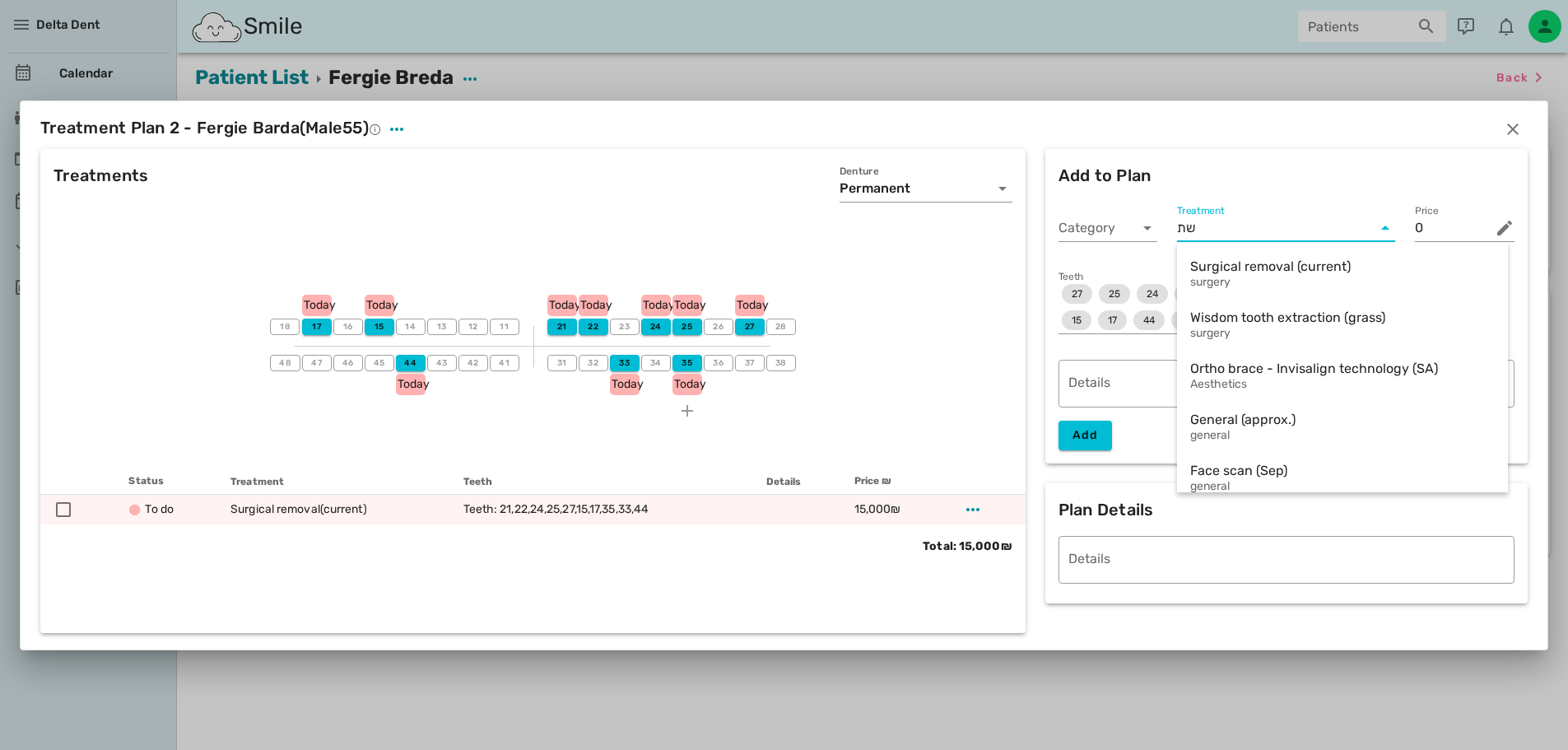 type on "ש" 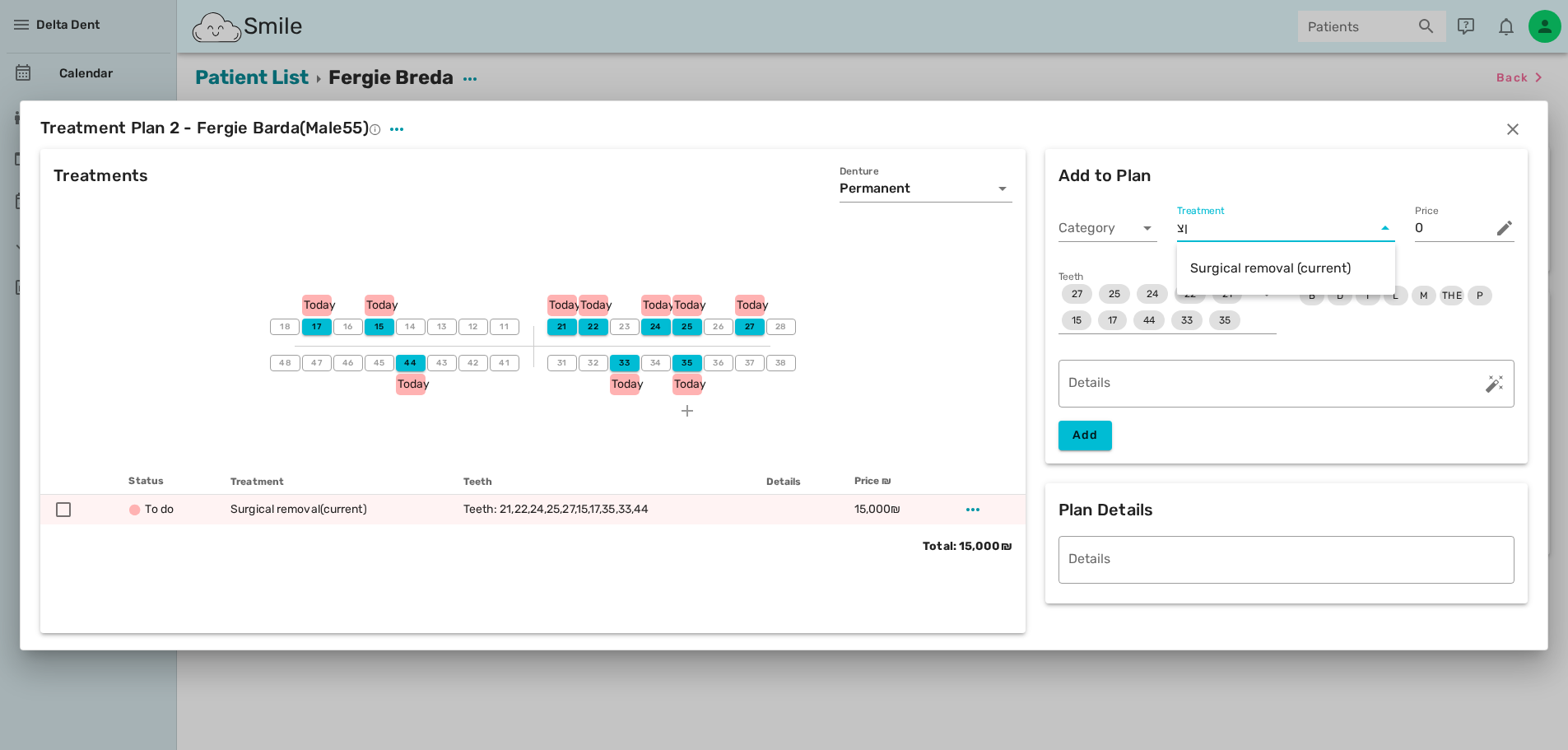 type on "ן" 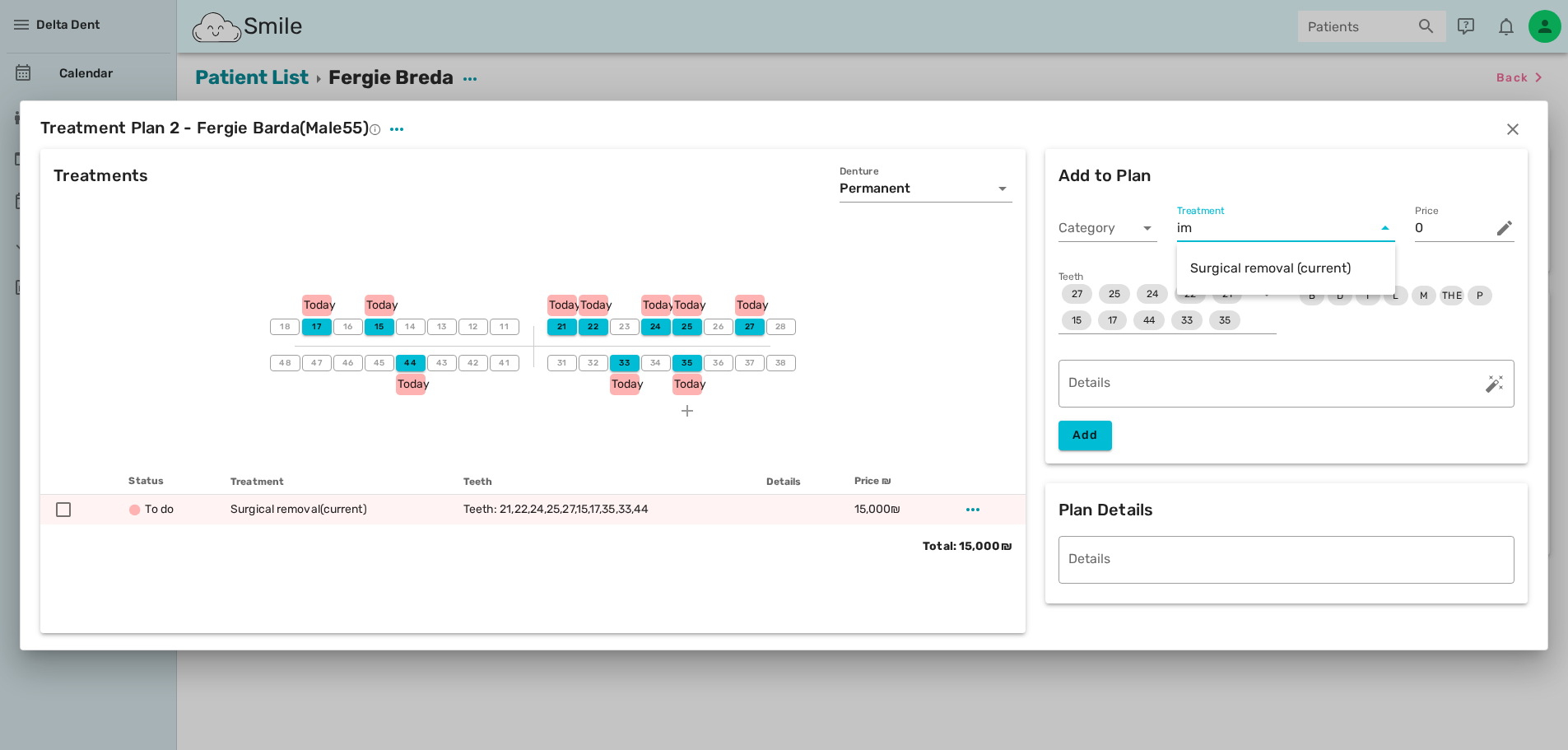 type on "i" 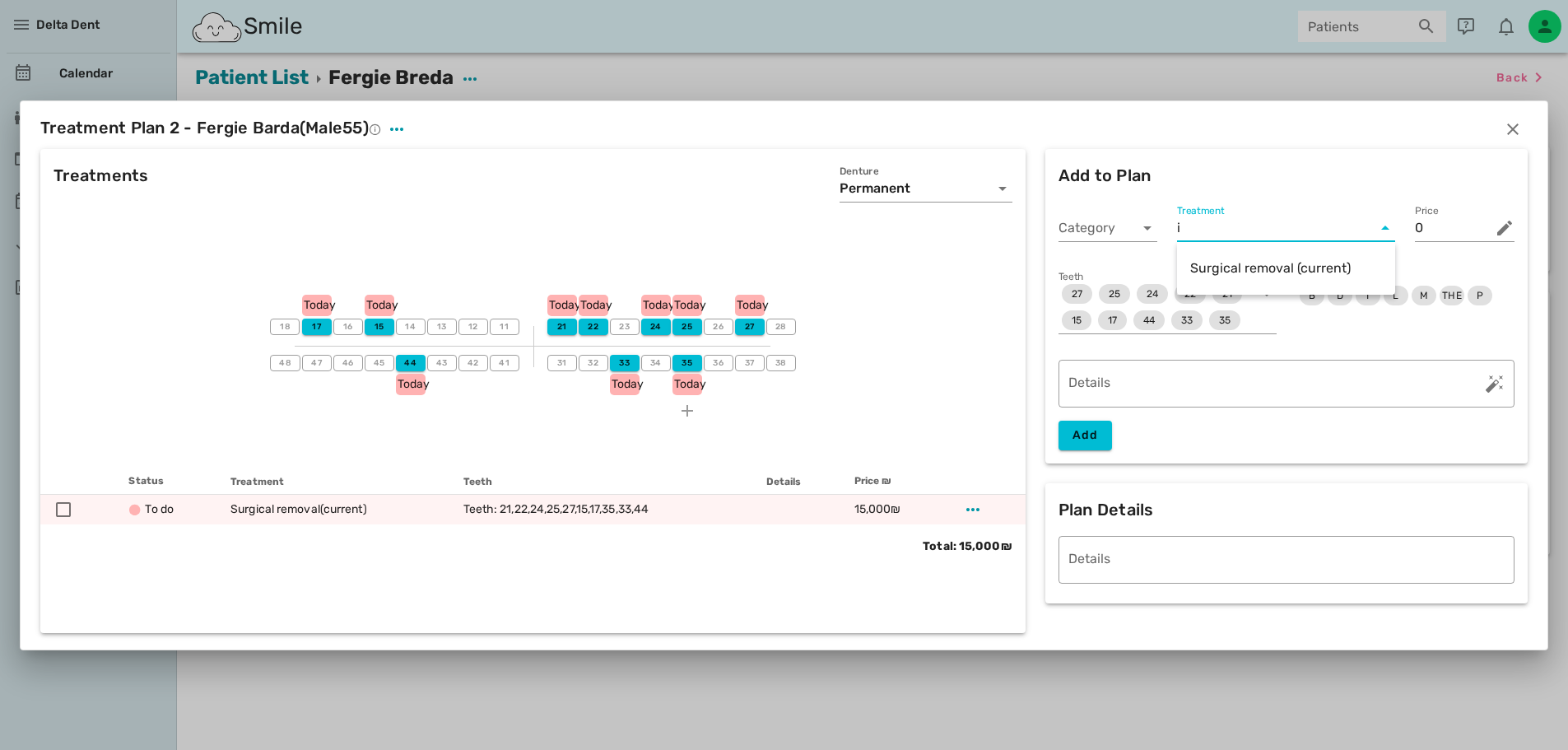 type 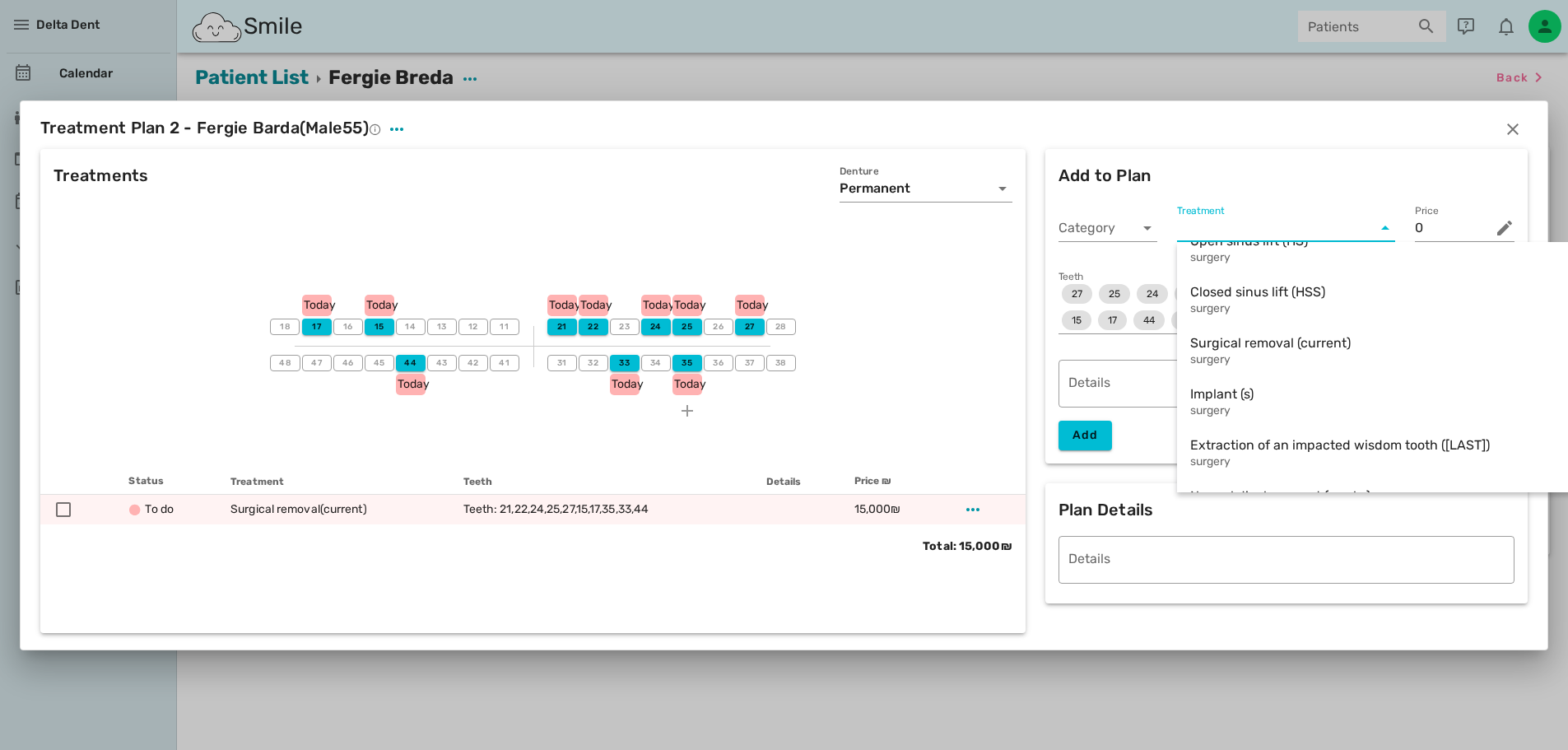 scroll, scrollTop: 1894, scrollLeft: 0, axis: vertical 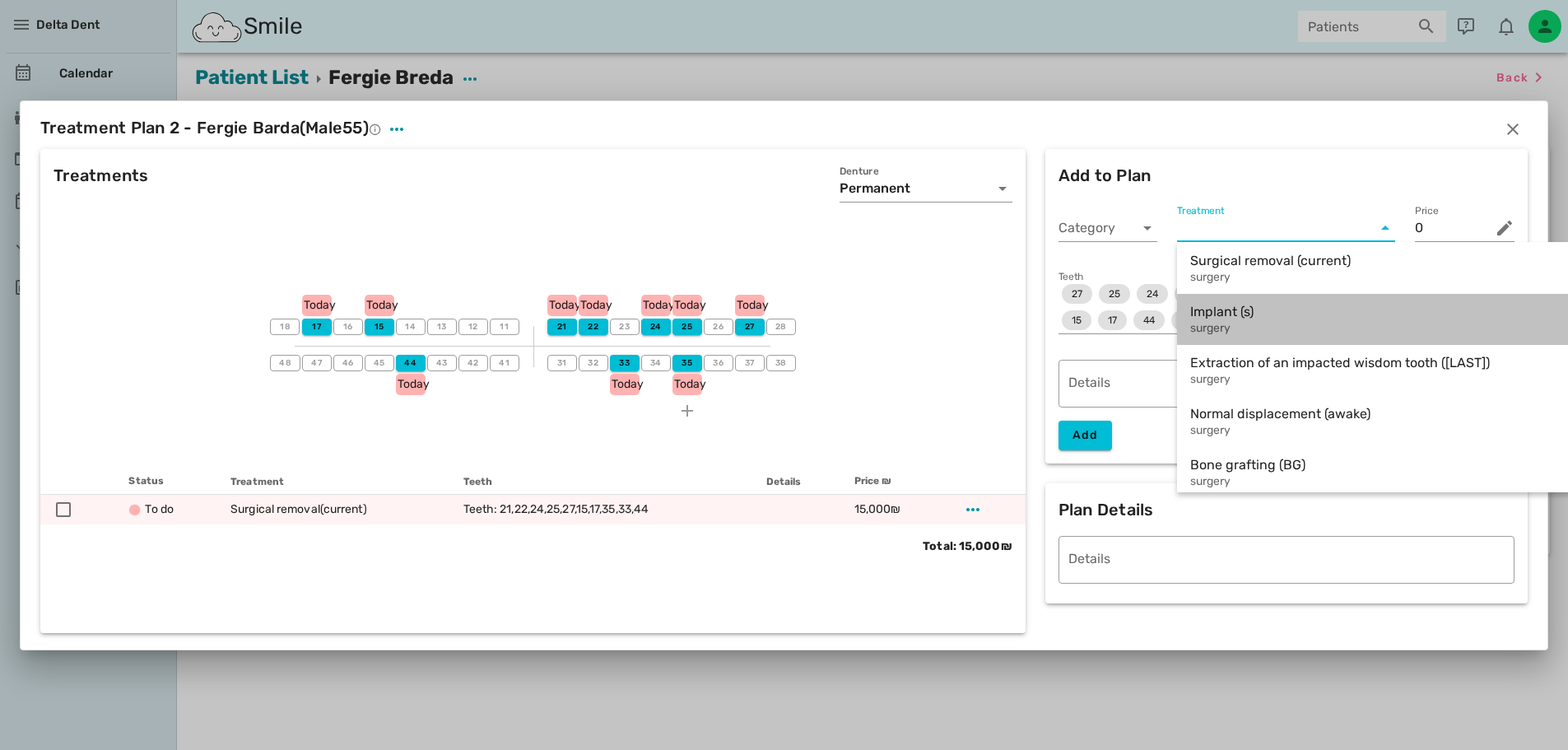 click on "surgery" at bounding box center [1403, 328] 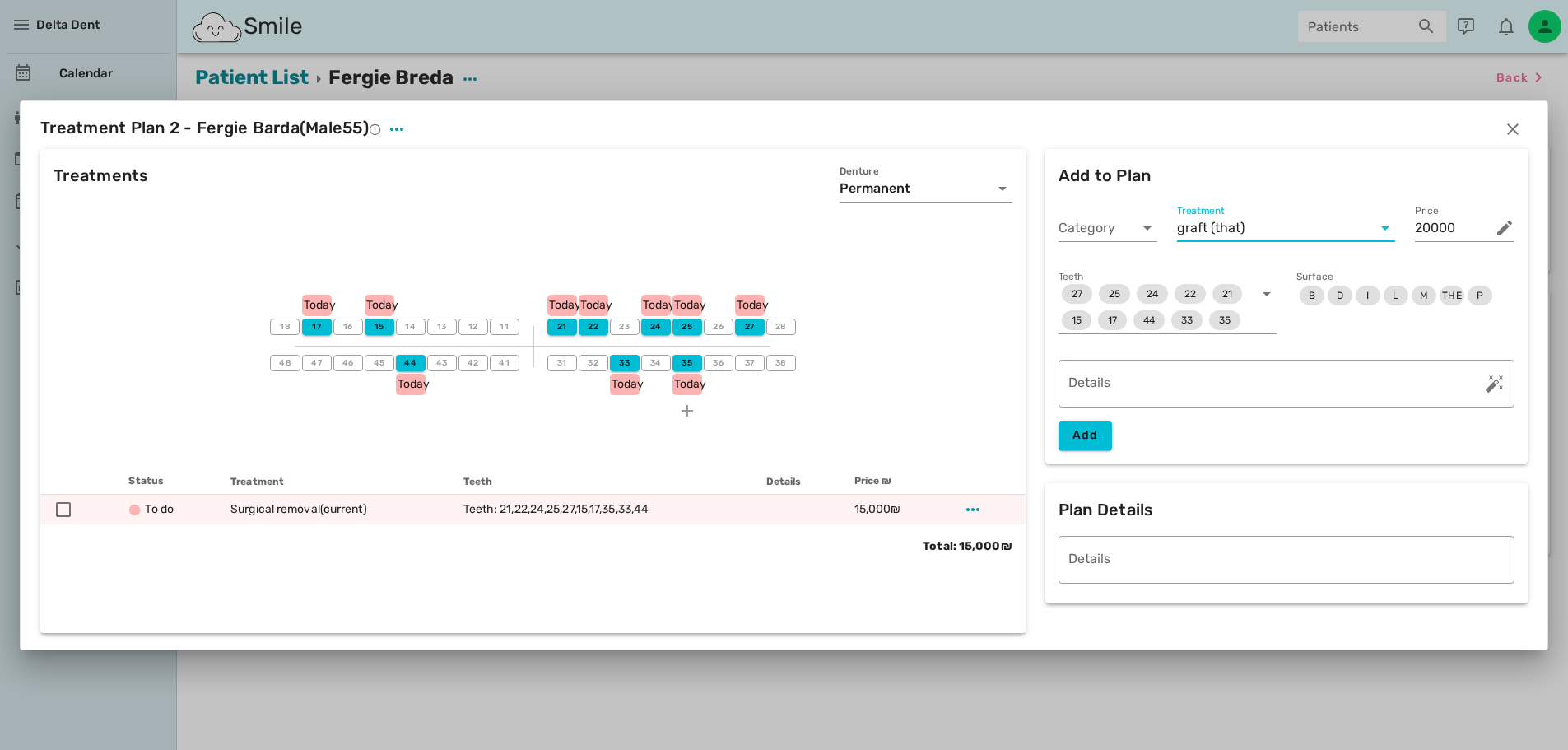 click at bounding box center (1385, 228) 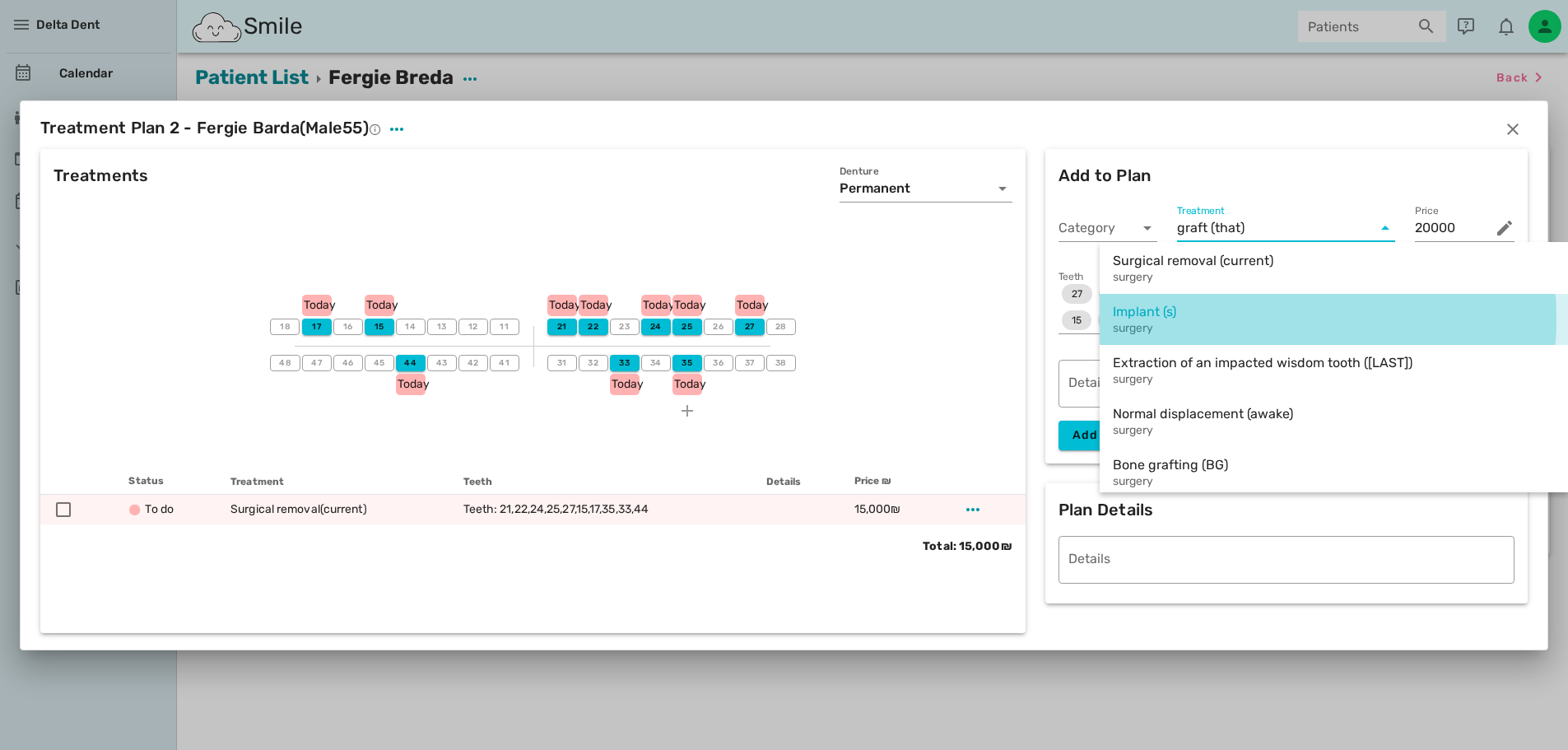 click on "Implant (s)" at bounding box center [1144, 311] 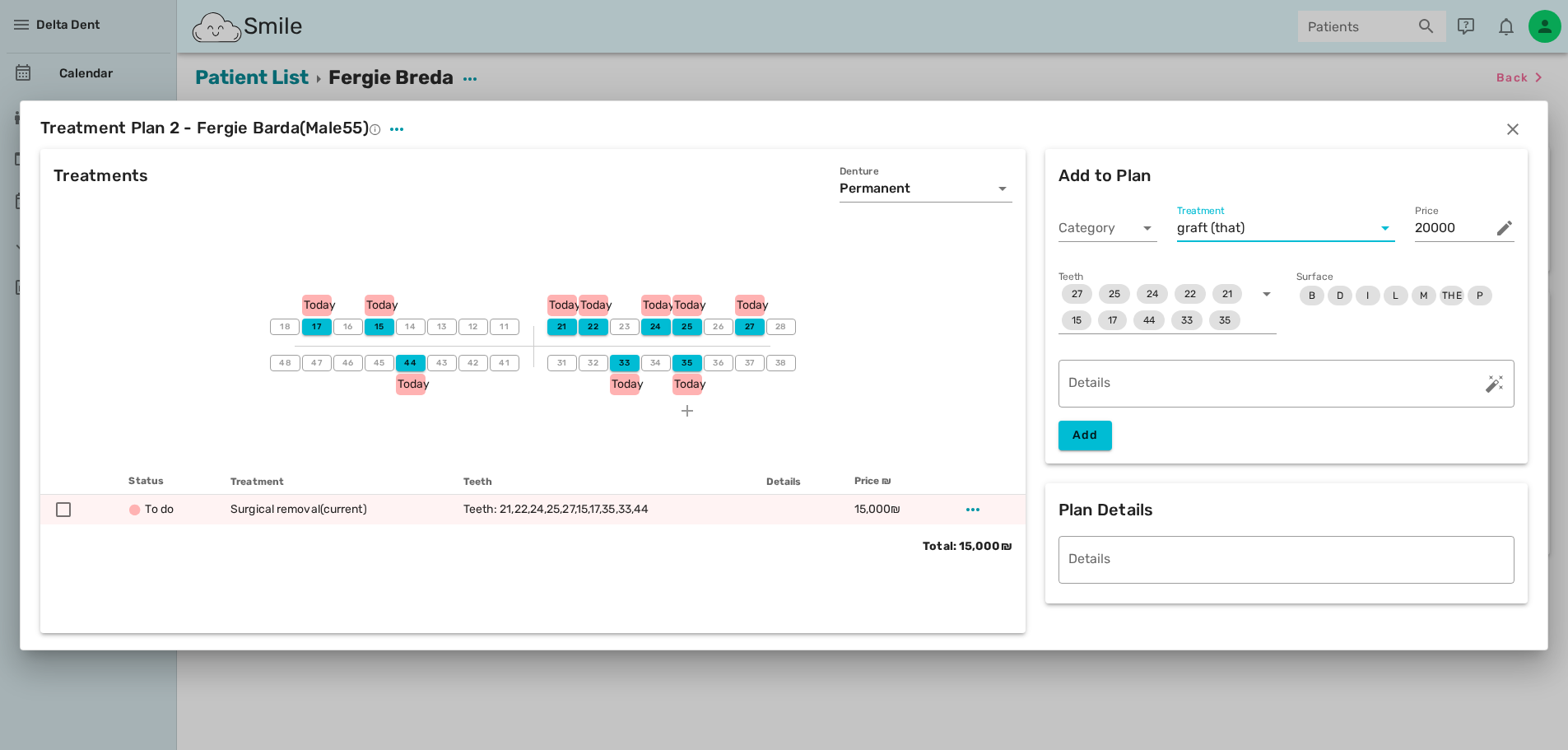 click on "Treatment" at bounding box center [1308, 228] 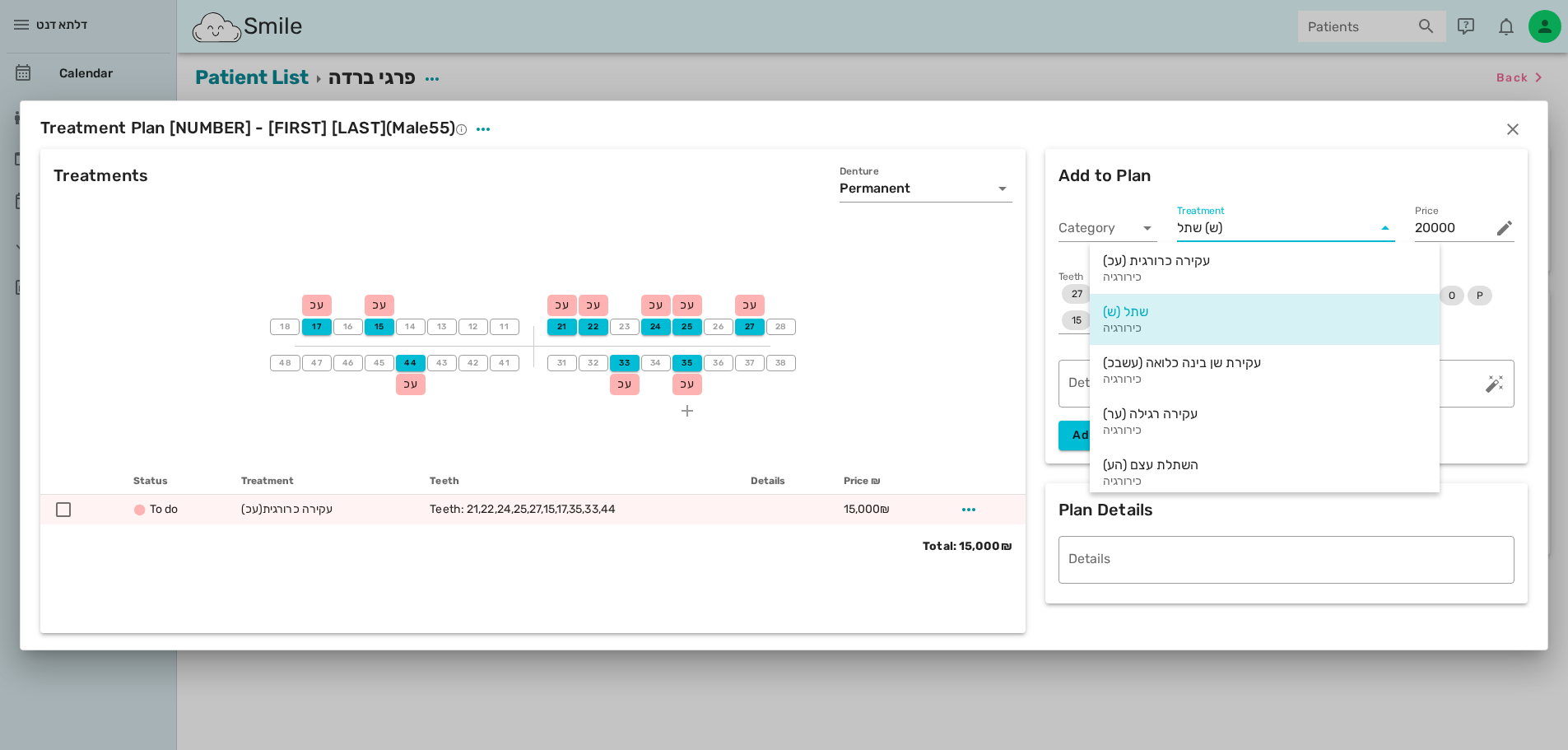 click on "שתל
(ש) כירורגיה" at bounding box center (1264, 319) 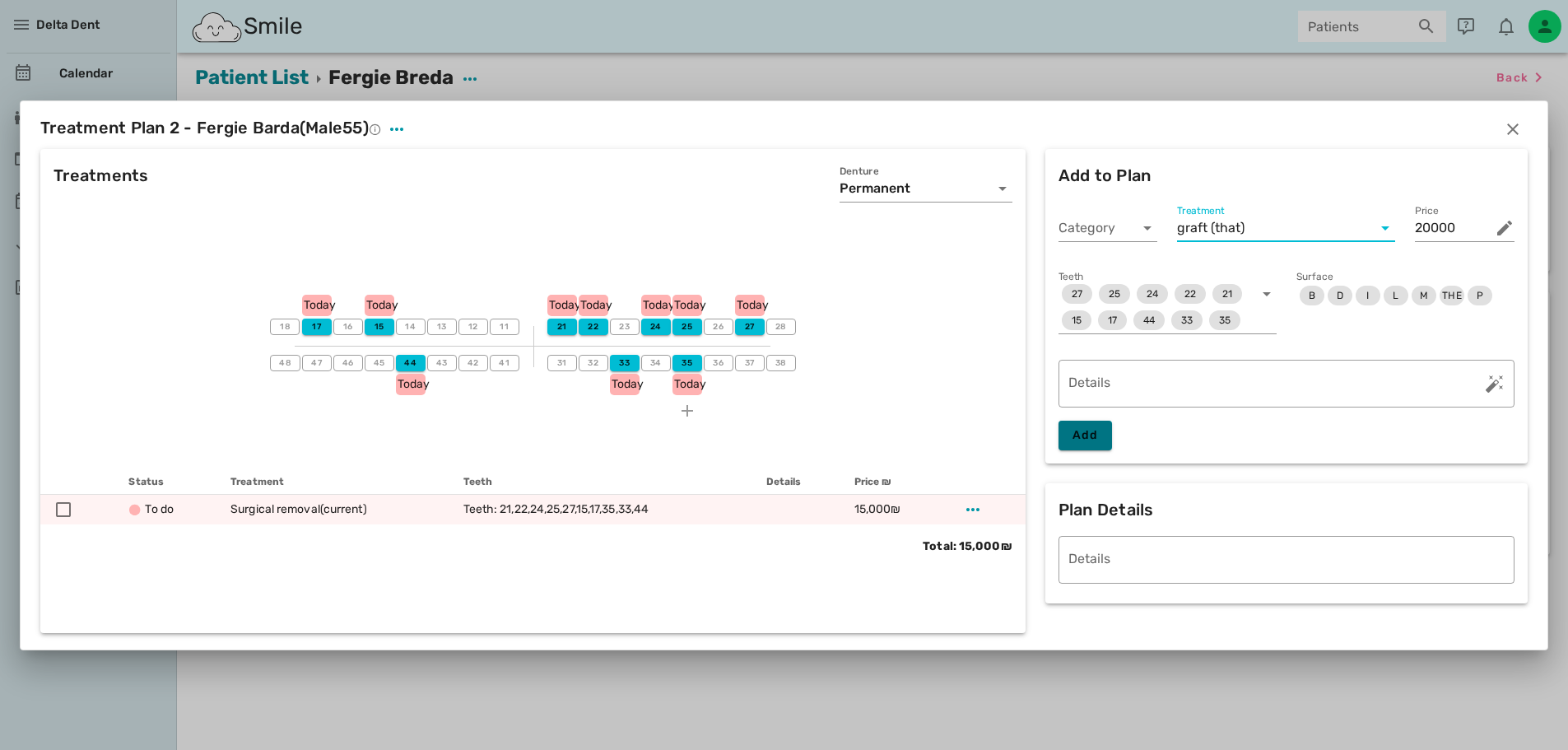 click on "Add" at bounding box center (1086, 435) 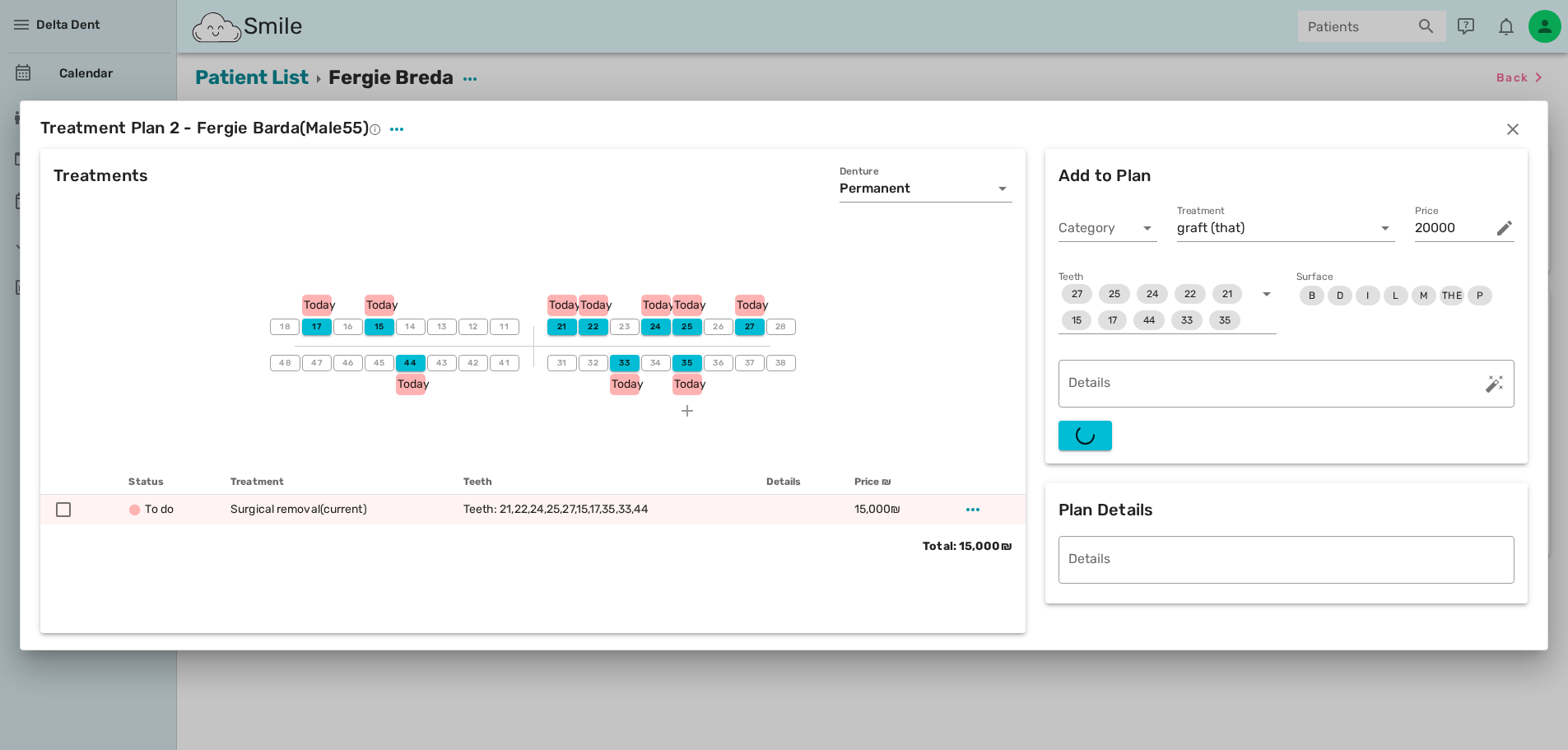type on "0" 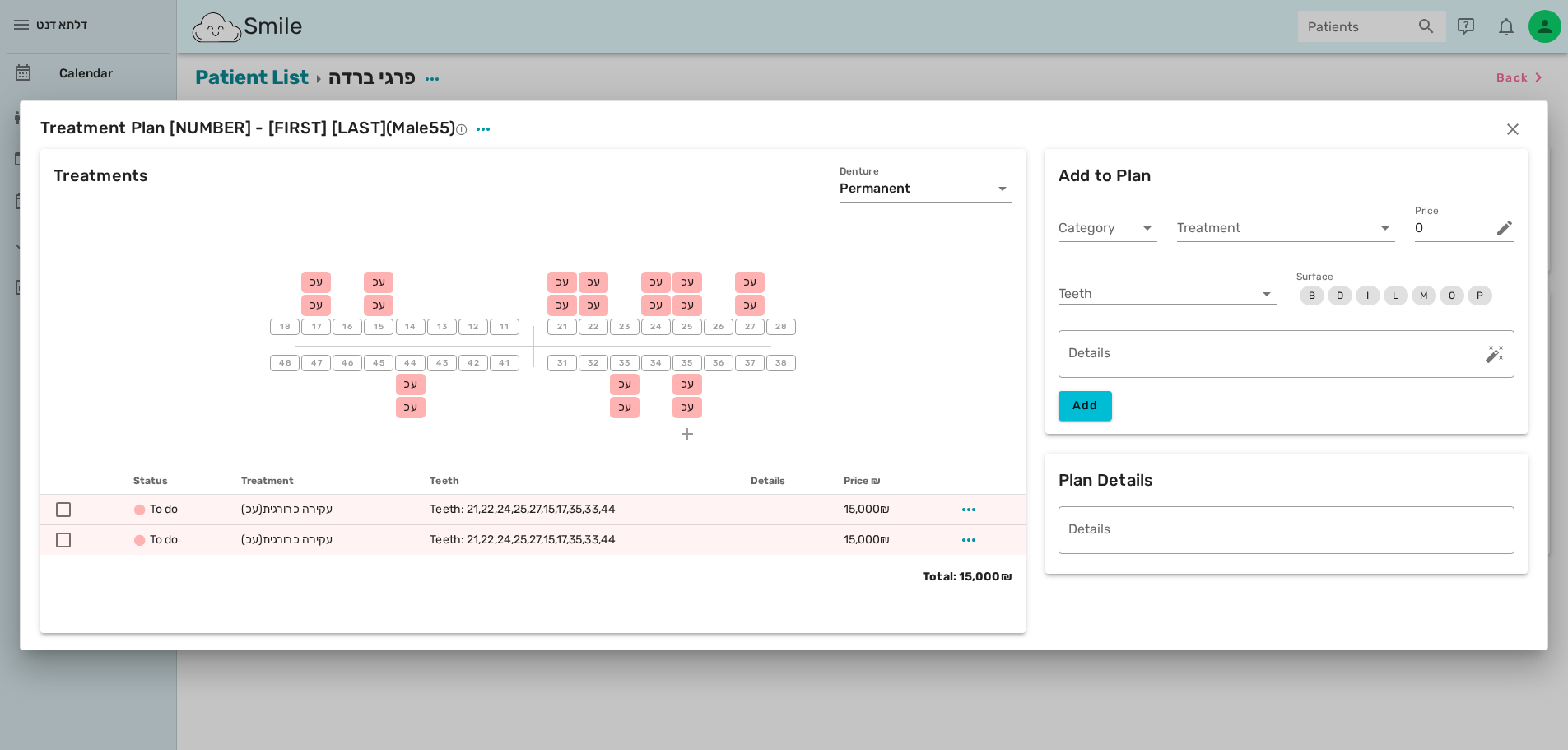 click on "18
17
עכ
עכ
16
15
עכ
עכ
14
13
12
11
21
עכ
עכ
22
עכ
עכ
23
24
עכ
עכ
25
עכ
עכ
26" at bounding box center [533, 345] 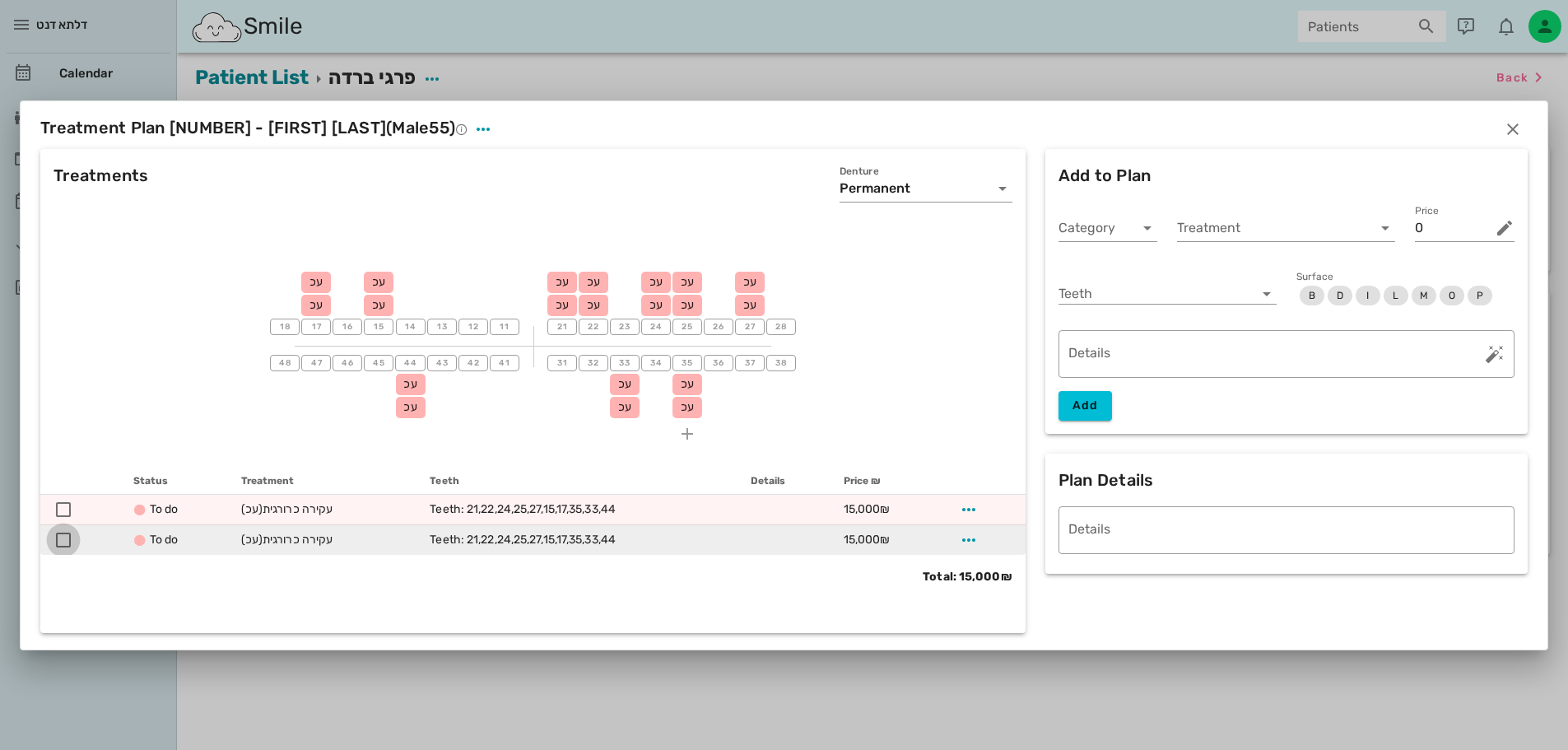 click at bounding box center [63, 540] 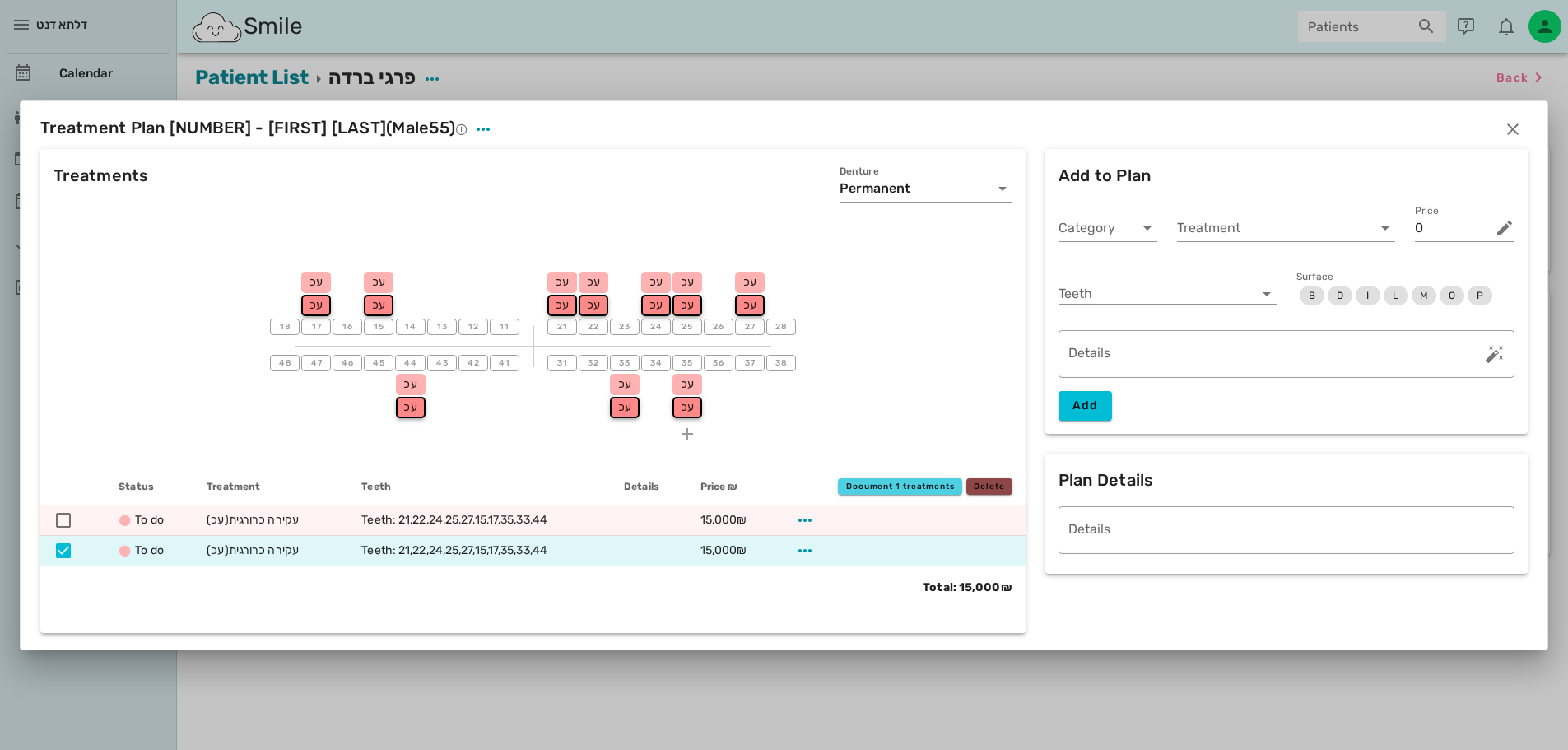 click on "Delete" at bounding box center [989, 487] 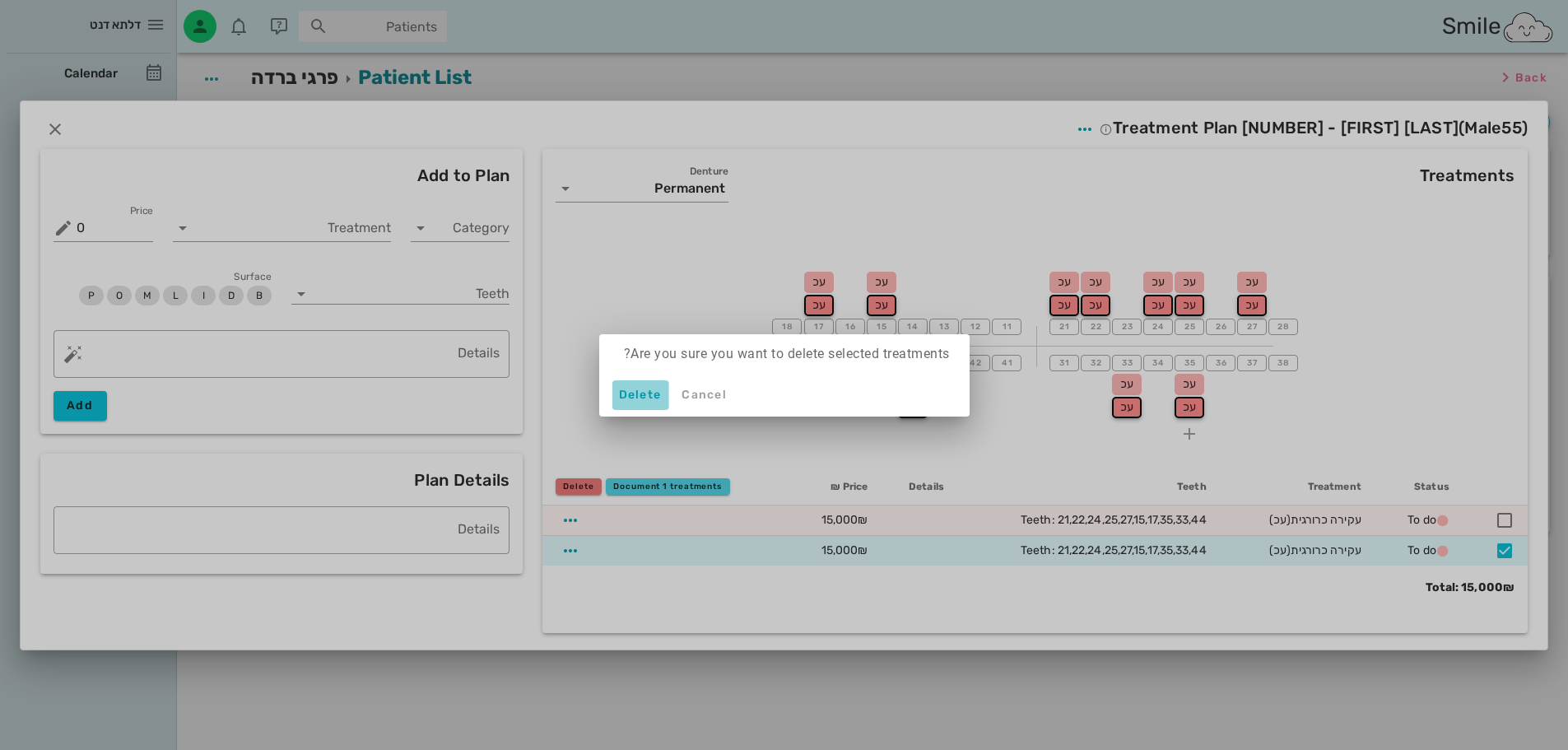 click on "Delete" at bounding box center (640, 394) 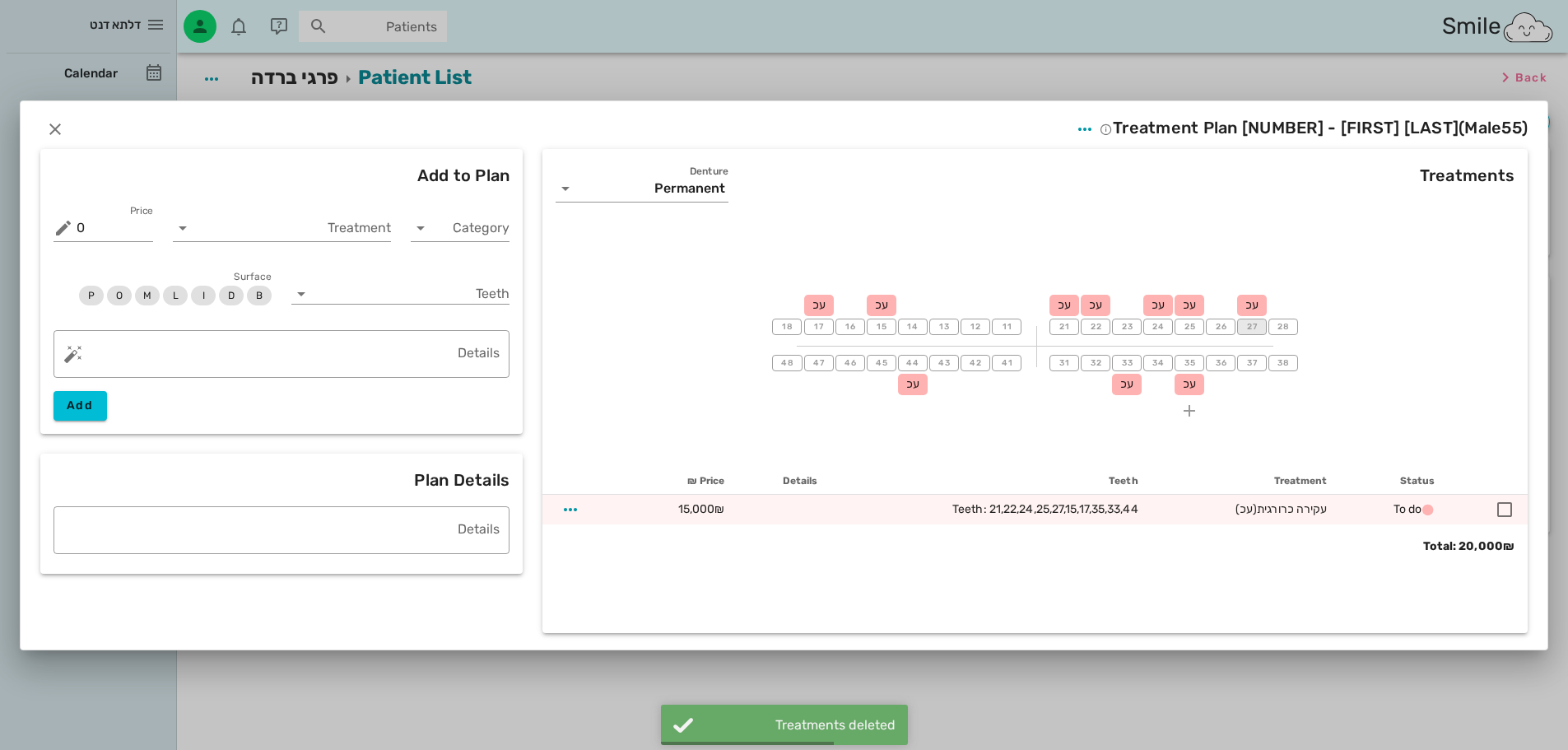 drag, startPoint x: 1259, startPoint y: 326, endPoint x: 1244, endPoint y: 327, distance: 15.033296 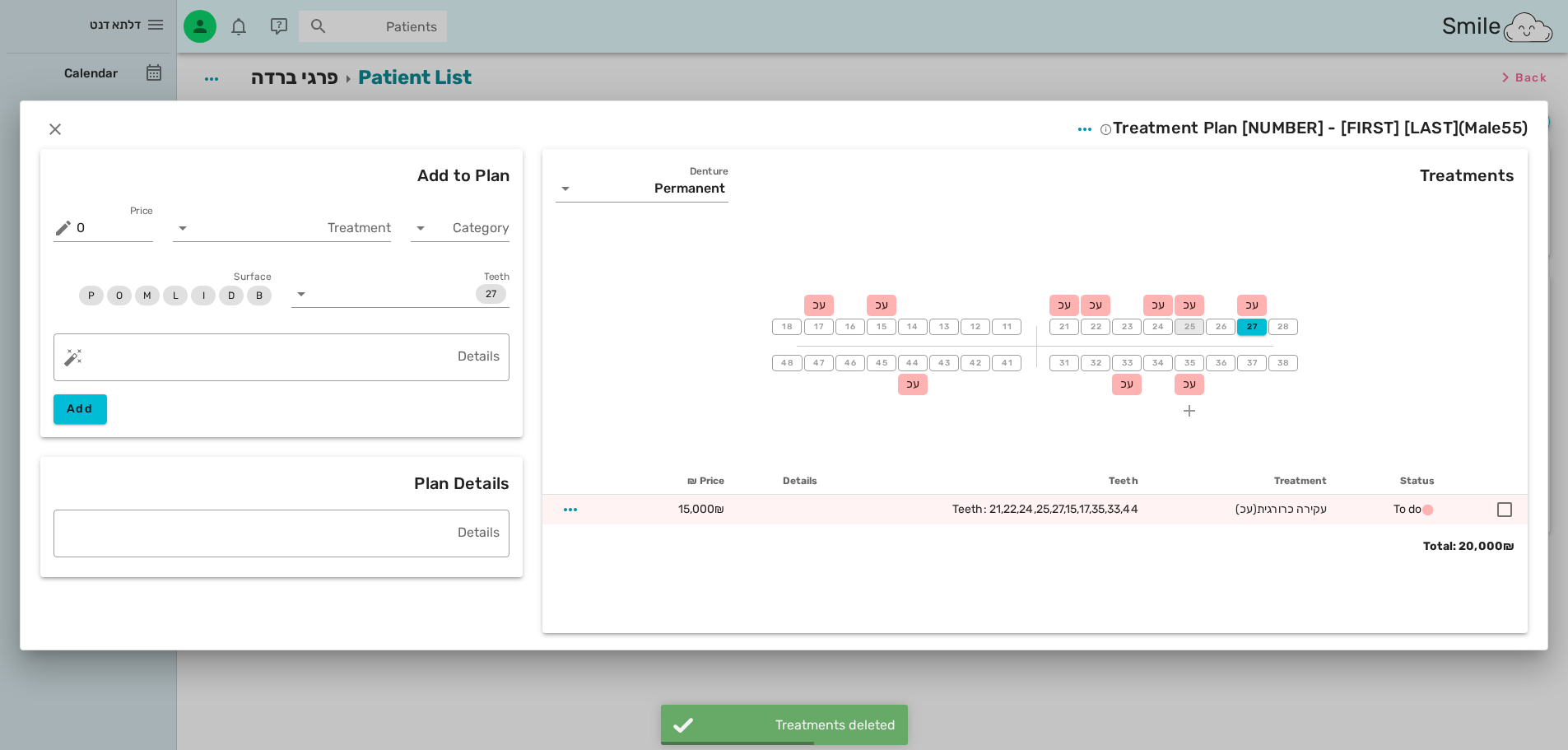 click on "25" at bounding box center (1189, 327) 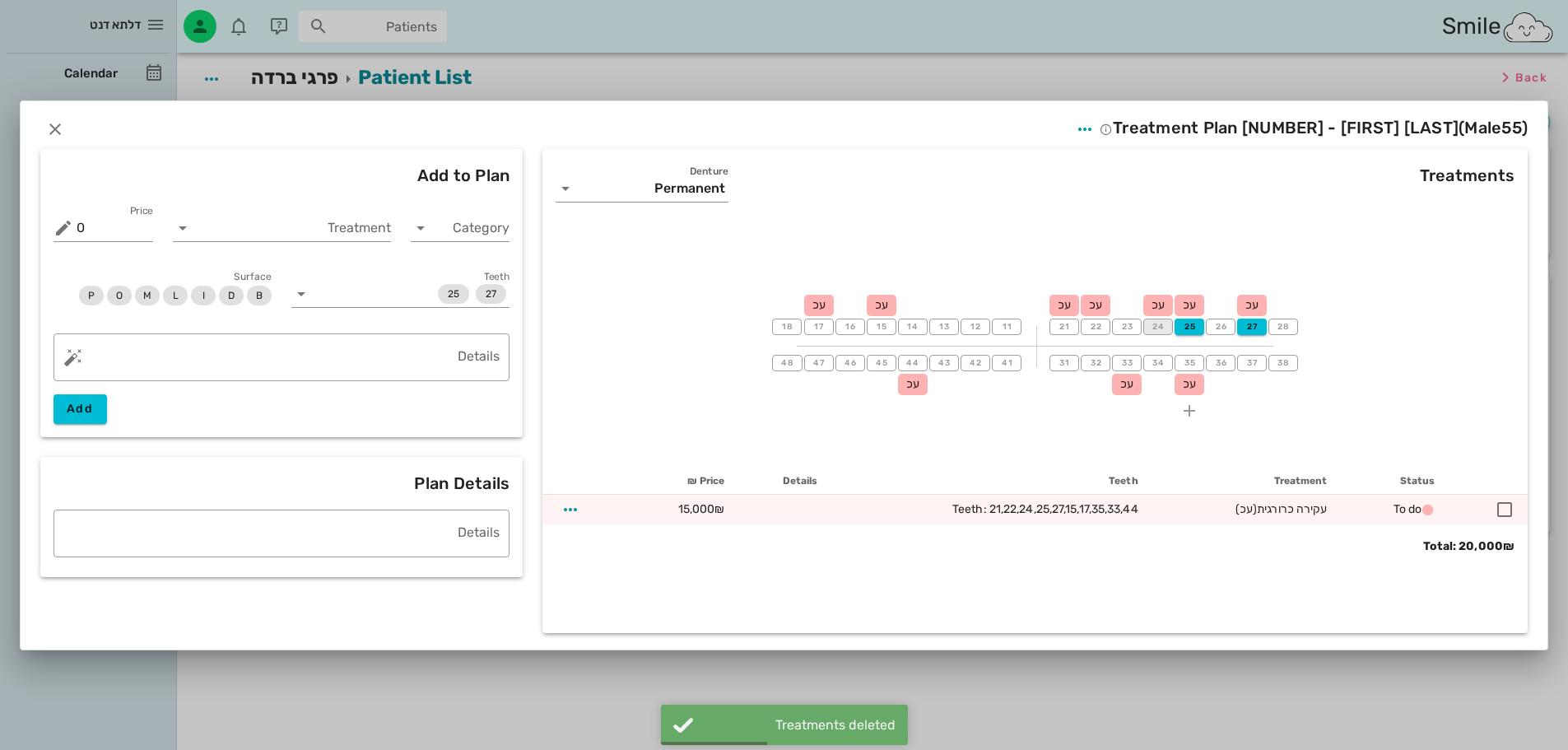 click on "24" at bounding box center (1158, 327) 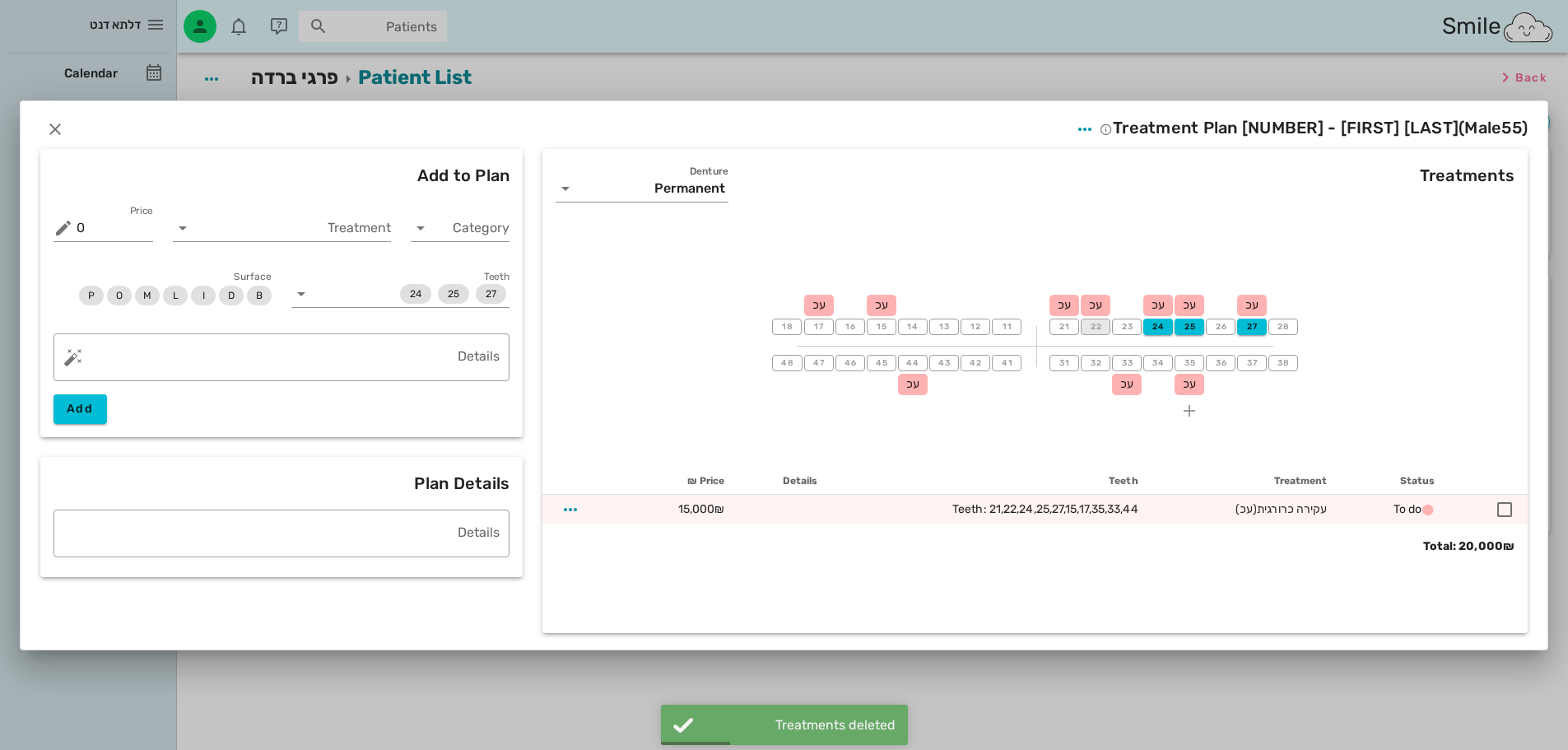 click on "22" at bounding box center [1096, 327] 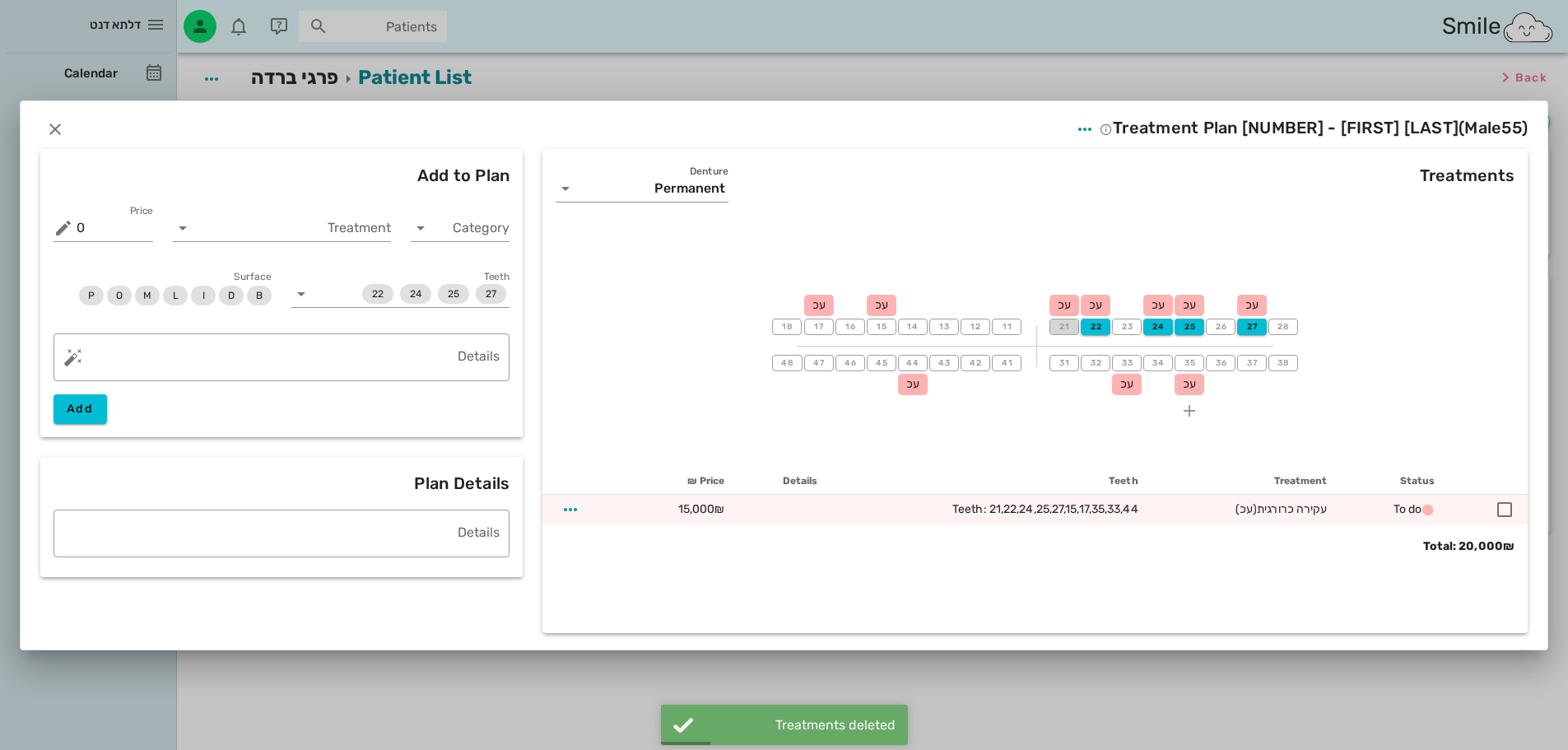 click on "21" at bounding box center [1064, 327] 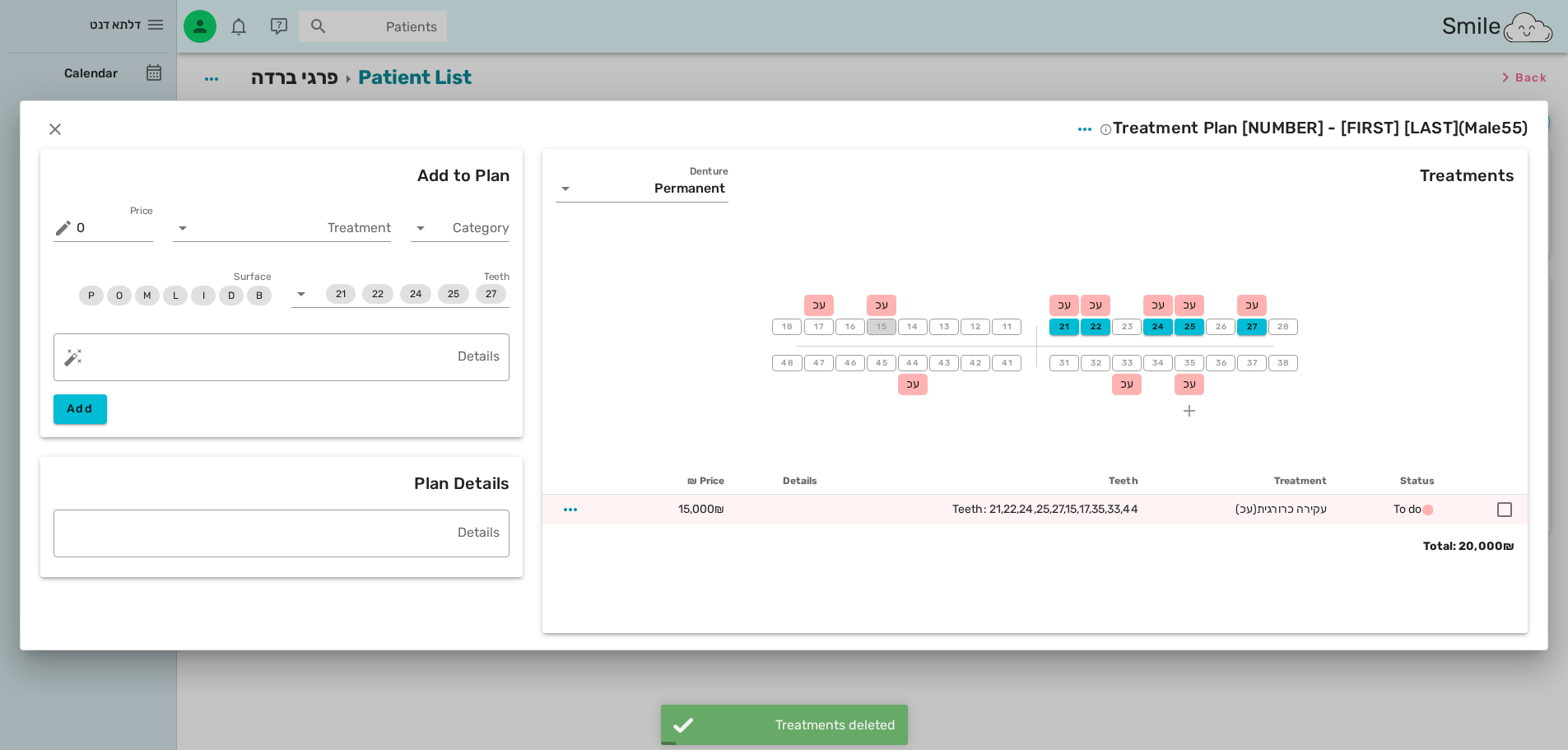 click on "15" at bounding box center [882, 327] 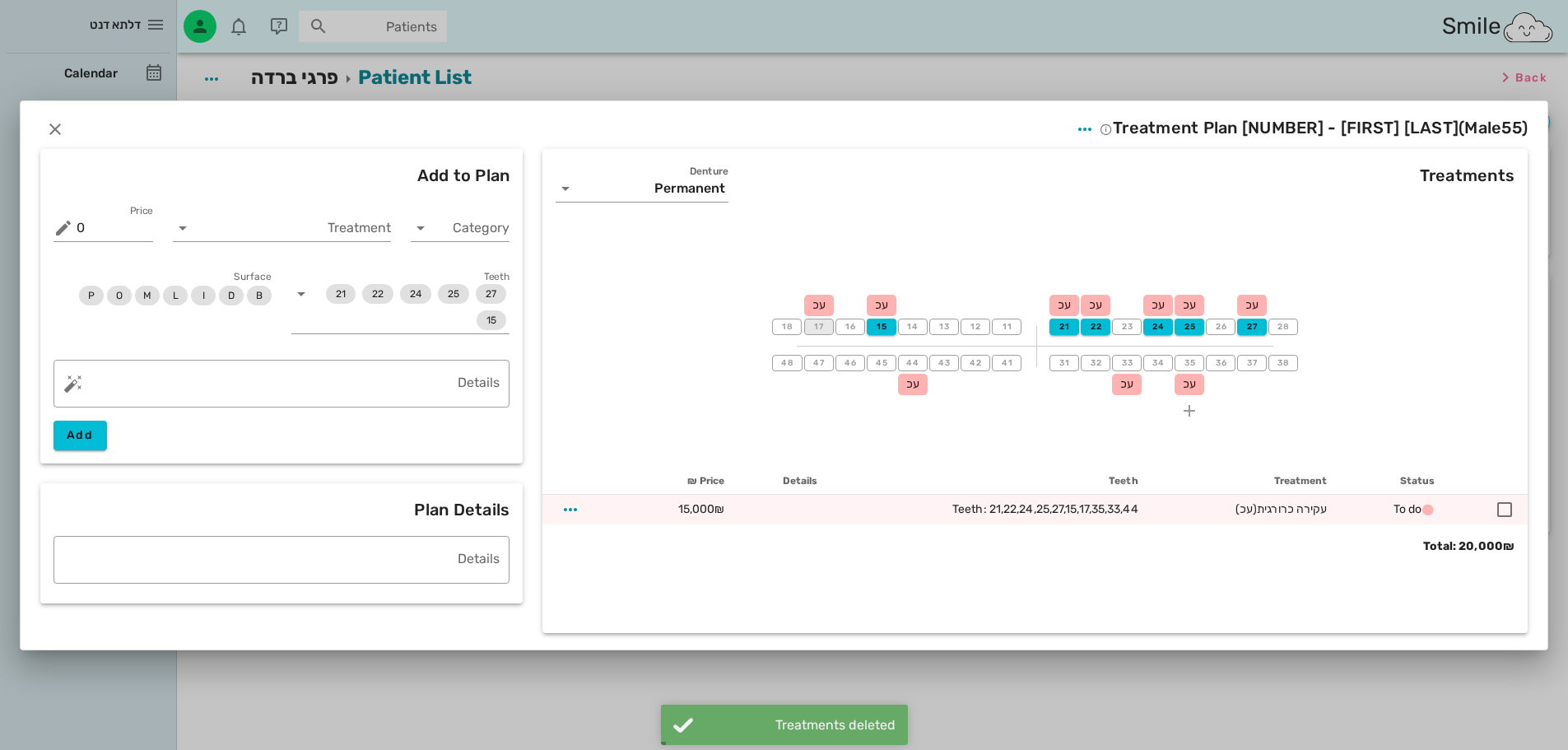 click on "17" at bounding box center [819, 327] 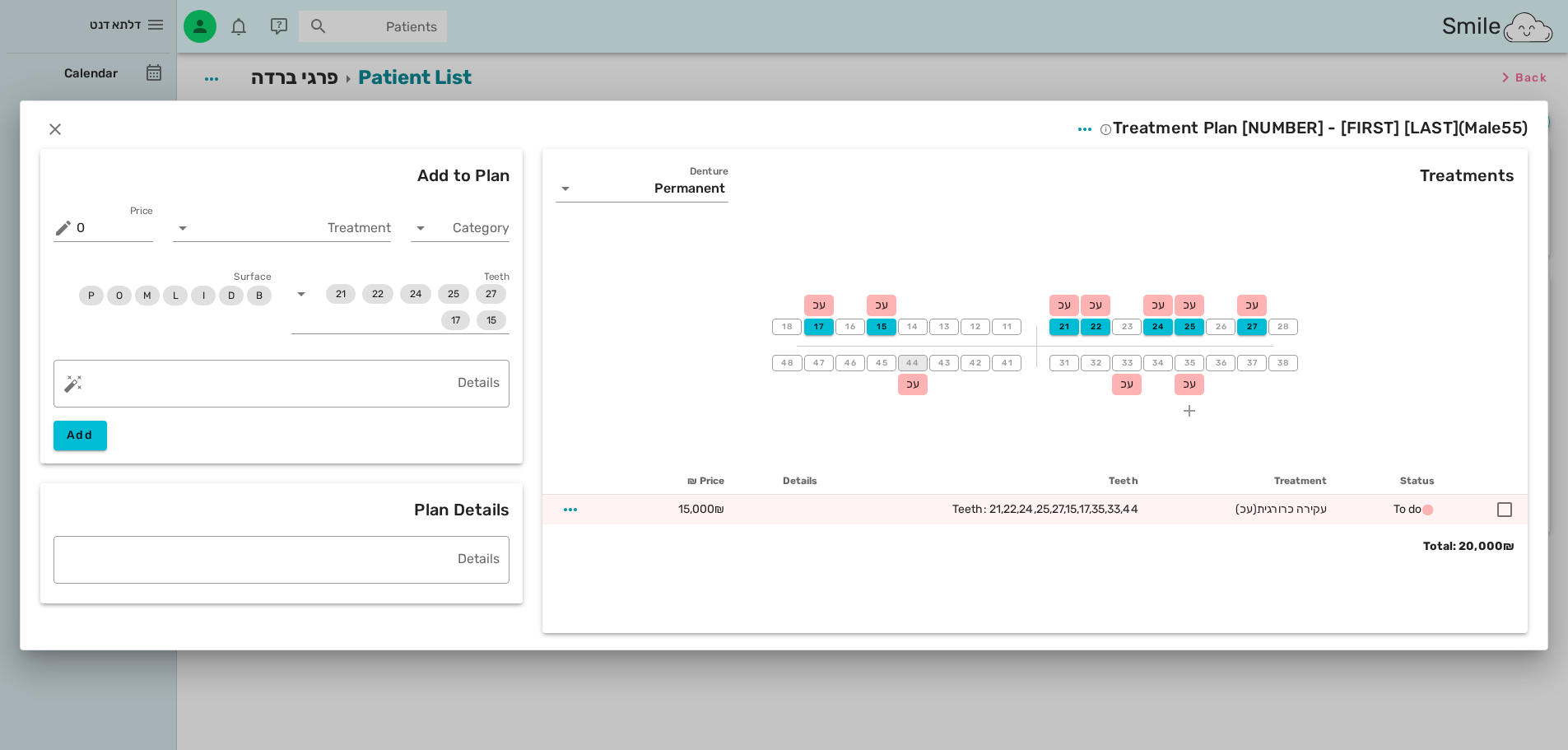 click on "44" at bounding box center [913, 363] 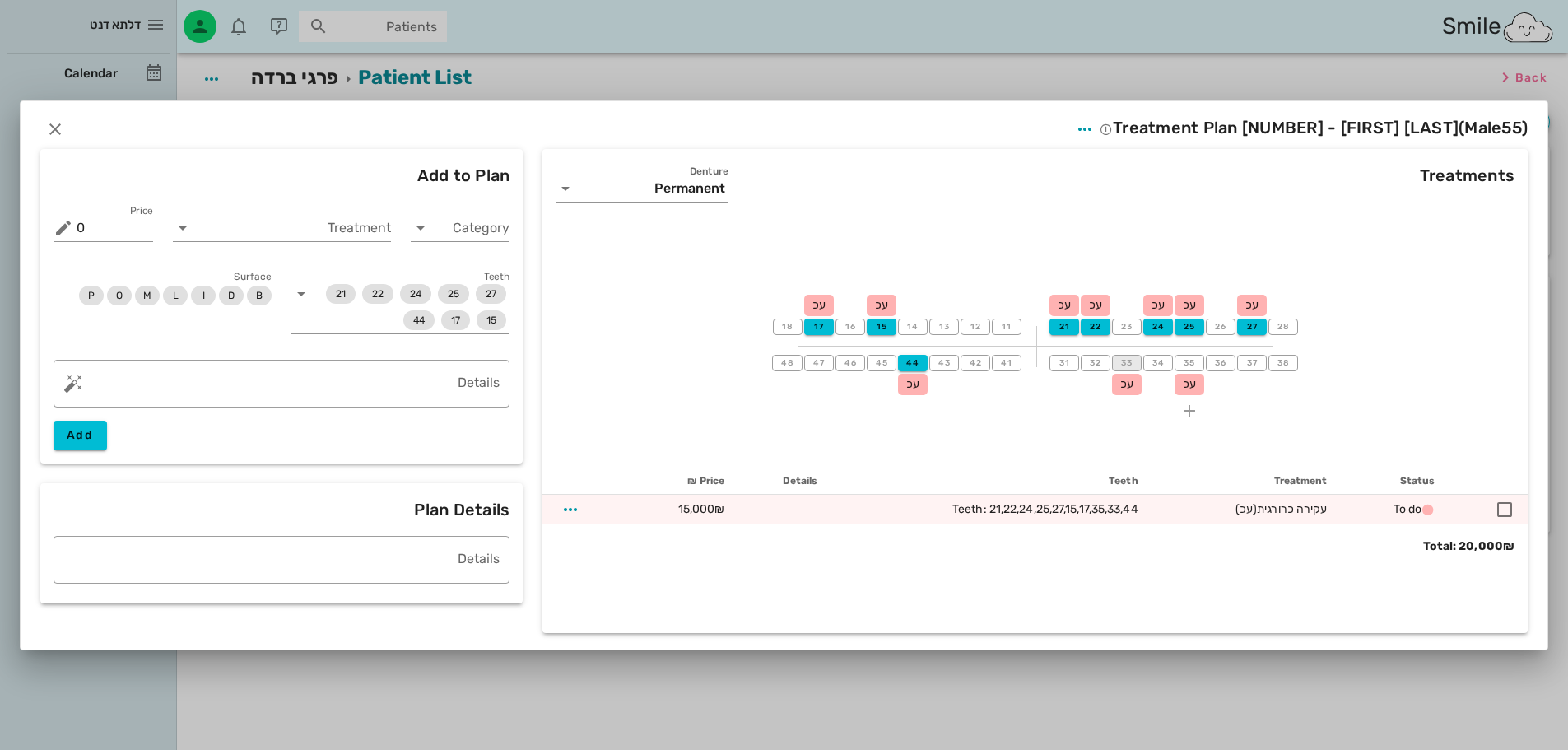 click on "33" at bounding box center (1127, 363) 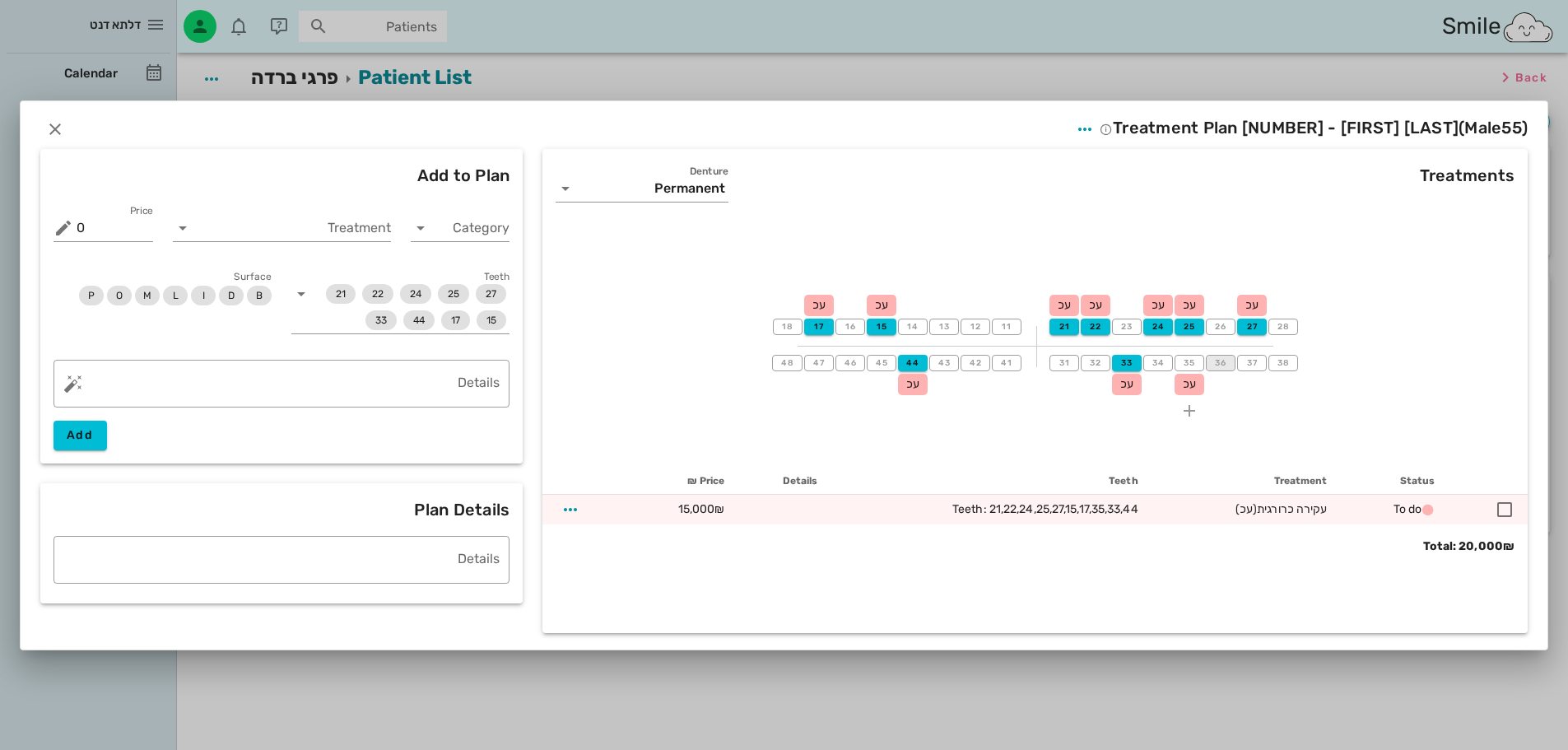click on "36" at bounding box center [1221, 363] 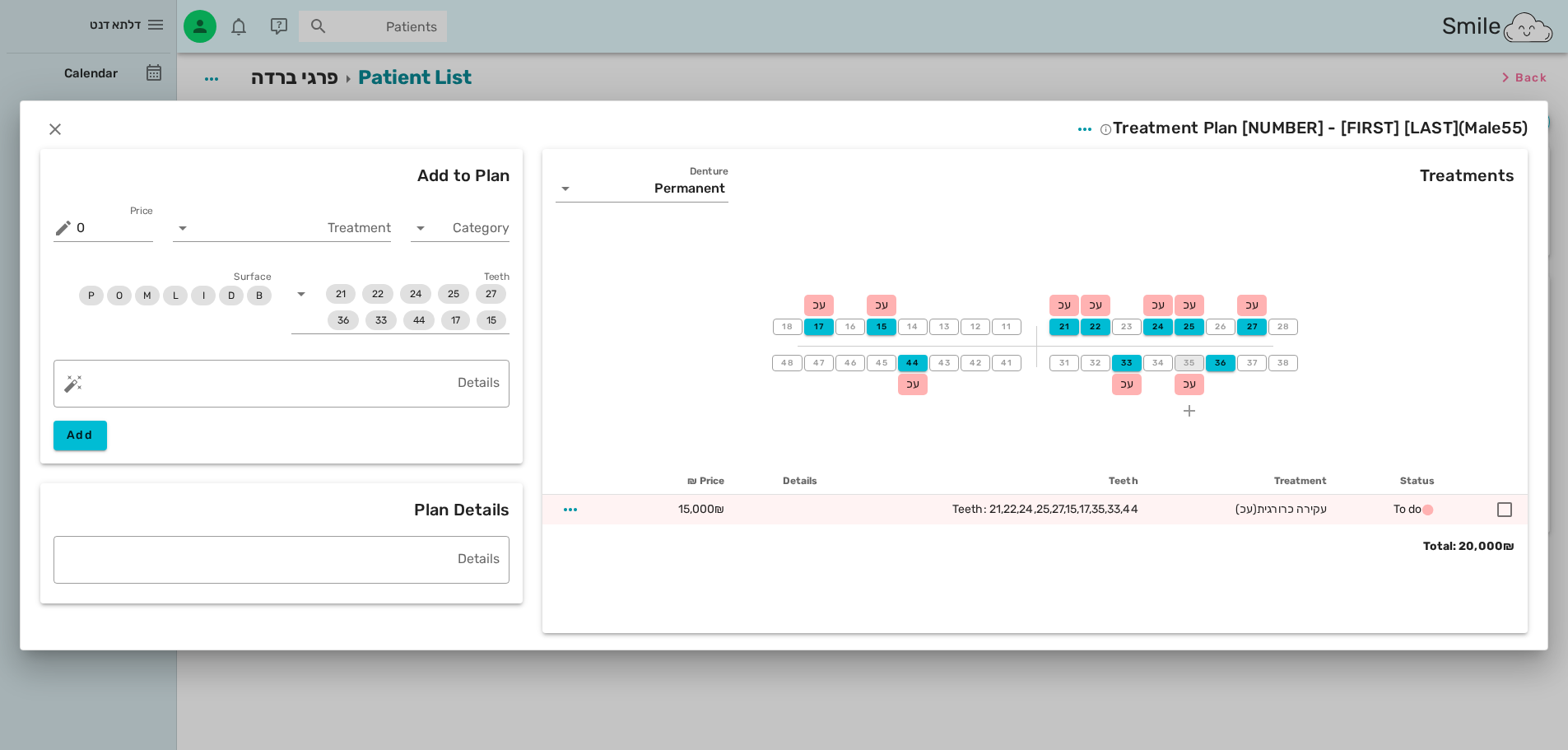 click on "35" at bounding box center (1189, 363) 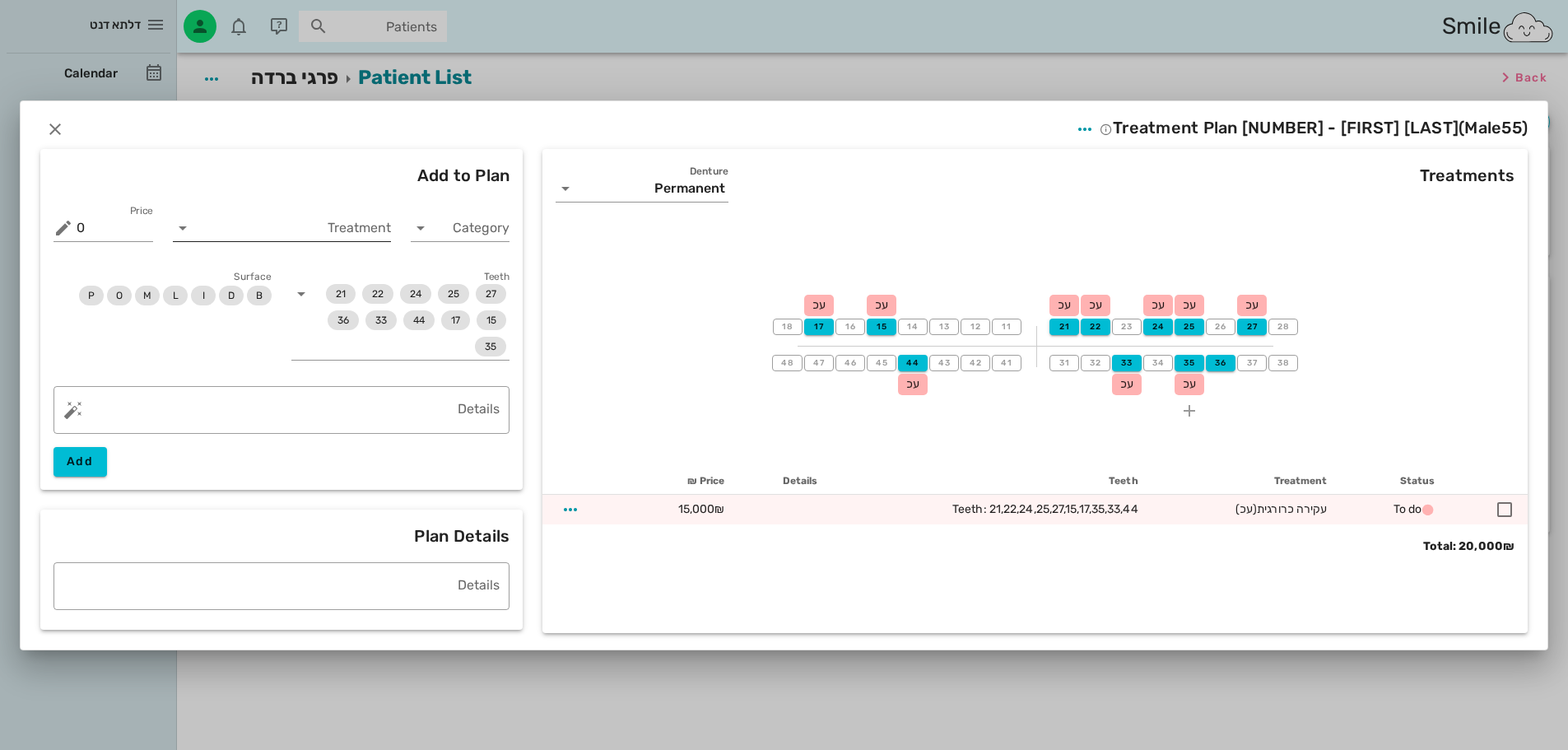 click on "Treatment" at bounding box center (293, 228) 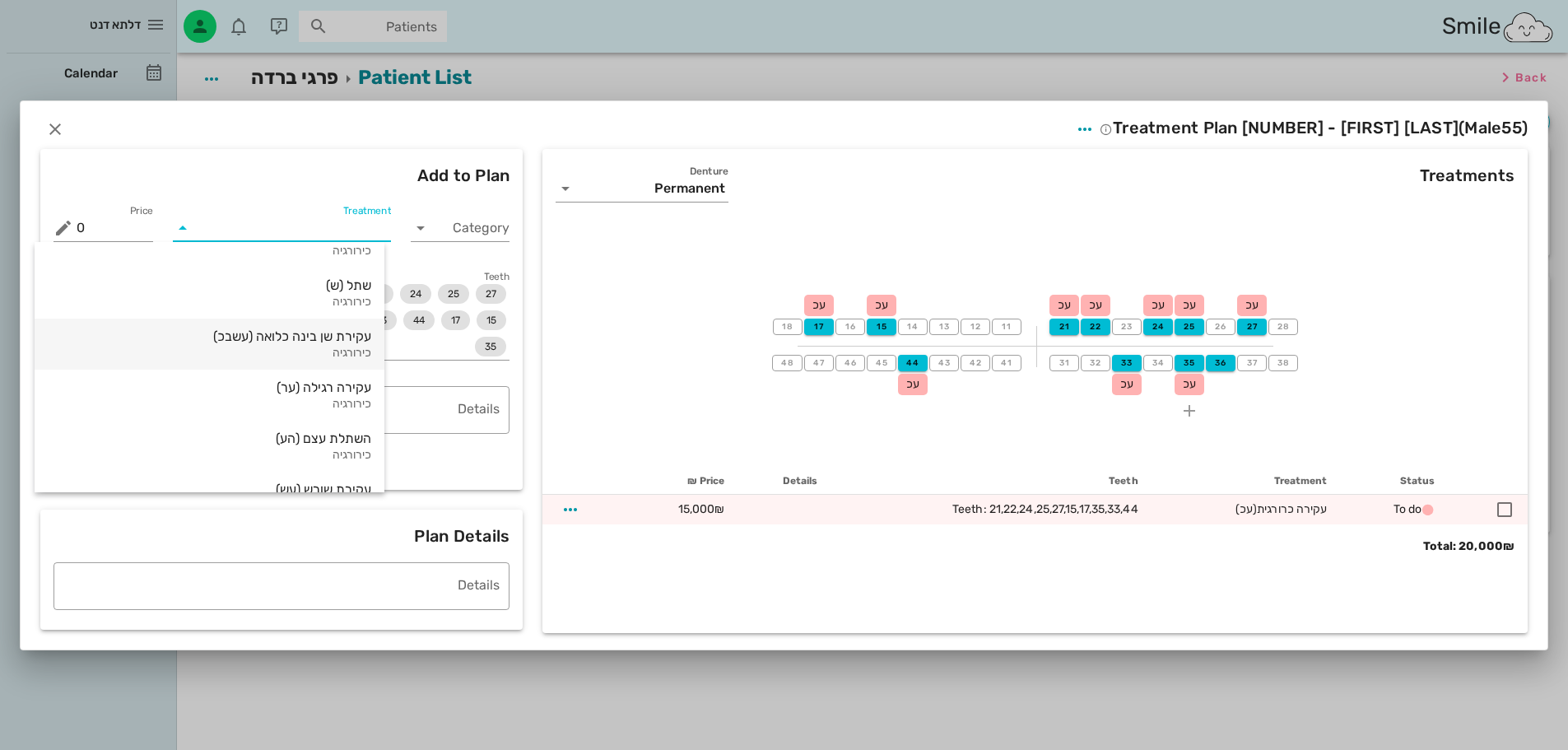 scroll, scrollTop: 1894, scrollLeft: 0, axis: vertical 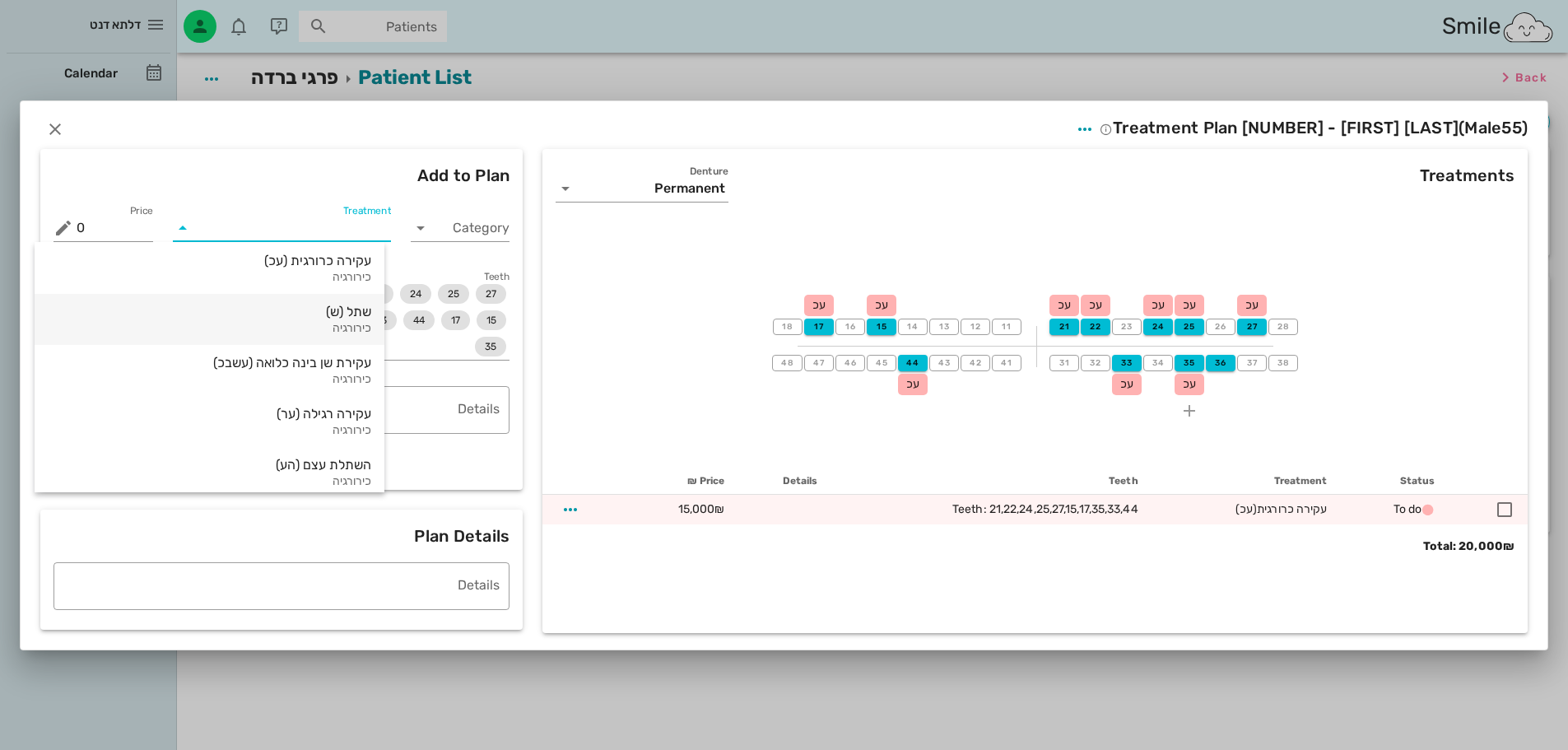 click on "שתל
(ש)" at bounding box center (209, 311) 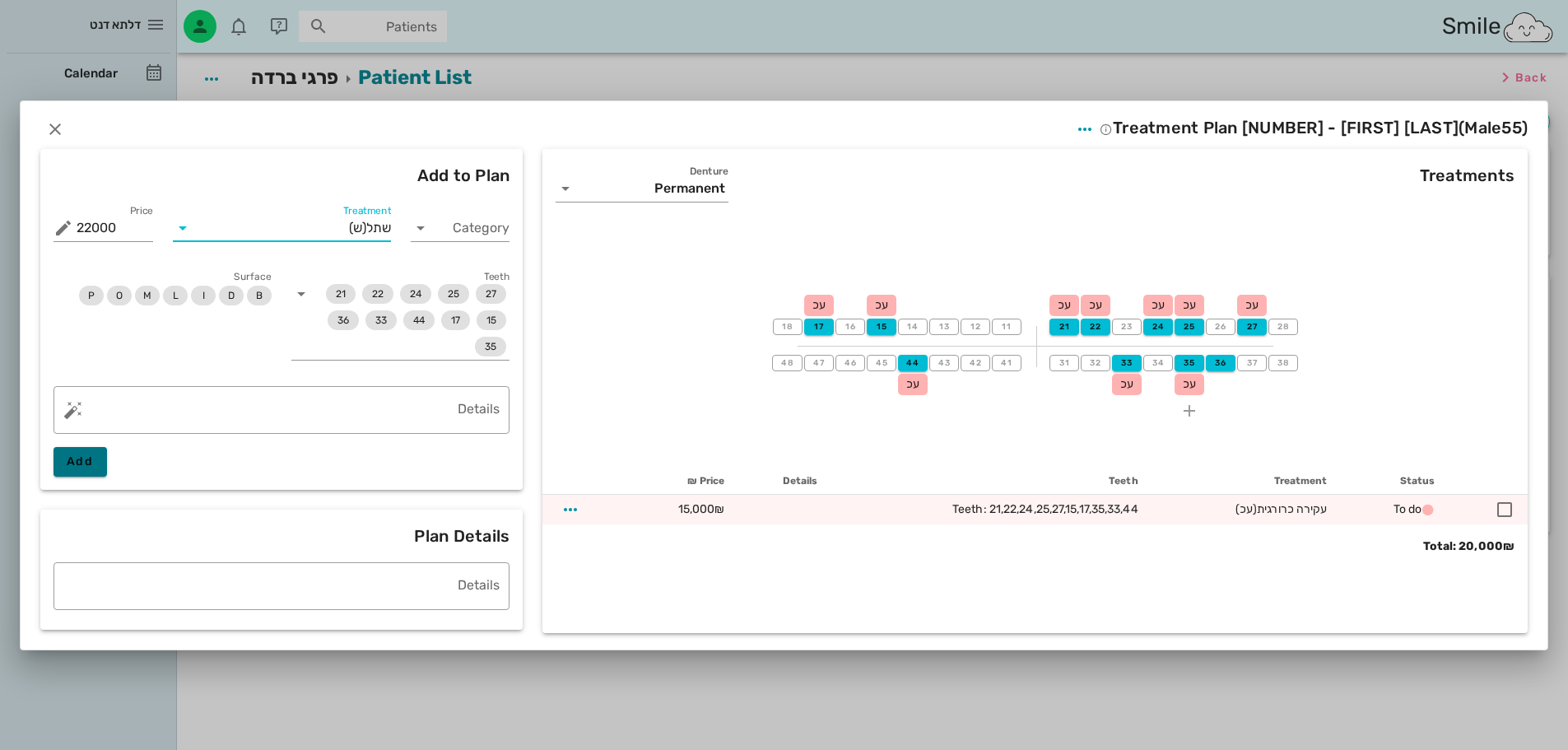 click on "Add" at bounding box center (80, 461) 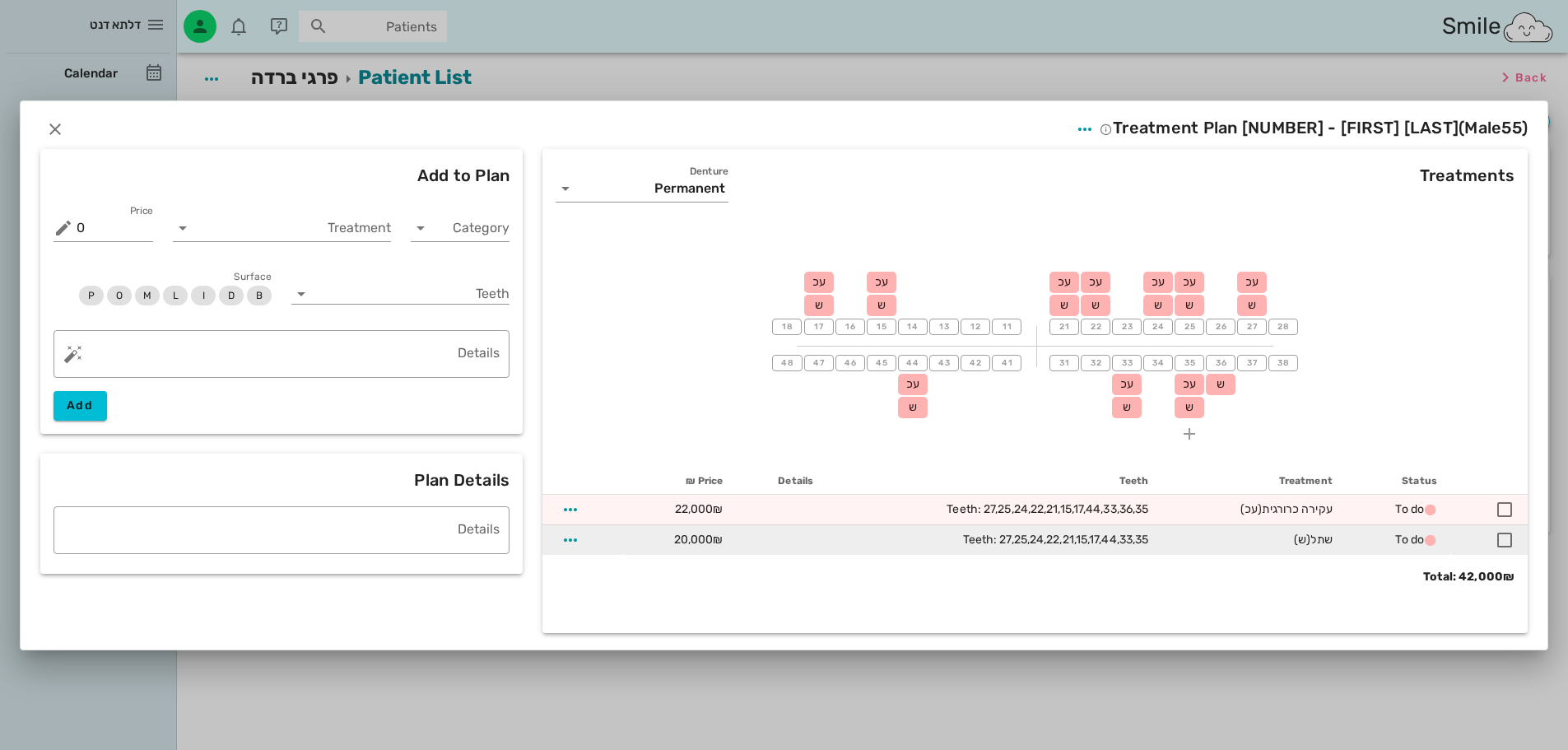 drag, startPoint x: 948, startPoint y: 548, endPoint x: 991, endPoint y: 544, distance: 43.18565 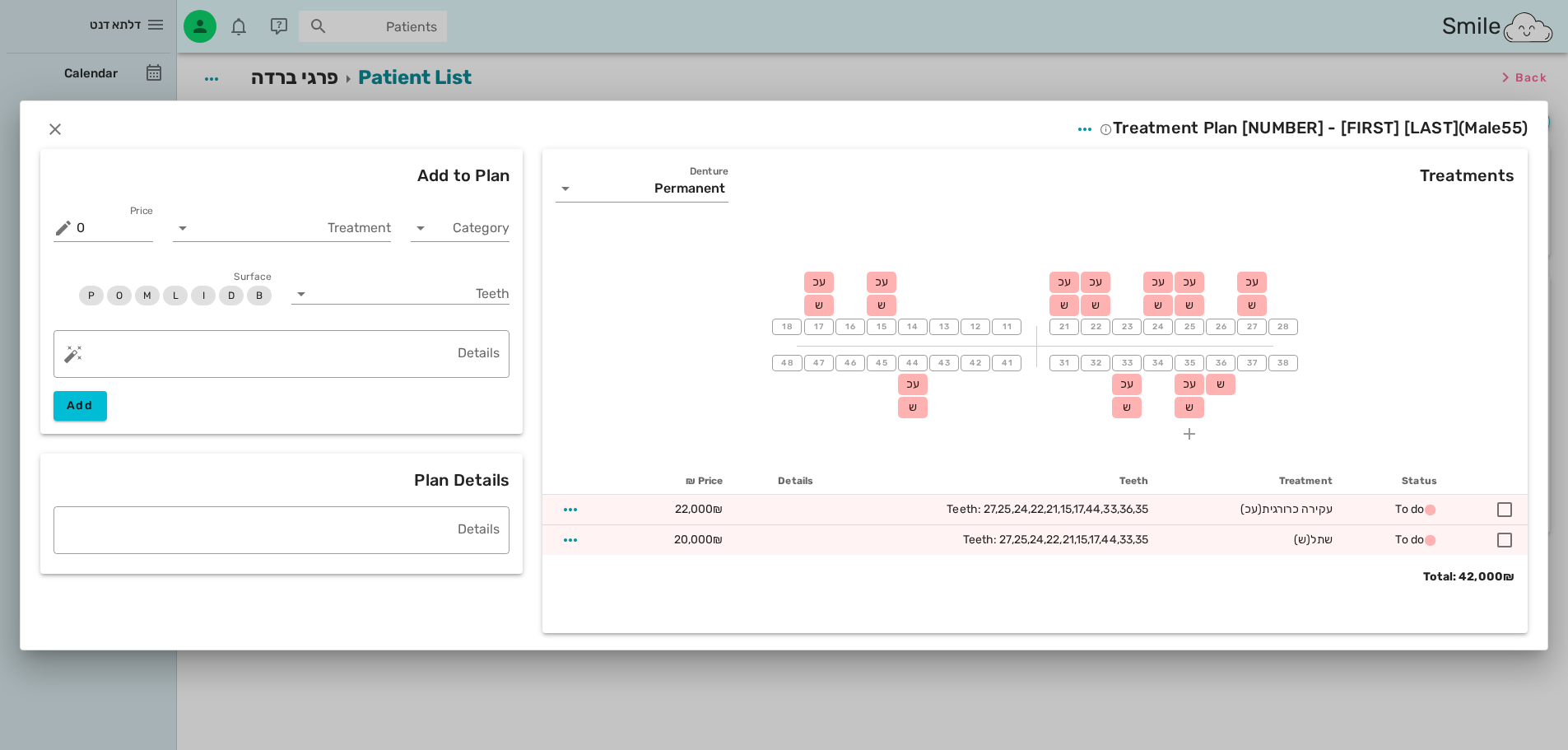 drag, startPoint x: 1170, startPoint y: 477, endPoint x: 1077, endPoint y: 474, distance: 93.04837 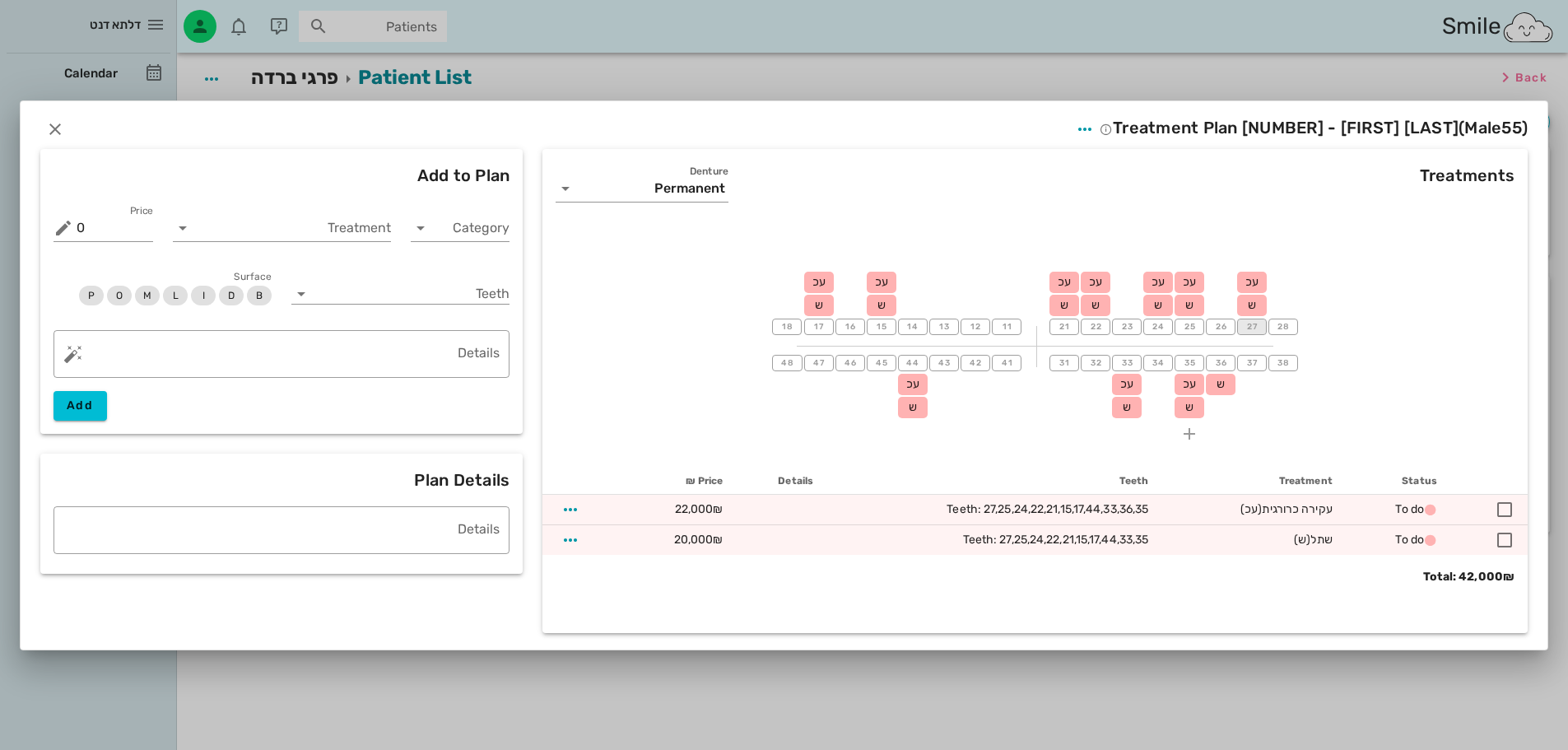 click on "27" at bounding box center (1252, 327) 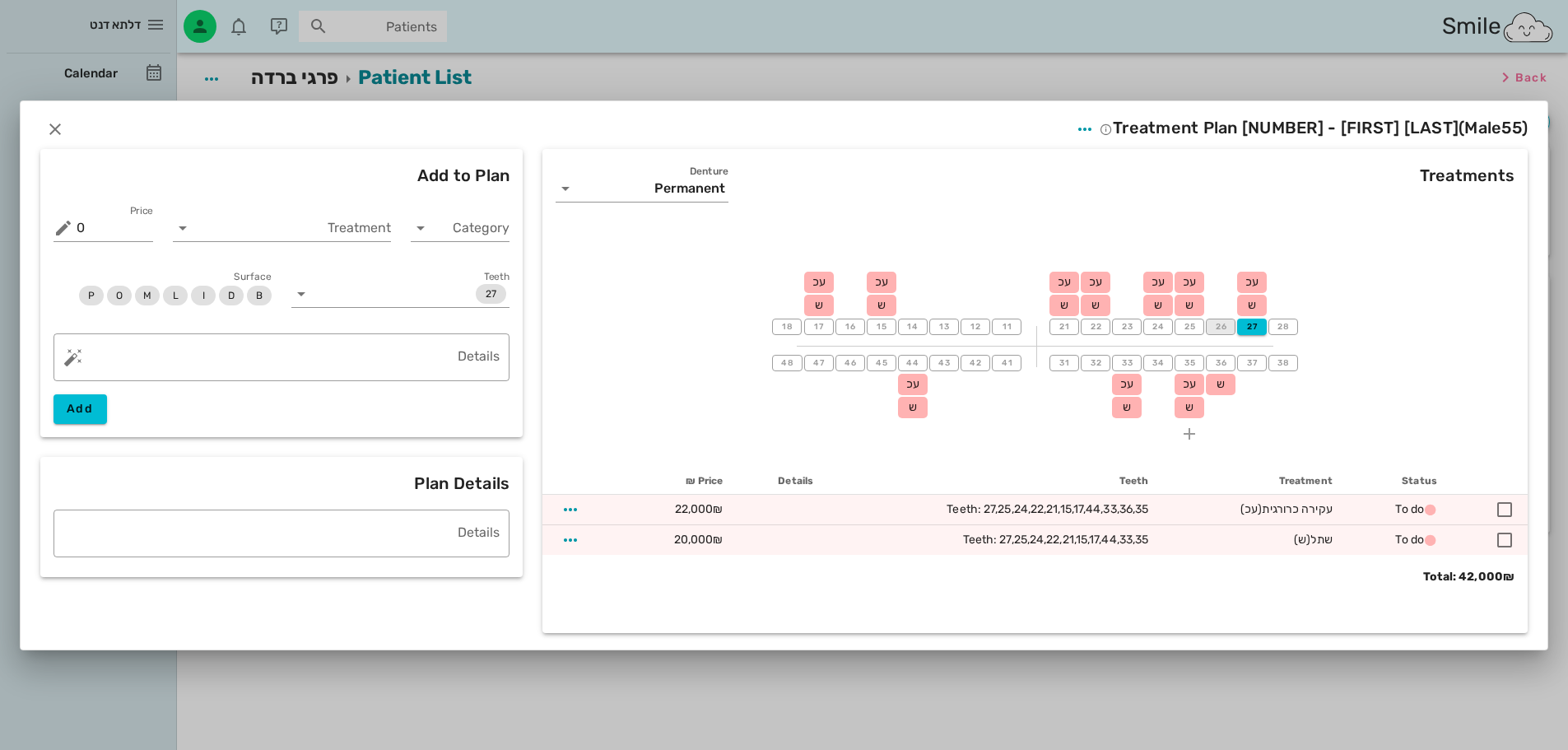 click on "26" at bounding box center (1221, 327) 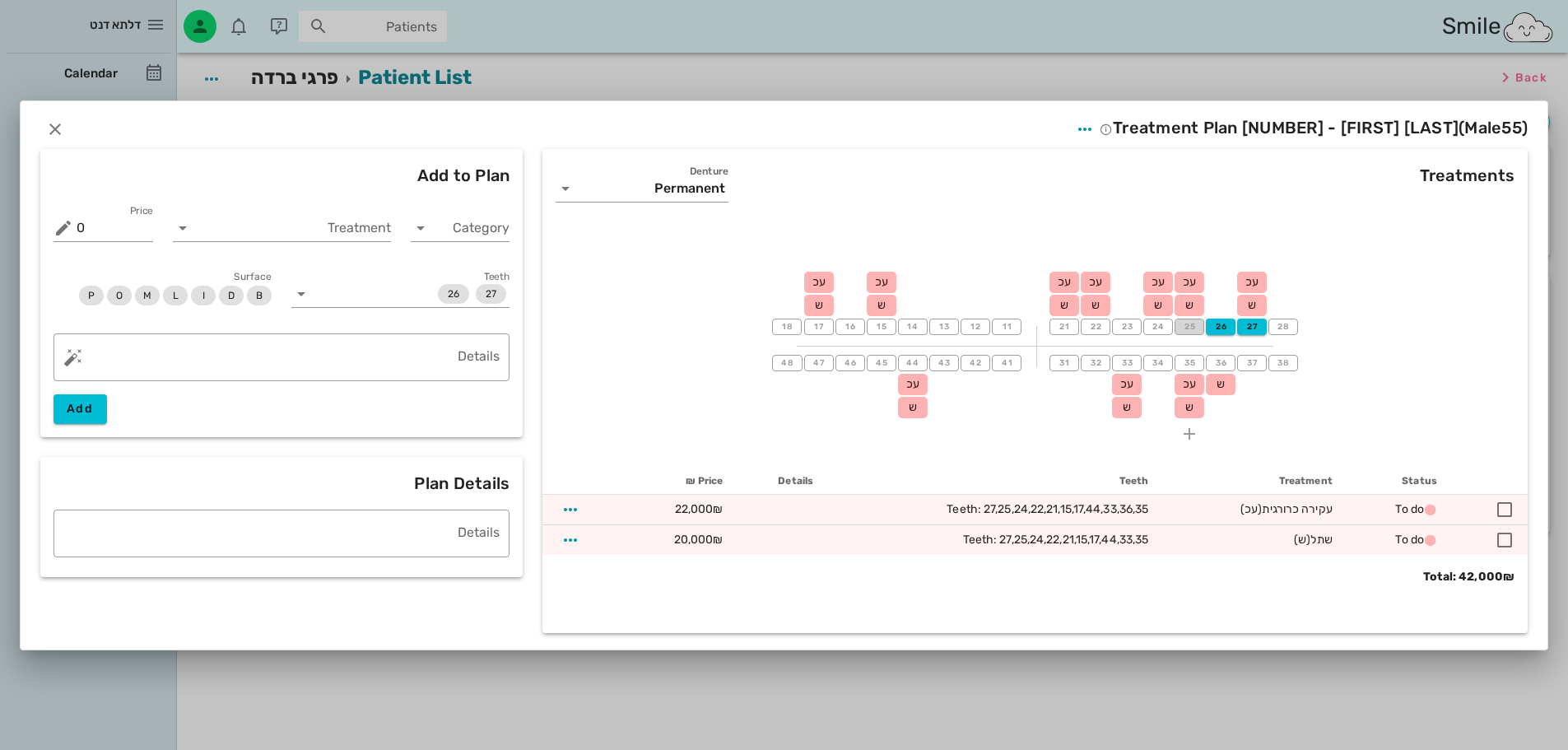 click on "25" at bounding box center [1189, 327] 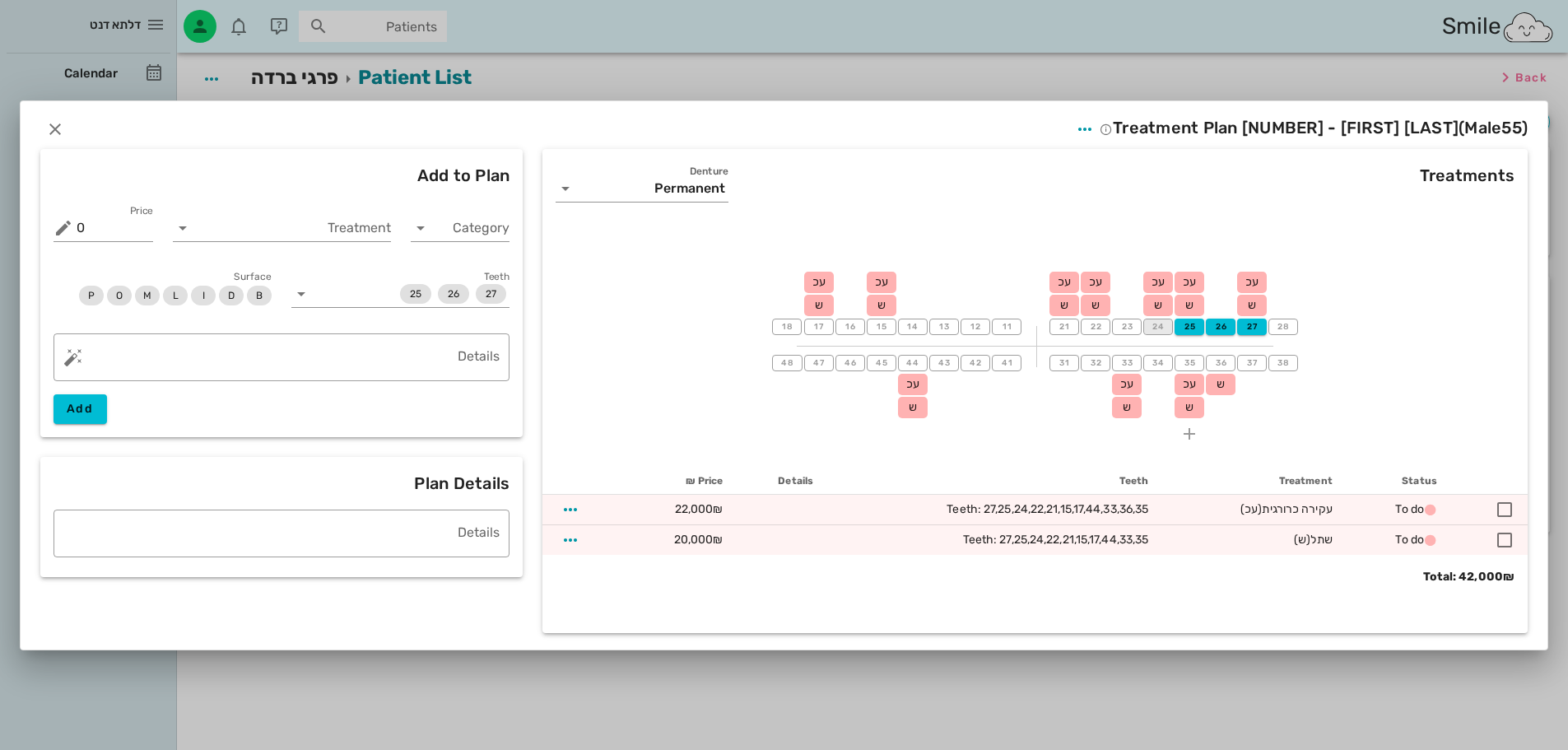 click on "24" at bounding box center (1158, 327) 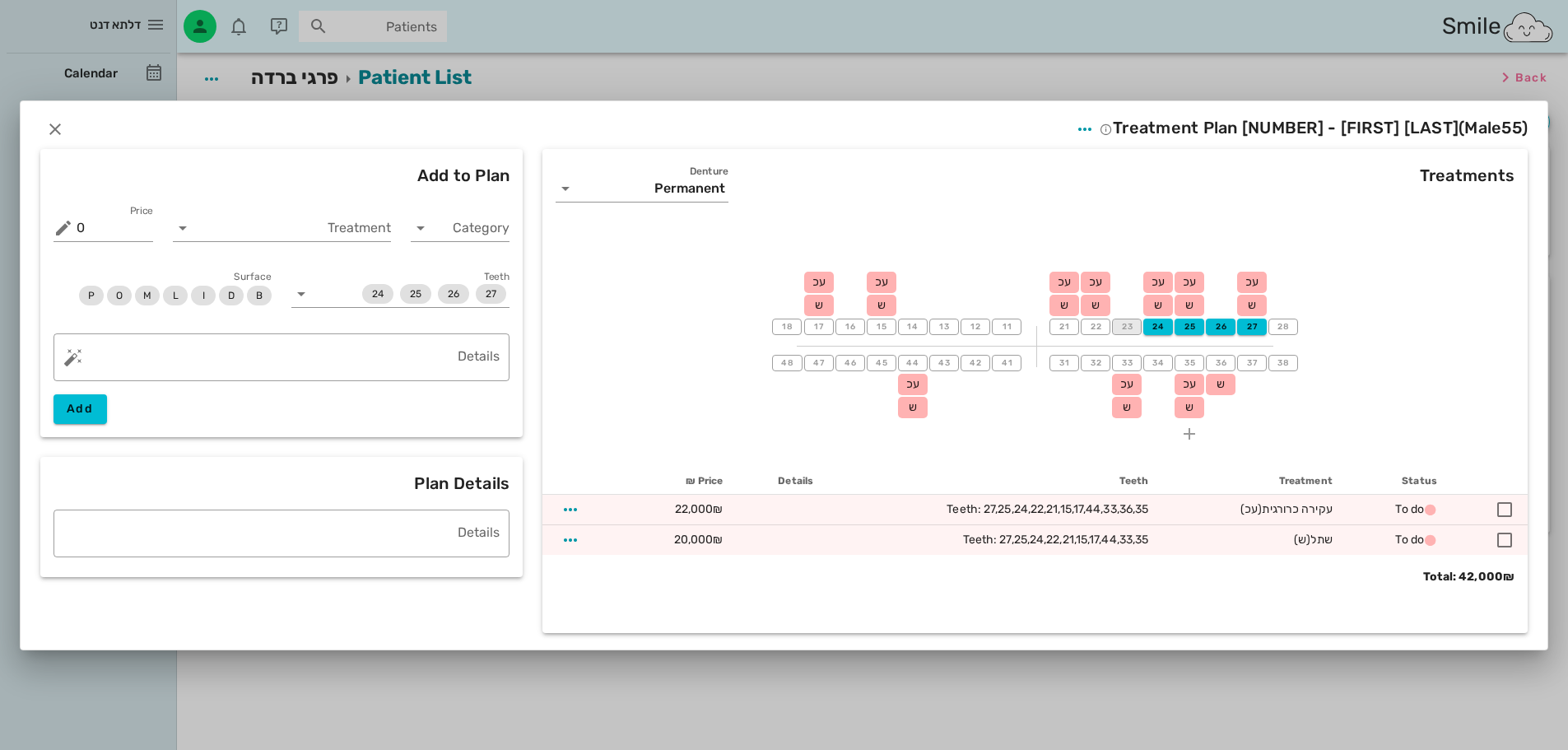 click on "23" at bounding box center [1127, 327] 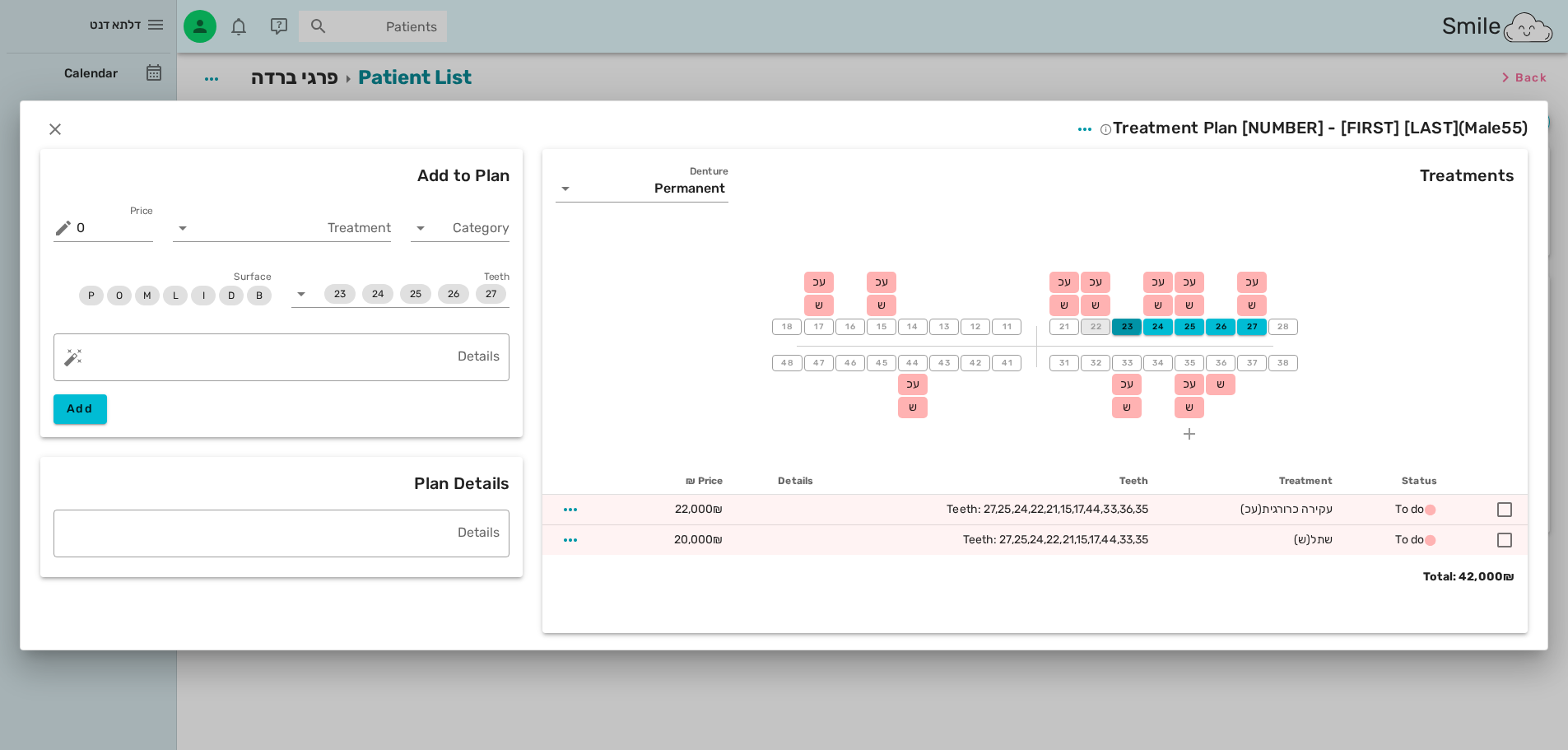 click on "22" at bounding box center [1096, 327] 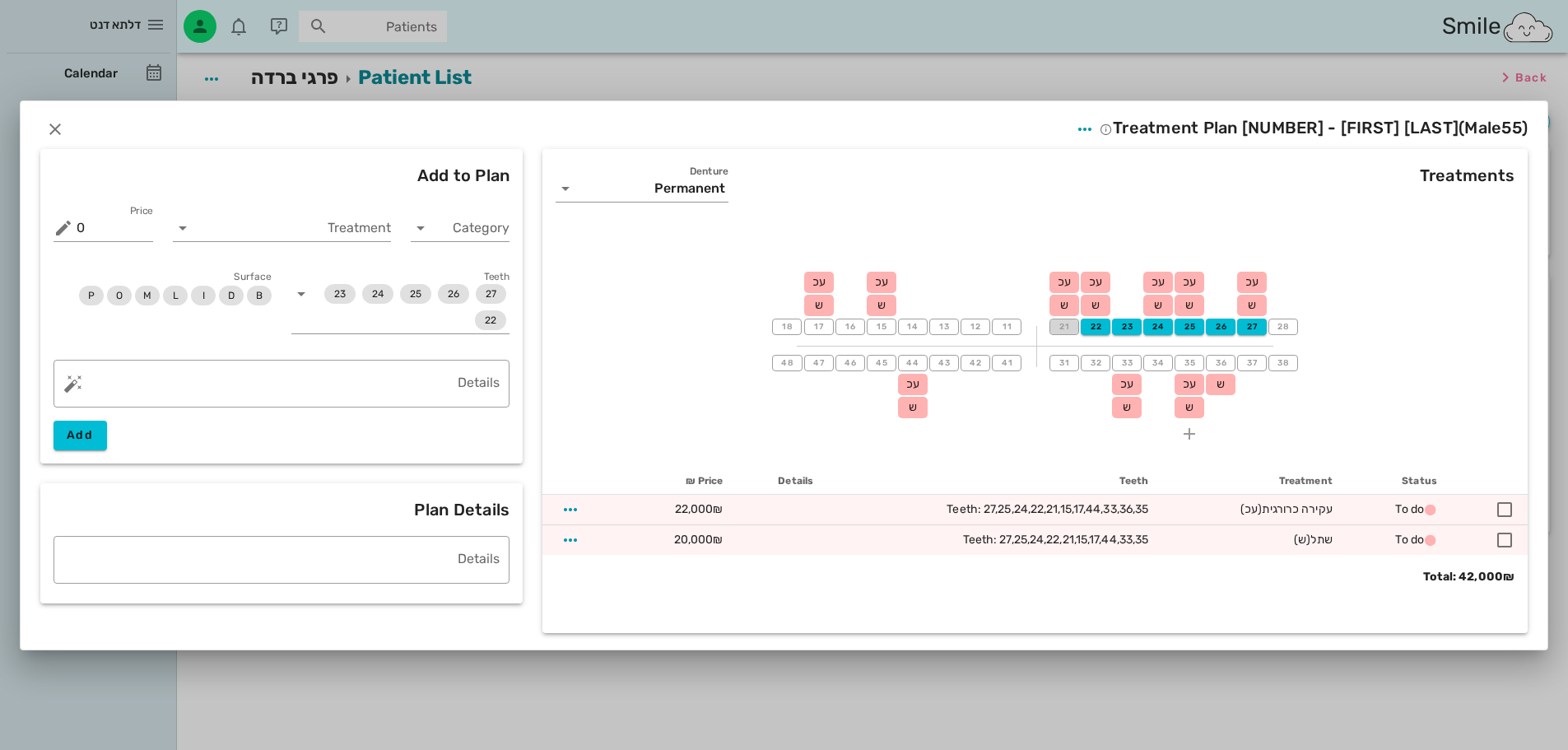 click on "21" at bounding box center [1064, 327] 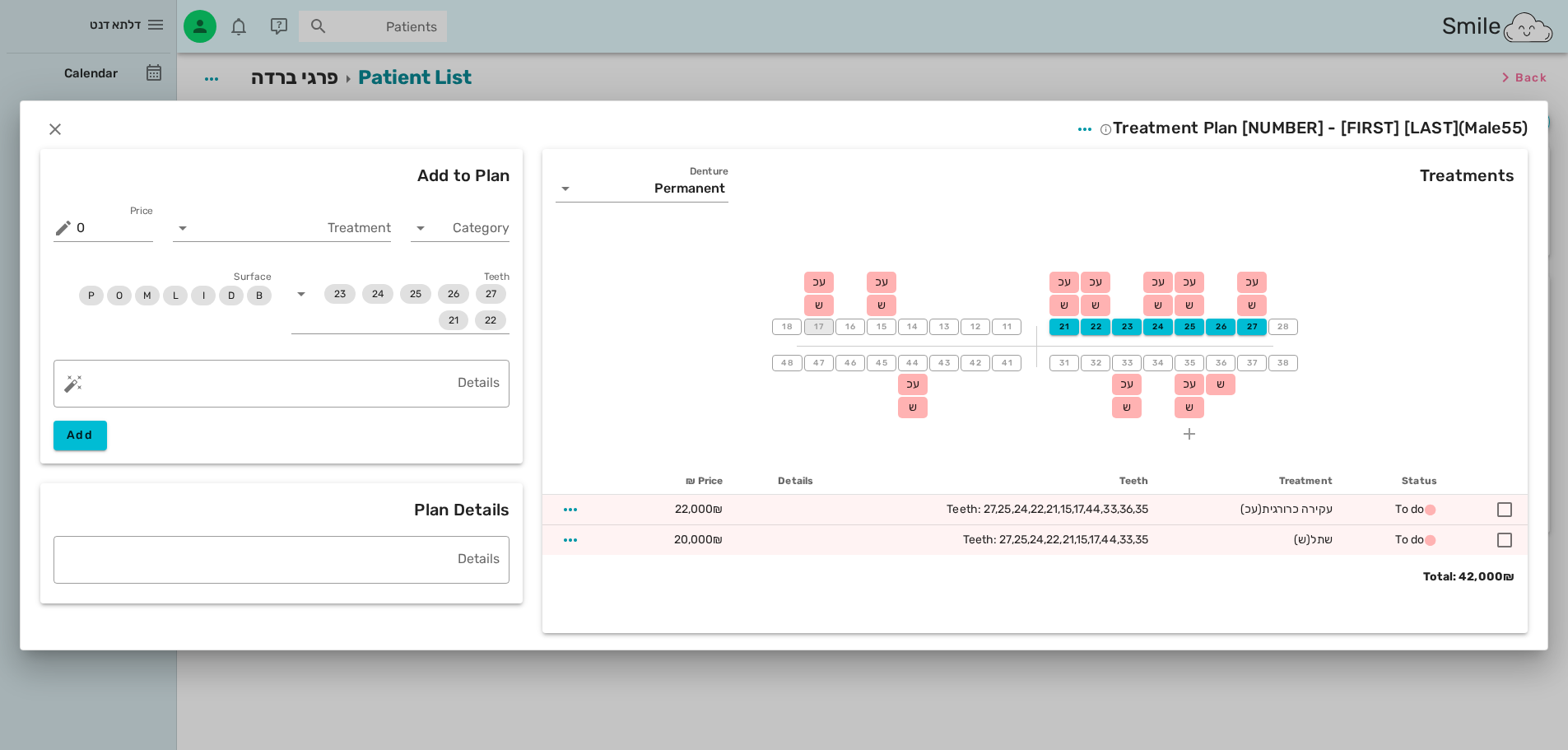 click on "17" at bounding box center (819, 327) 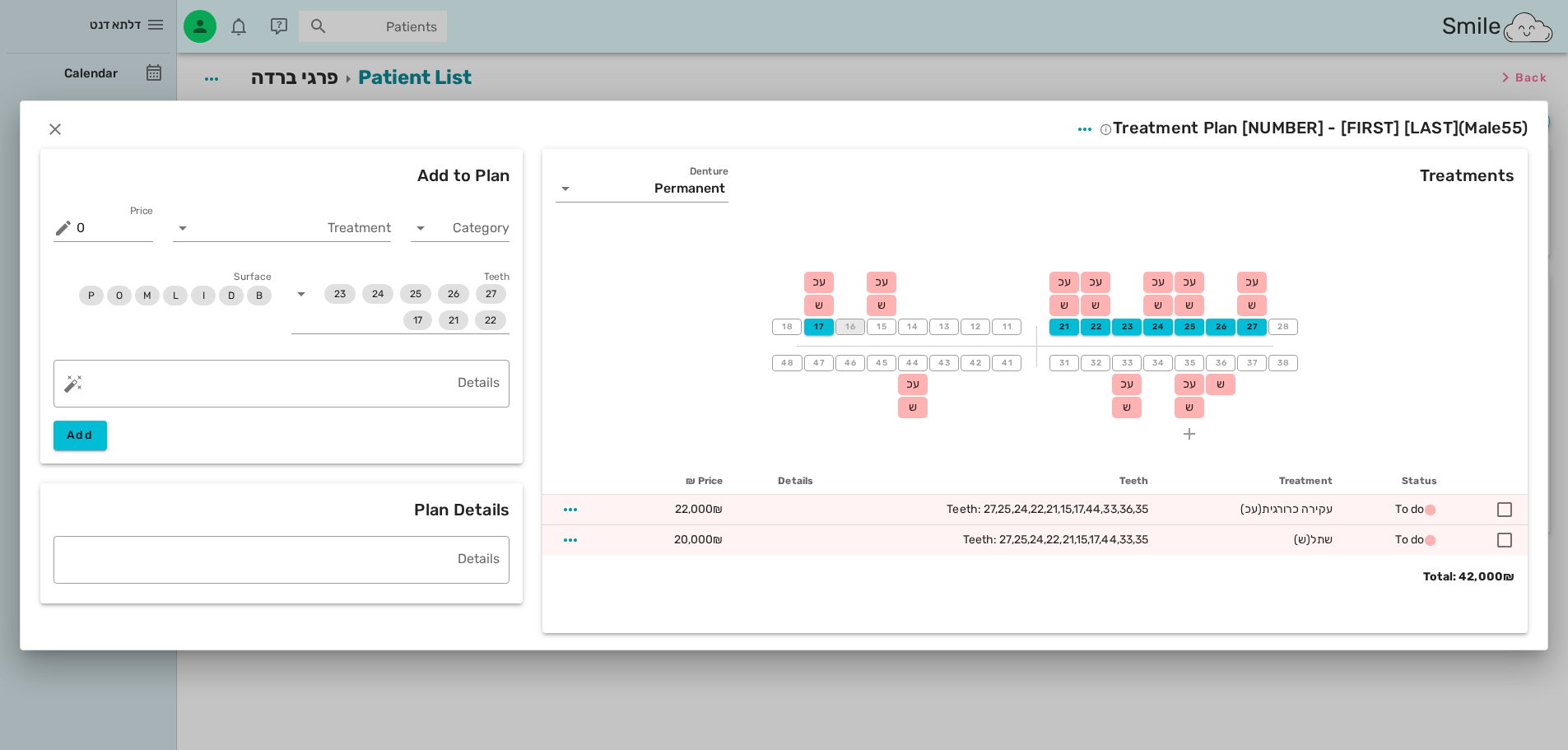 click on "16" at bounding box center [850, 327] 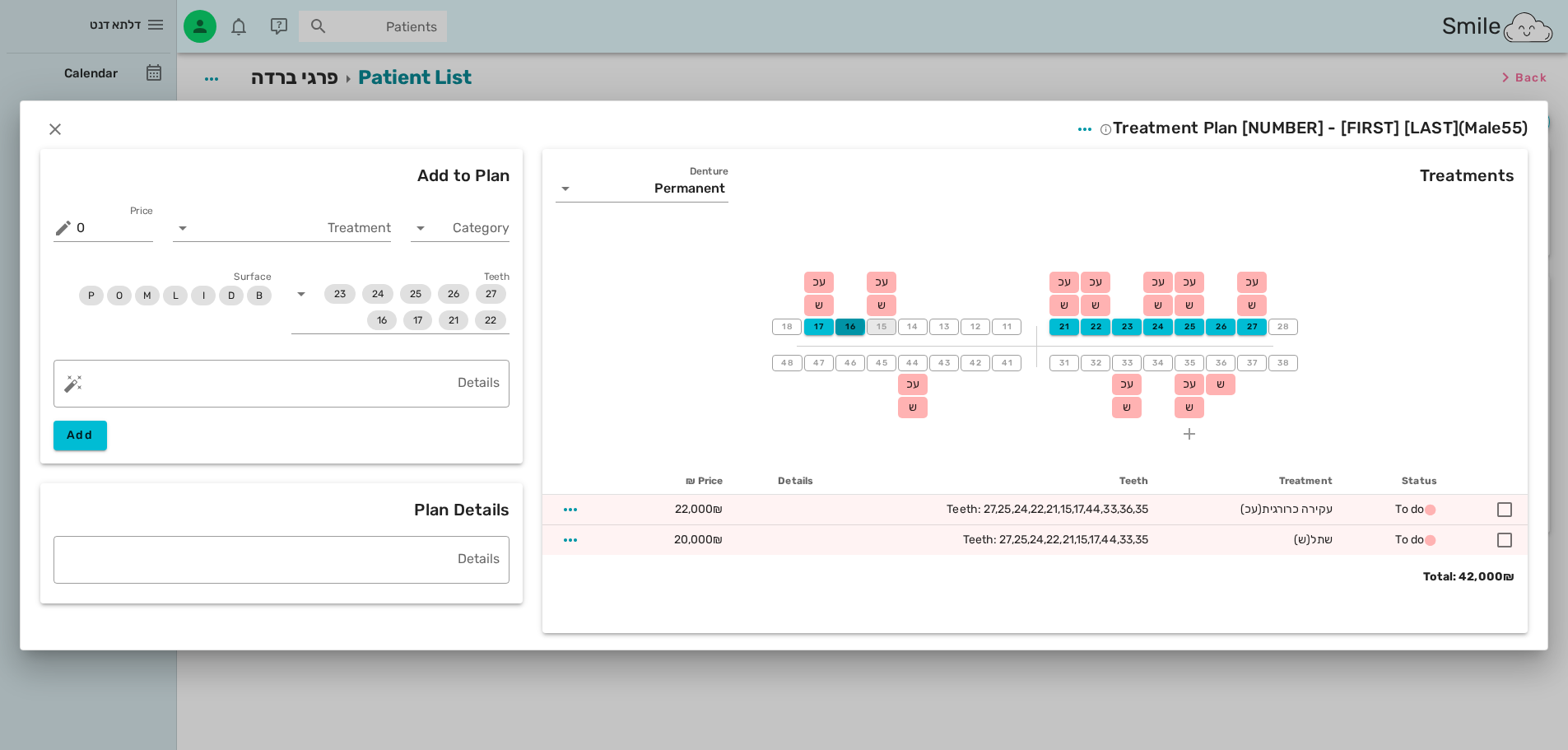 click on "15" at bounding box center [882, 327] 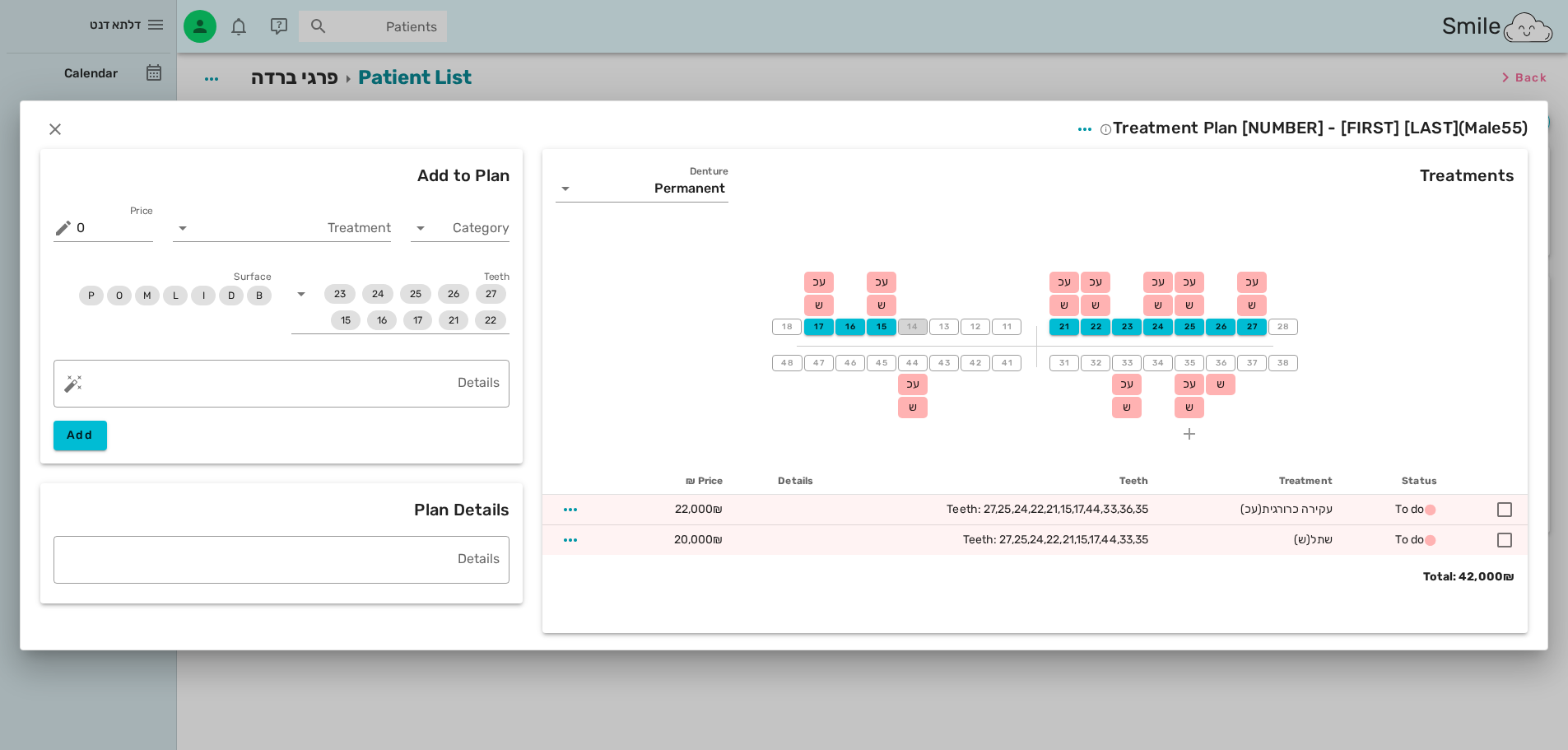 click on "14" at bounding box center (913, 327) 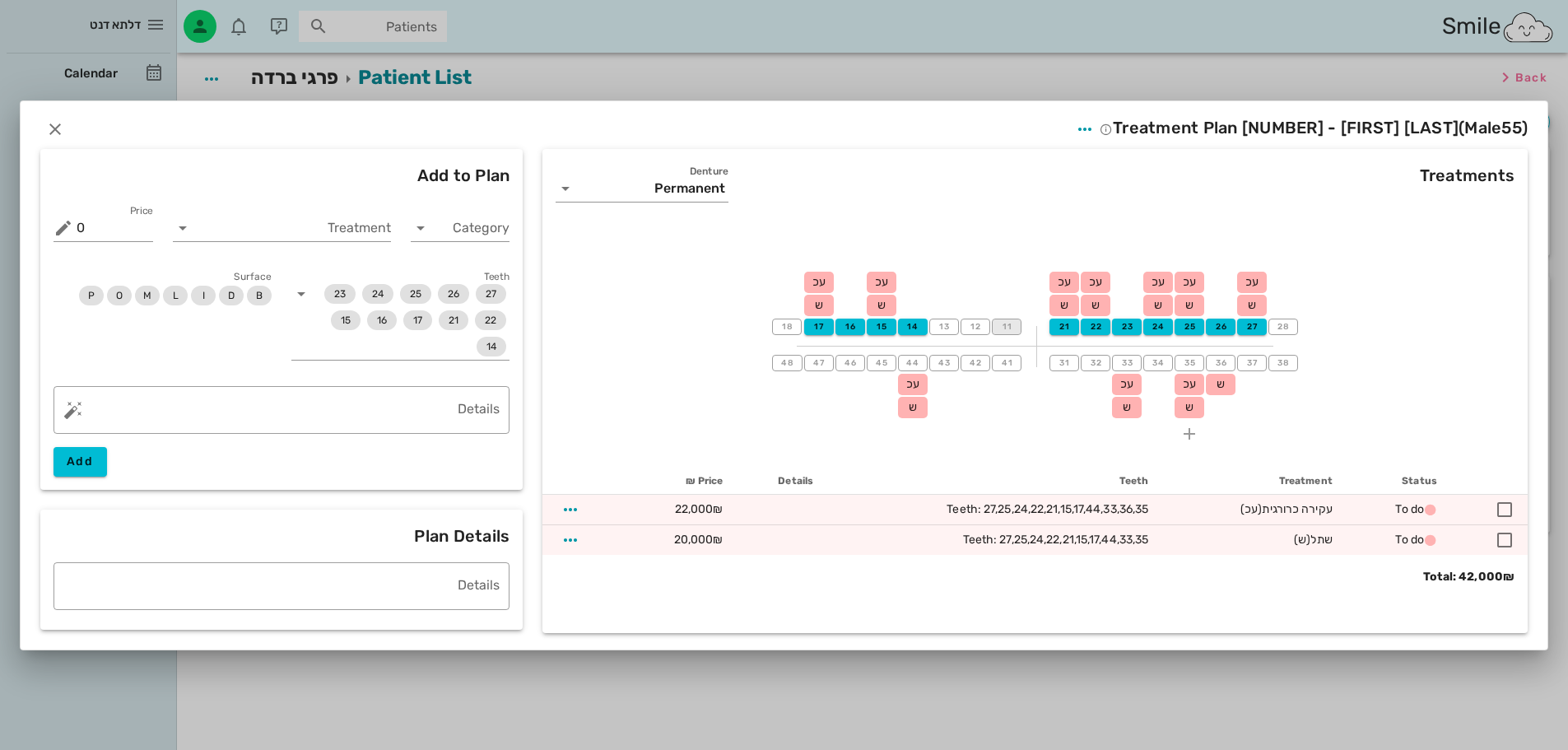 click on "11" at bounding box center [1007, 327] 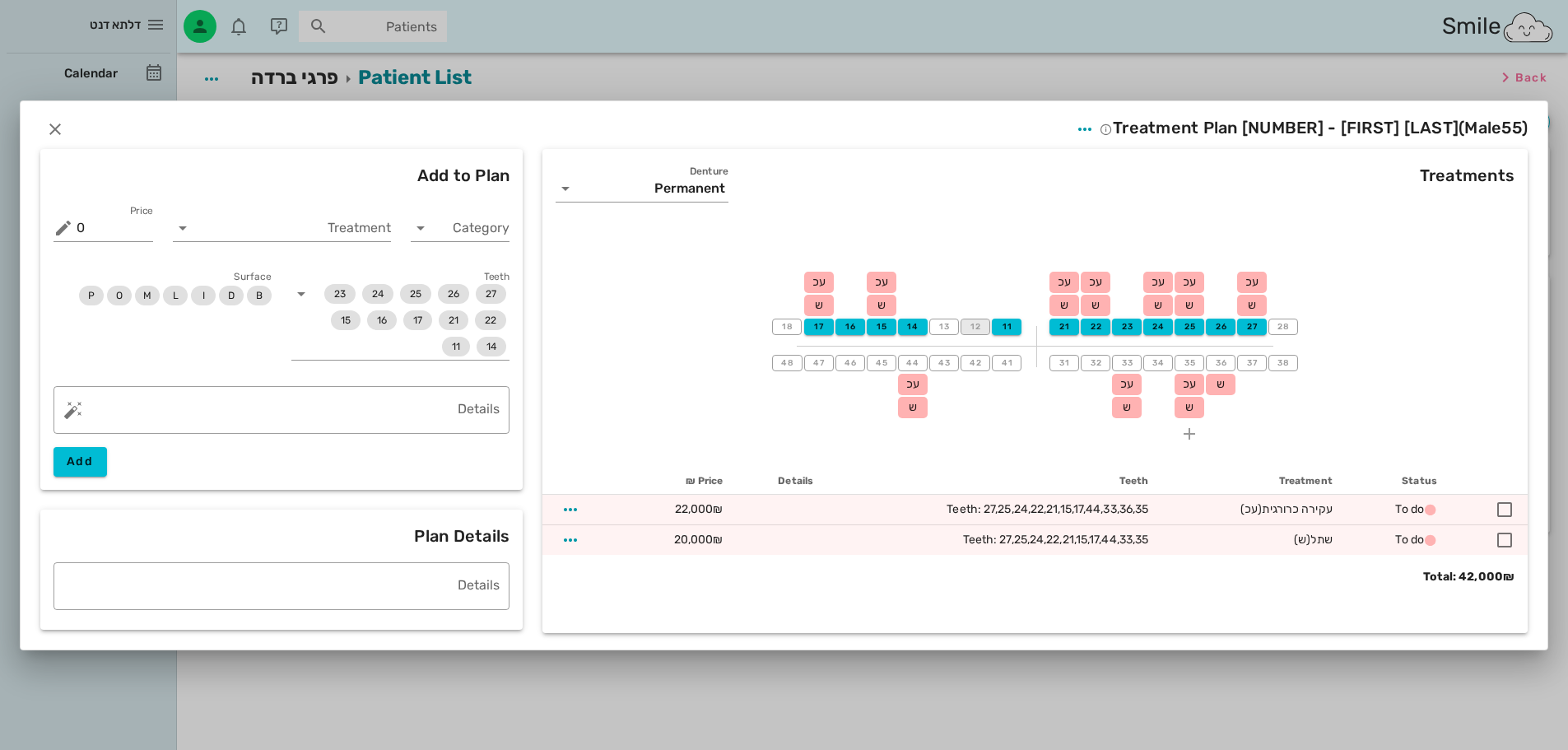 click on "12" at bounding box center (975, 327) 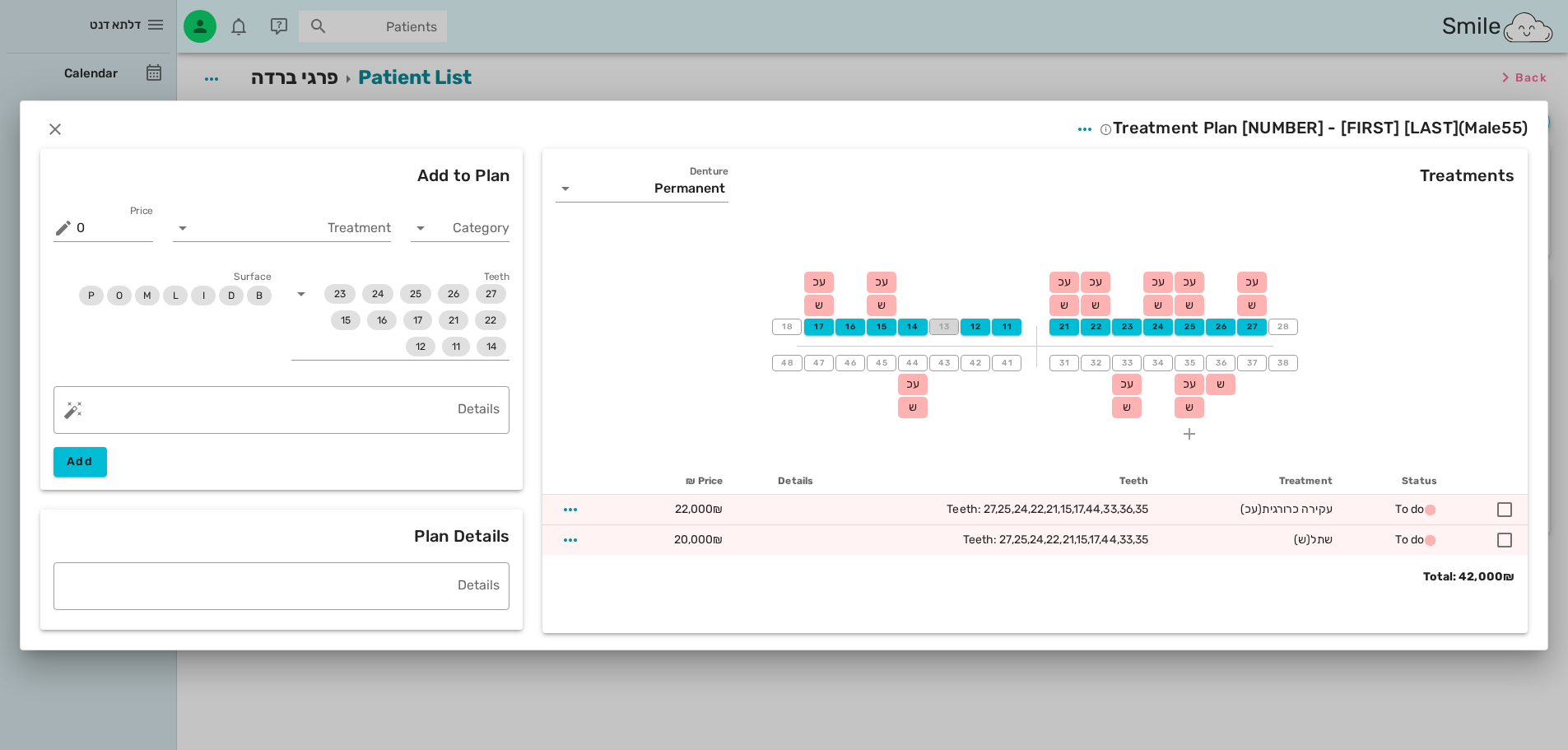click on "13" at bounding box center [944, 327] 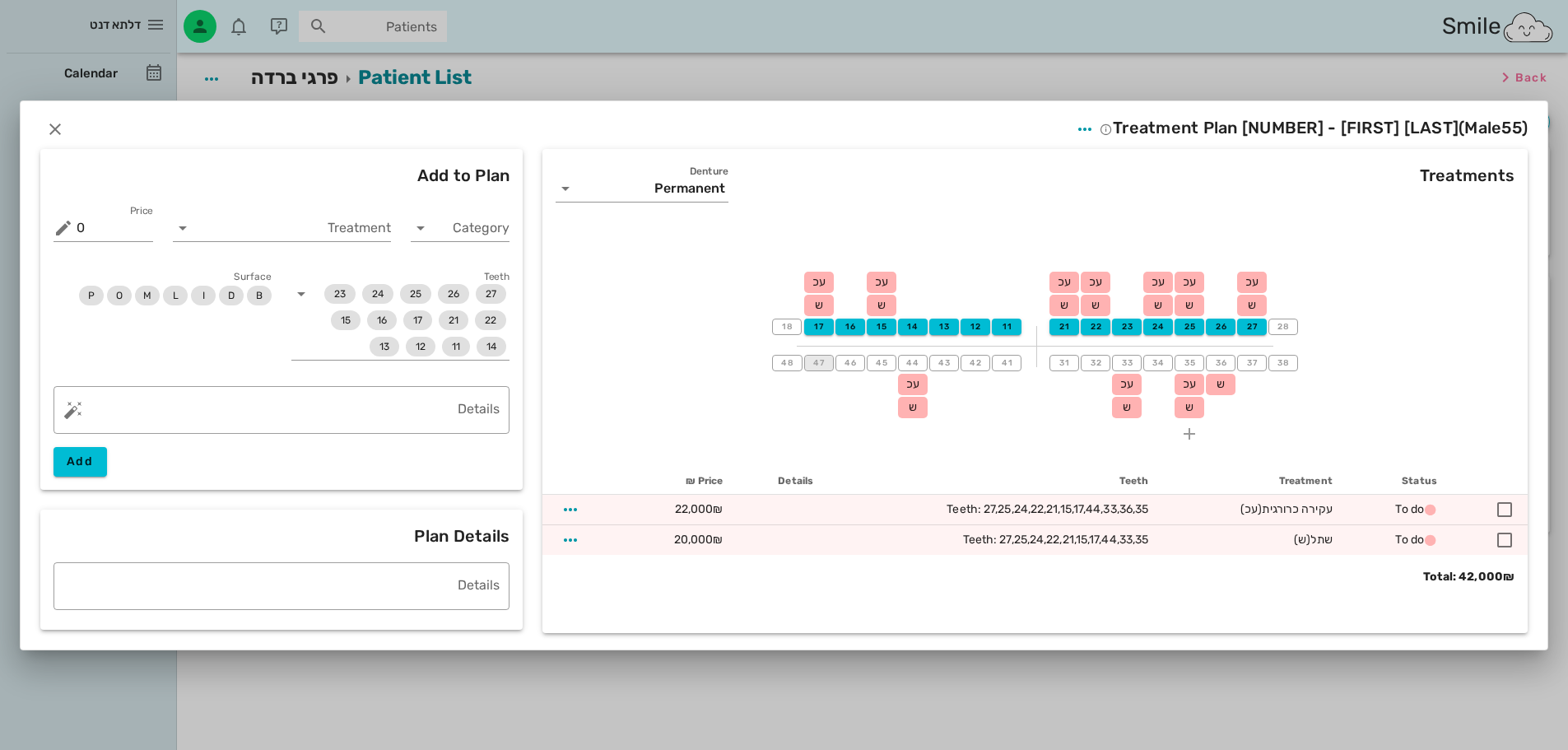 click on "47" at bounding box center (819, 363) 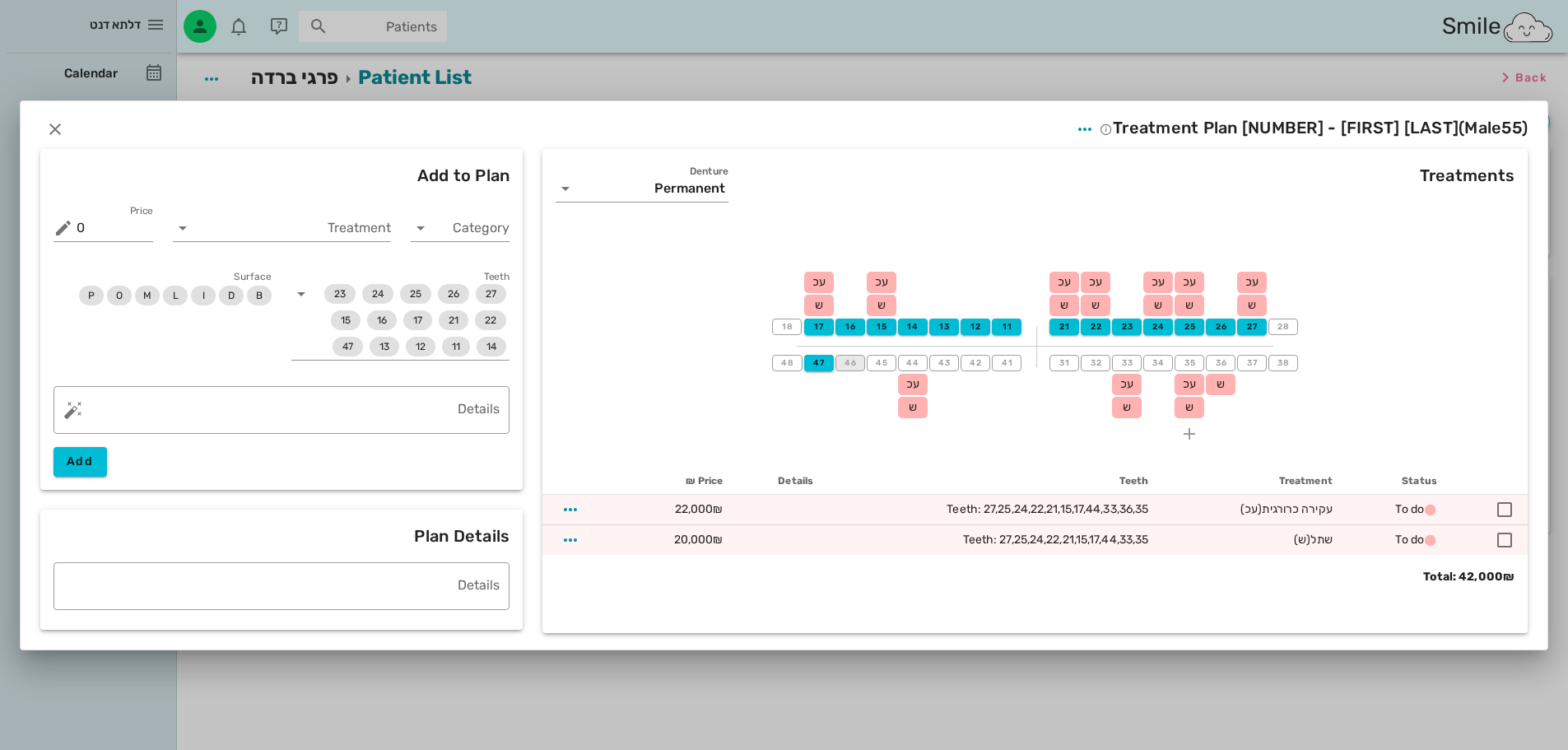 drag, startPoint x: 849, startPoint y: 367, endPoint x: 880, endPoint y: 368, distance: 31.016125 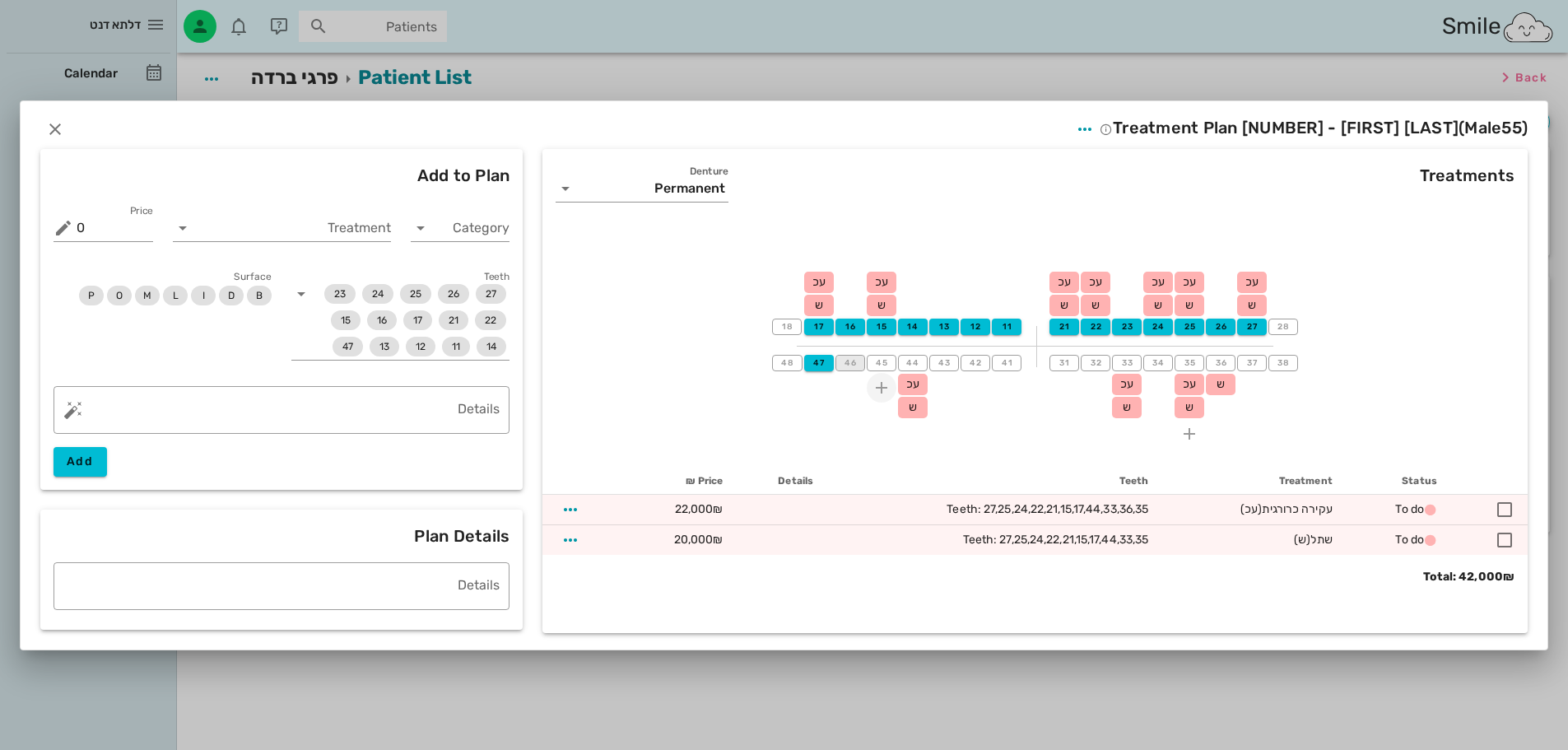 click on "46" at bounding box center [850, 363] 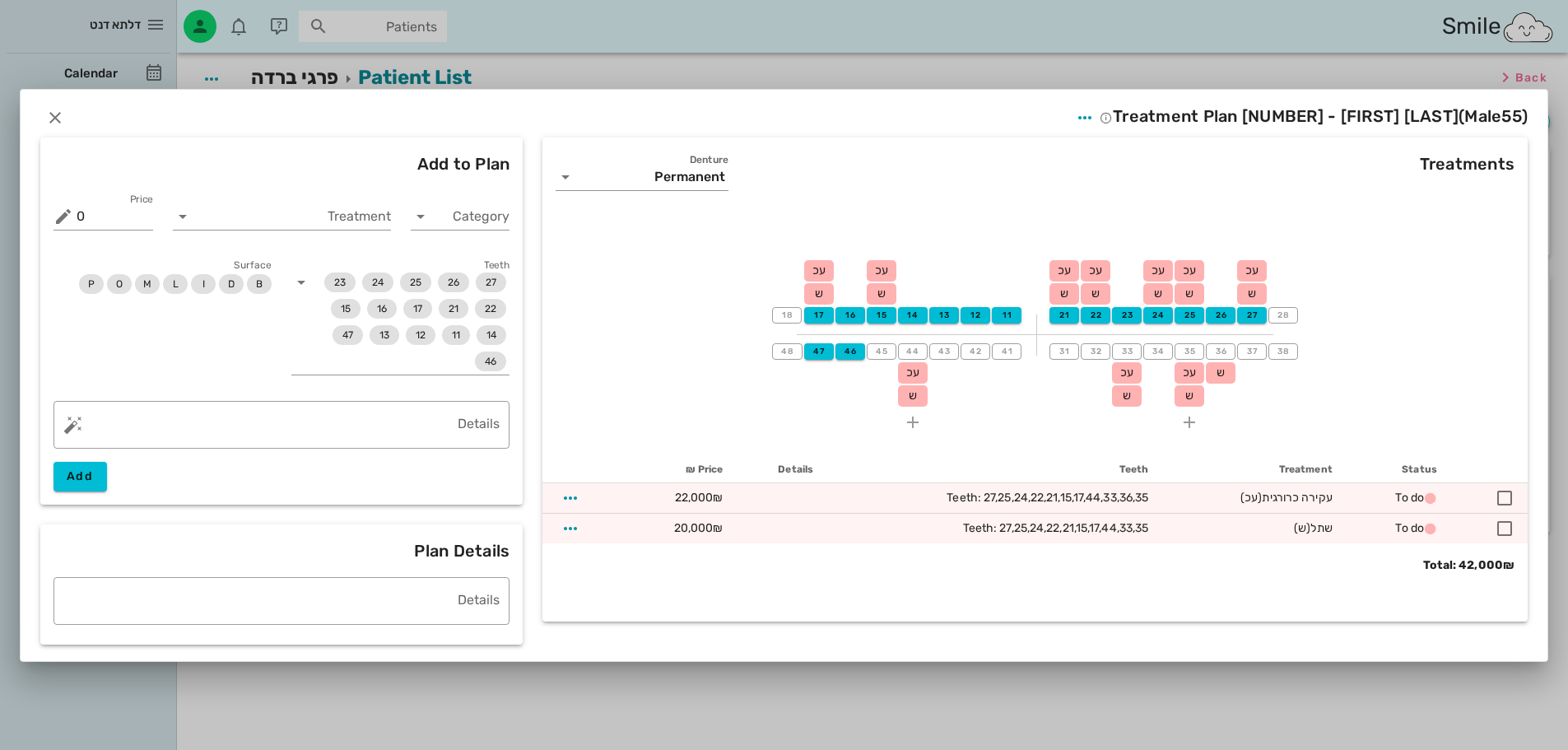 drag, startPoint x: 883, startPoint y: 368, endPoint x: 920, endPoint y: 366, distance: 37.054015 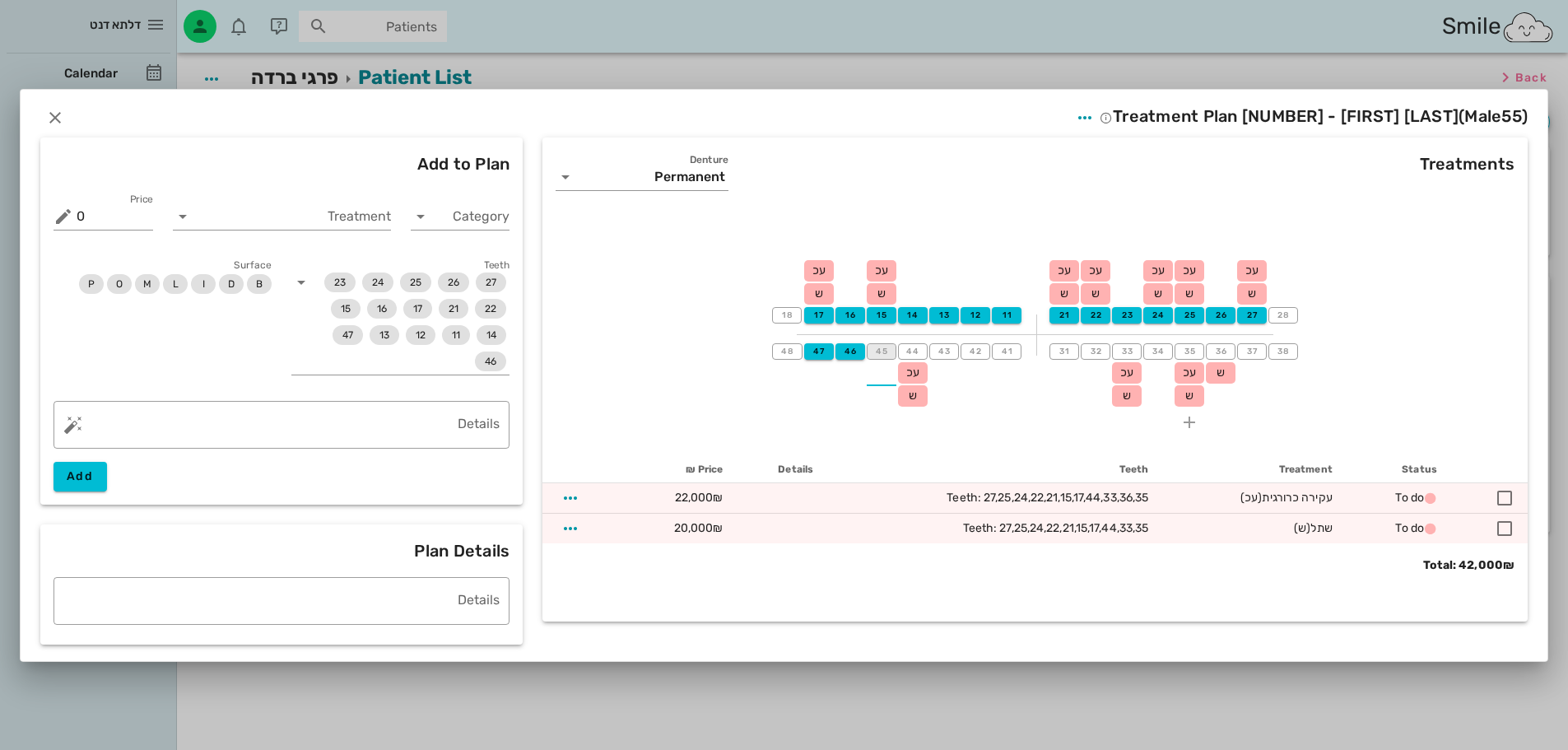click on "45" at bounding box center [882, 352] 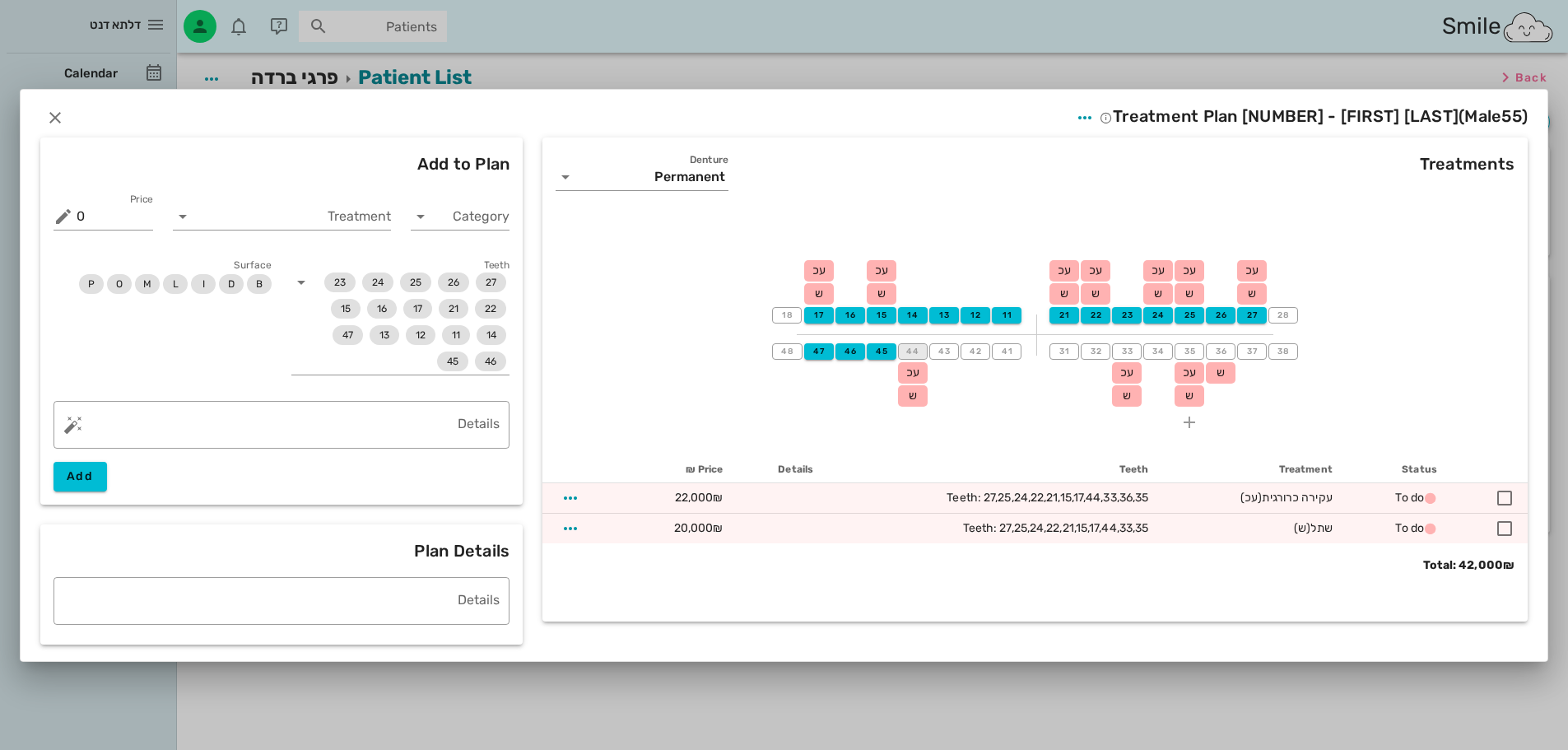 click on "44" at bounding box center (913, 352) 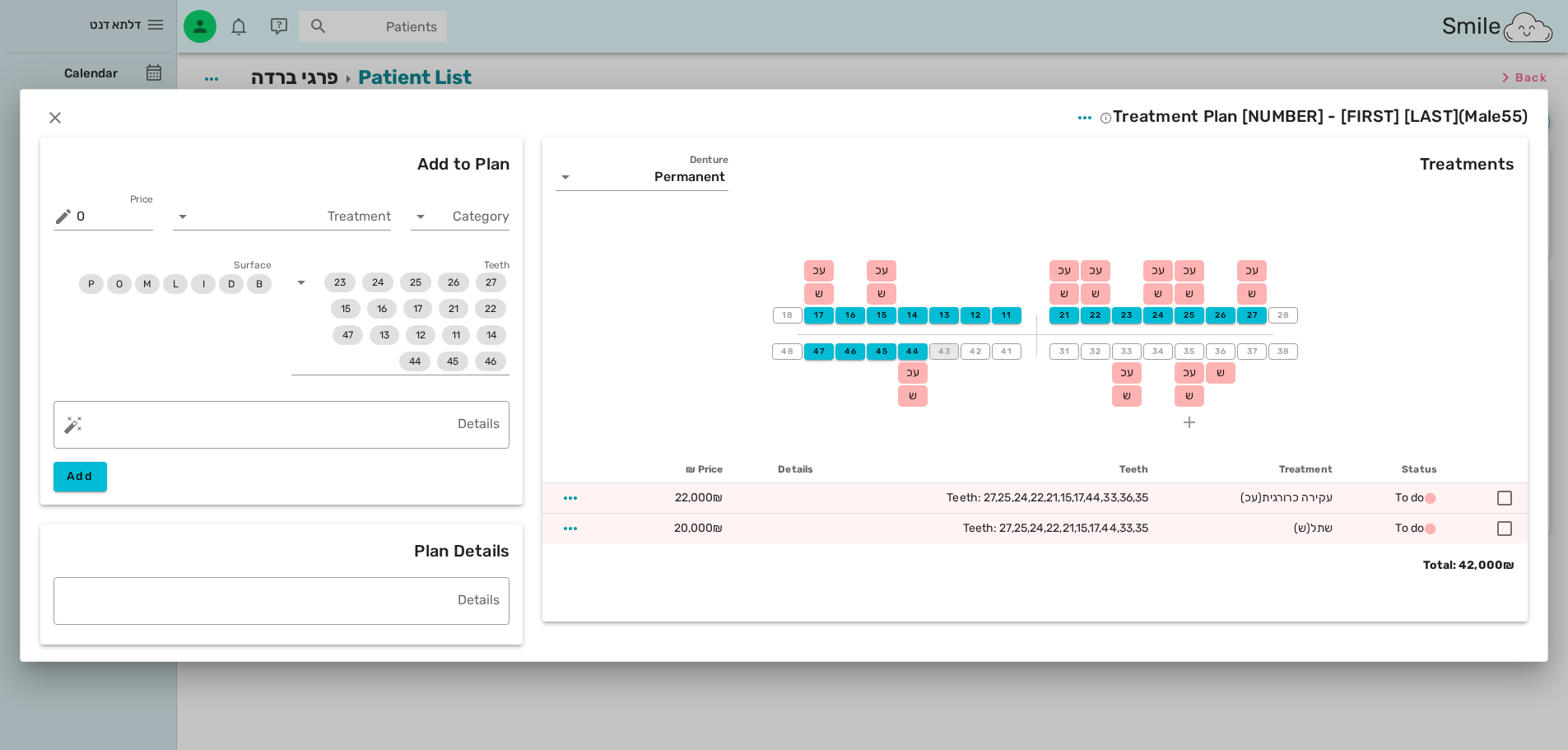 click on "43" at bounding box center [944, 352] 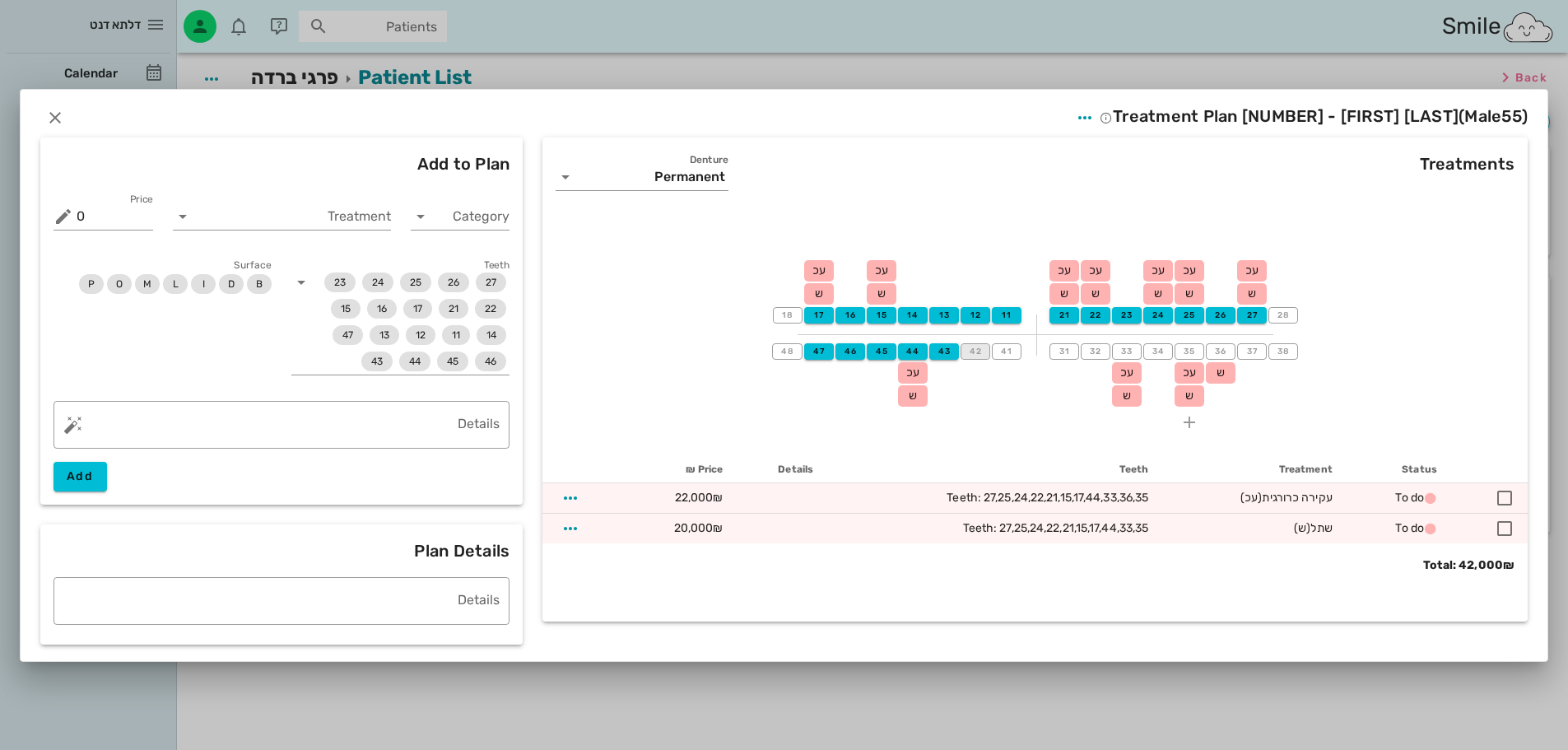 drag, startPoint x: 967, startPoint y: 352, endPoint x: 1027, endPoint y: 354, distance: 60.033324 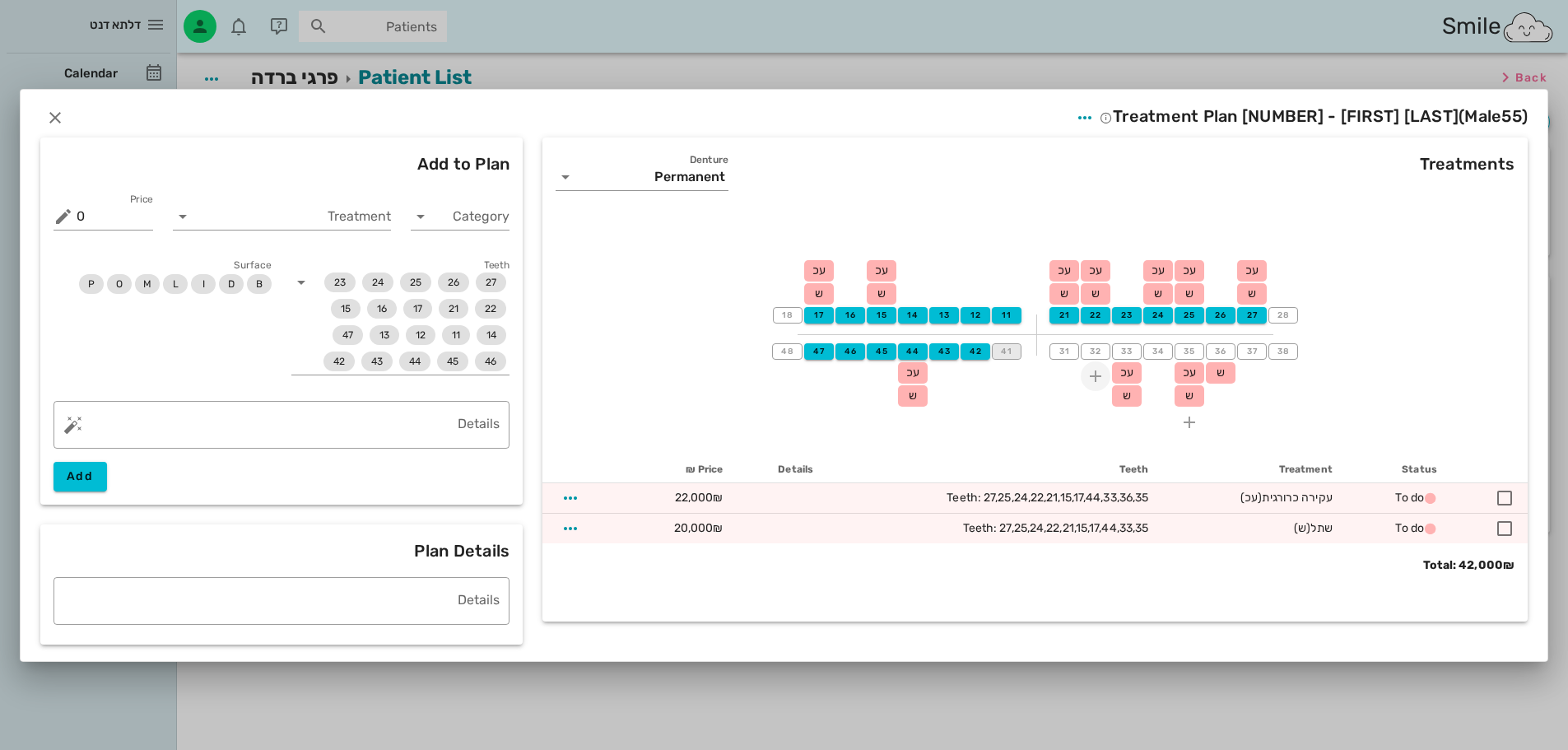 click on "41" at bounding box center [1007, 352] 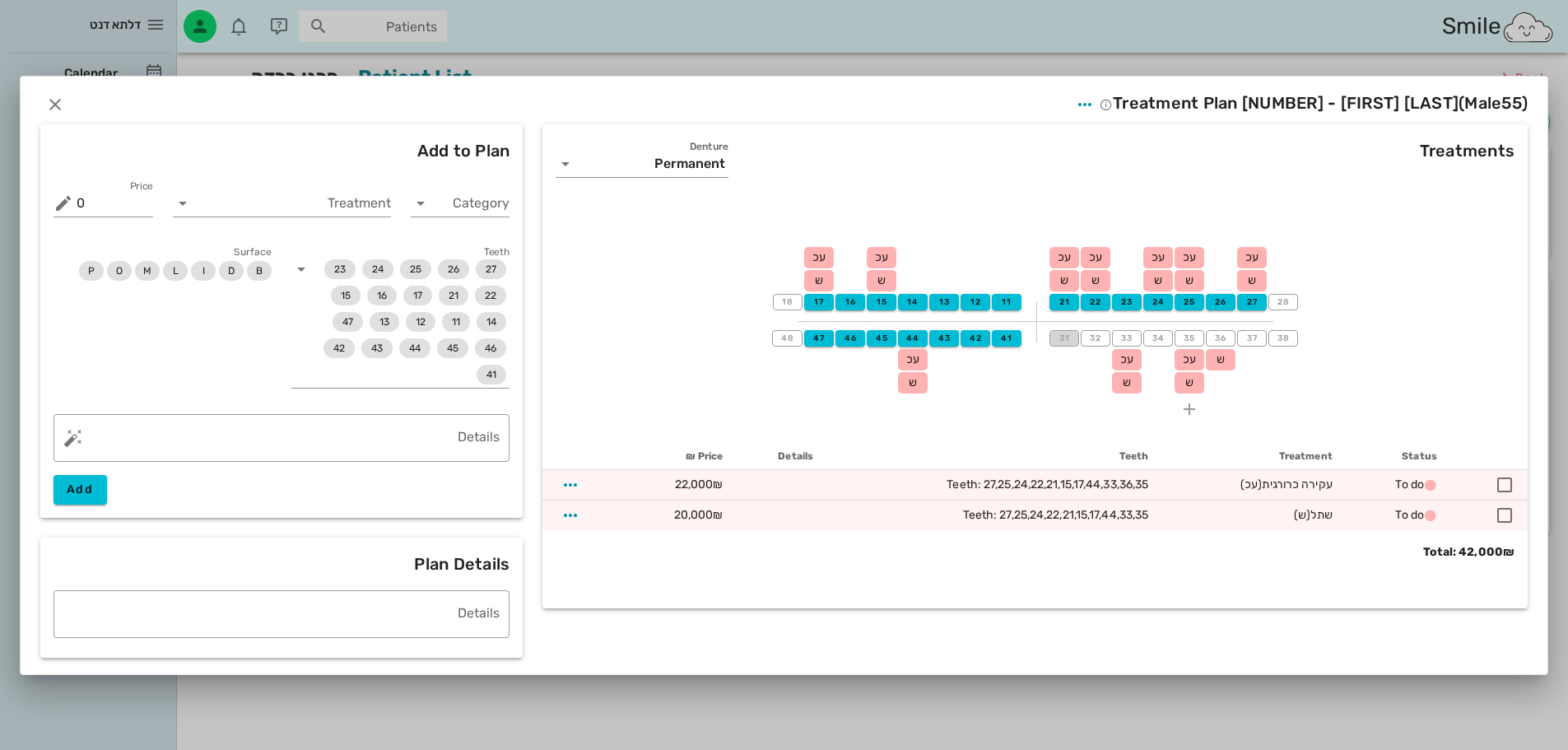 click on "31" at bounding box center [1064, 338] 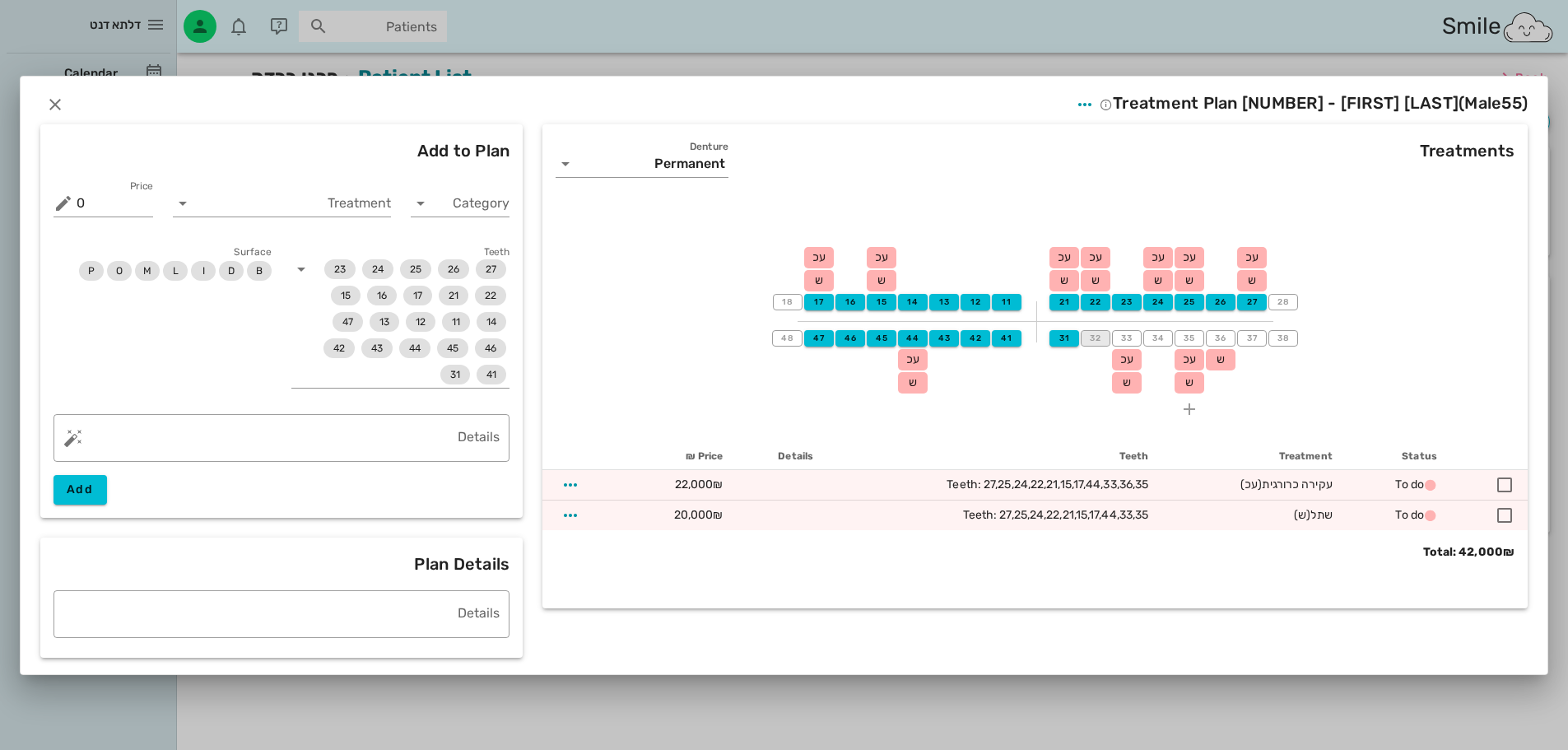 click on "32" at bounding box center (1096, 338) 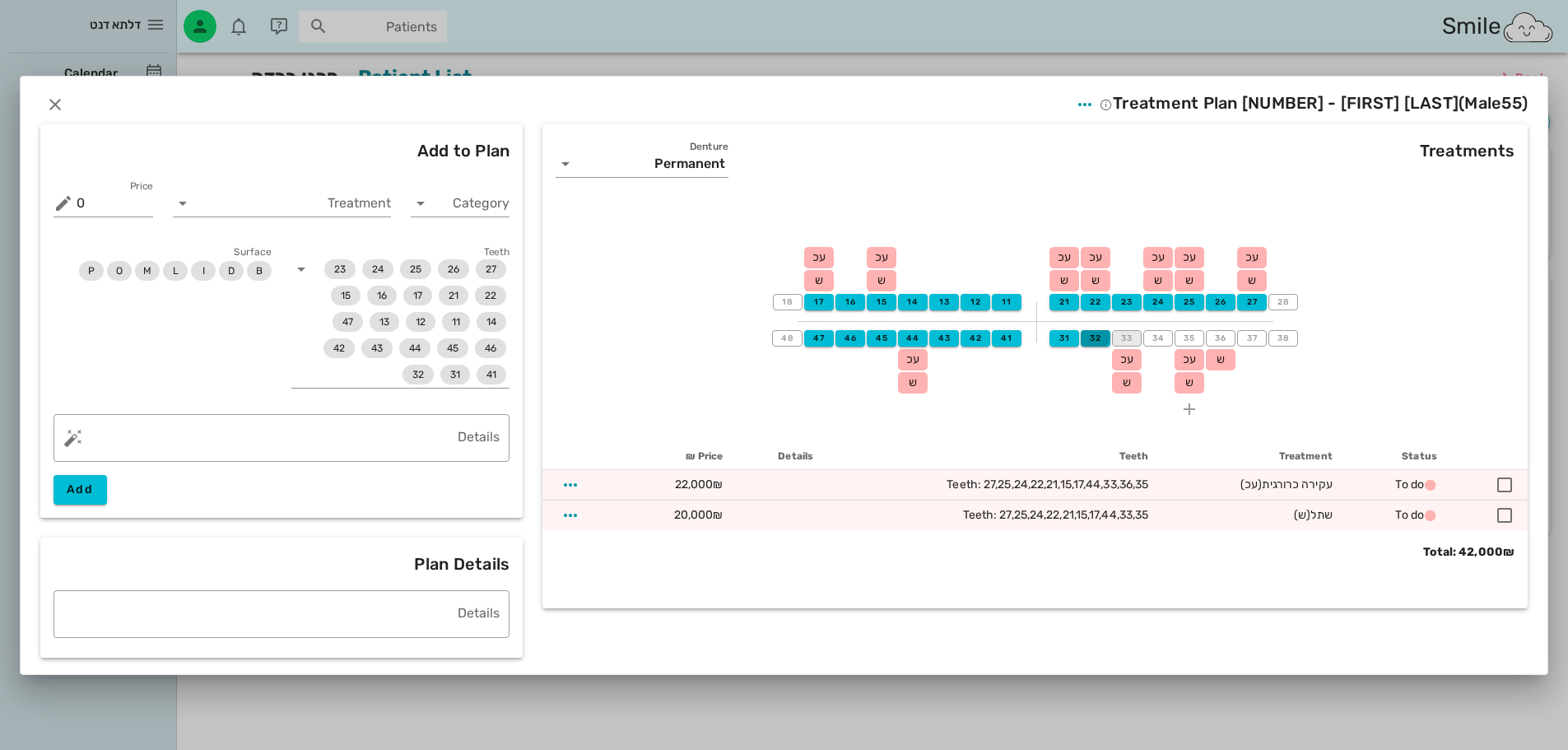 click on "33" at bounding box center [1127, 338] 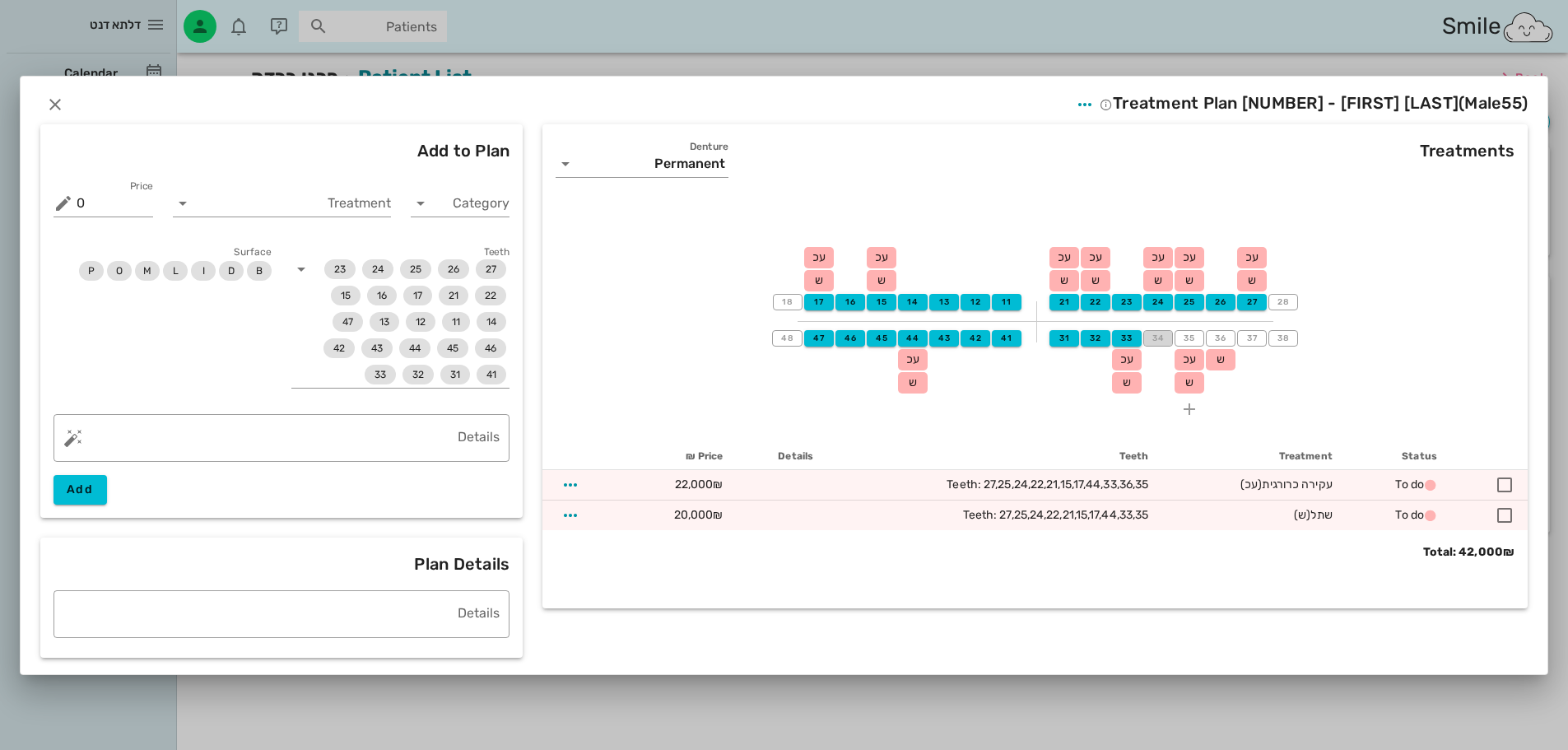 click on "34" at bounding box center [1158, 338] 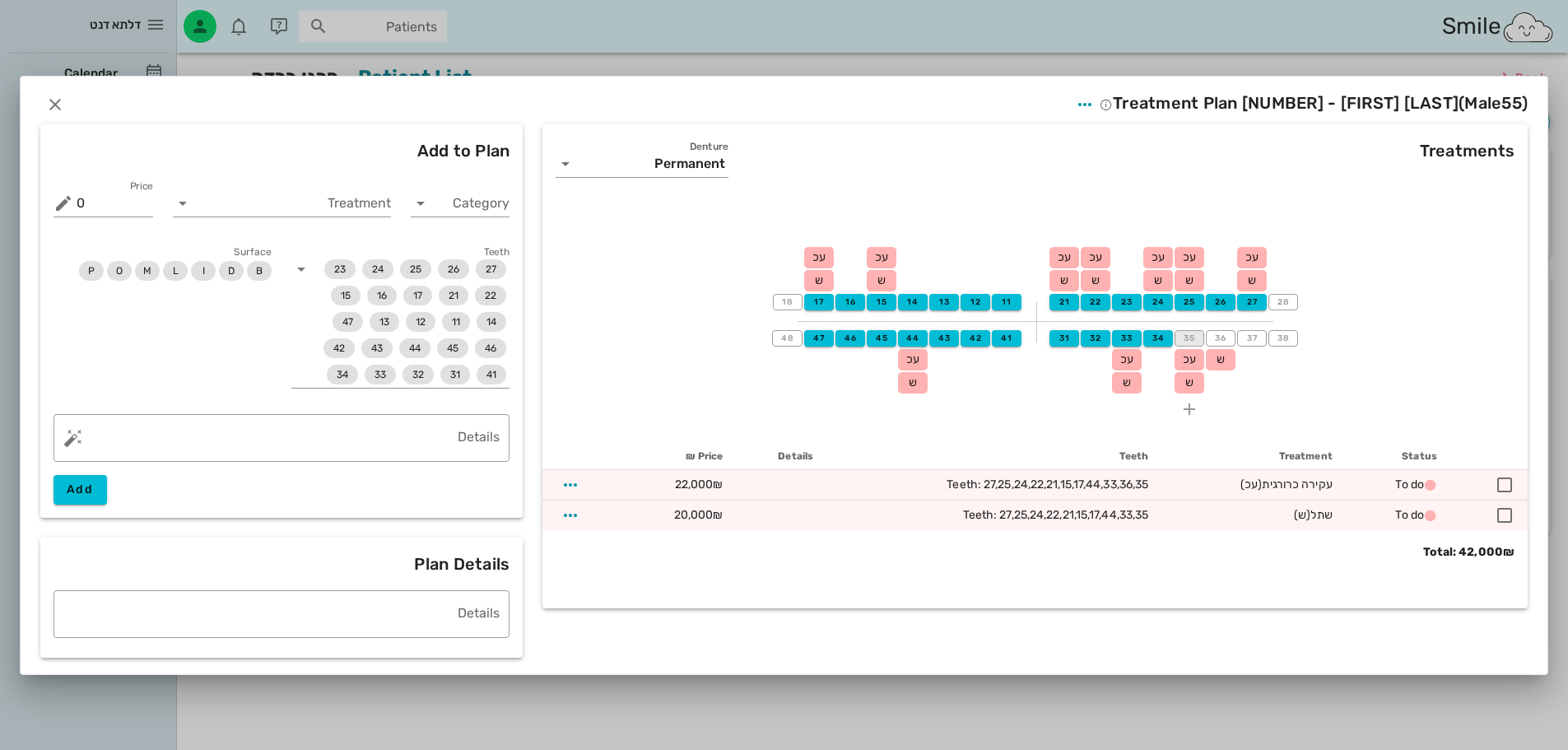 click on "35" at bounding box center [1189, 338] 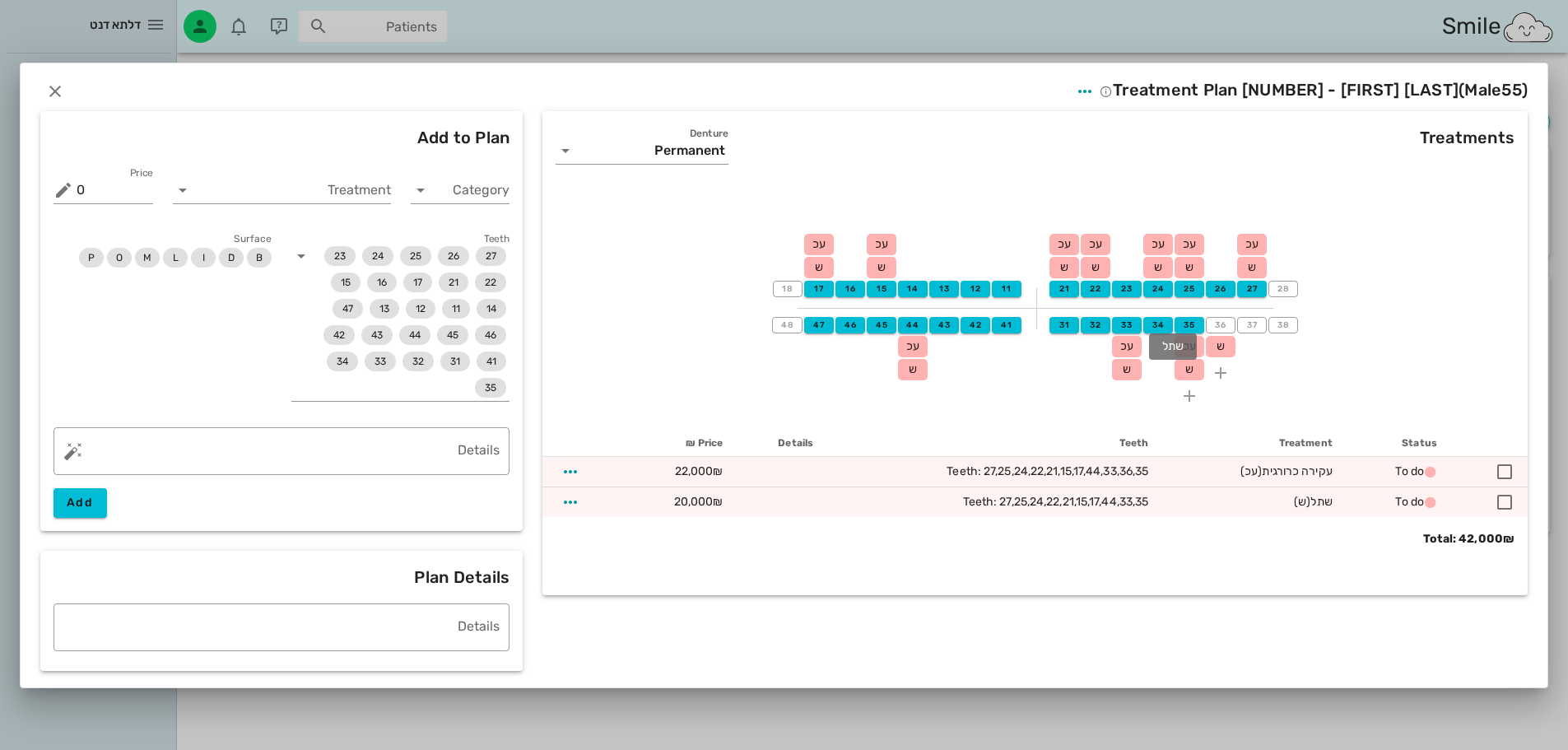 click on "ש" at bounding box center (1221, 346) 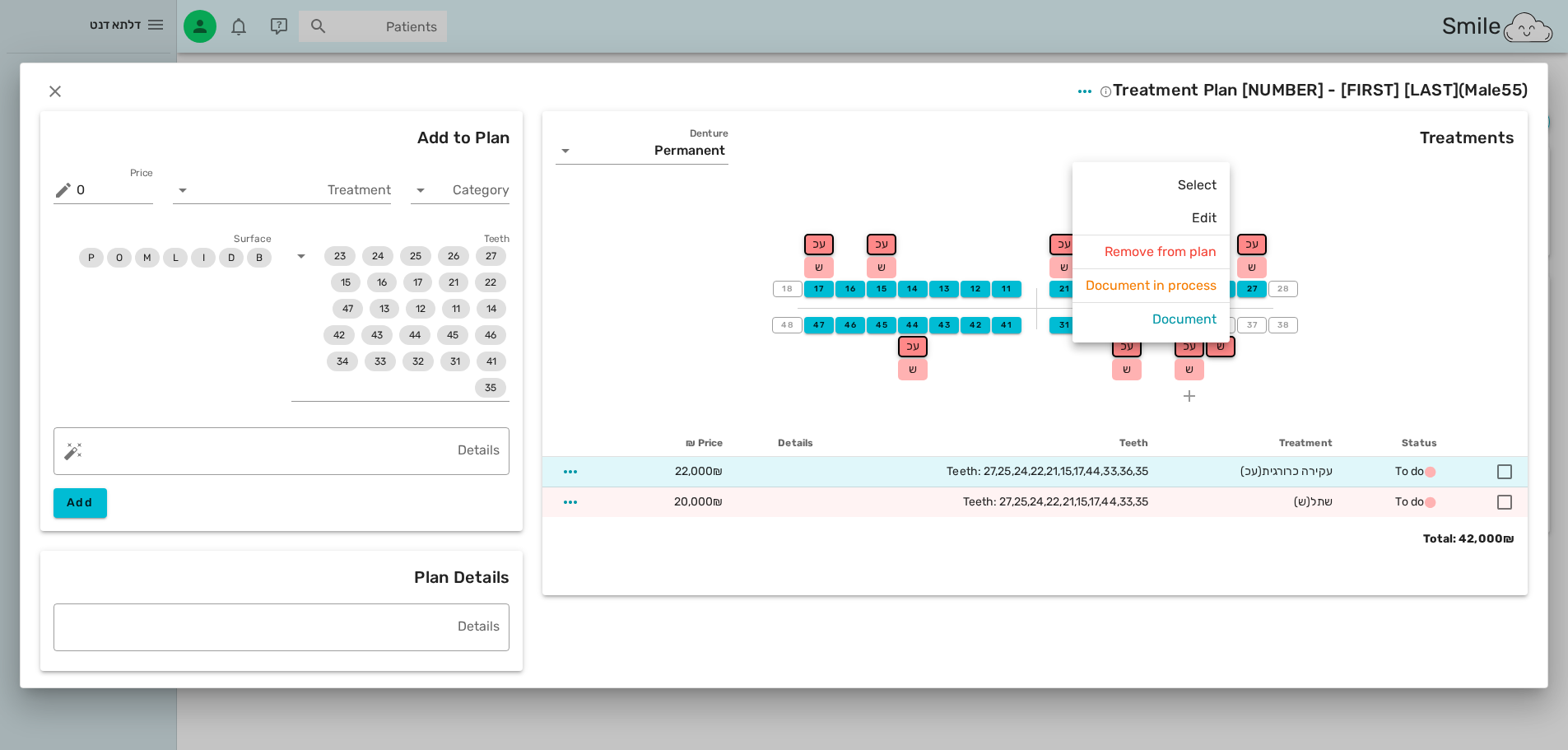 click on "18
17
עכ
ש
16
15
עכ
ש
14
13
12
11
21
עכ
ש
22
עכ
ש
23
24
עכ
ש
25
עכ
ש
26" at bounding box center (1035, 307) 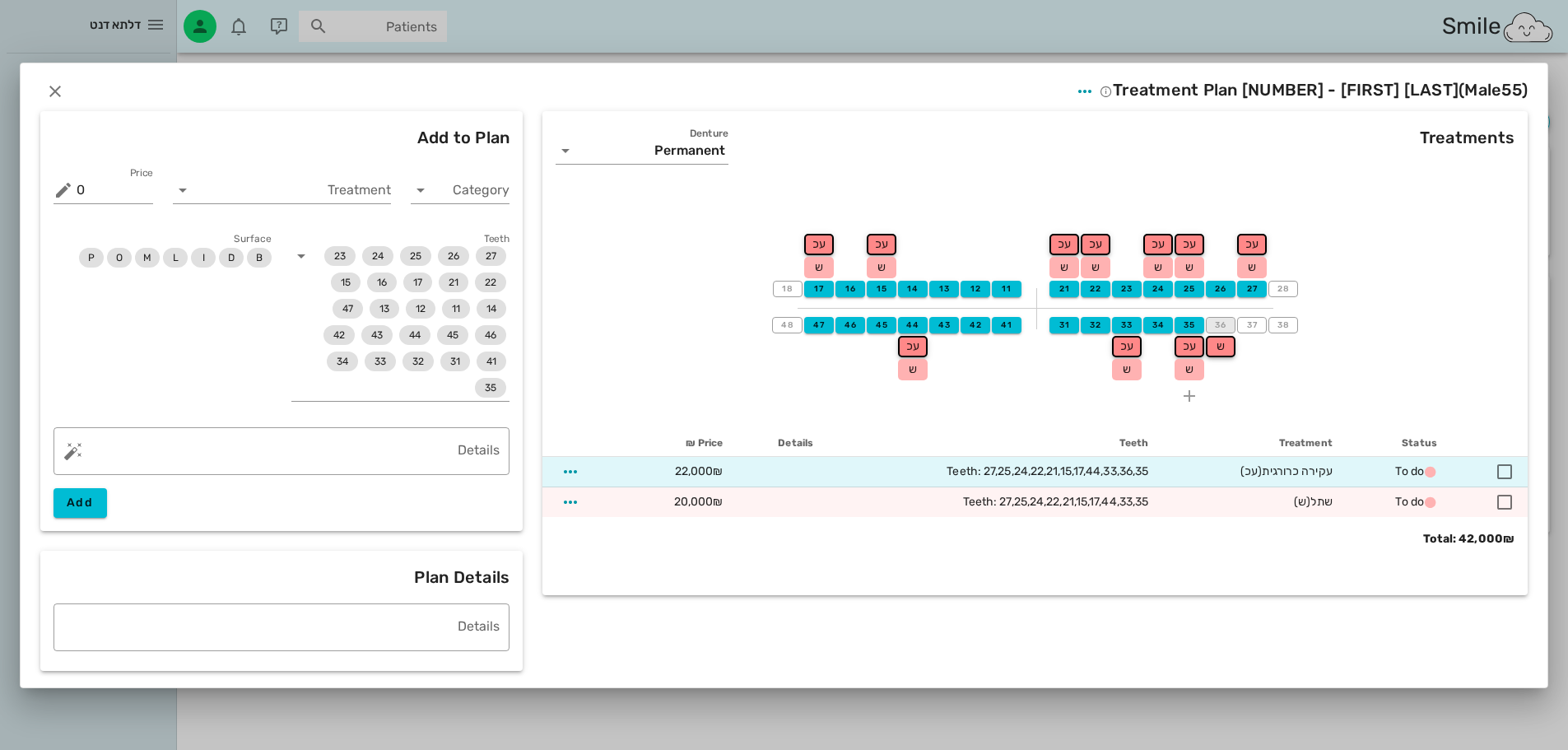 click on "36" at bounding box center (1221, 325) 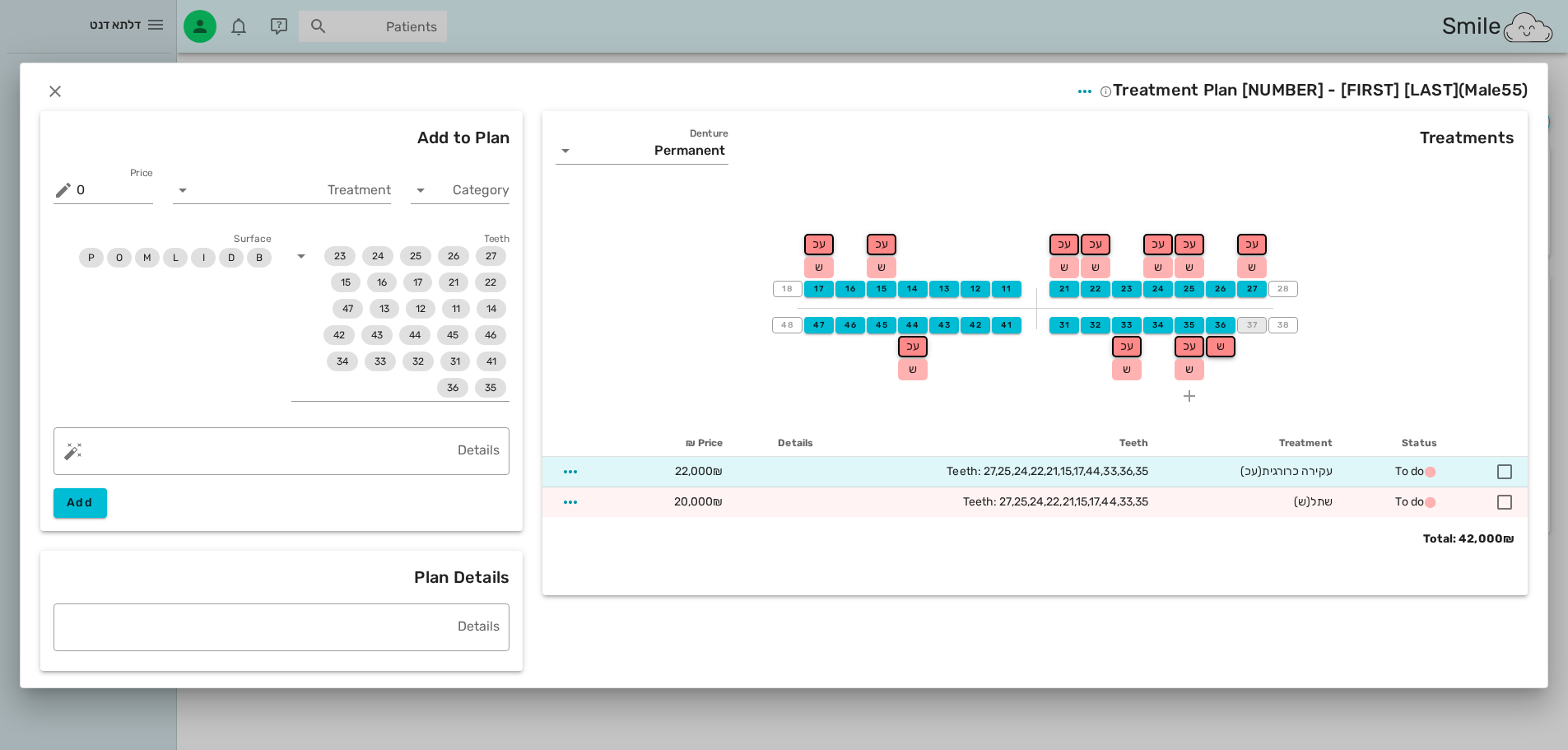 click on "37" at bounding box center [1252, 325] 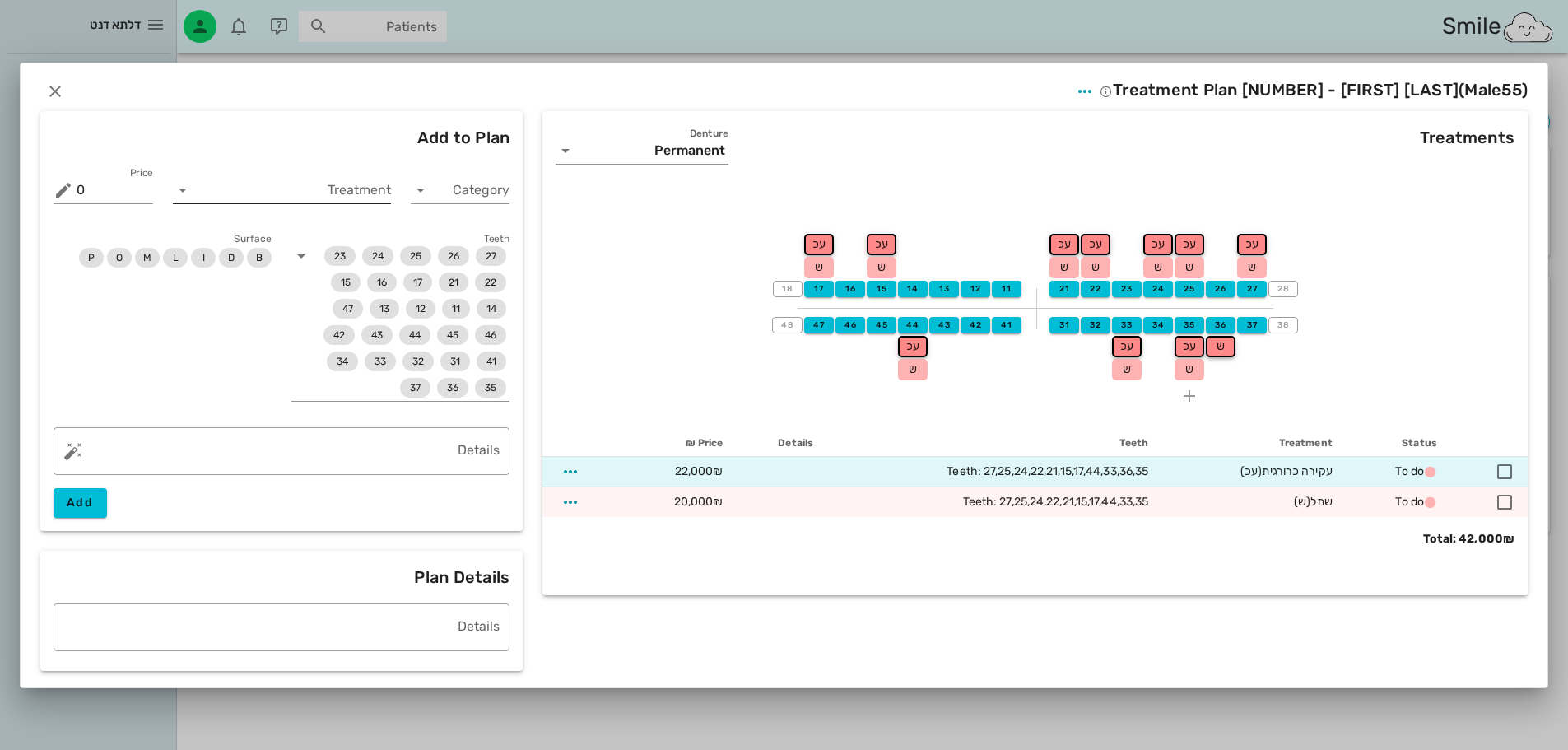 click on "Treatment" at bounding box center (293, 190) 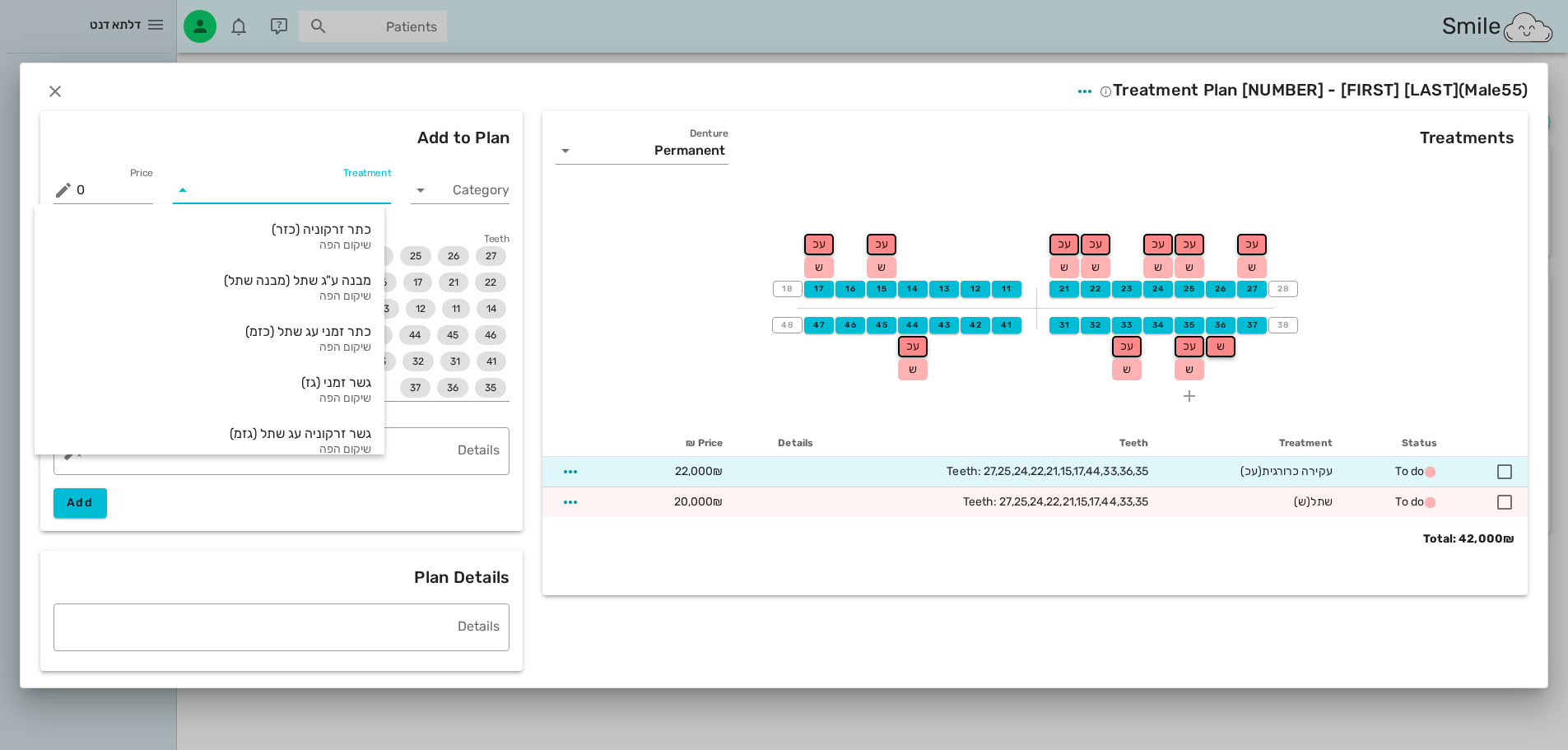 scroll, scrollTop: 1295, scrollLeft: 0, axis: vertical 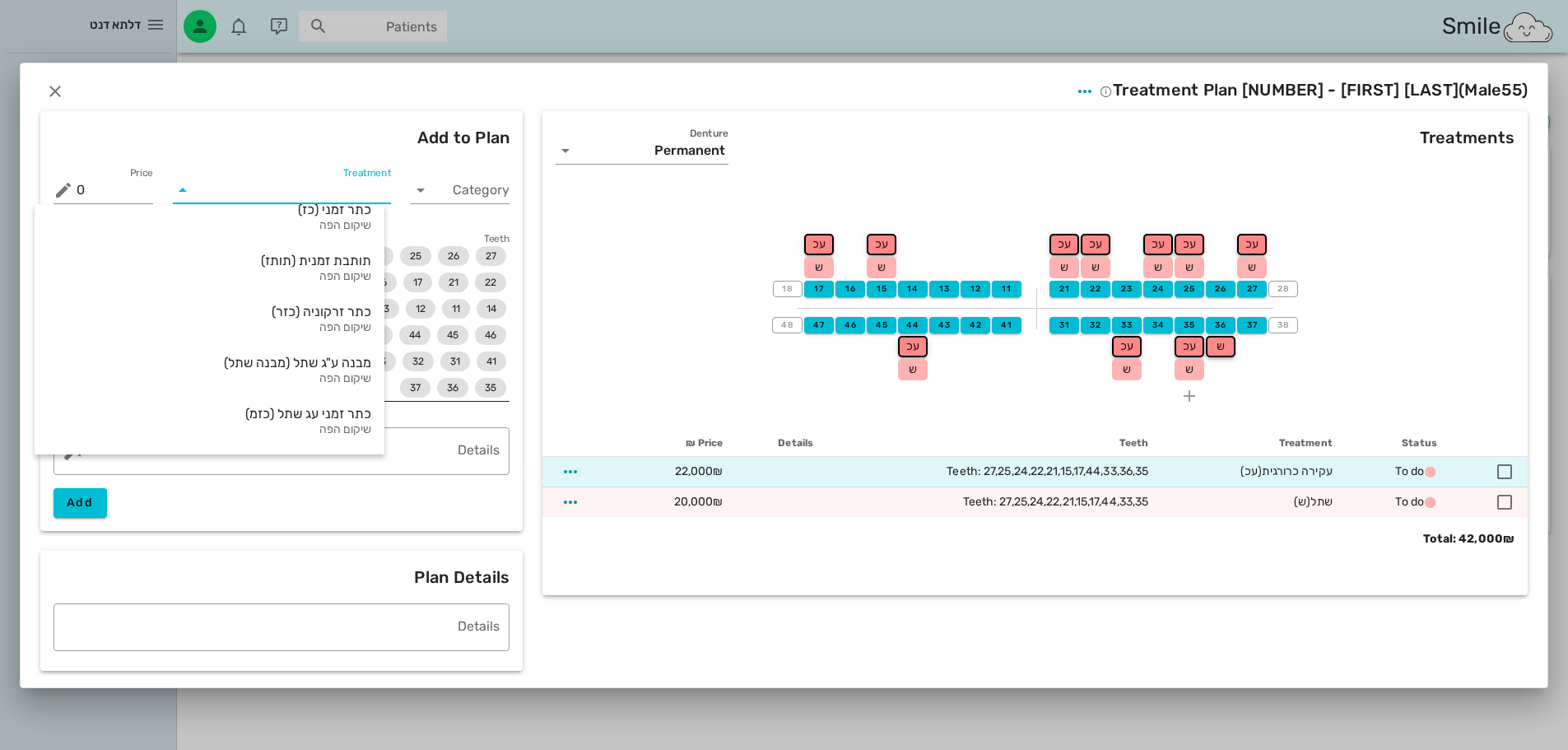 click on "מבנה ע"ג שתל
(מבנה שתל) שיקום הפה" at bounding box center (209, 370) 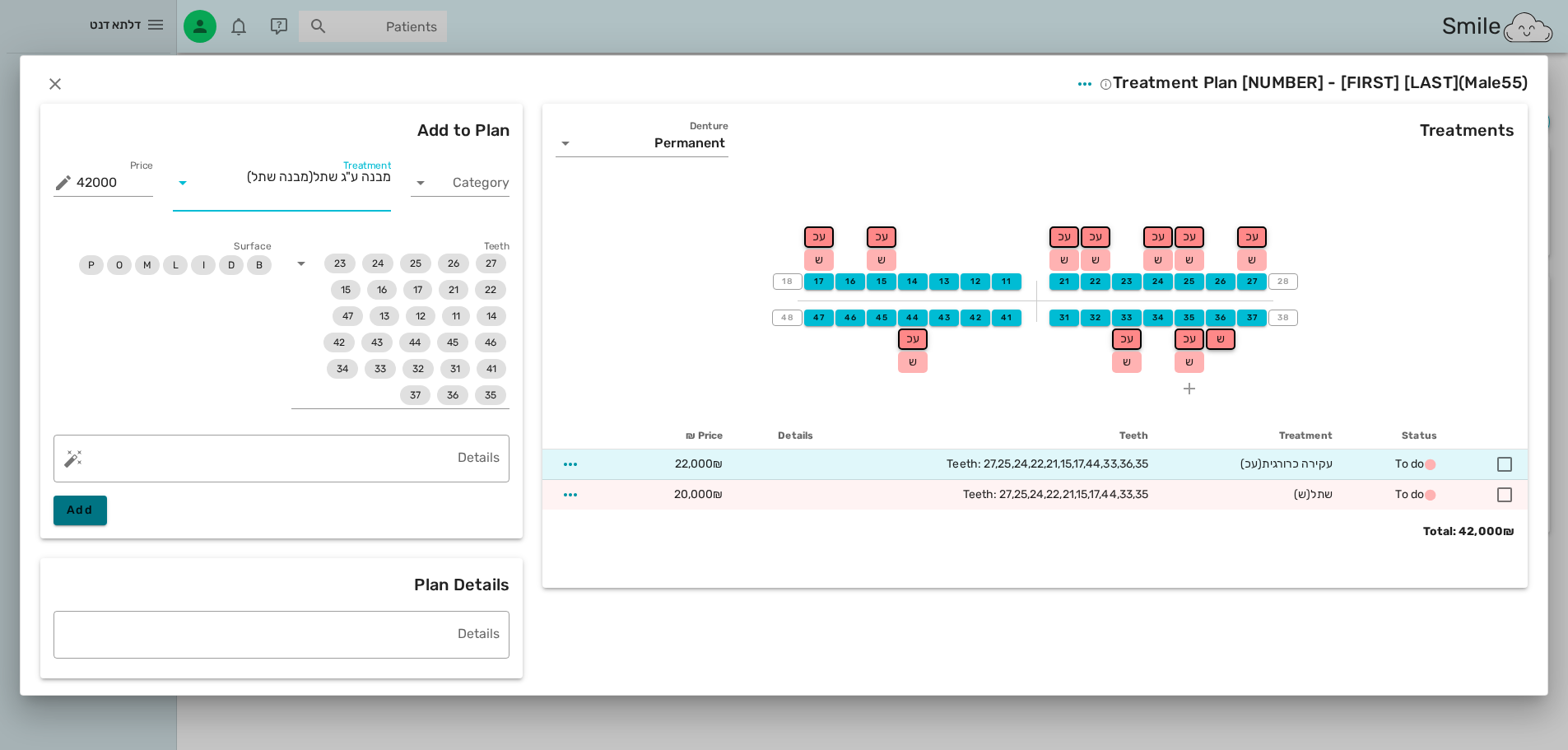 click on "Add" at bounding box center (80, 510) 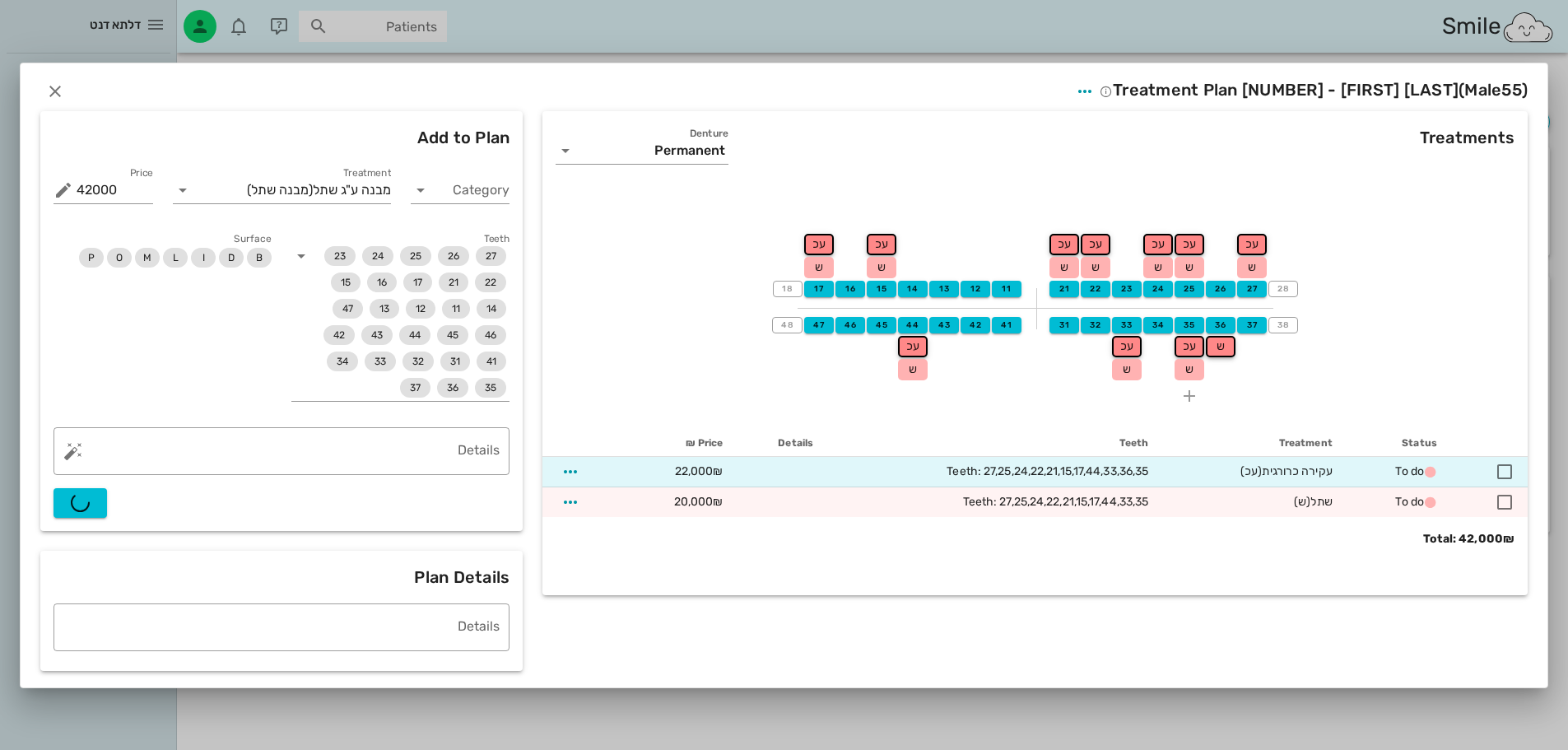 type on "0" 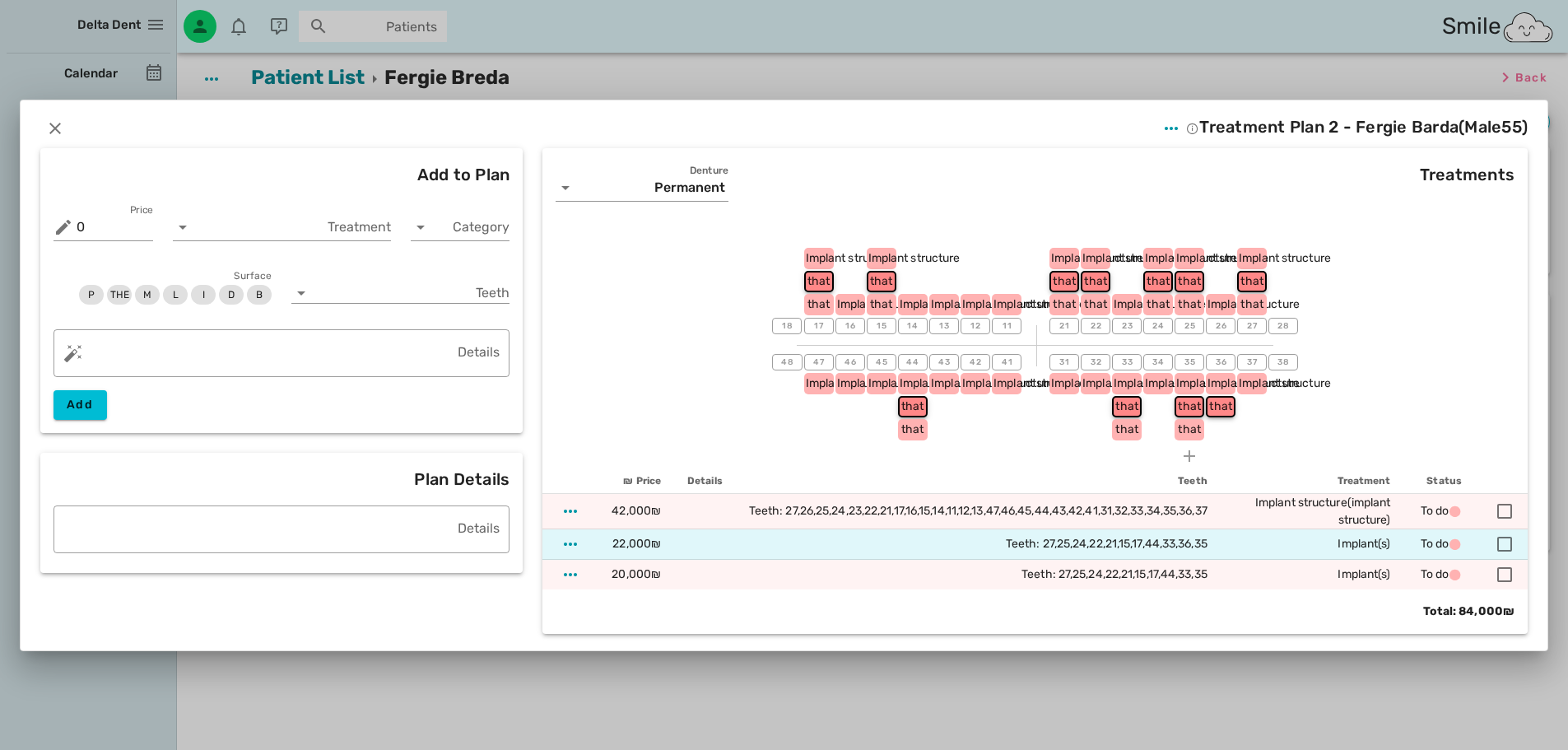 scroll, scrollTop: 3, scrollLeft: 0, axis: vertical 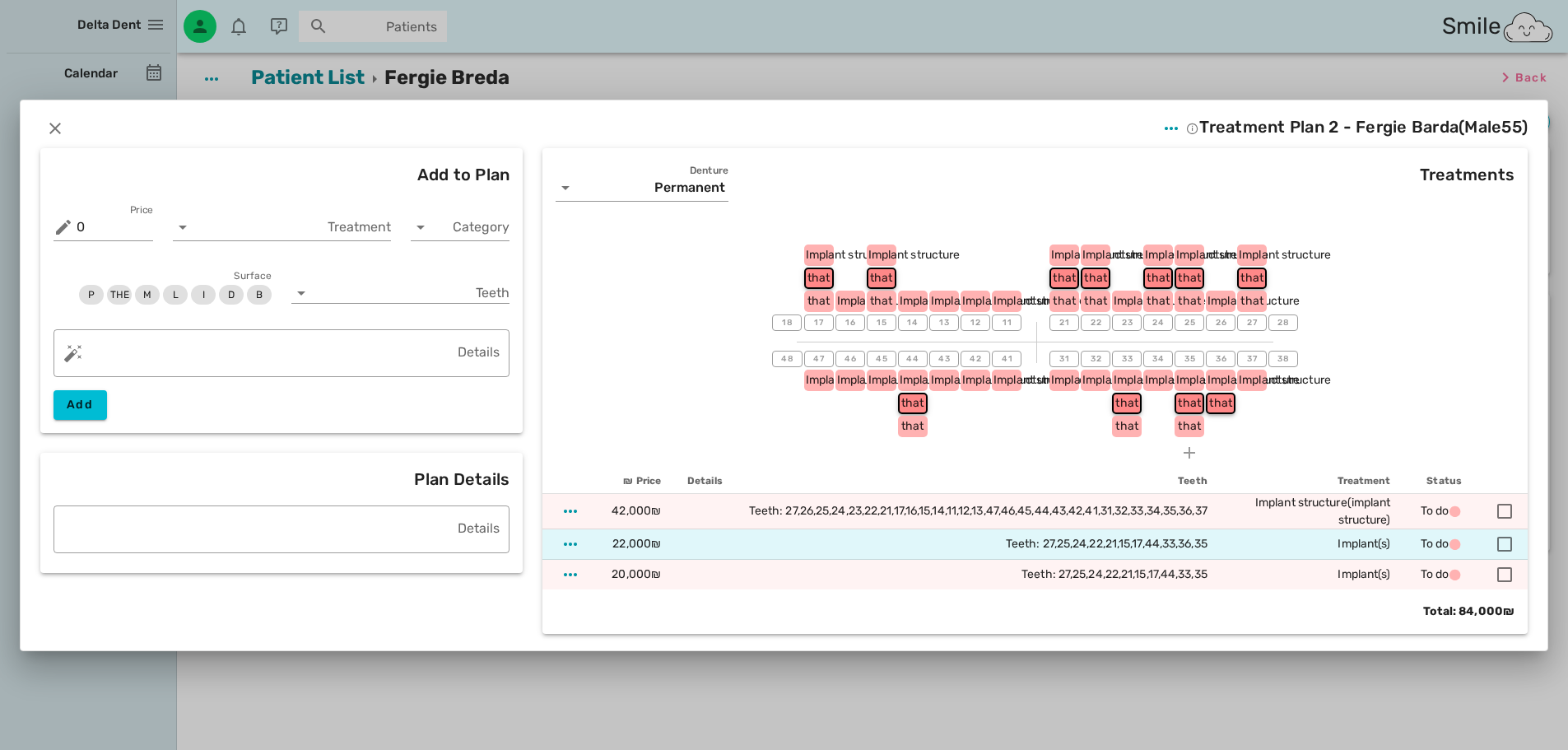 drag, startPoint x: 1419, startPoint y: 611, endPoint x: 1520, endPoint y: 614, distance: 101.044545 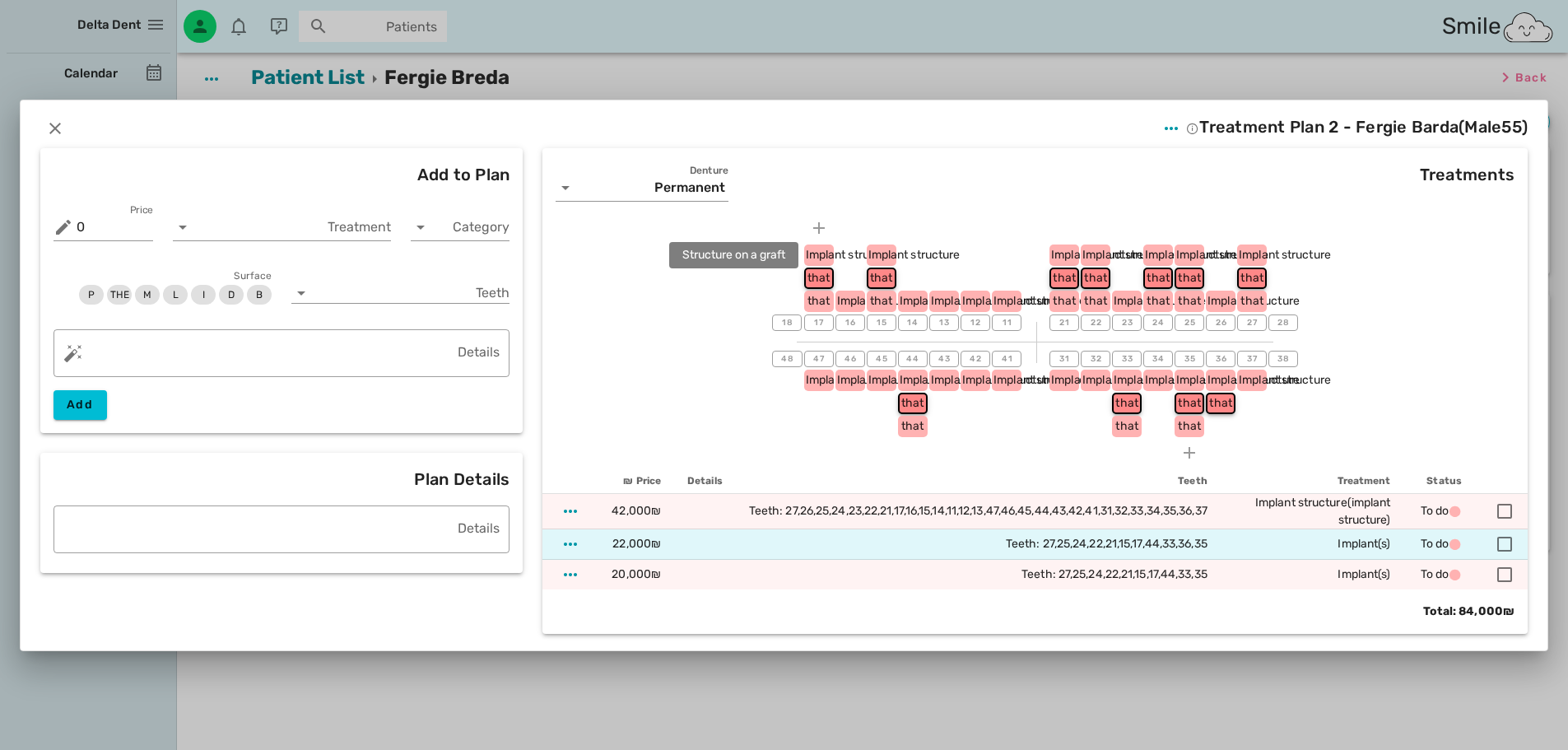click on "Implant structure" at bounding box center (852, 254) 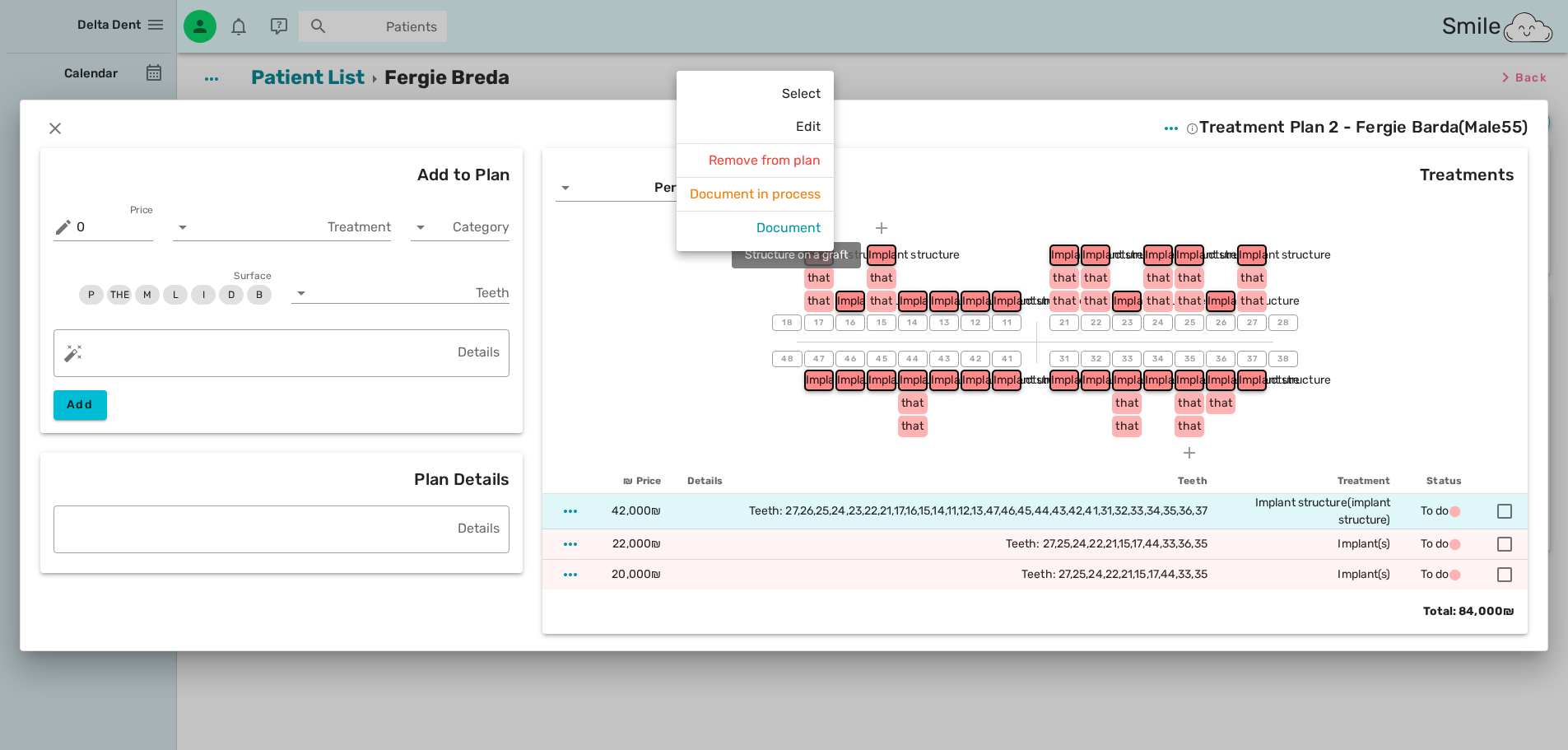 click on "Implant structure" at bounding box center (914, 254) 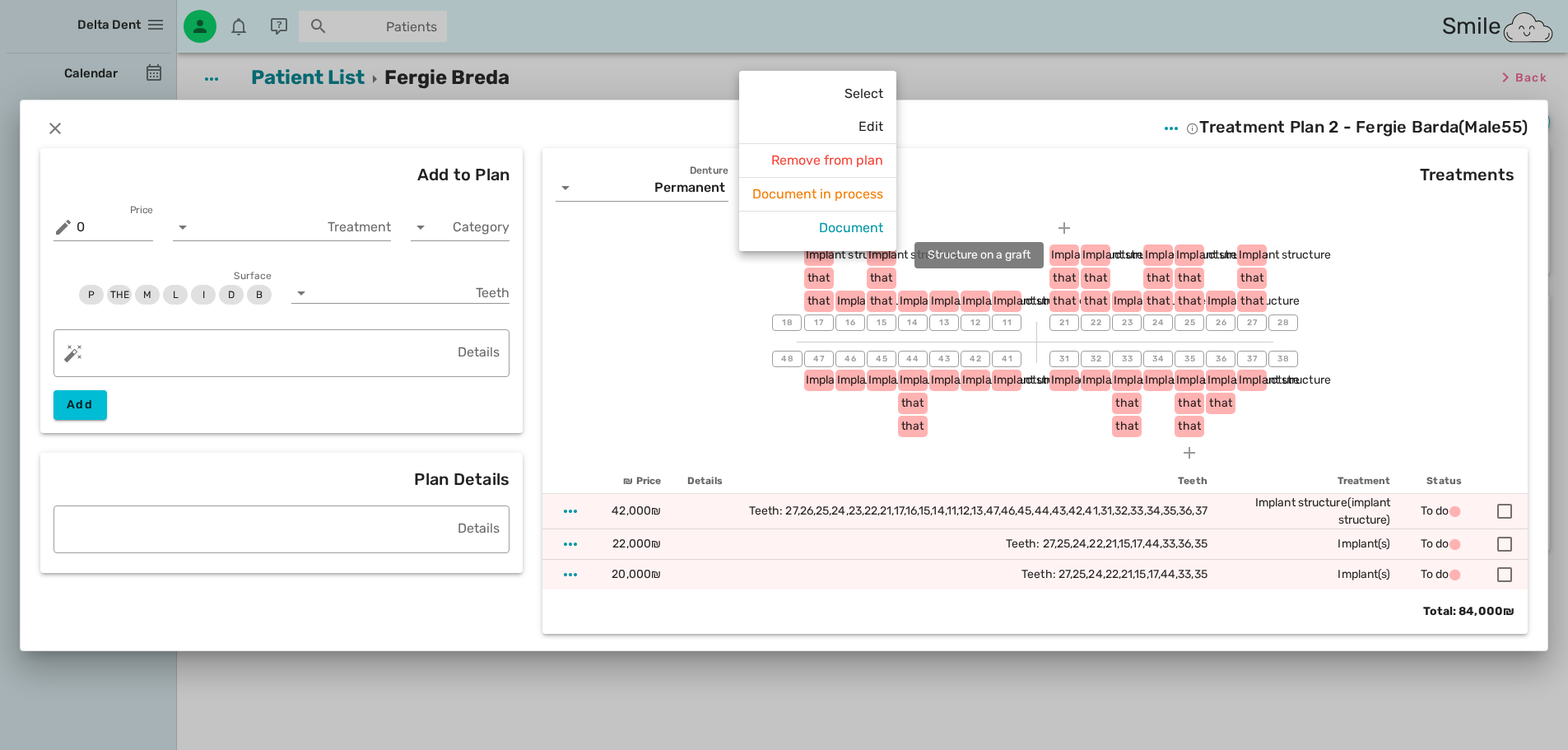 click on "Implant structure" at bounding box center (1097, 254) 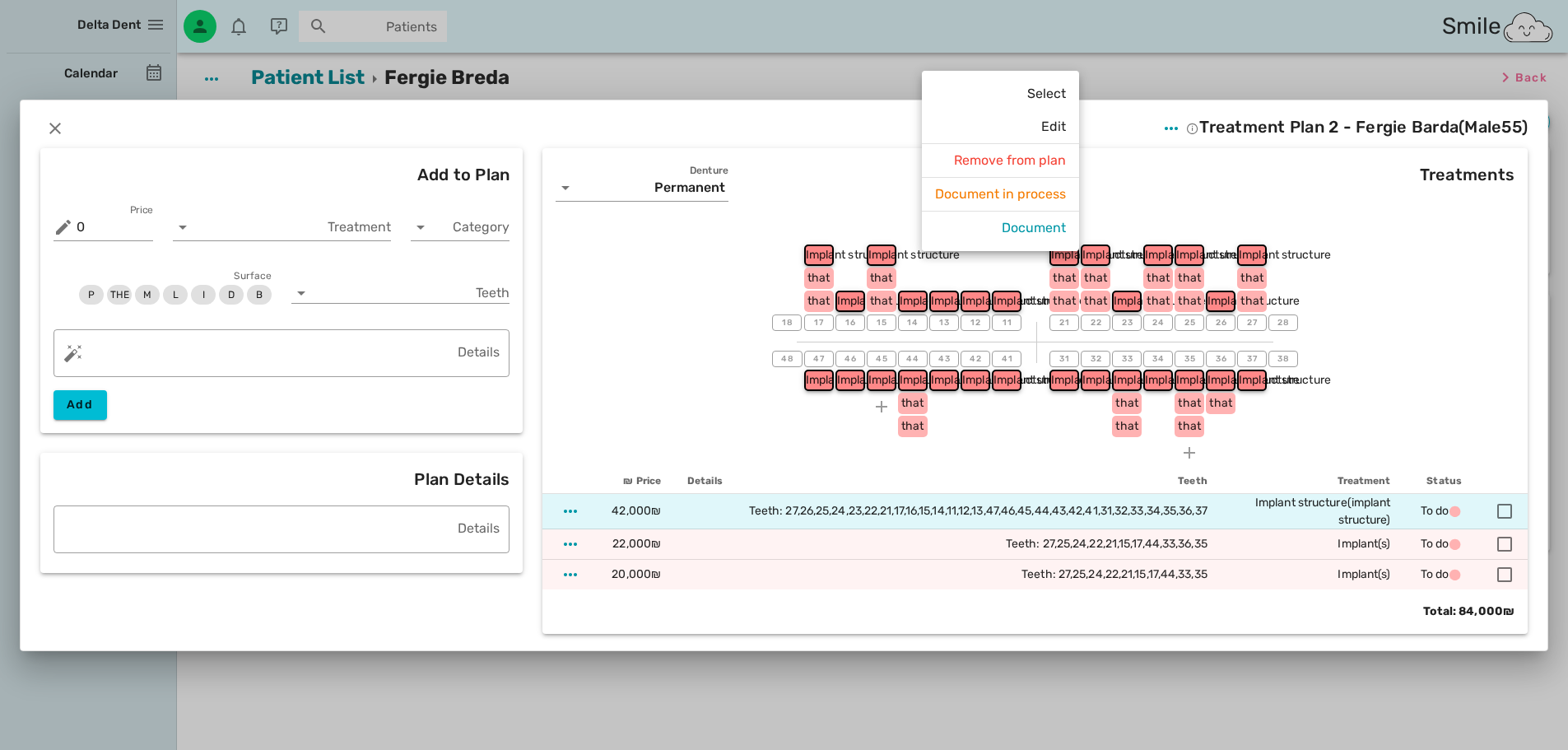 click at bounding box center [882, 407] 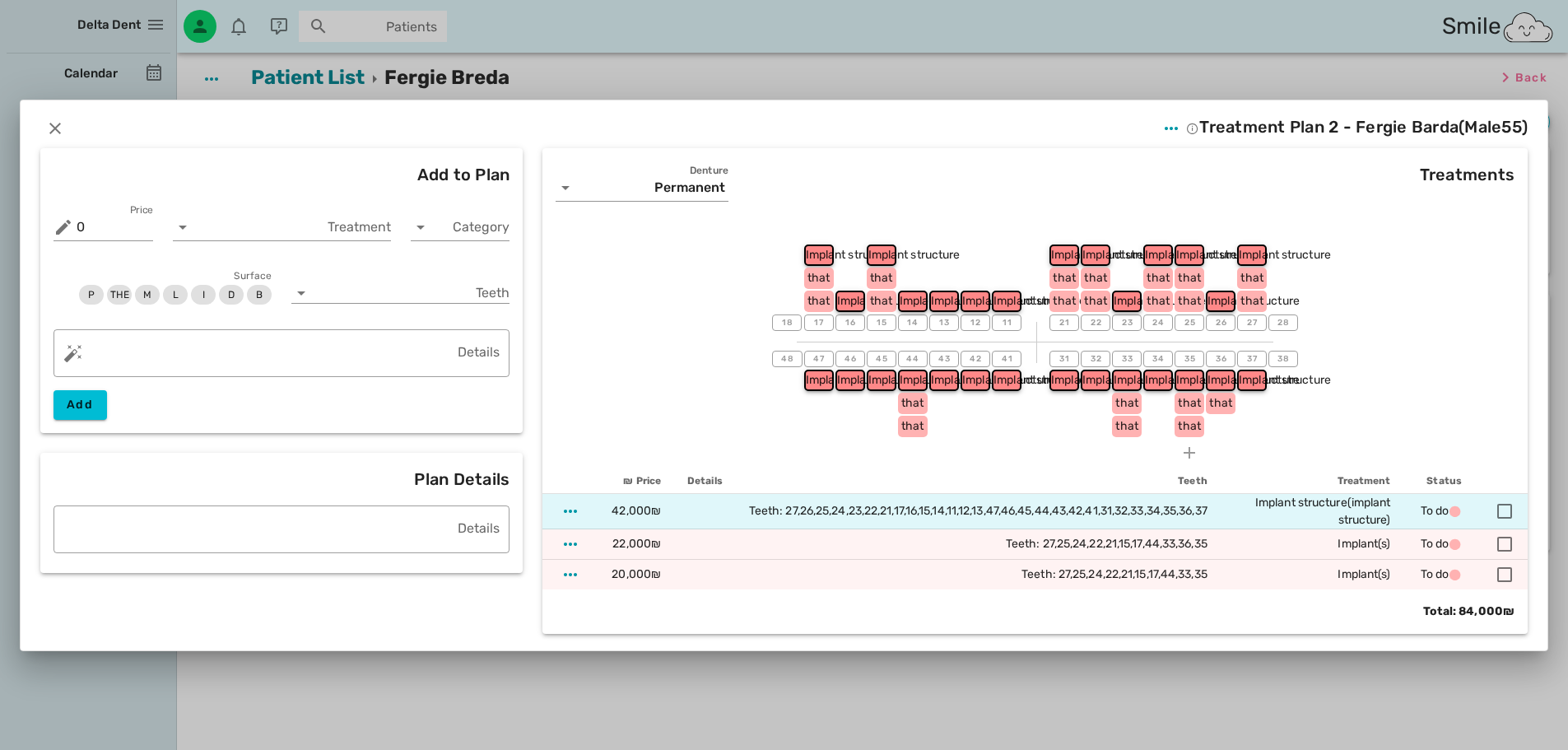 click on "18
17
Implant structure
that
that
16
Implant structure
15
Implant structure
that
that
14
Implant structure
13
Implant structure
12
Implant structure
11
Implant structure
21
Implant structure
22" at bounding box center [1035, 344] 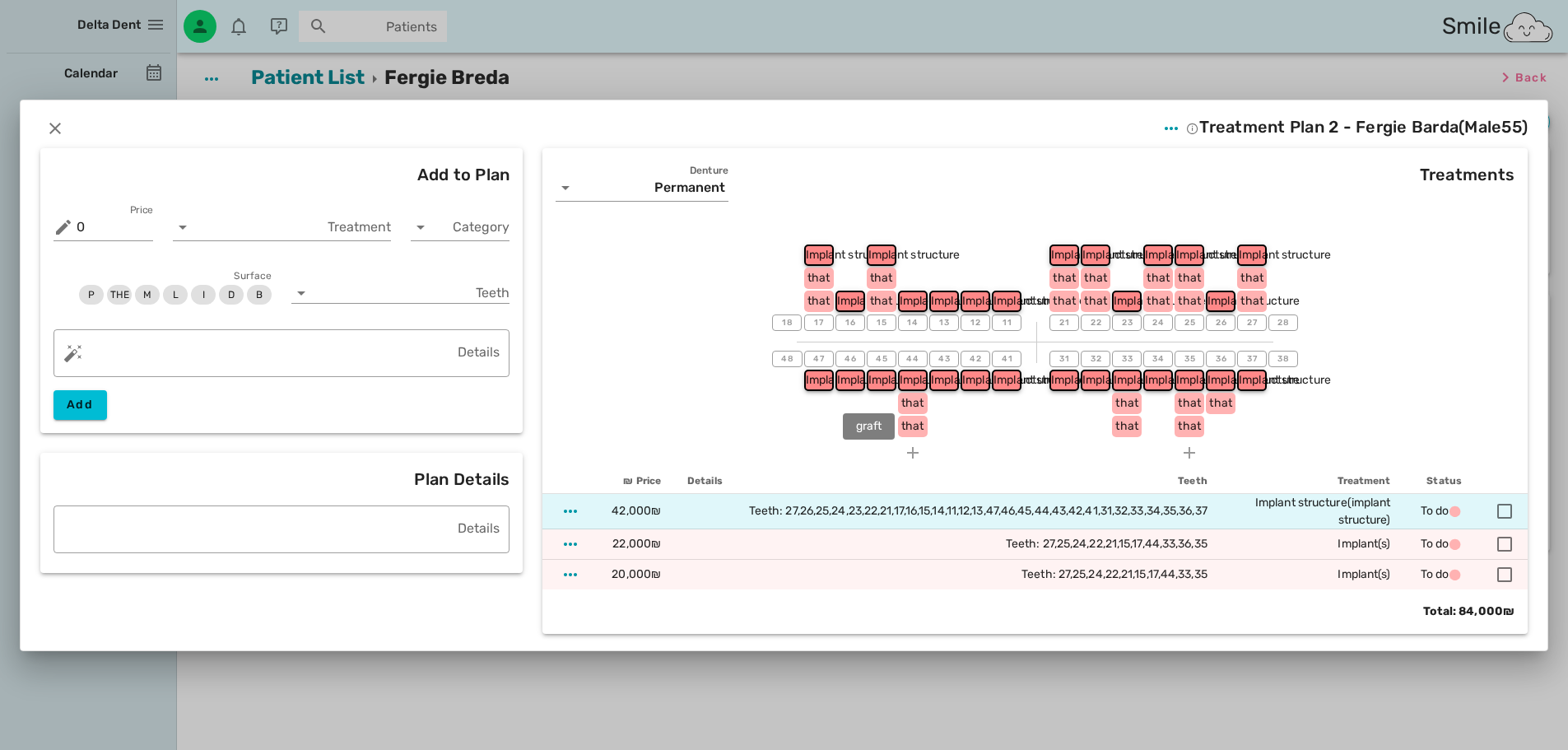 click on "that" at bounding box center [913, 426] 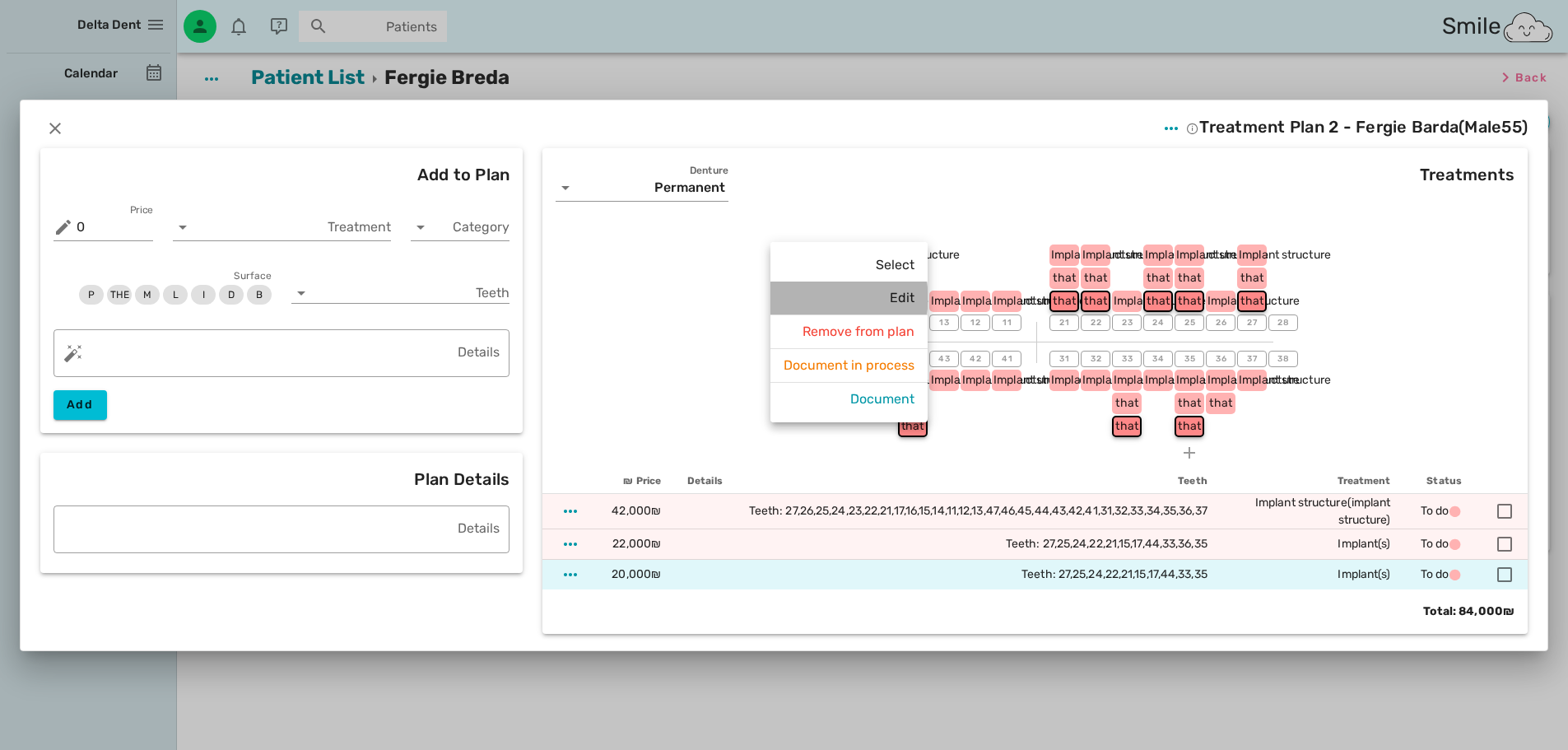 click on "Edit" at bounding box center [902, 297] 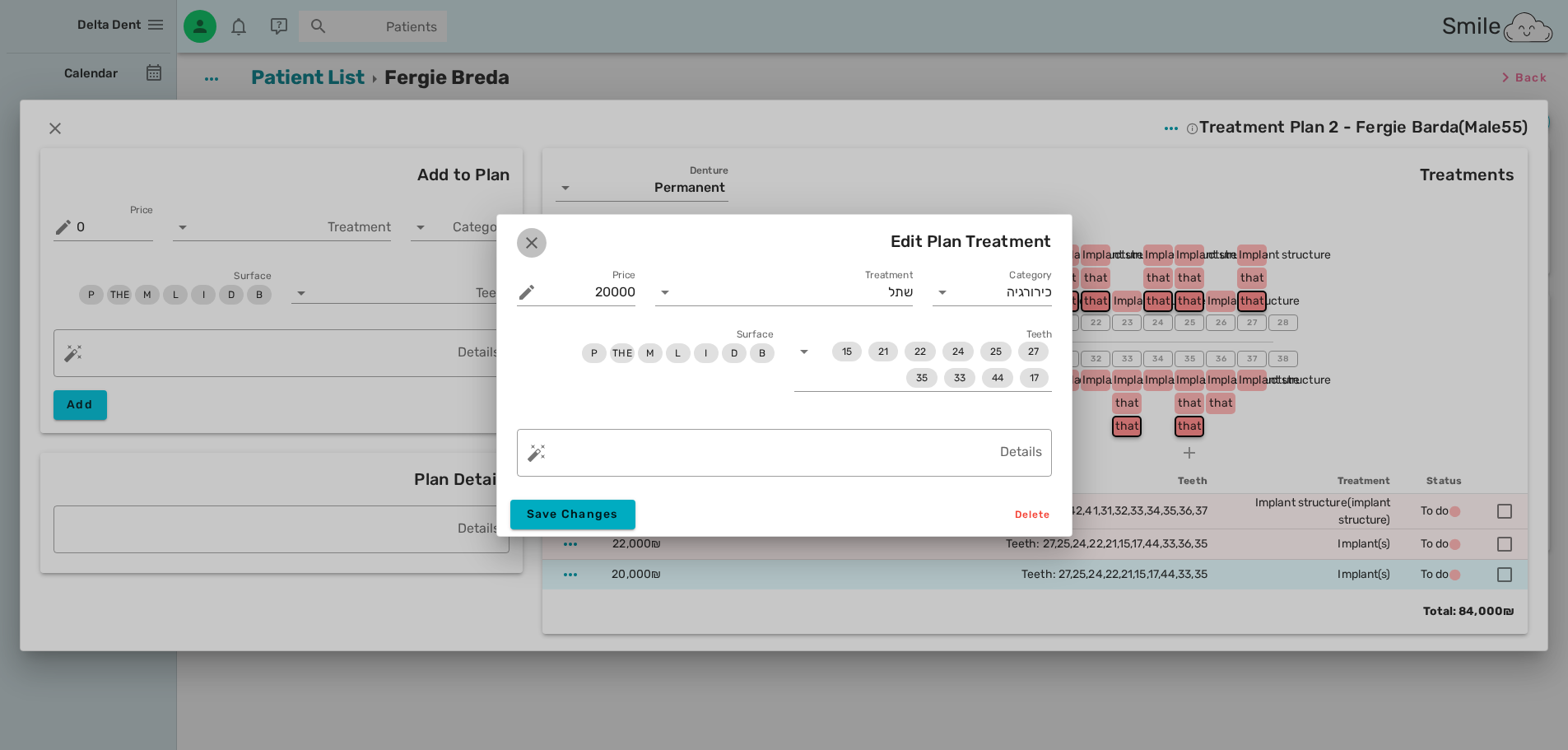 click at bounding box center [532, 243] 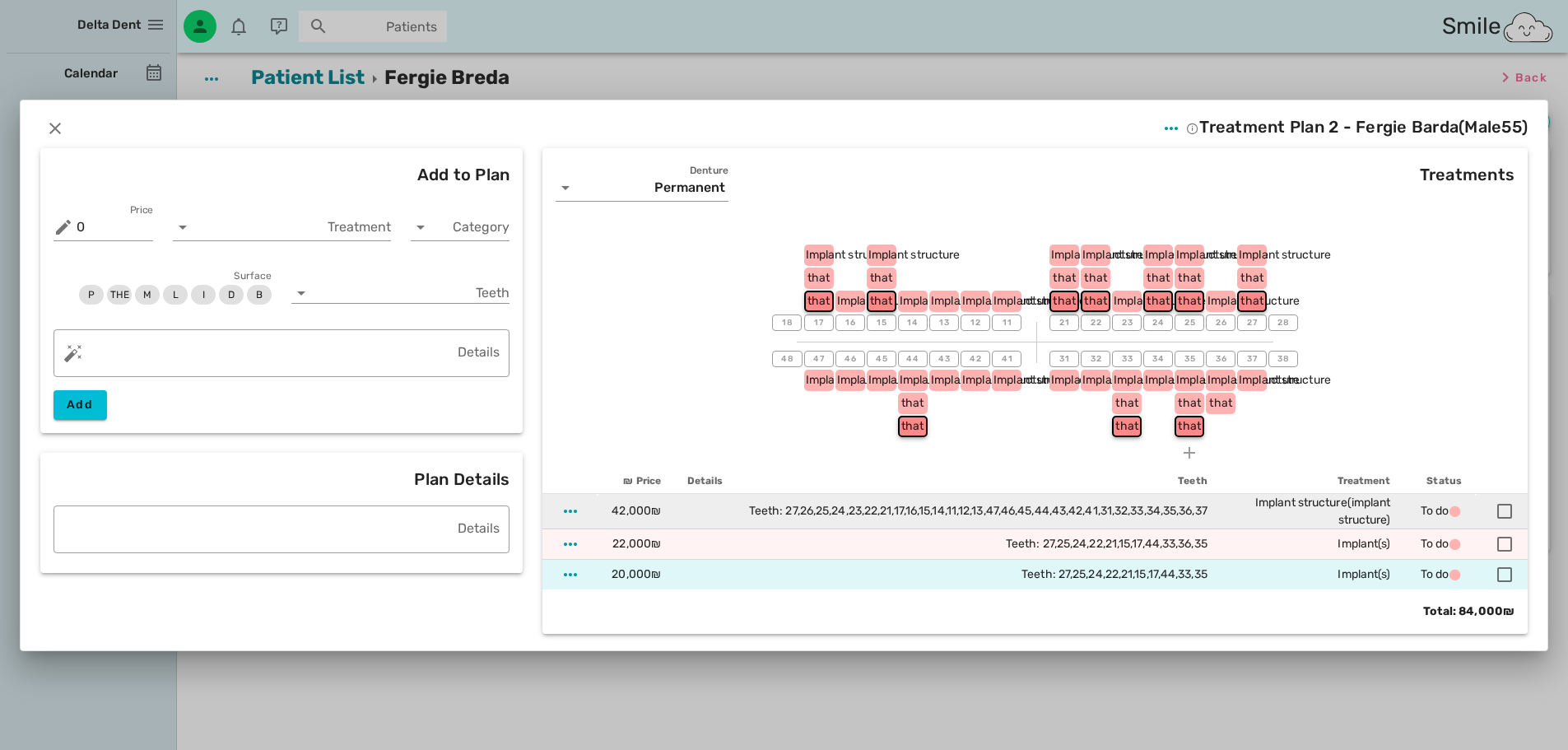 drag, startPoint x: 739, startPoint y: 509, endPoint x: 1375, endPoint y: 519, distance: 636.07861 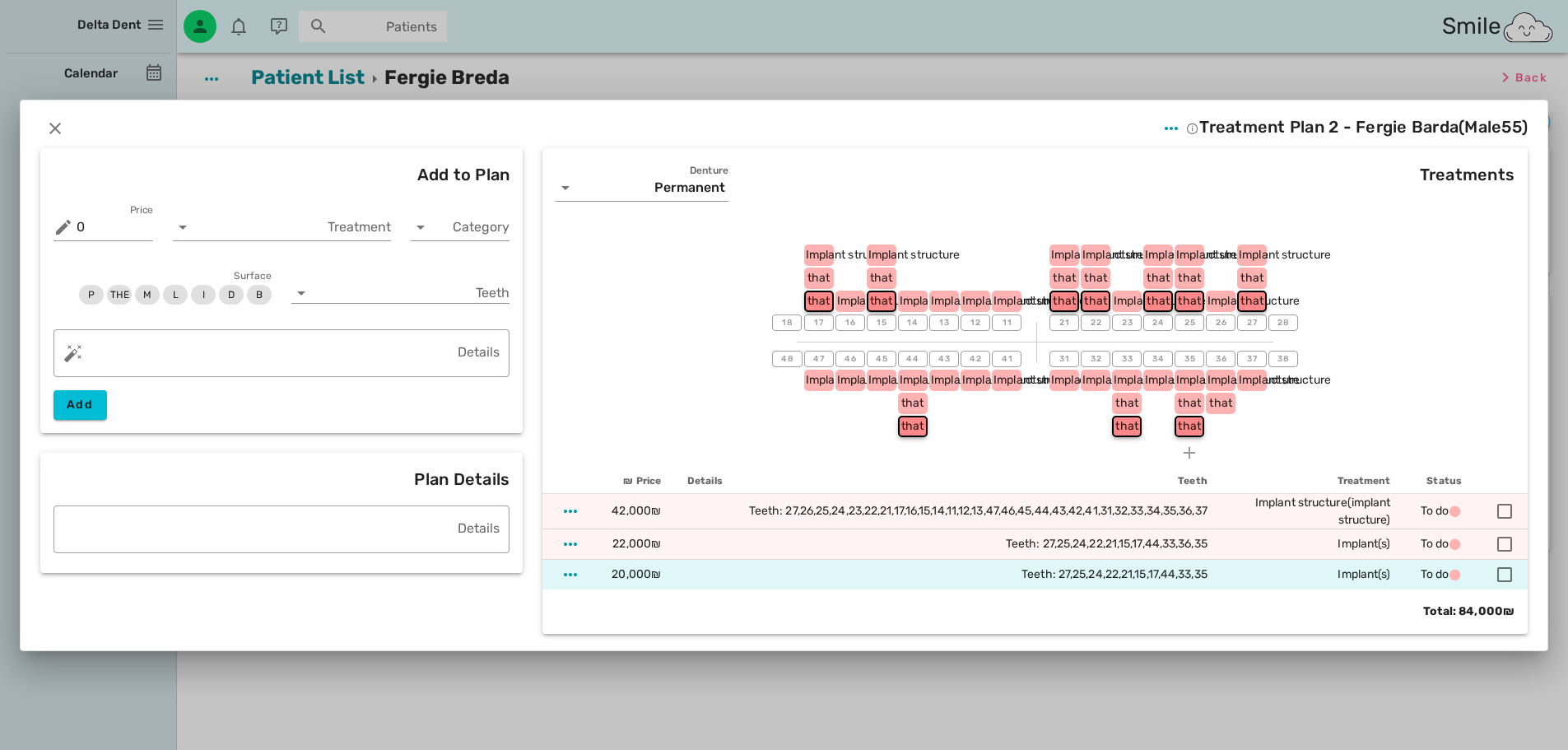 drag, startPoint x: 972, startPoint y: 571, endPoint x: 1464, endPoint y: 441, distance: 508.8851 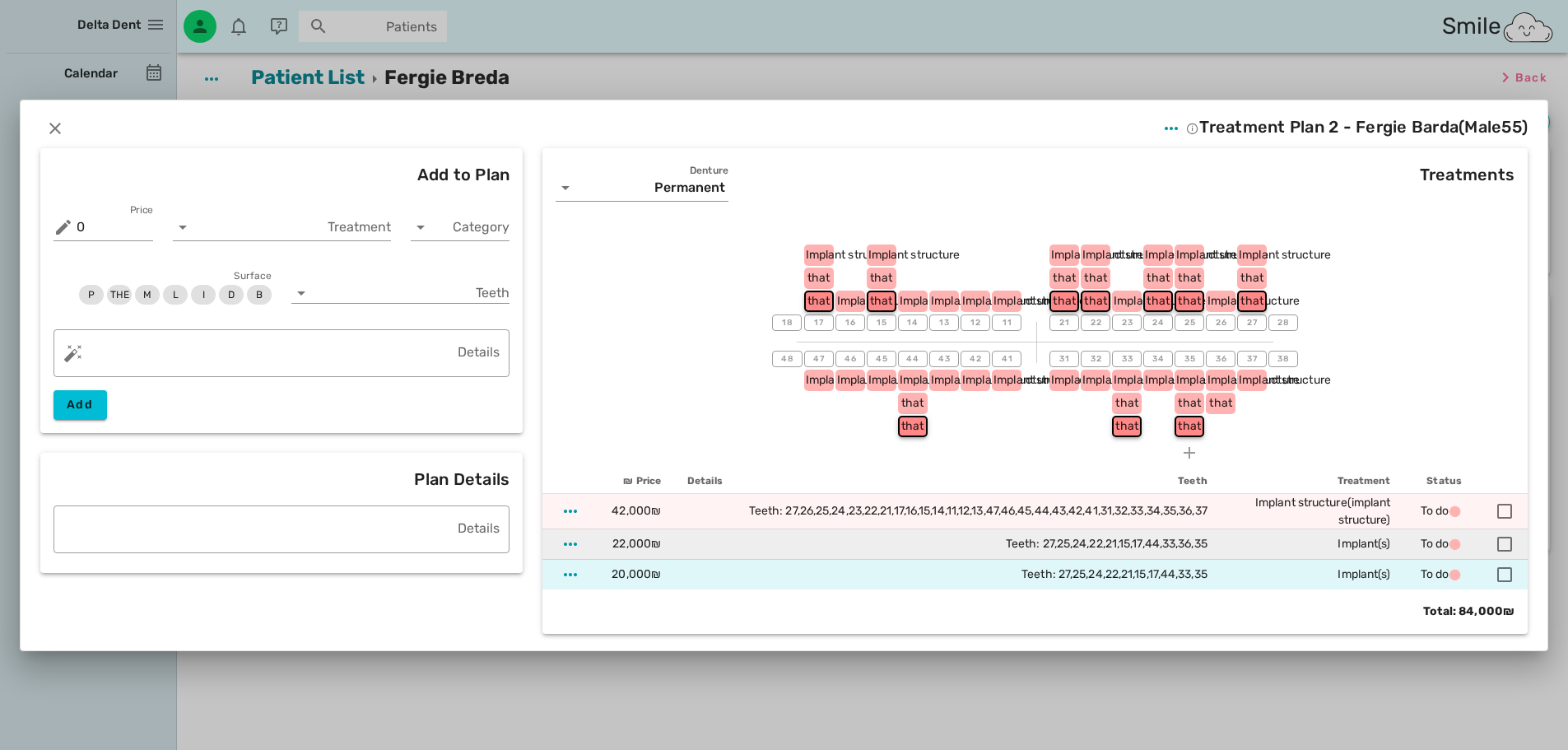 click on "Teeth: 27,25,24,22,21,15,17,44,33,36,35" at bounding box center (978, 543) 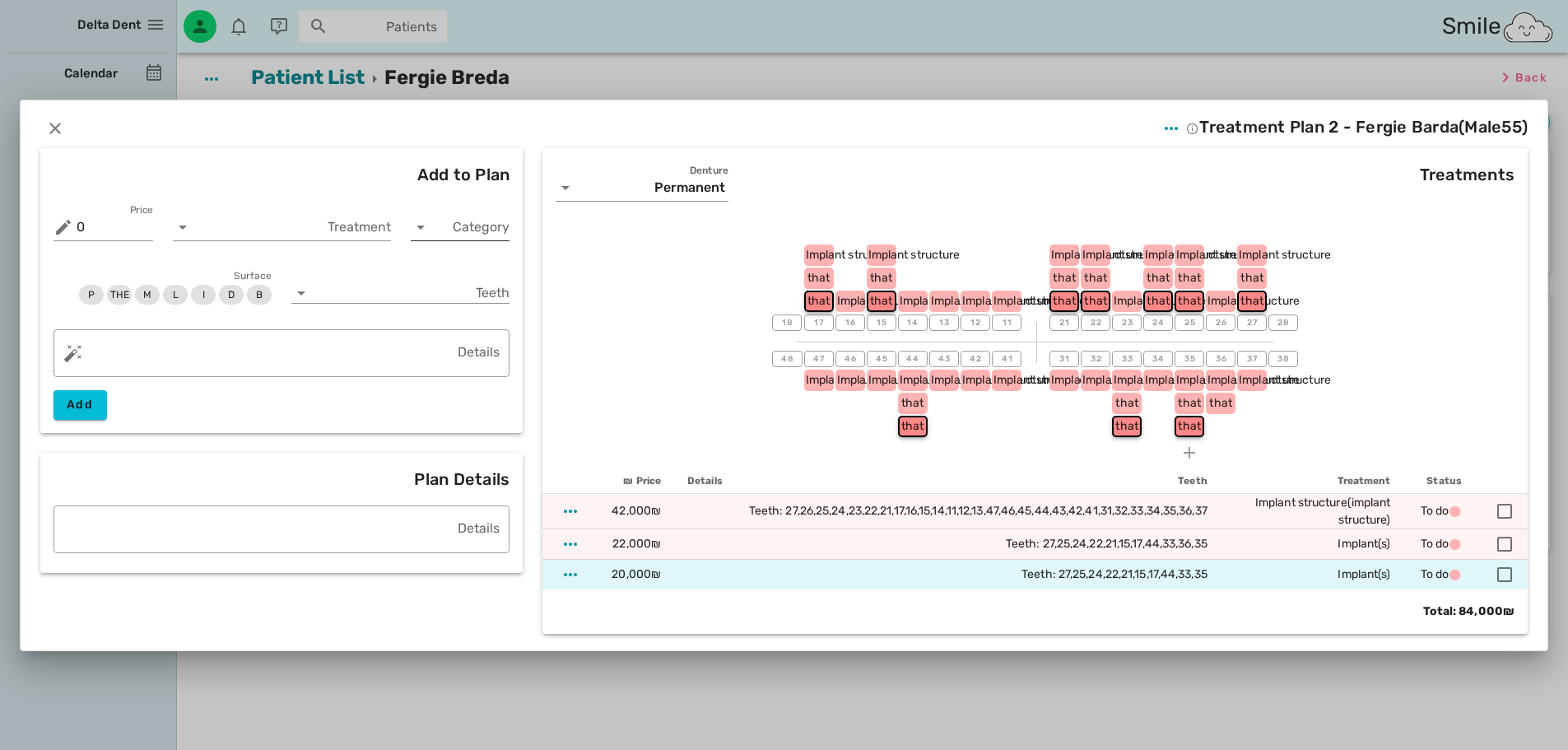 click at bounding box center [421, 227] 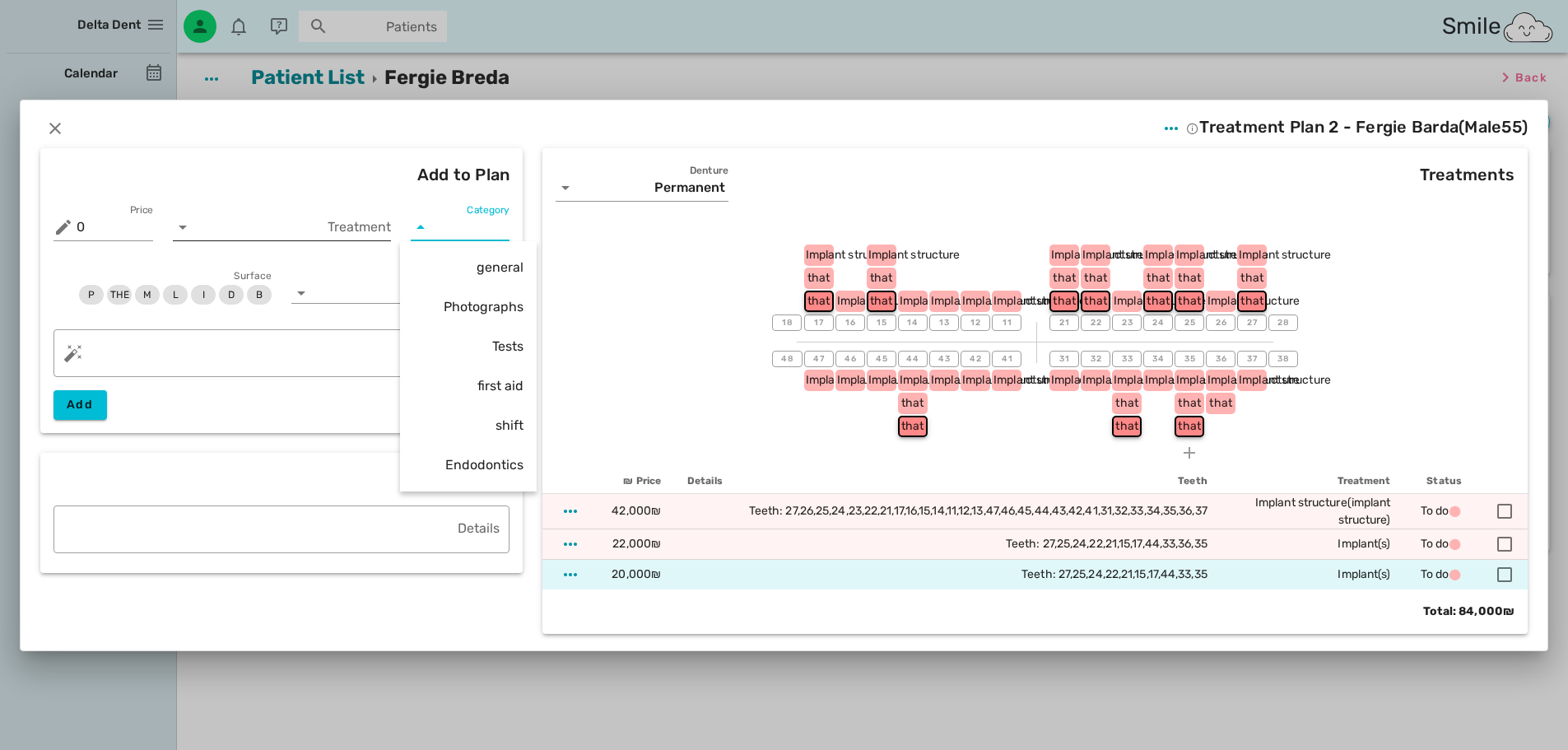 click on "Treatment" at bounding box center [293, 227] 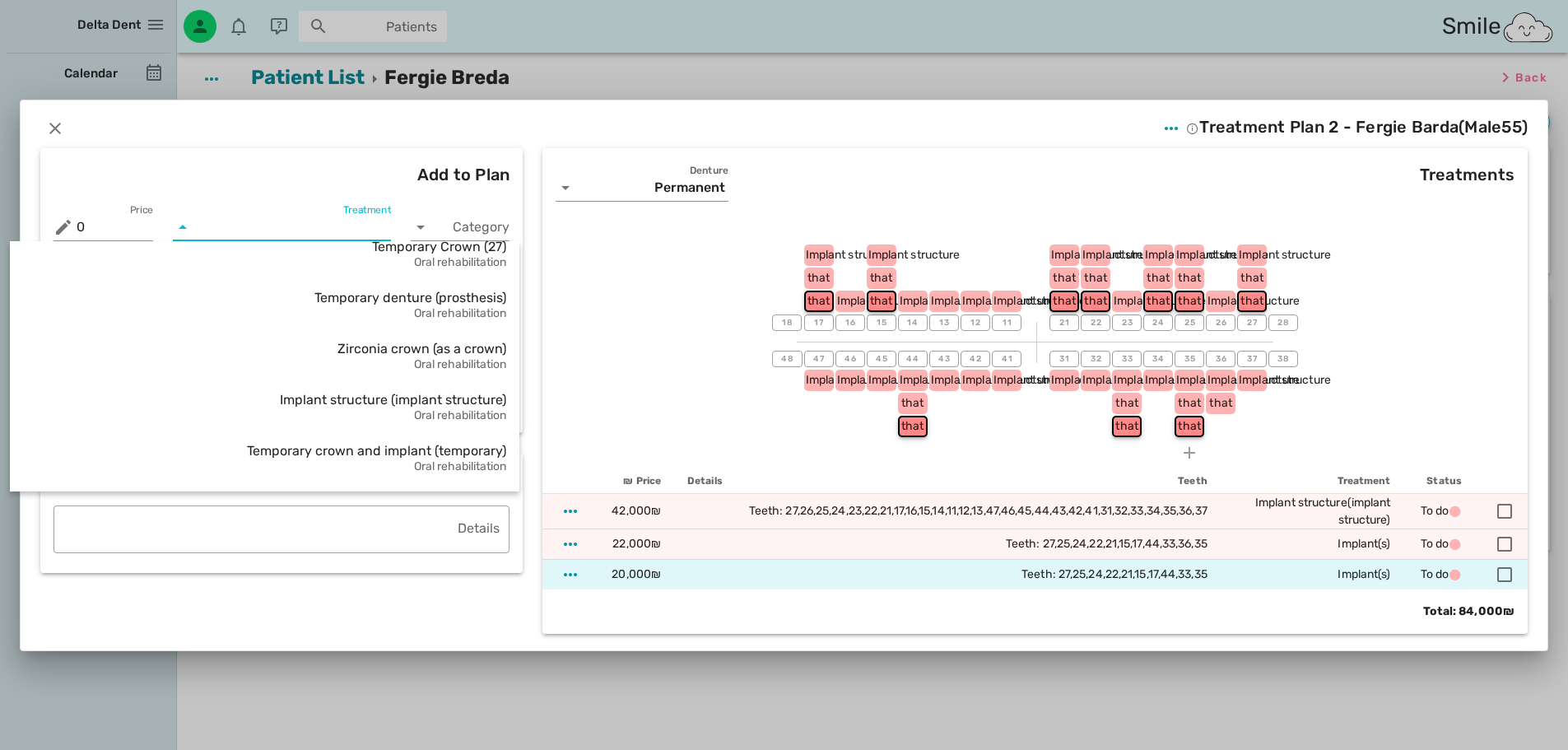 click on "Add to Plan" at bounding box center (281, 175) 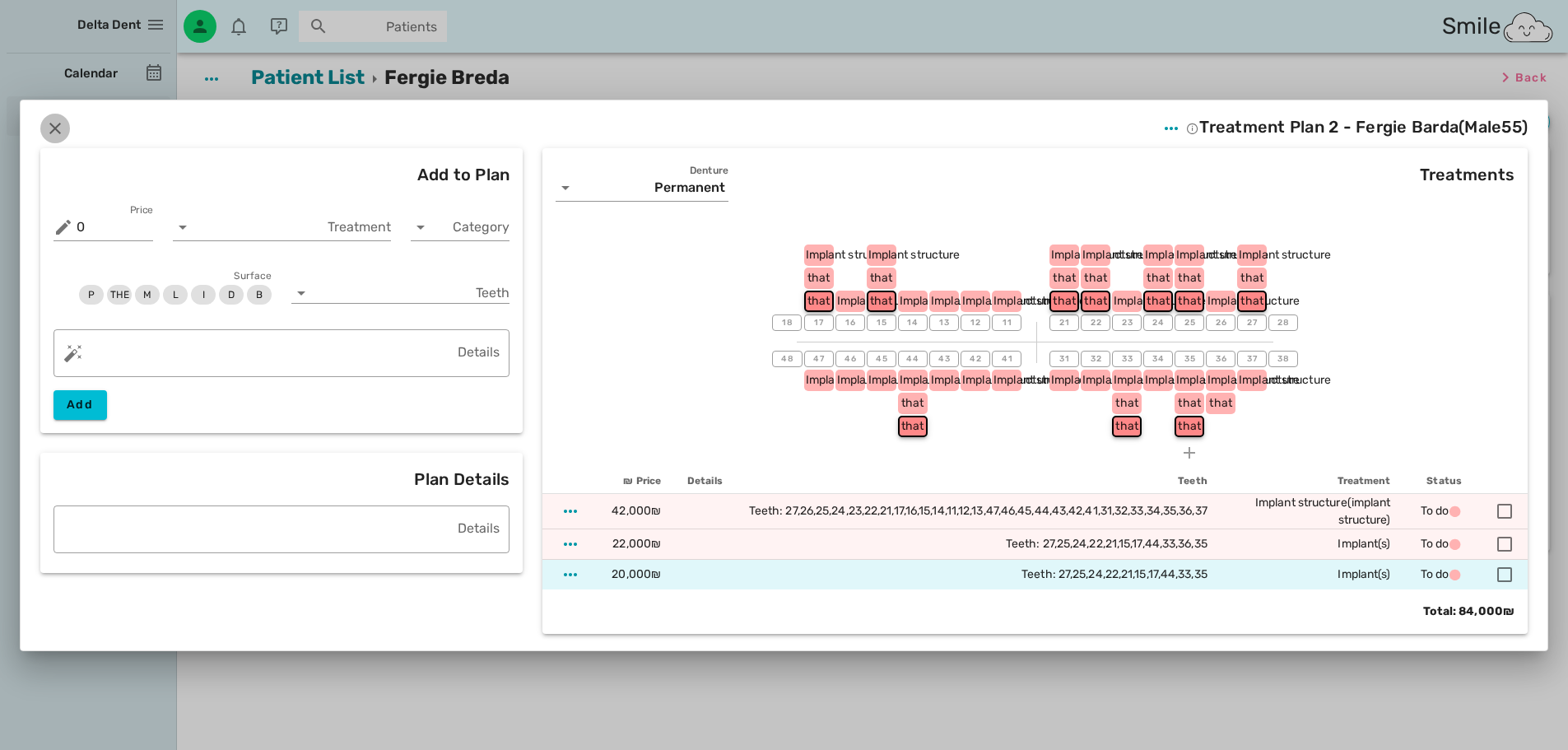 click at bounding box center (55, 128) 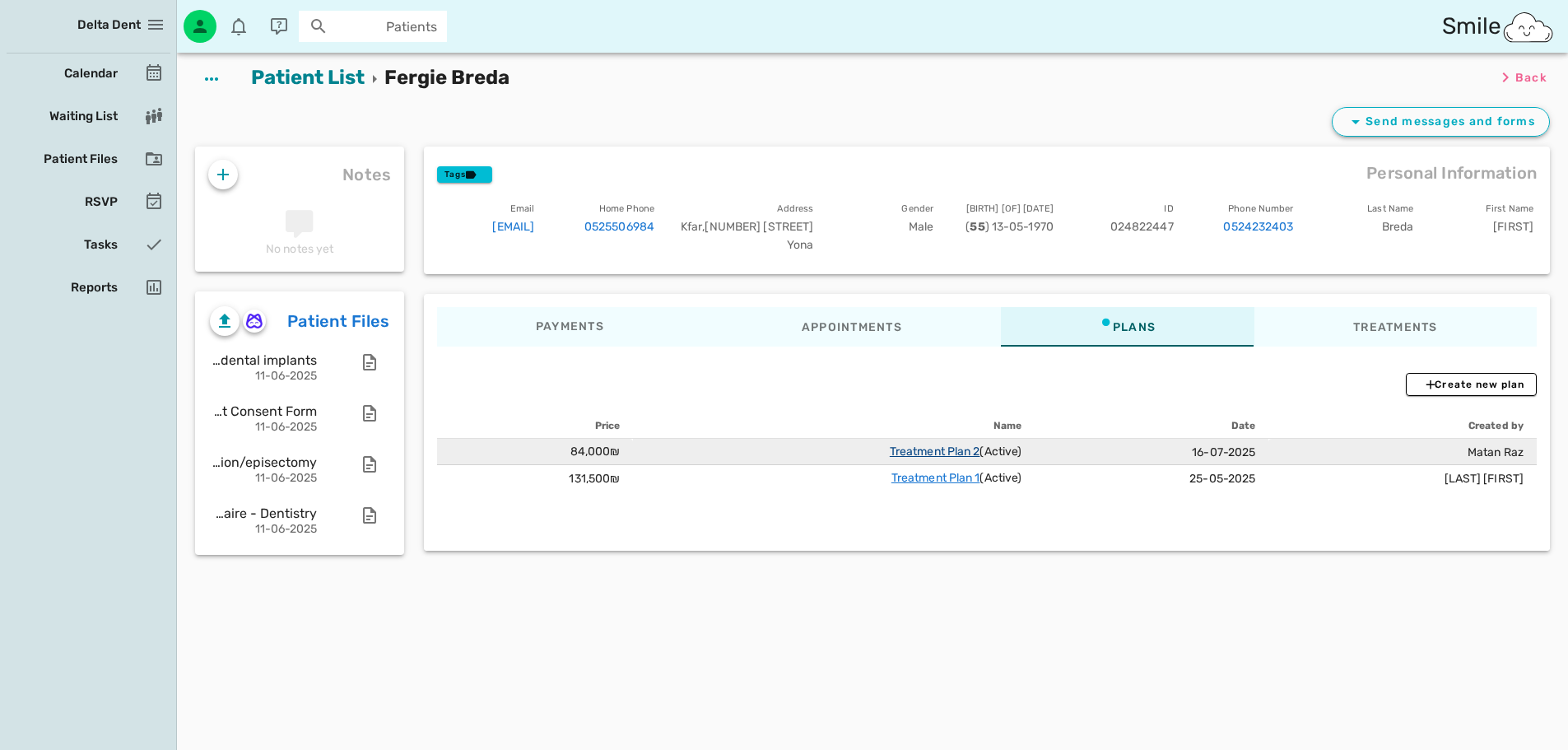 click on "Treatment Plan 2" at bounding box center [935, 451] 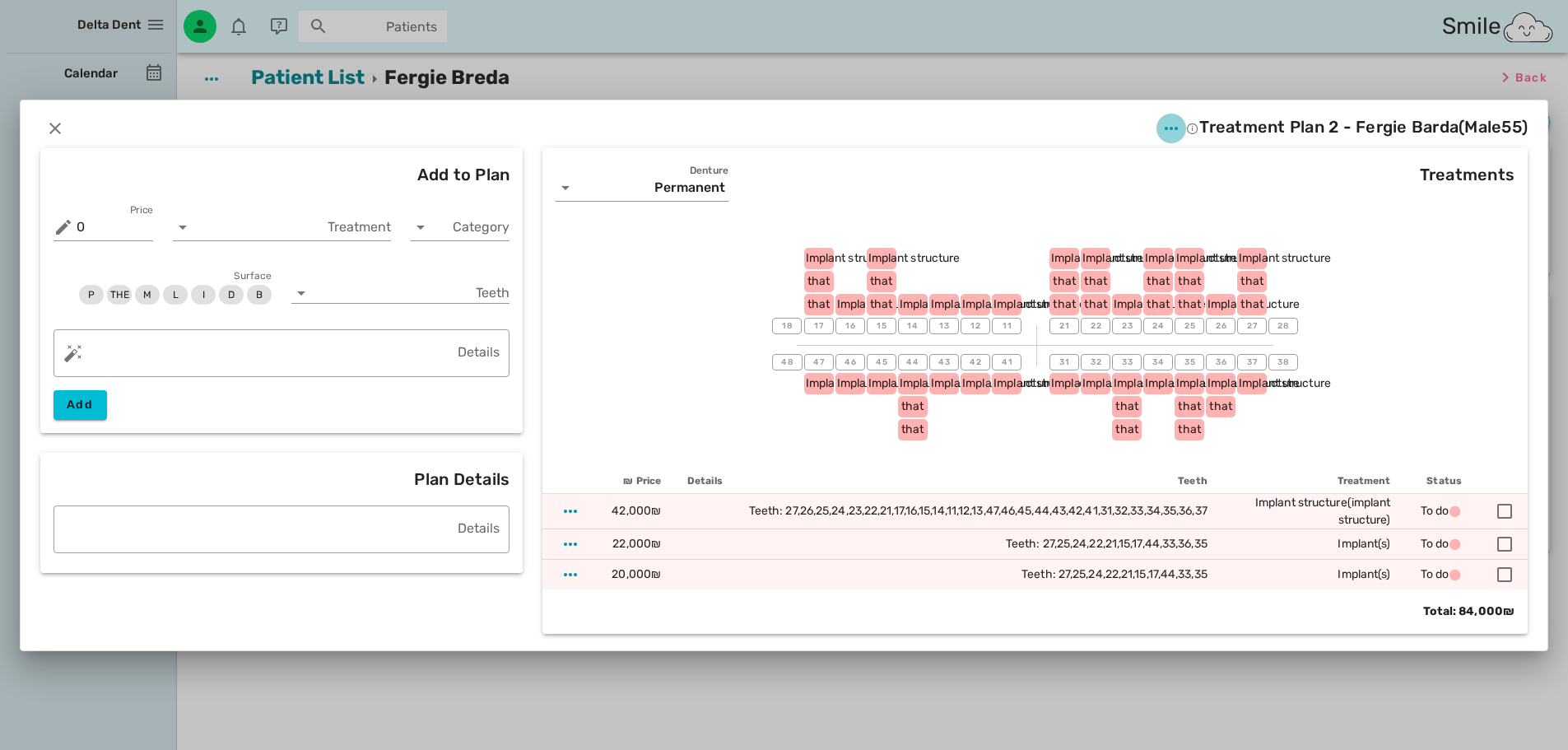 click at bounding box center [1171, 128] 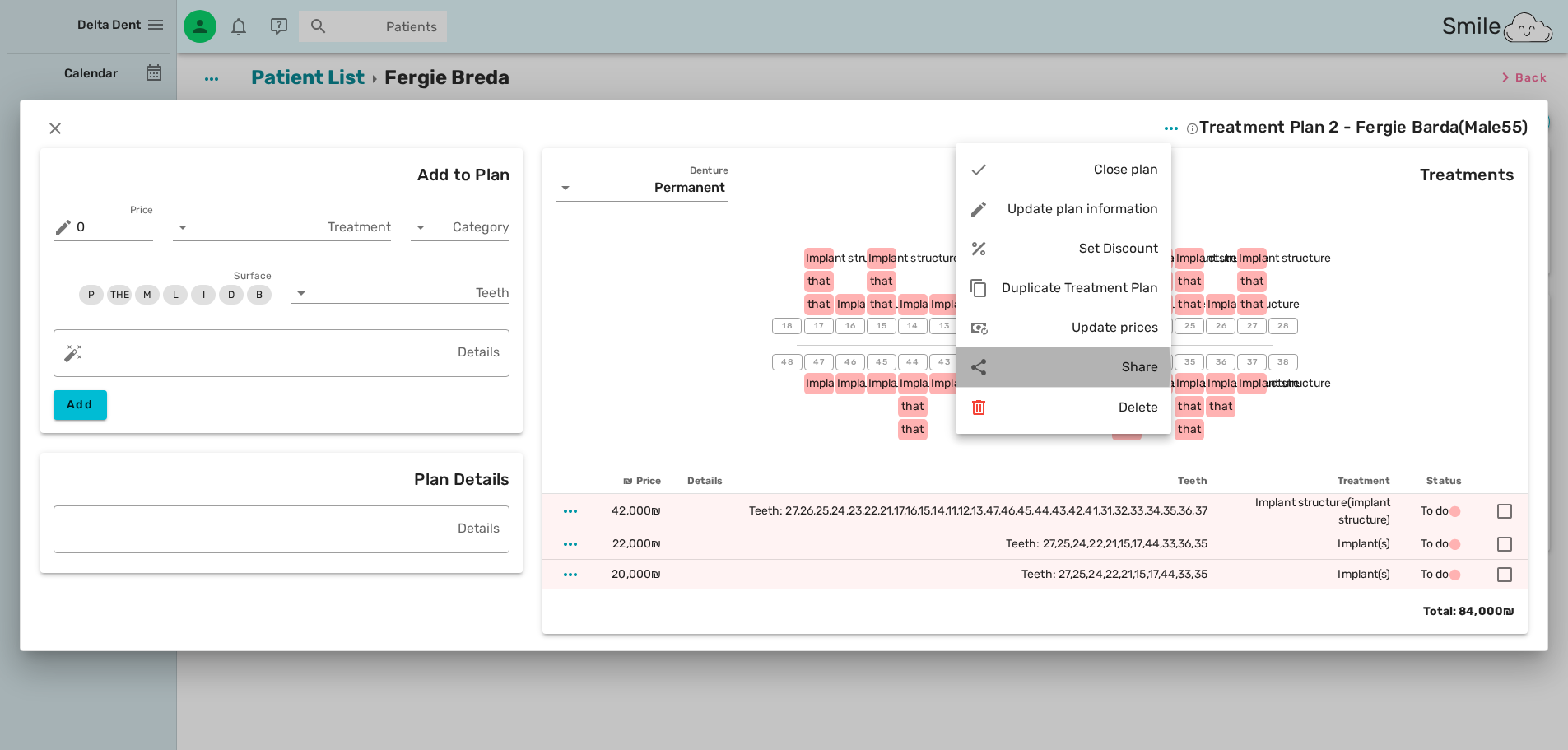 click on "Share" at bounding box center (1080, 366) 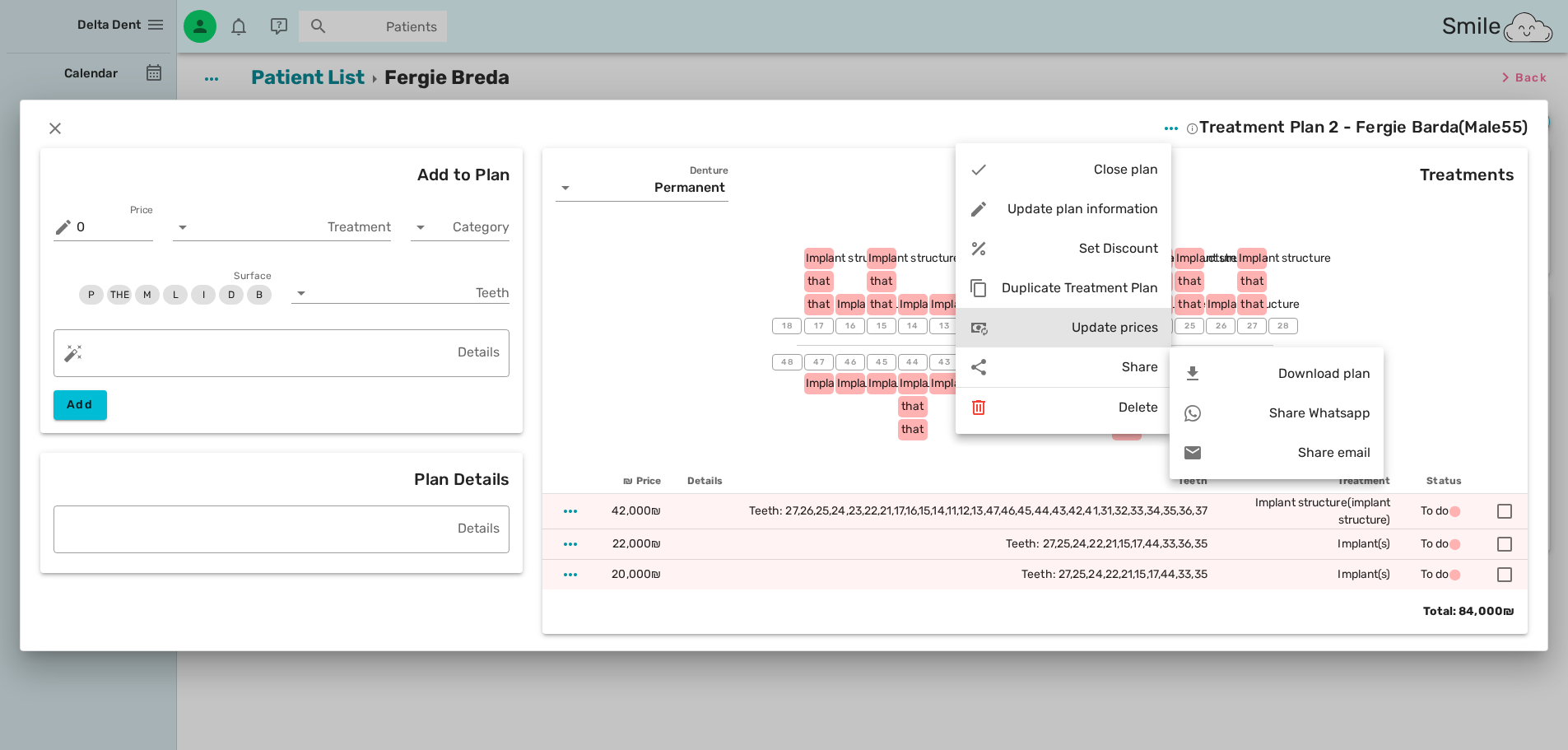 click on "Update prices" at bounding box center (1080, 327) 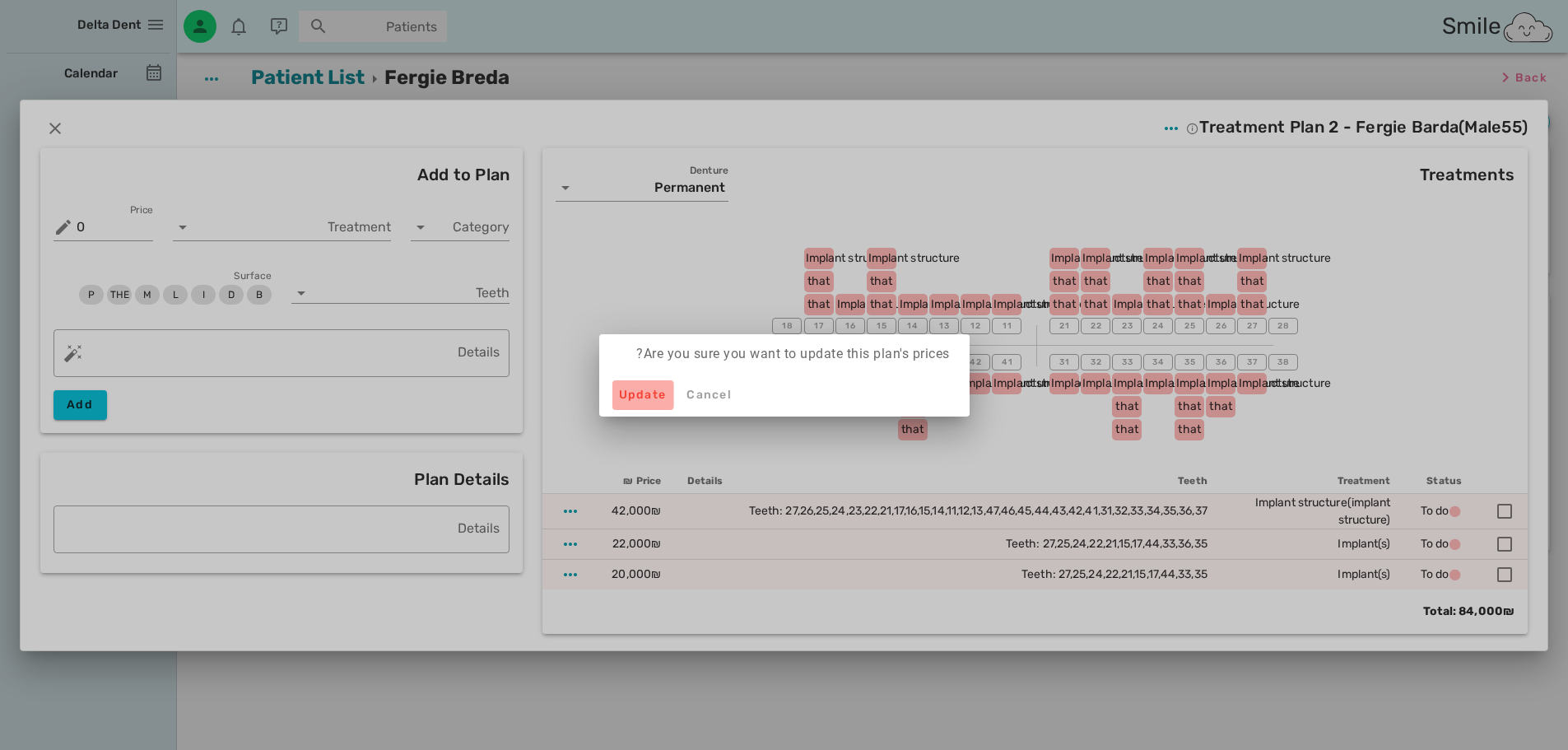 click on "Update" at bounding box center [643, 395] 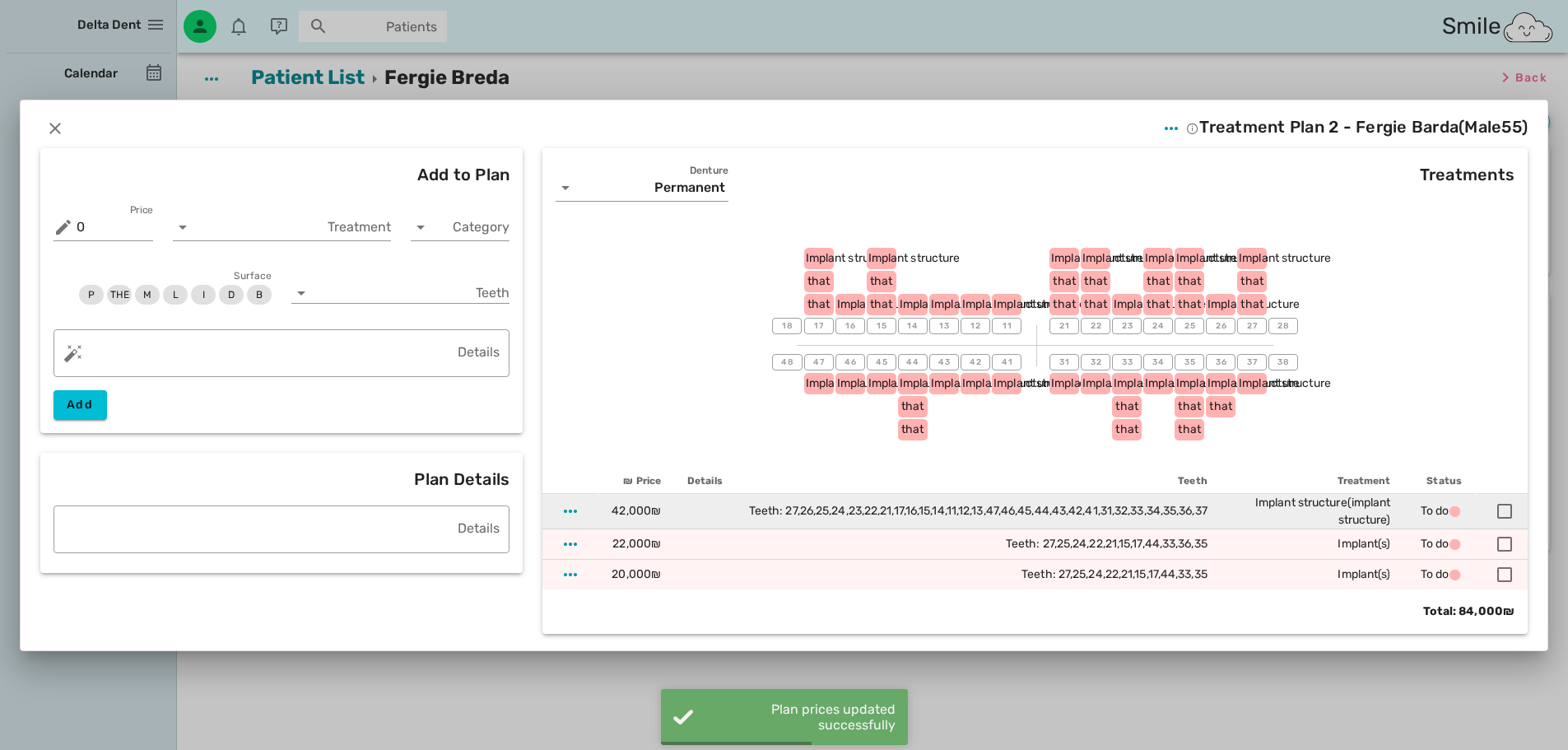 click on "42,000₪" at bounding box center (636, 510) 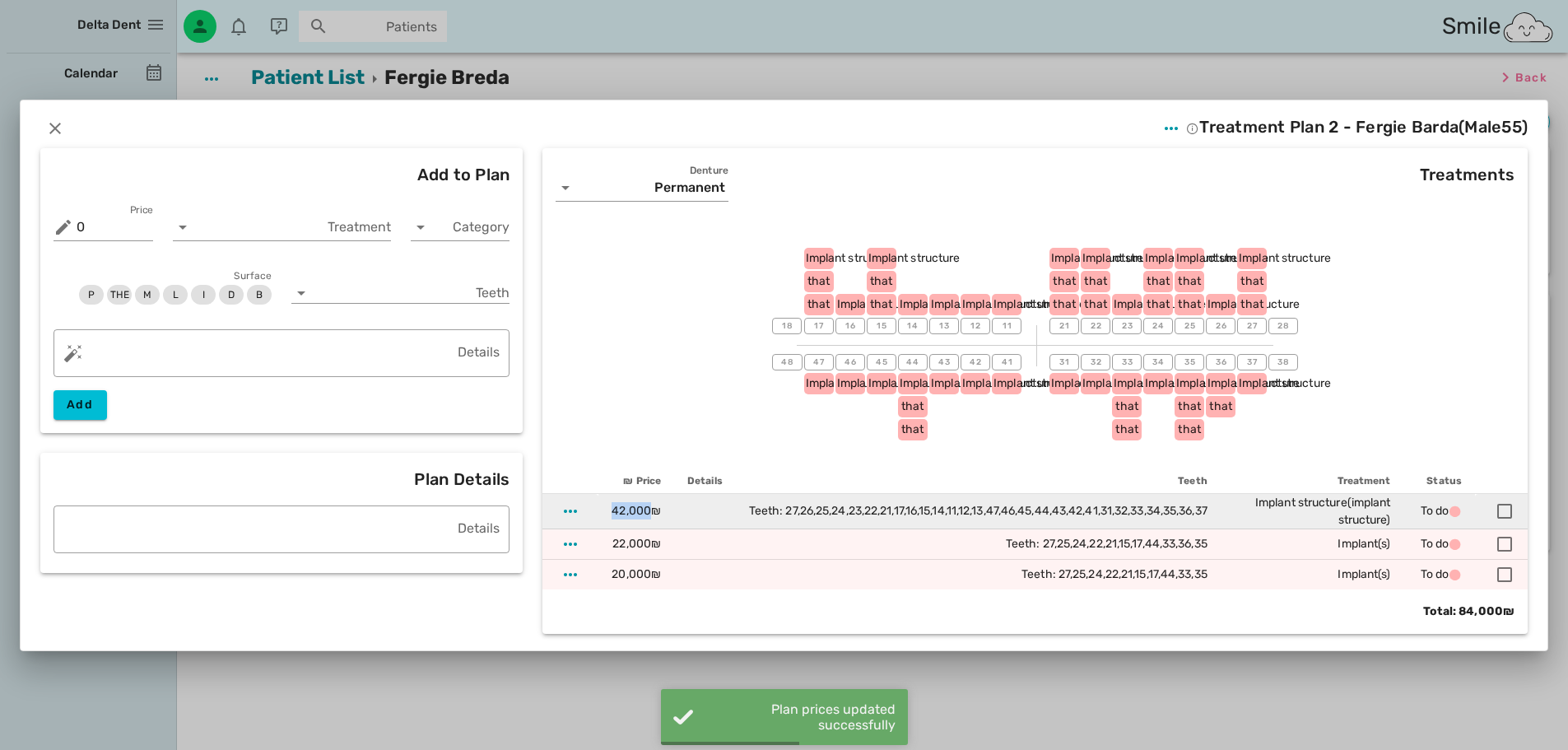 click on "42,000₪" at bounding box center [636, 510] 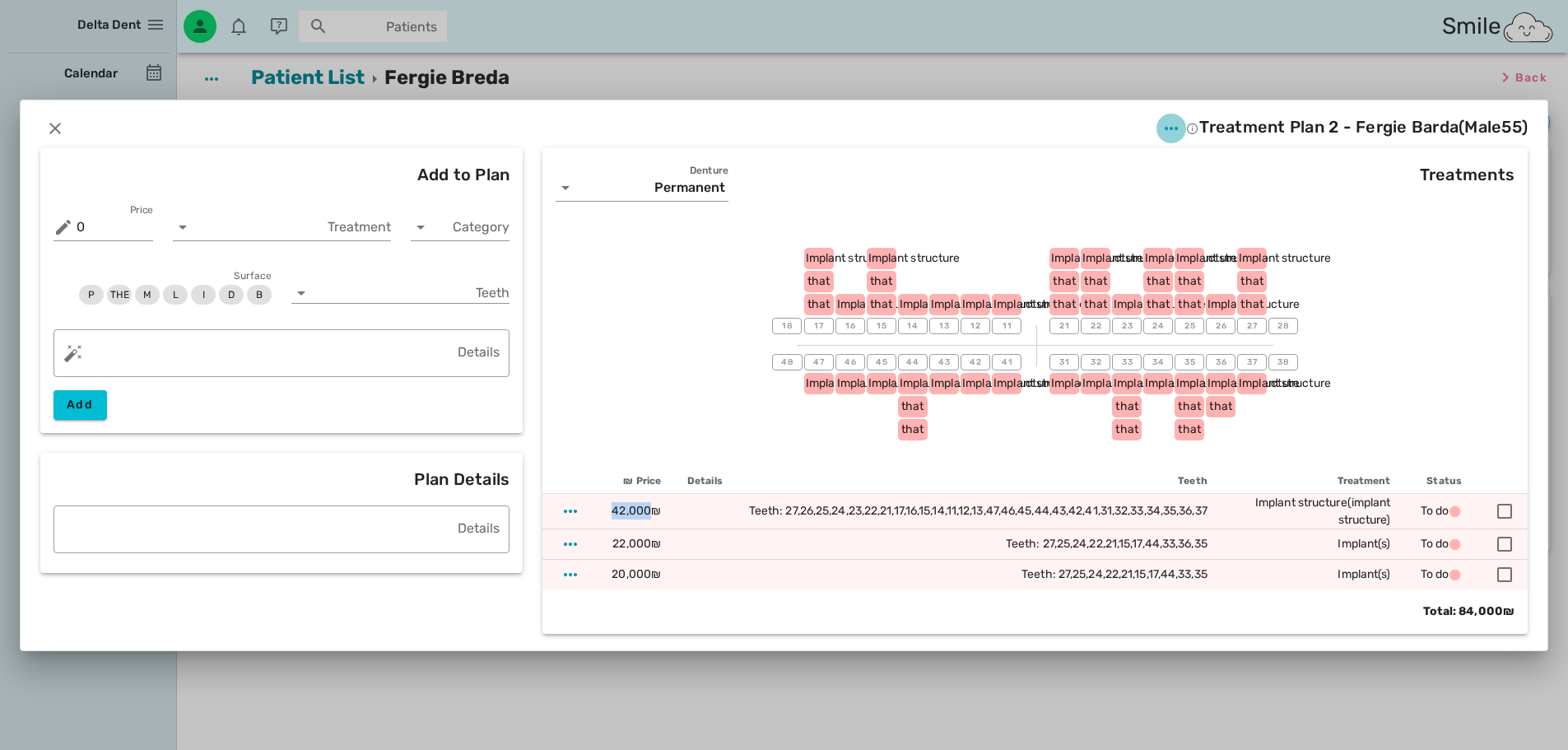 click at bounding box center (1171, 128) 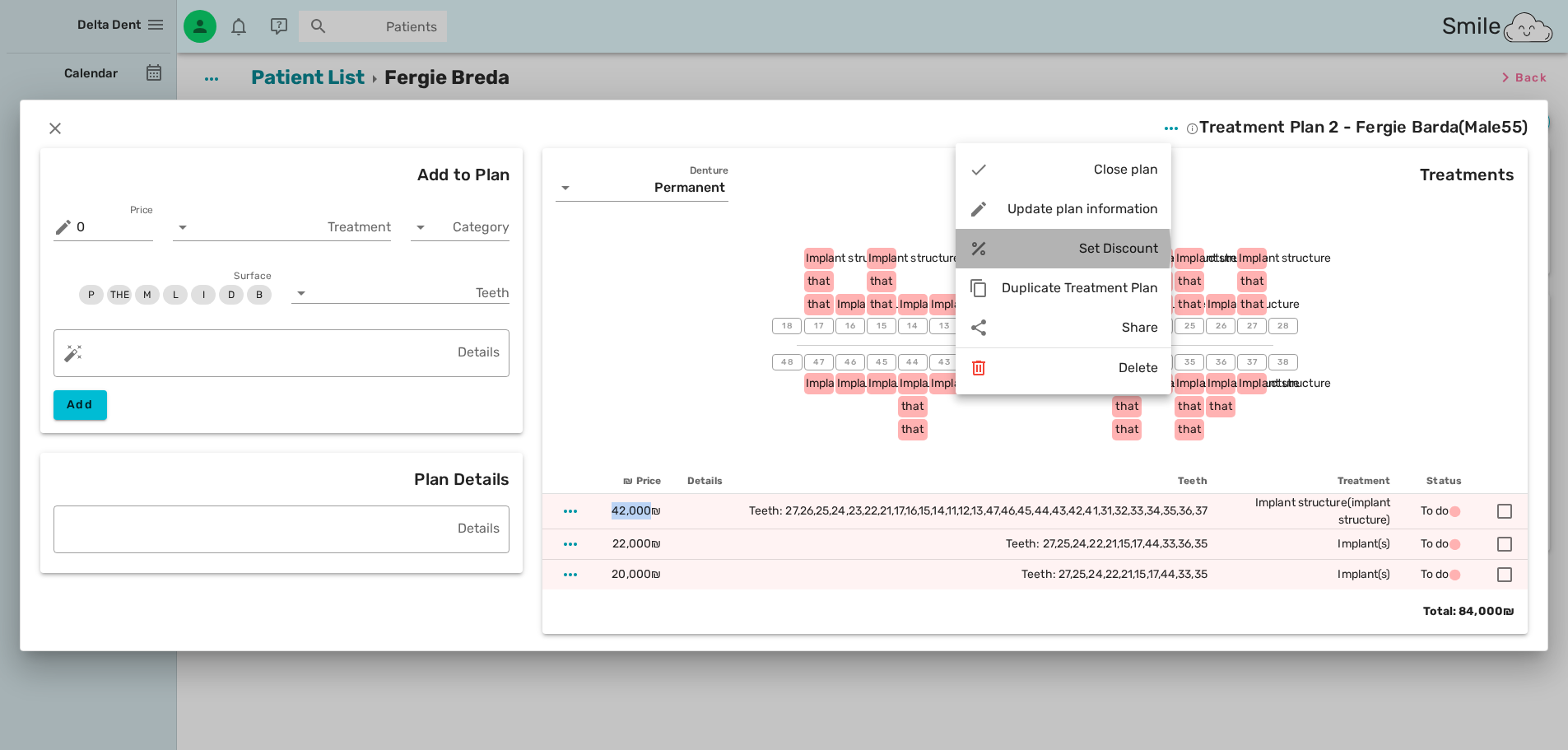 click on "Set Discount" at bounding box center [1080, 248] 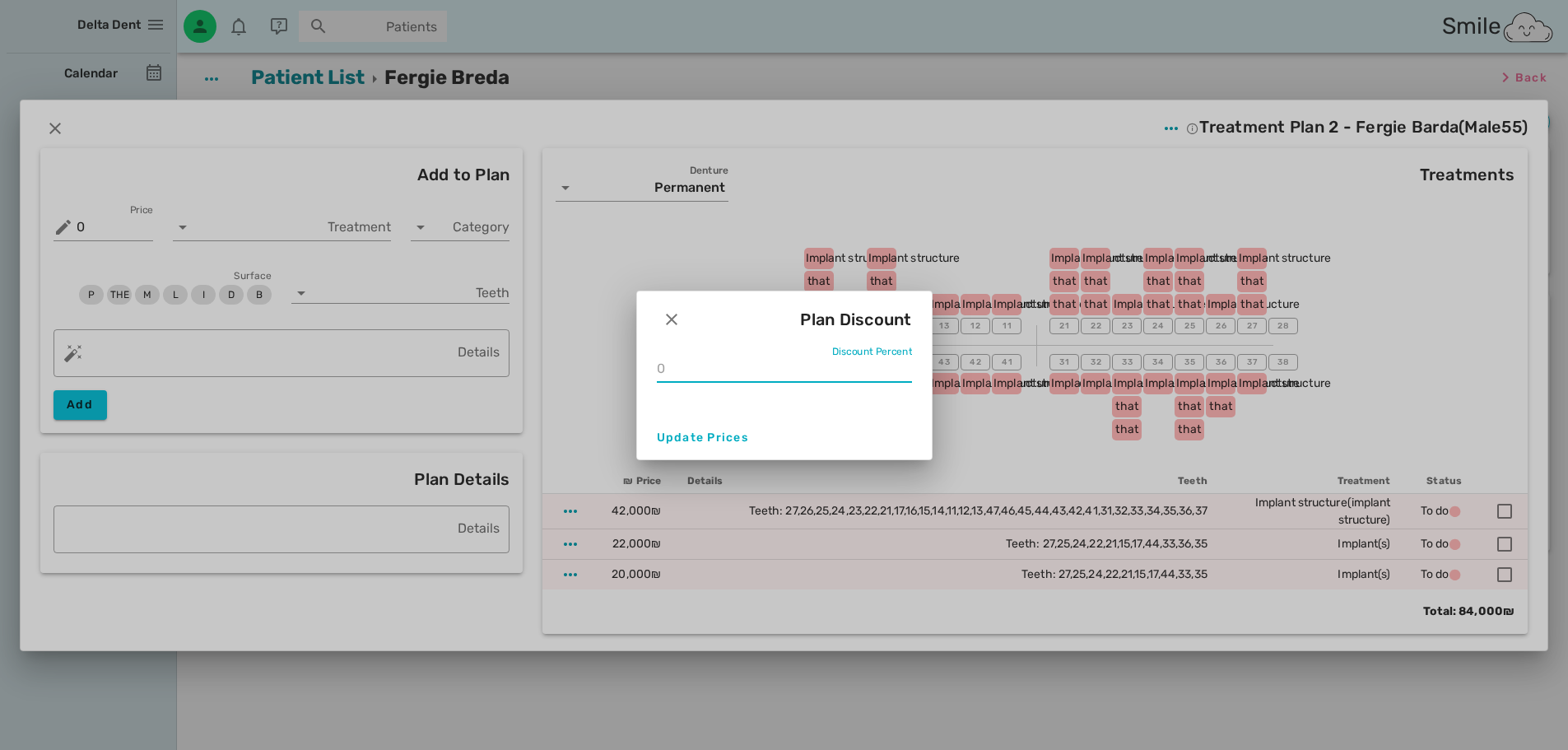 click on "Discount Percent" at bounding box center (784, 369) 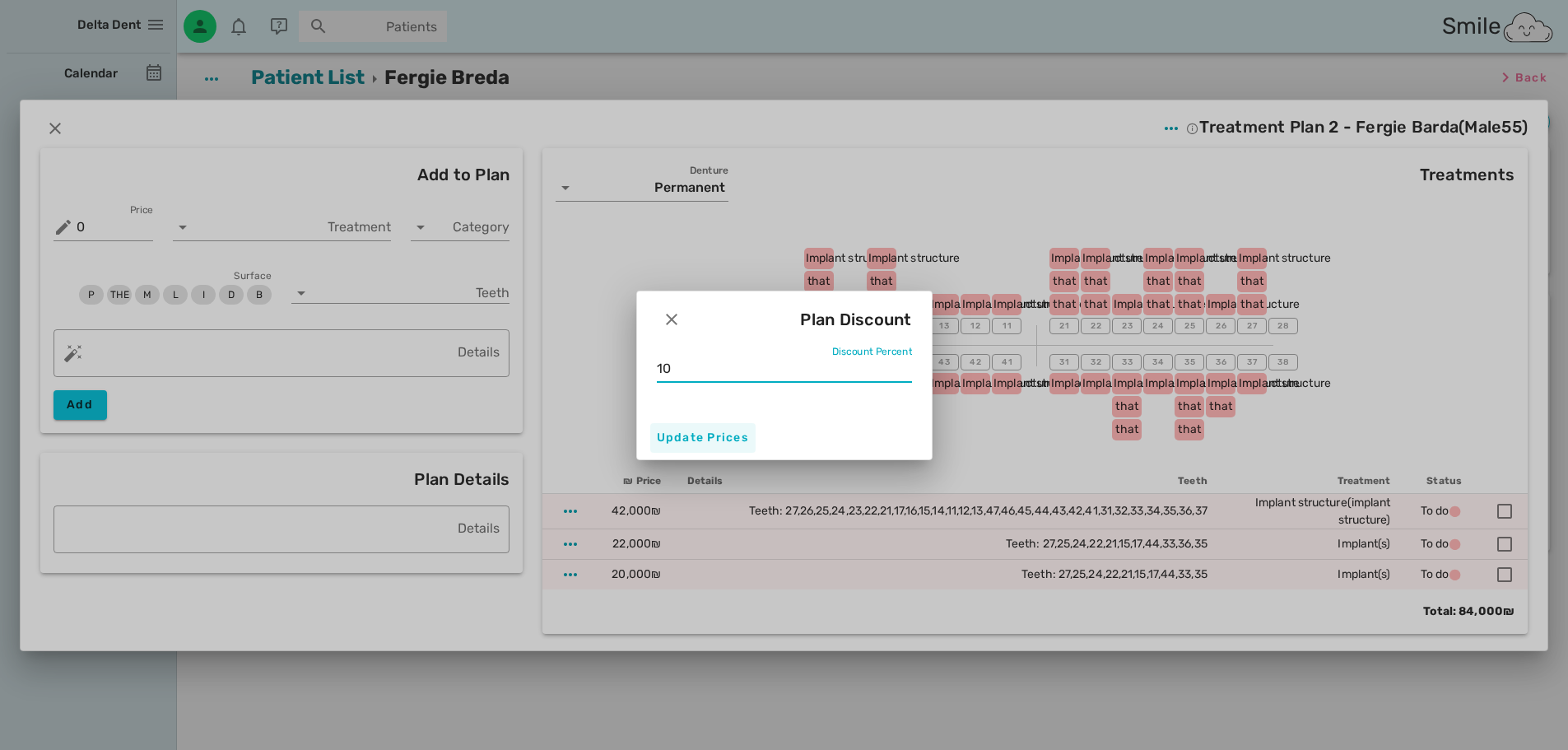 type on "10" 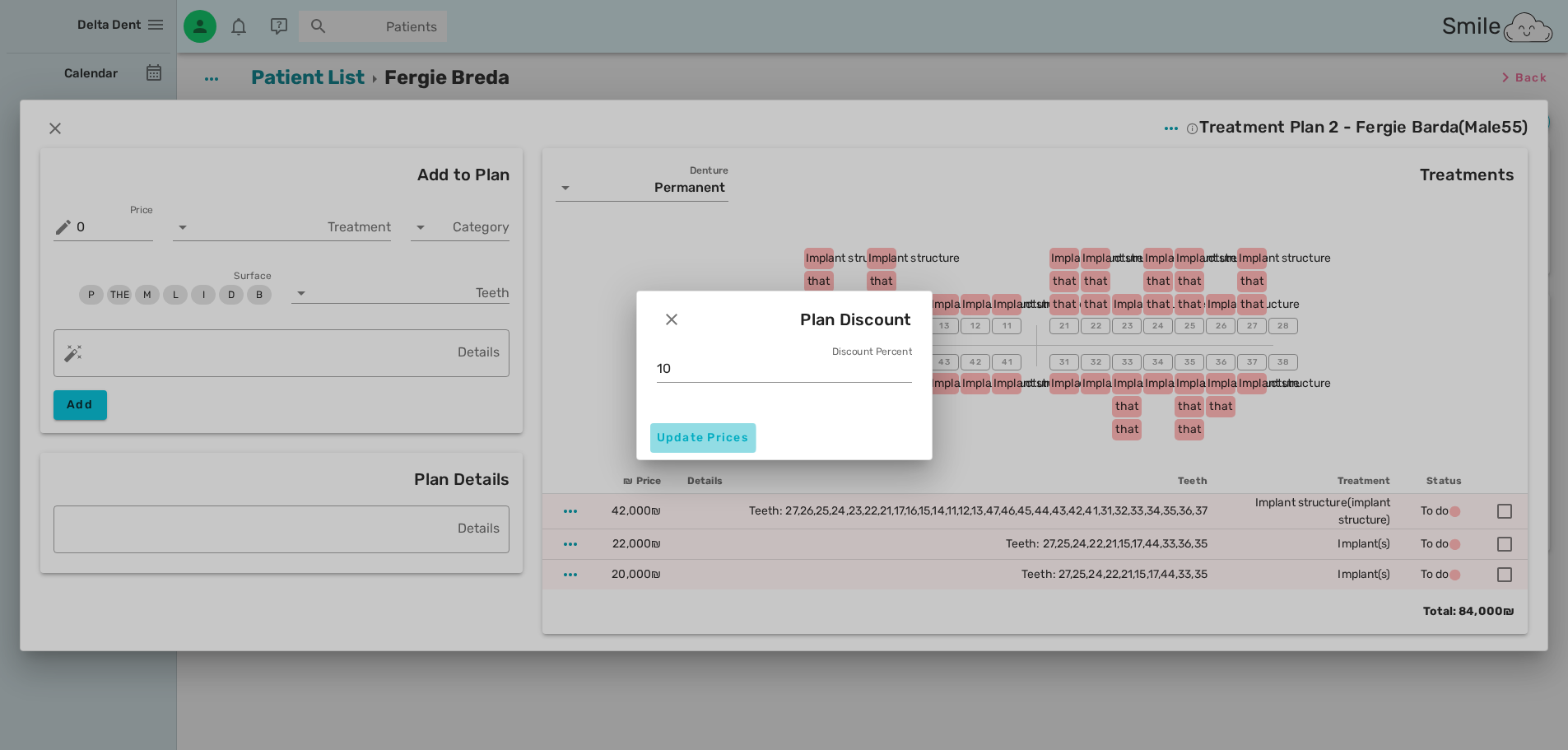 click on "Update Prices" at bounding box center (703, 437) 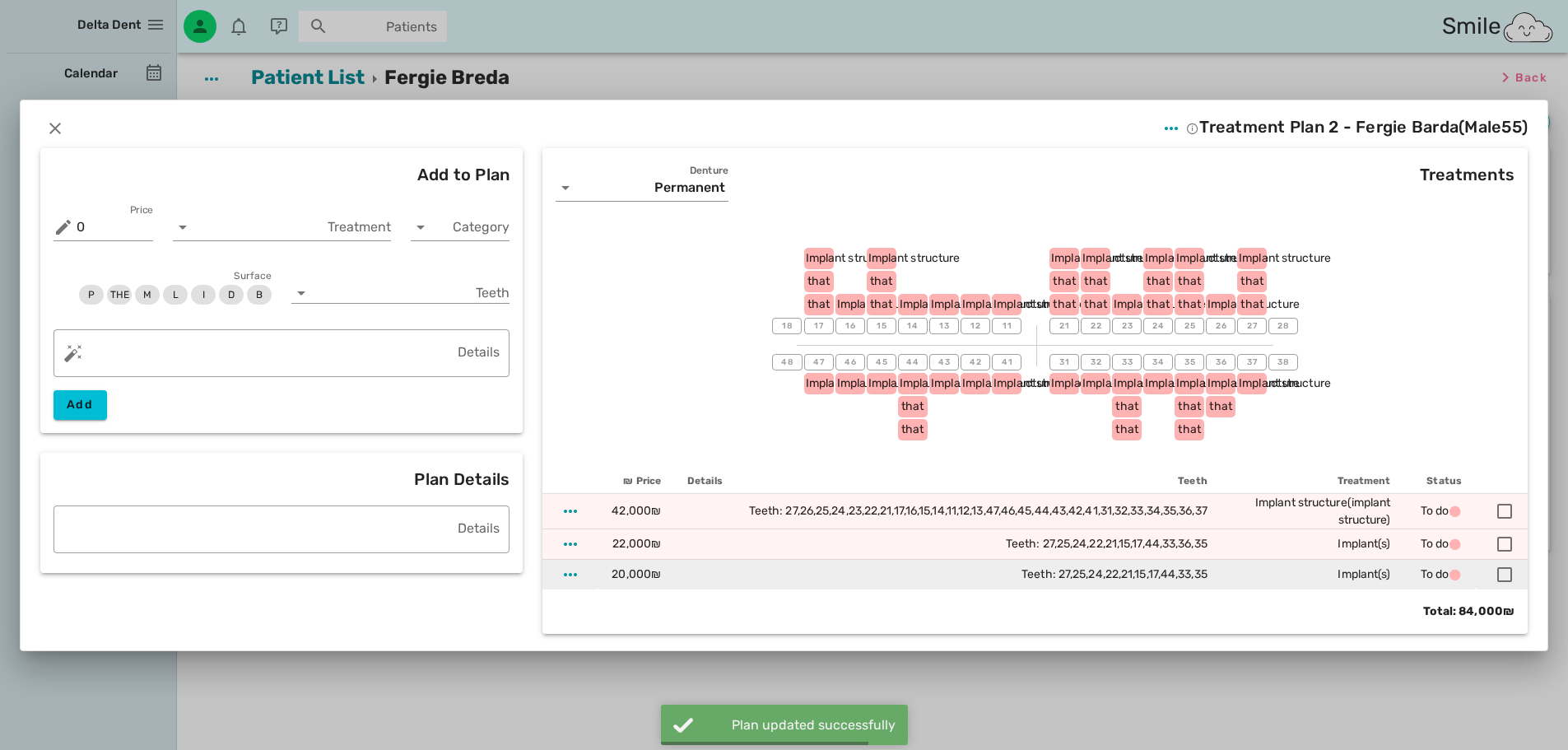 scroll, scrollTop: 3, scrollLeft: 0, axis: vertical 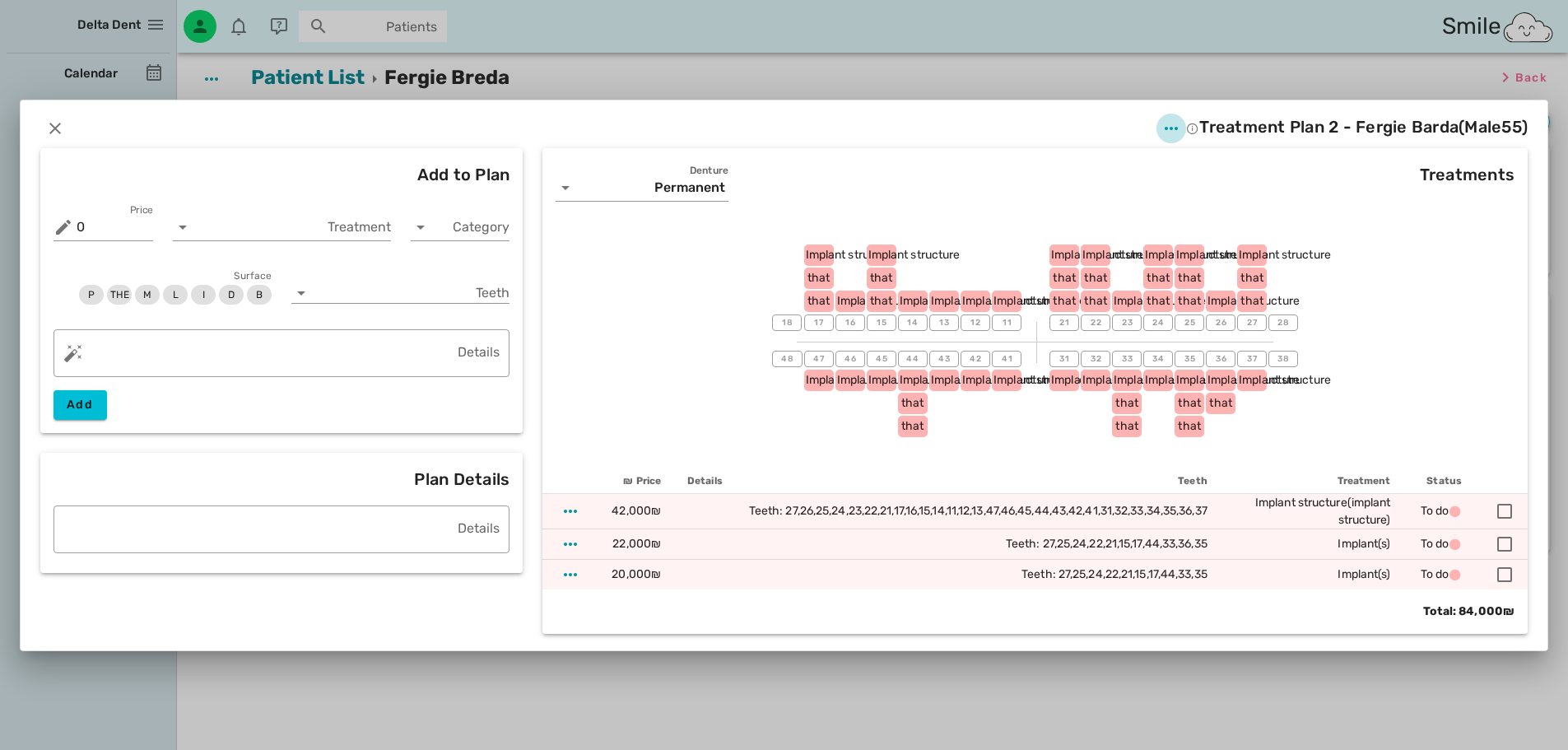 click at bounding box center [1171, 128] 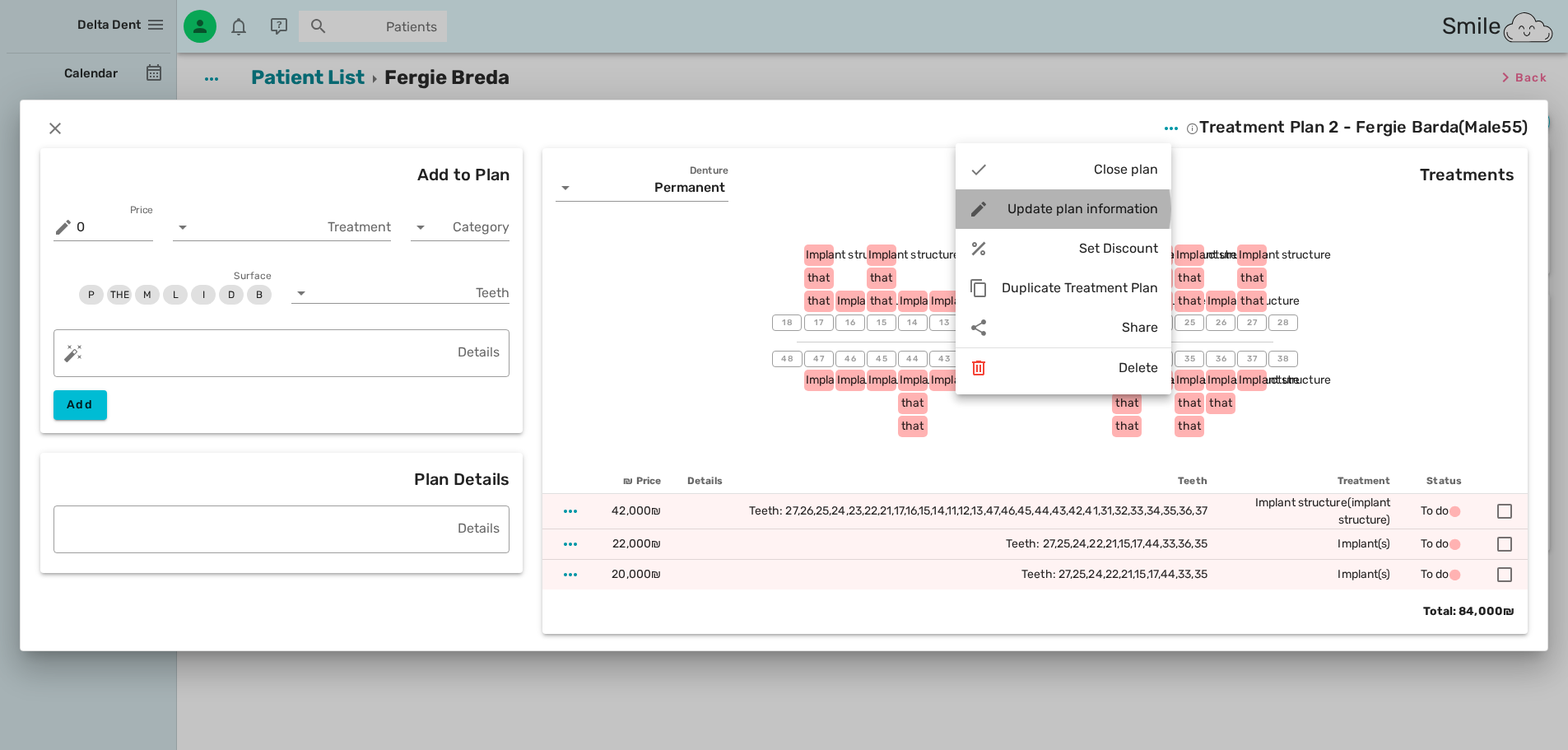 click on "Update plan information" at bounding box center (1063, 209) 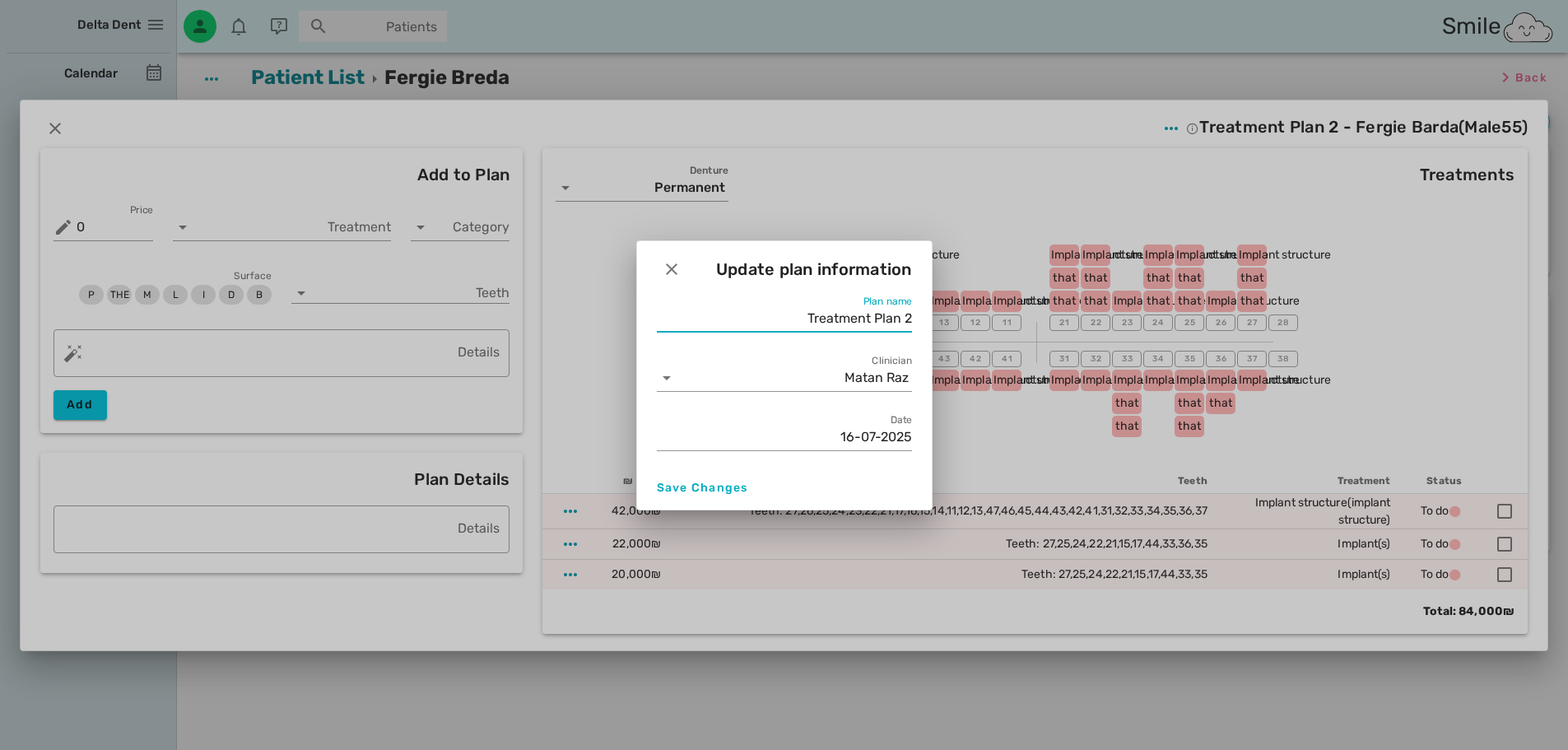 drag, startPoint x: 775, startPoint y: 321, endPoint x: 908, endPoint y: 318, distance: 133.03383 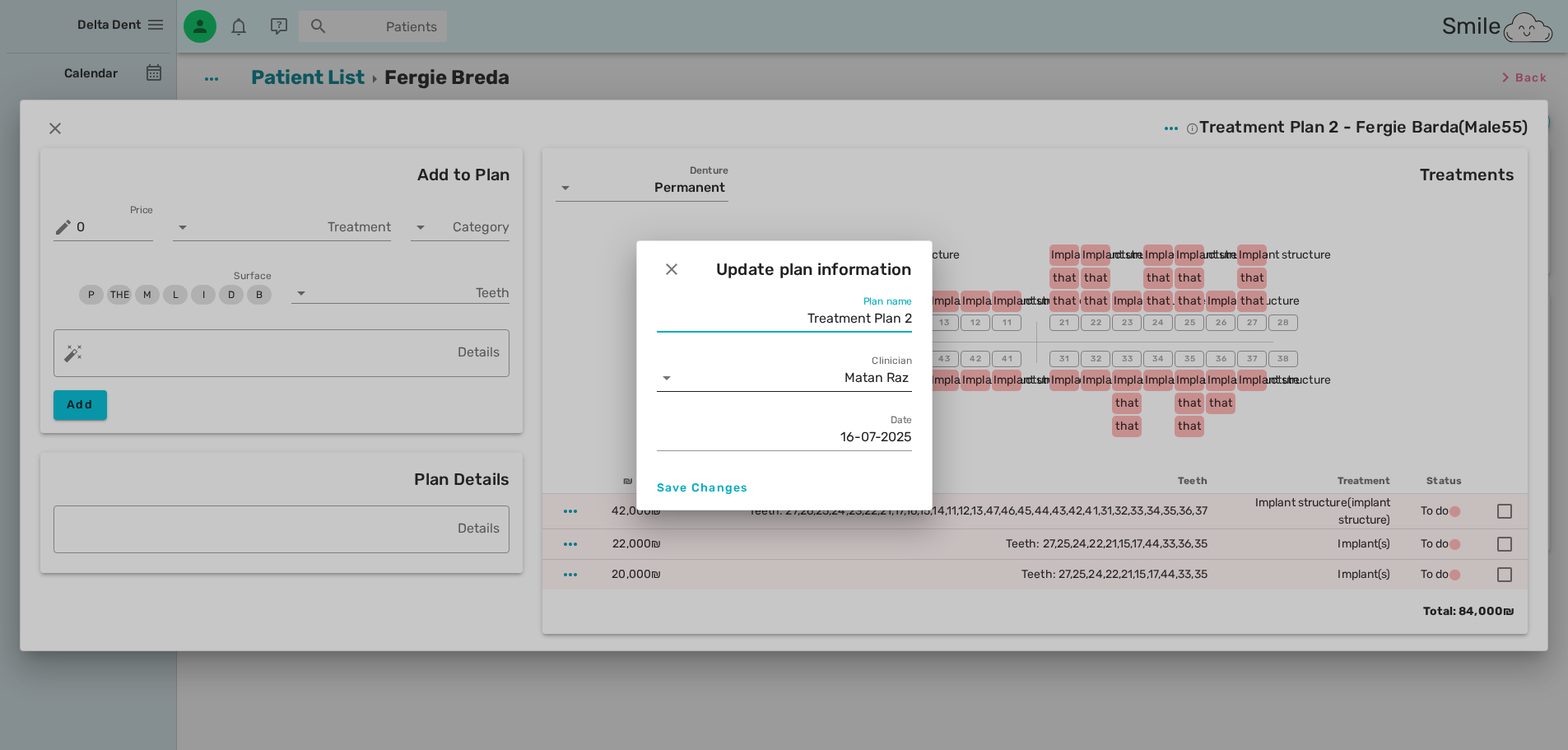 click at bounding box center [667, 378] 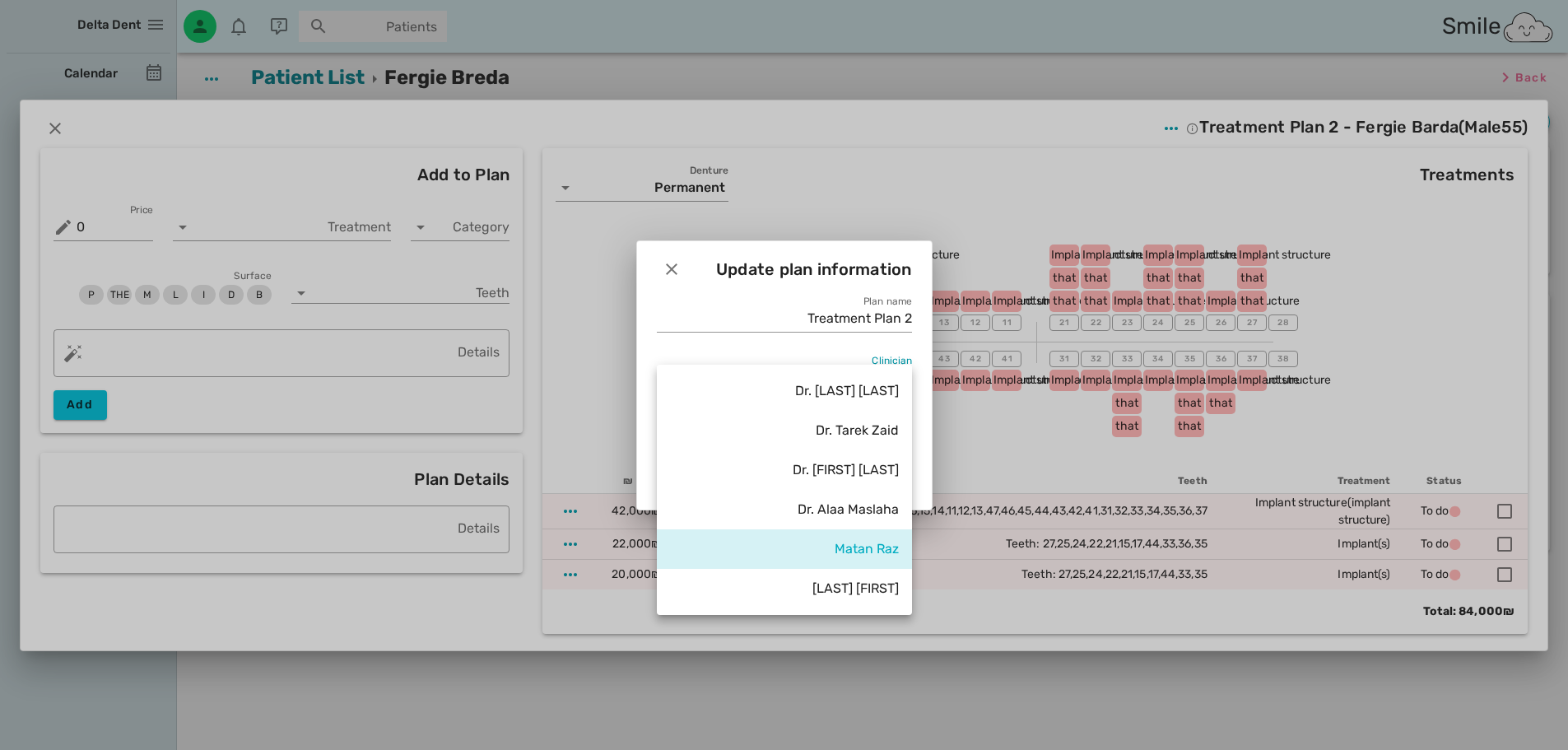scroll, scrollTop: 0, scrollLeft: 0, axis: both 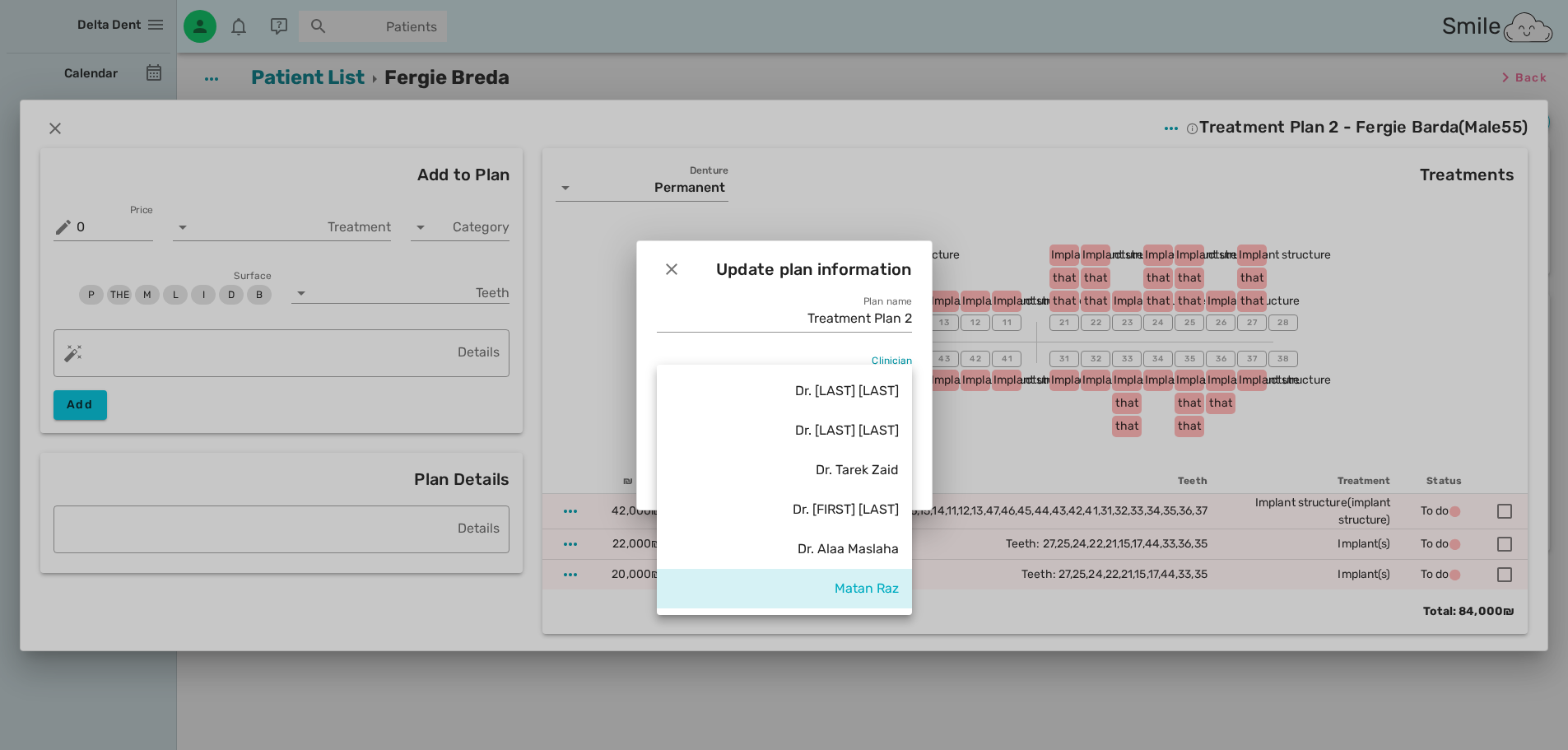 click at bounding box center [784, 375] 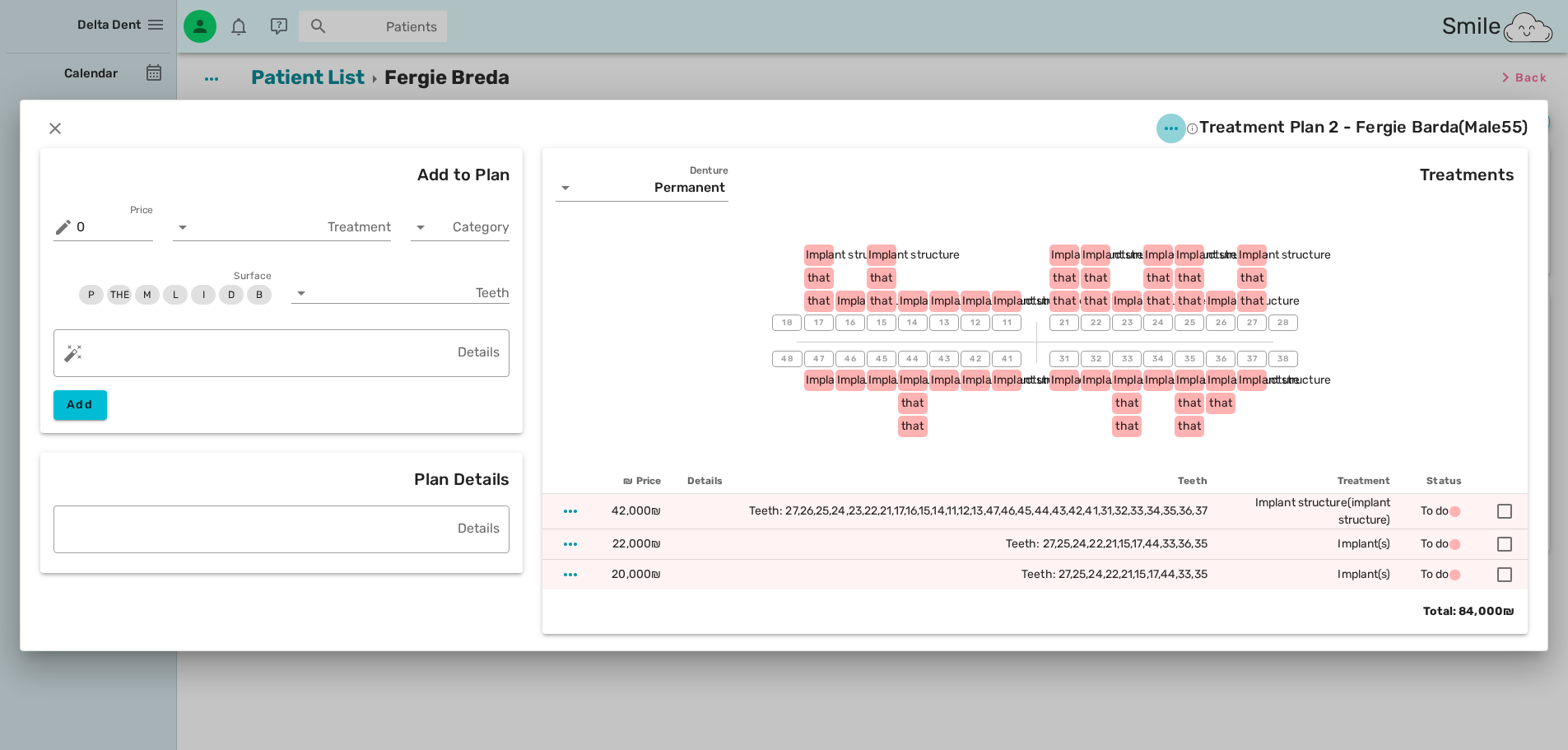 click at bounding box center (1171, 128) 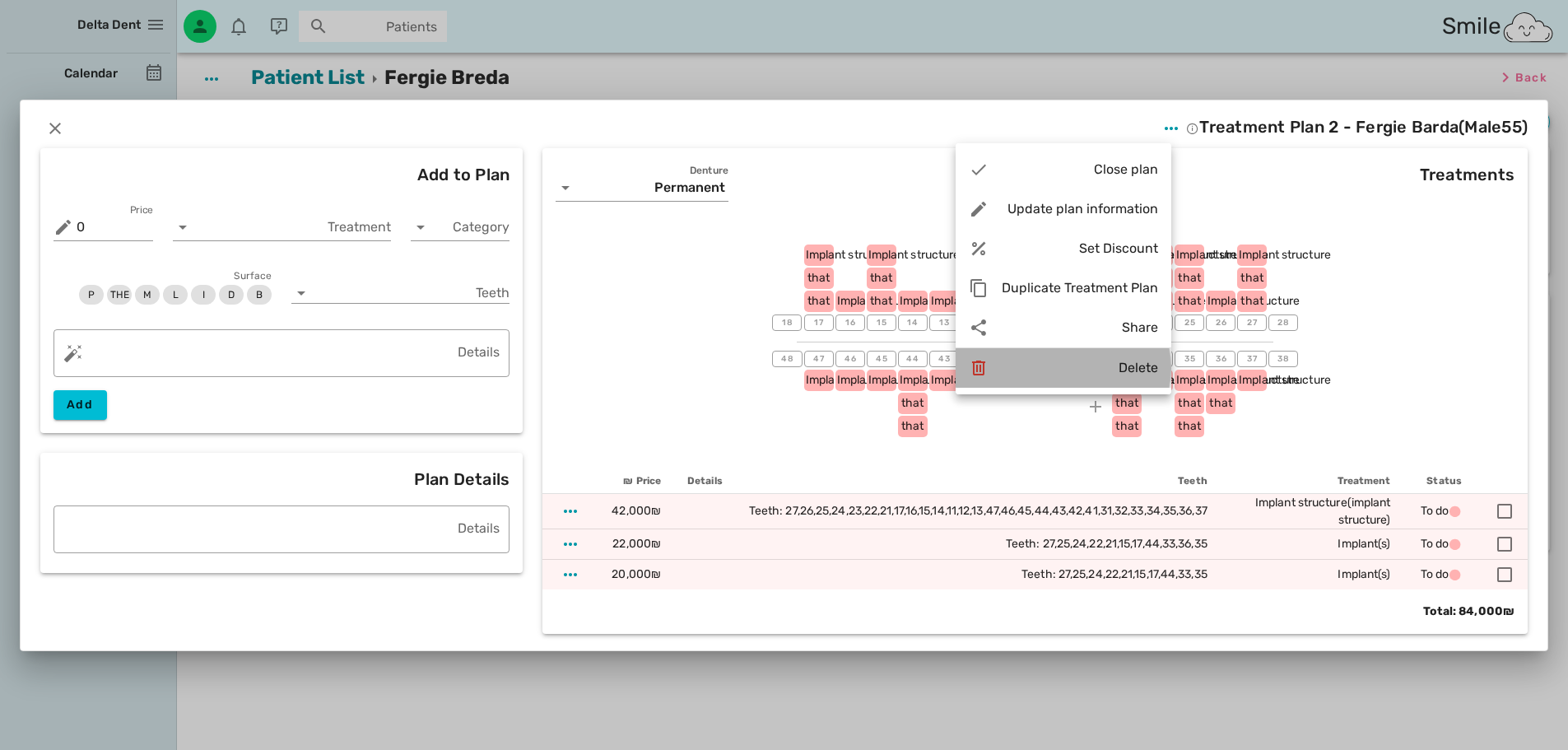 click on "Delete" at bounding box center (1080, 367) 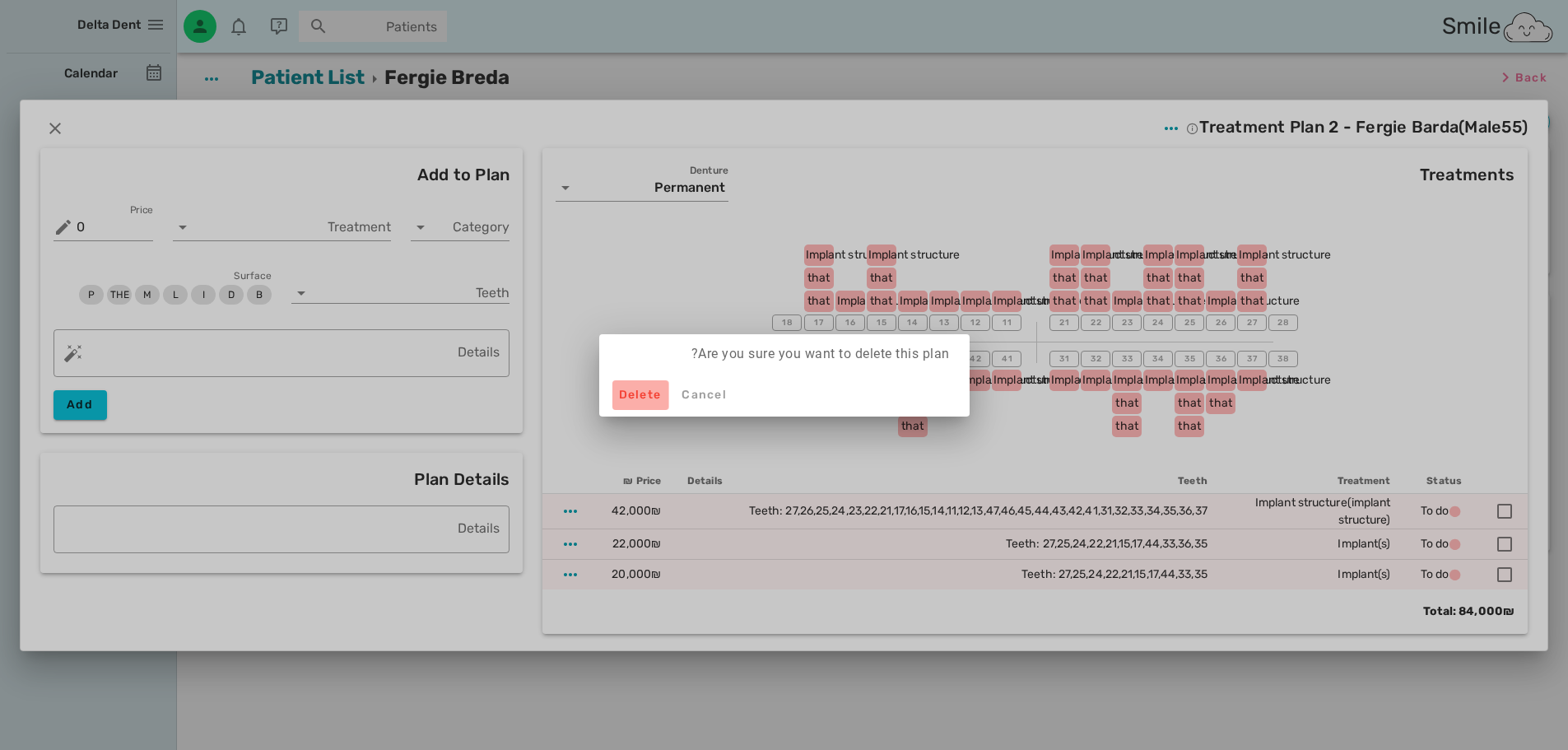 click on "Delete" at bounding box center (640, 394) 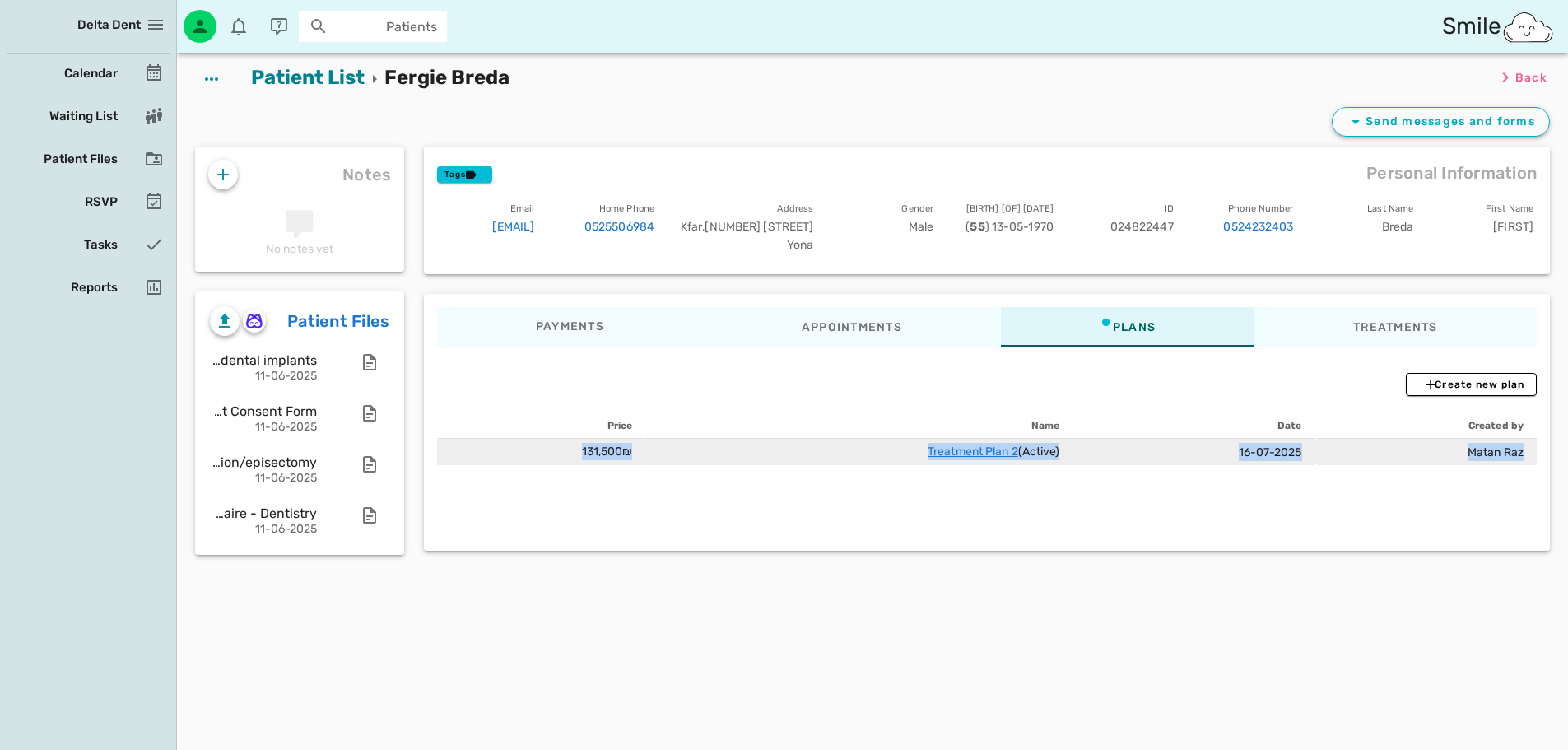 drag, startPoint x: 511, startPoint y: 459, endPoint x: 1533, endPoint y: 452, distance: 1022.024 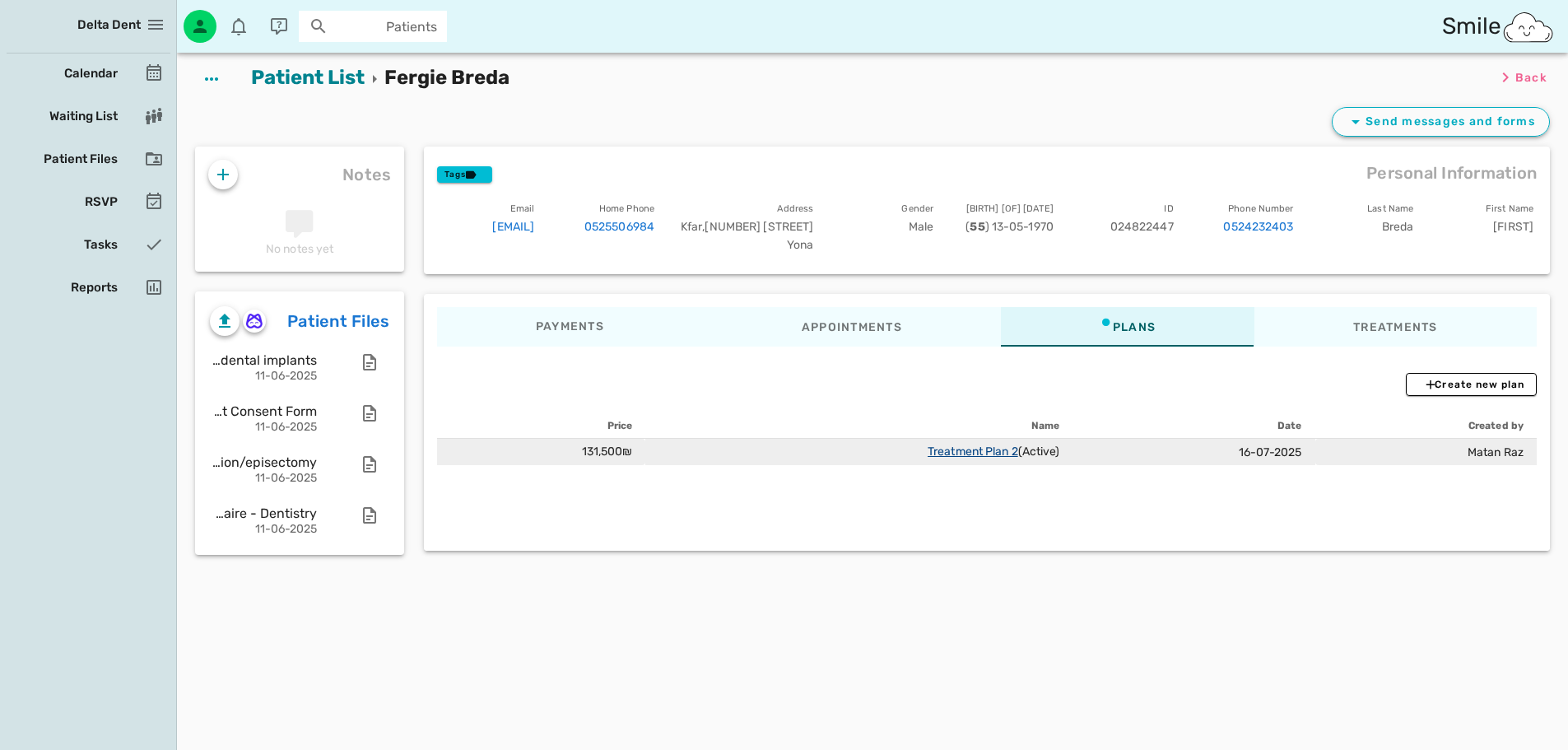 click on "Treatment Plan 2" at bounding box center (973, 451) 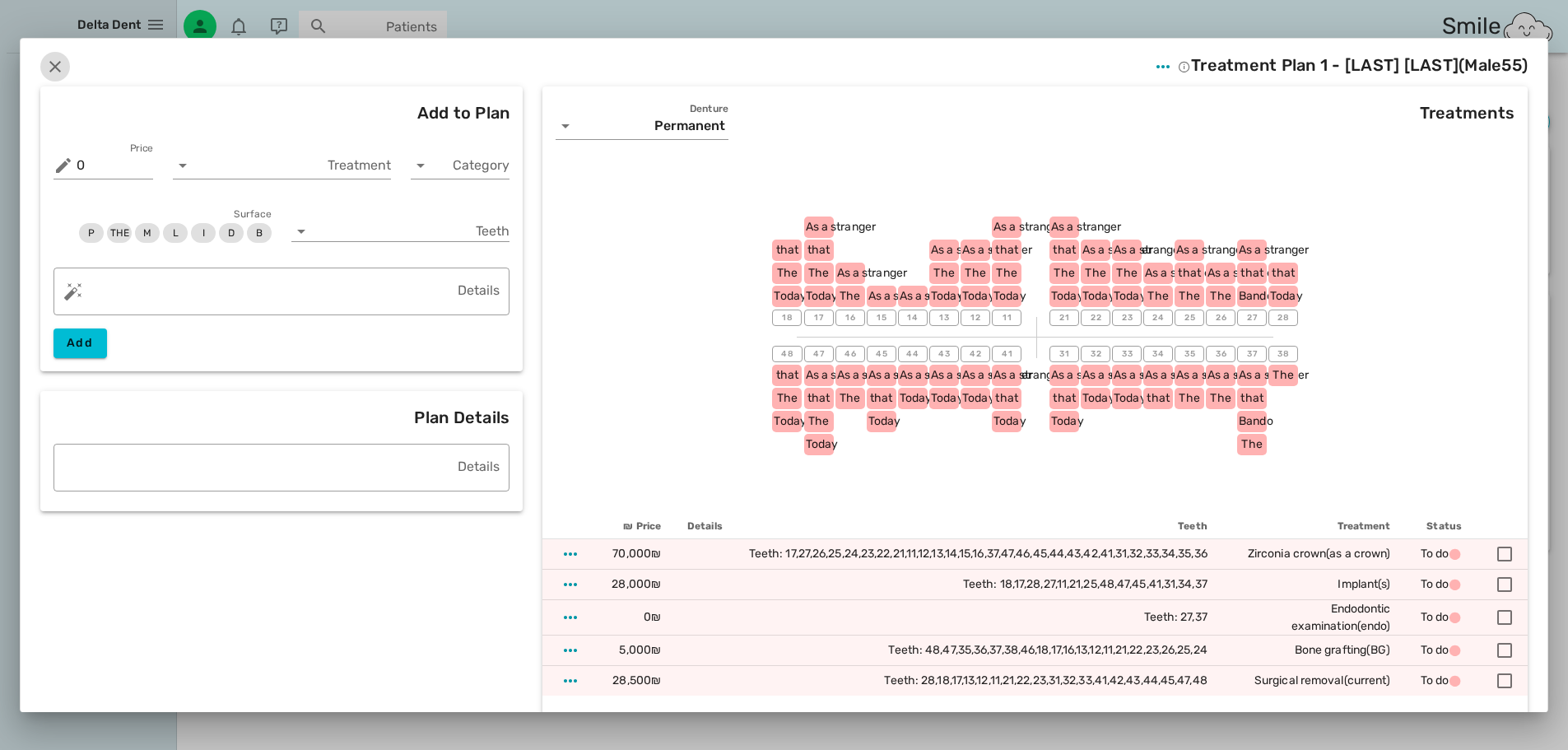 drag, startPoint x: 72, startPoint y: 65, endPoint x: 347, endPoint y: 165, distance: 292.6175 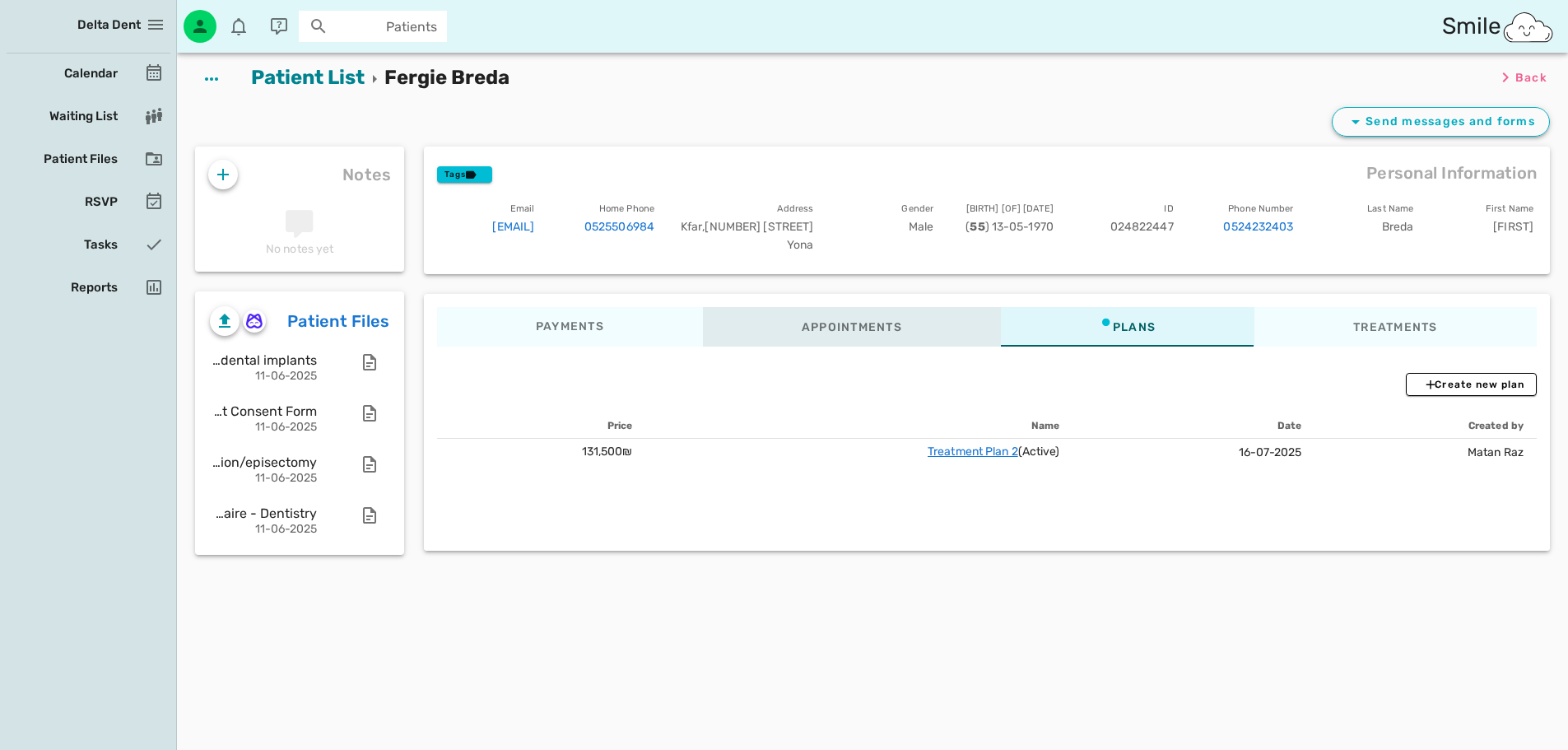 click on "Appointments" at bounding box center [852, 327] 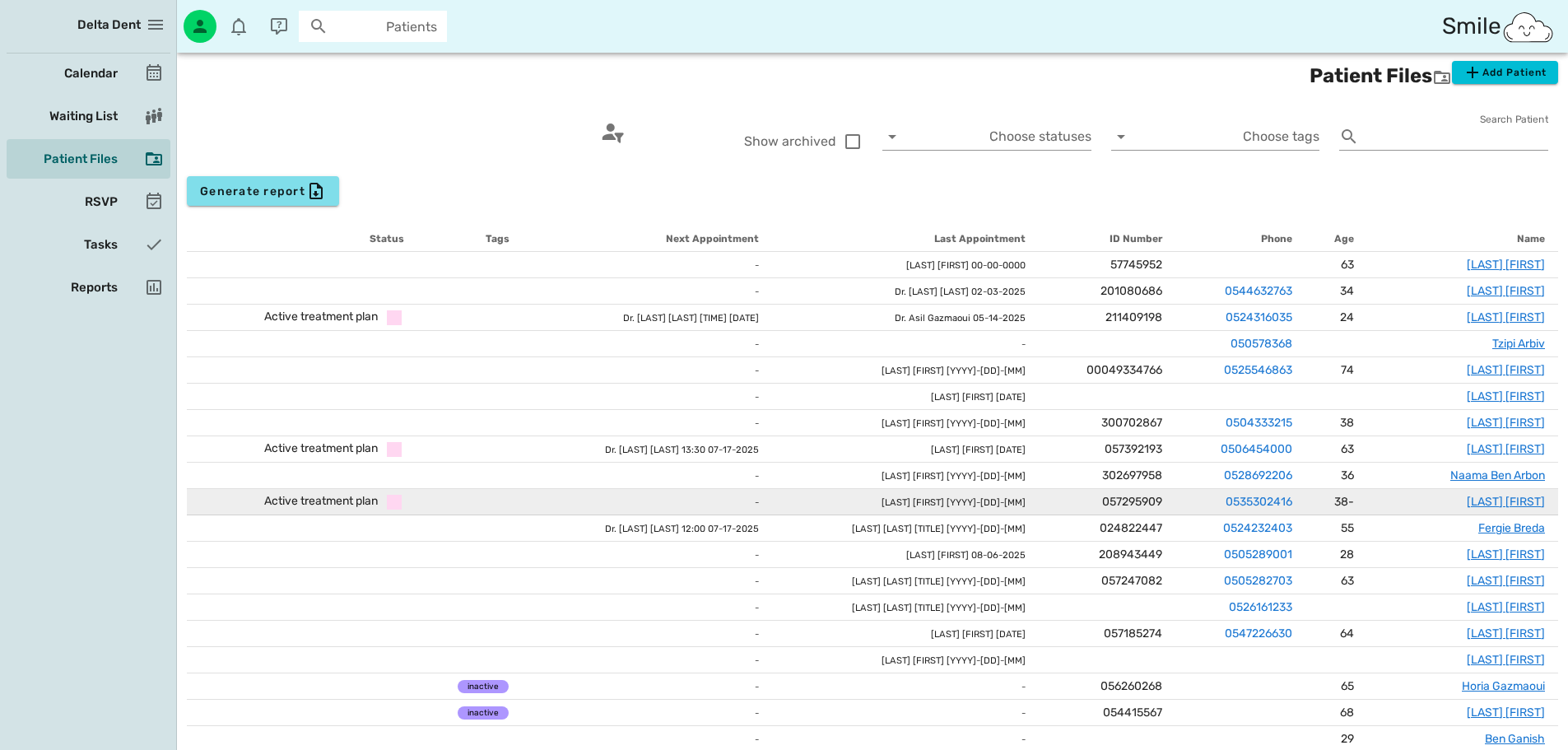 scroll, scrollTop: 0, scrollLeft: 0, axis: both 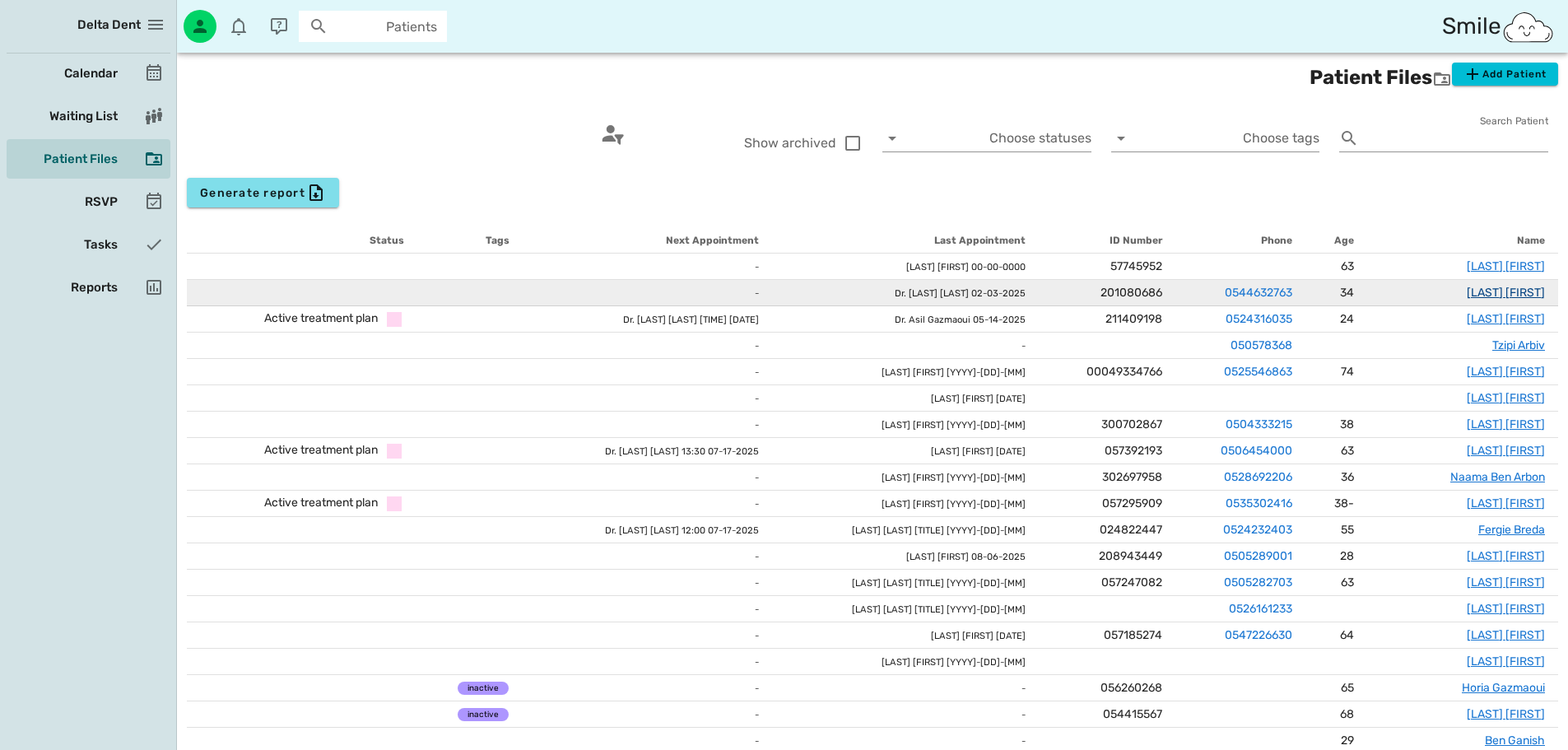 click on "[FIRST] [LAST]" at bounding box center (1505, 292) 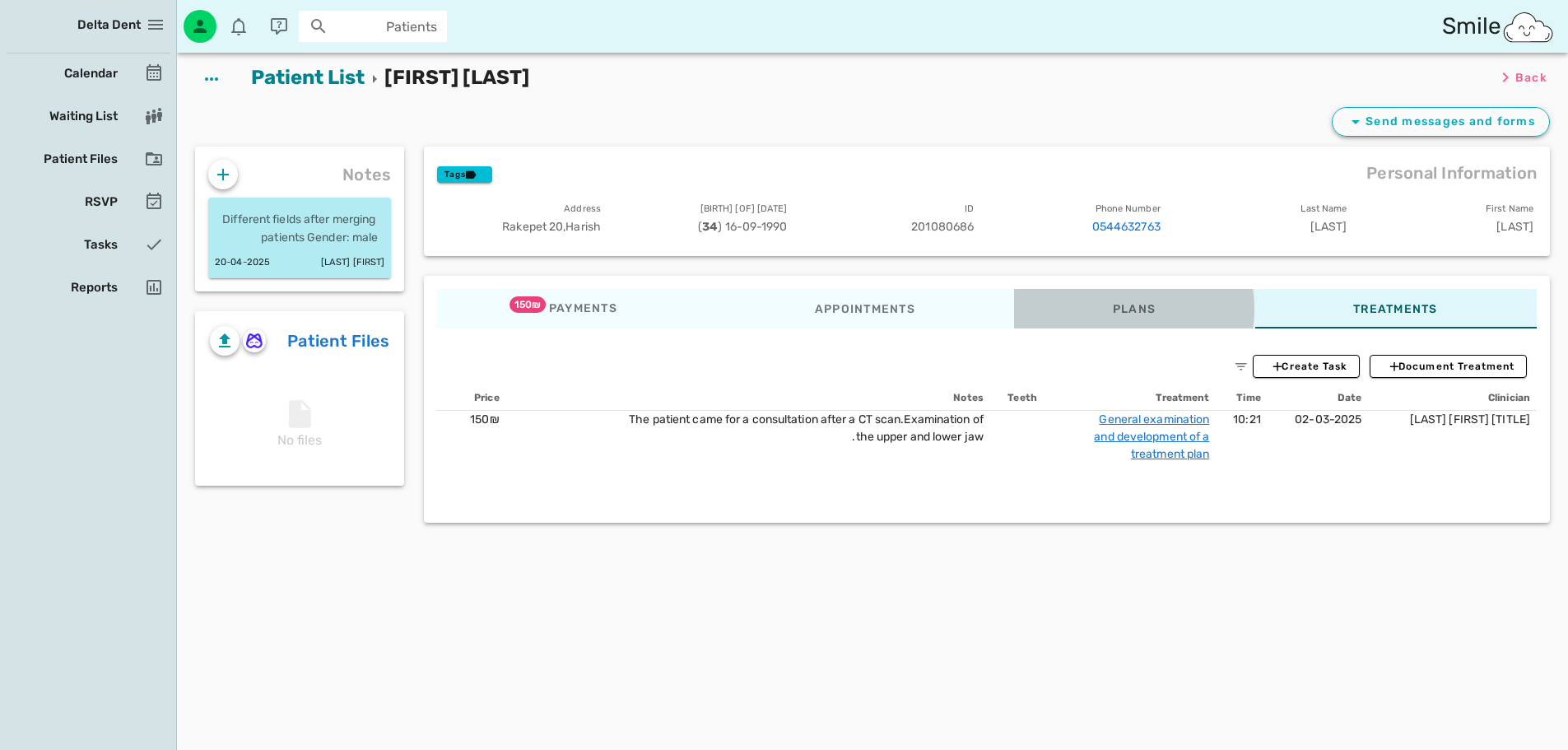 click on "Plans" at bounding box center (1134, 308) 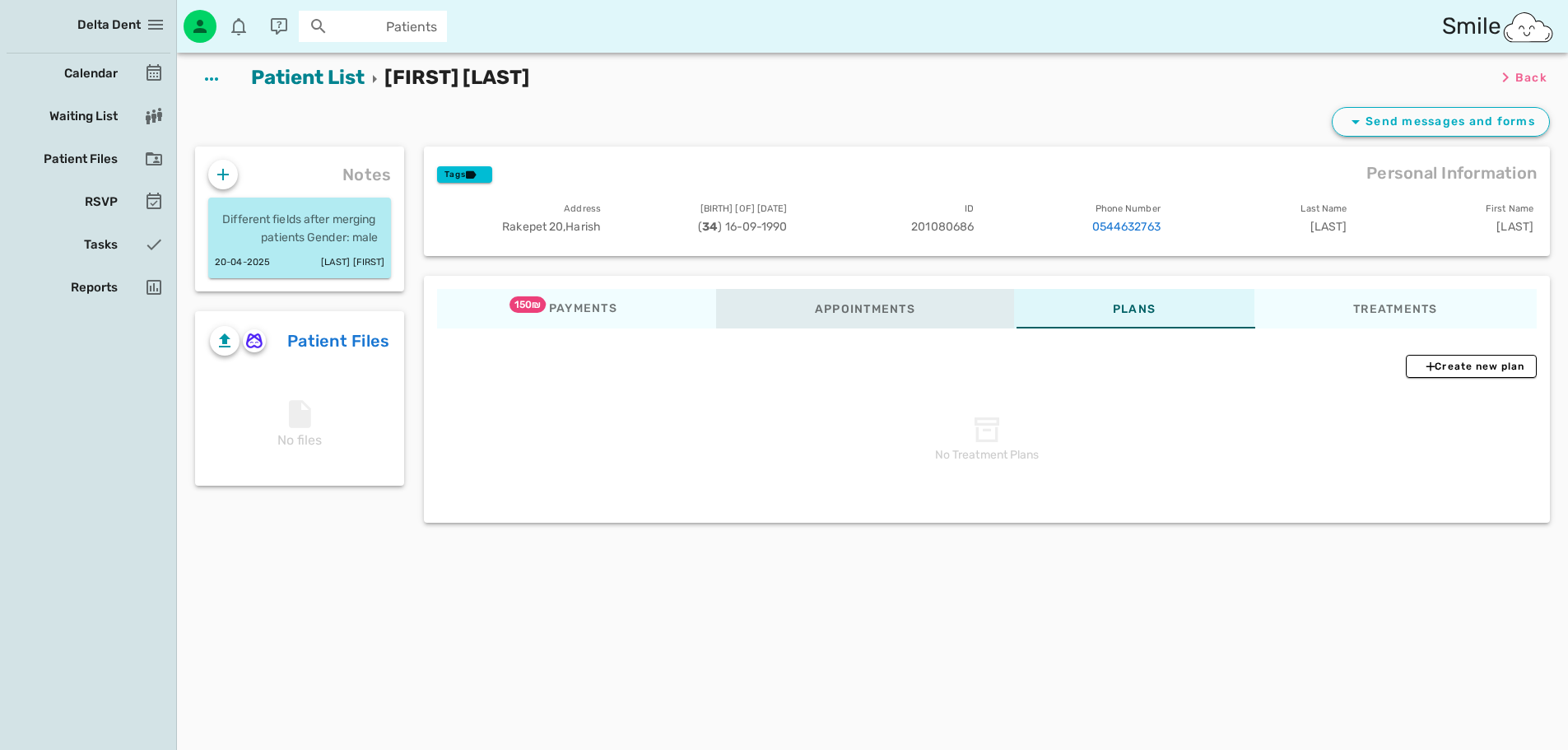 click on "Appointments" at bounding box center [865, 309] 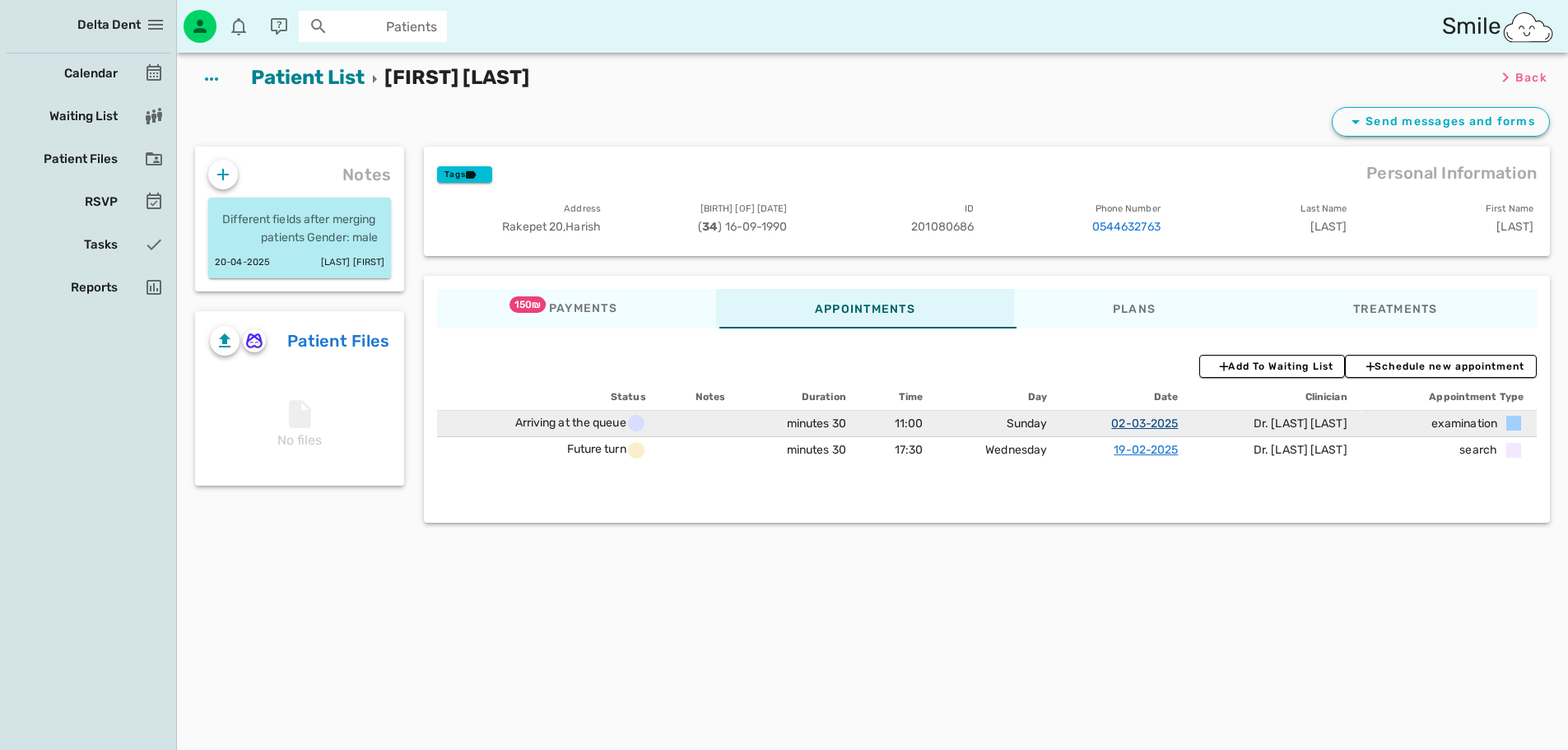 click on "02-03-2025" at bounding box center (1144, 423) 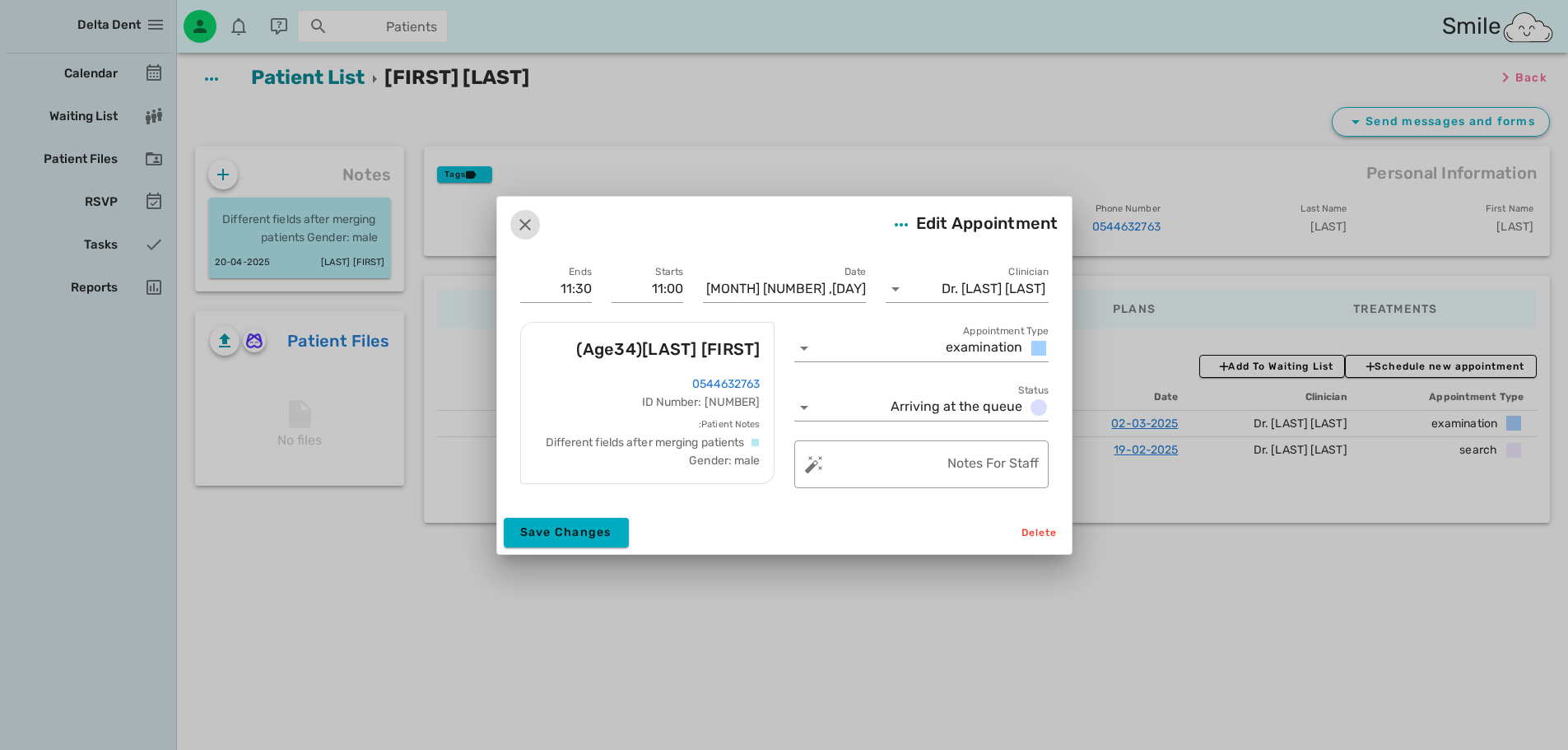 drag, startPoint x: 520, startPoint y: 216, endPoint x: 585, endPoint y: 281, distance: 91.92388 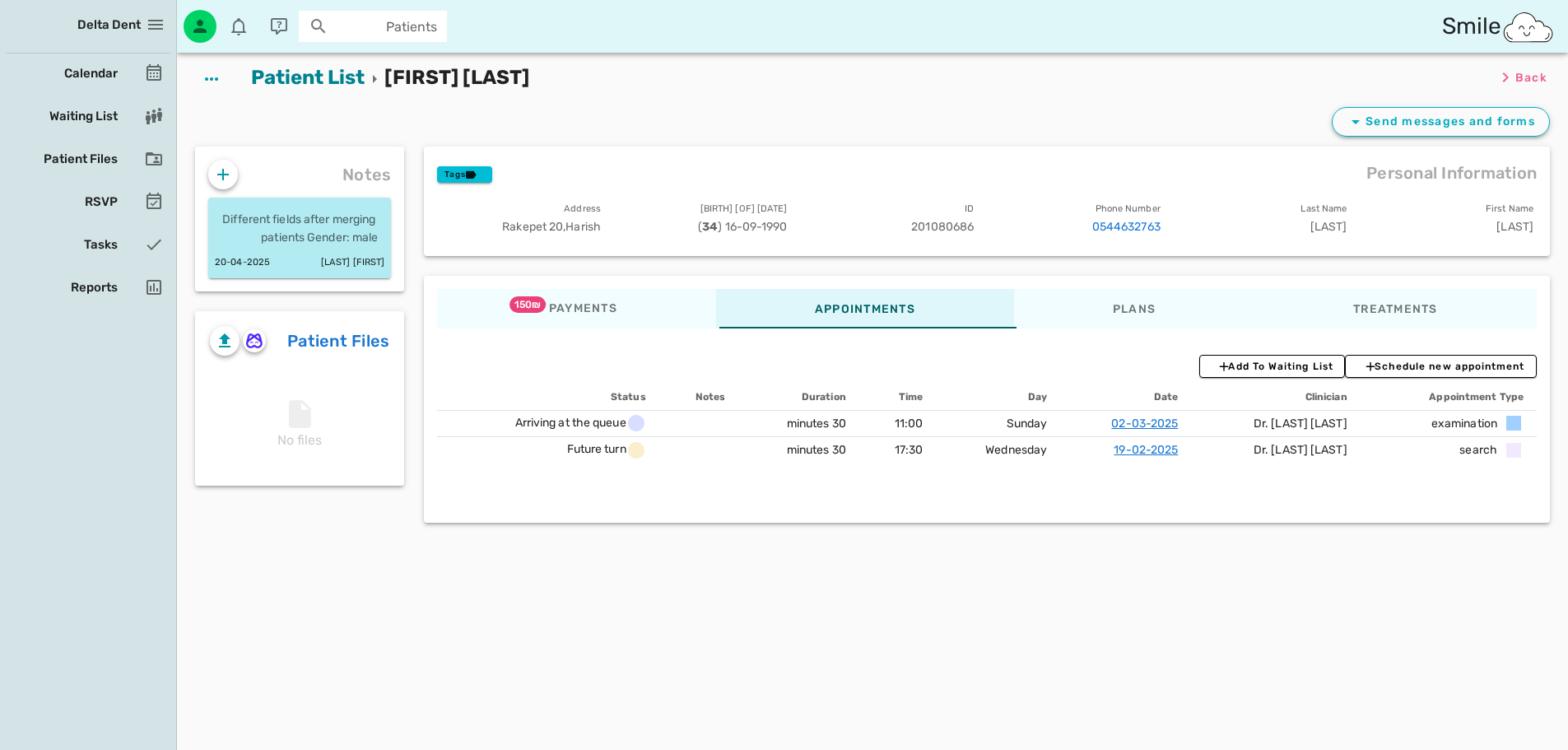 click on "Patient List
[FIRST] [LAST] Back
Send messages and forms
Personal Information
Tags
First Name  [FIRST] Last Name  [LAST] Phone Number [PHONE]
ID [NUMBER] Date of Birth 16-09-1990
( 34 )
Address  [STREET] [NUMBER]  ,
[CITY] Treatments
Plans
Appointments
Payments
150₪
Document Treatment
Create Task
Dr. [FIRST] [LAST]
02-03-2025
10:21
General examination and development of a treatment plan The patient came for a consultation after a CT scan.
Examination of the upper and lower jaw. 150₪
Create new plan
No Treatment Plans
Schedule new appointment
Add To Waiting List
Date" at bounding box center (872, 401) 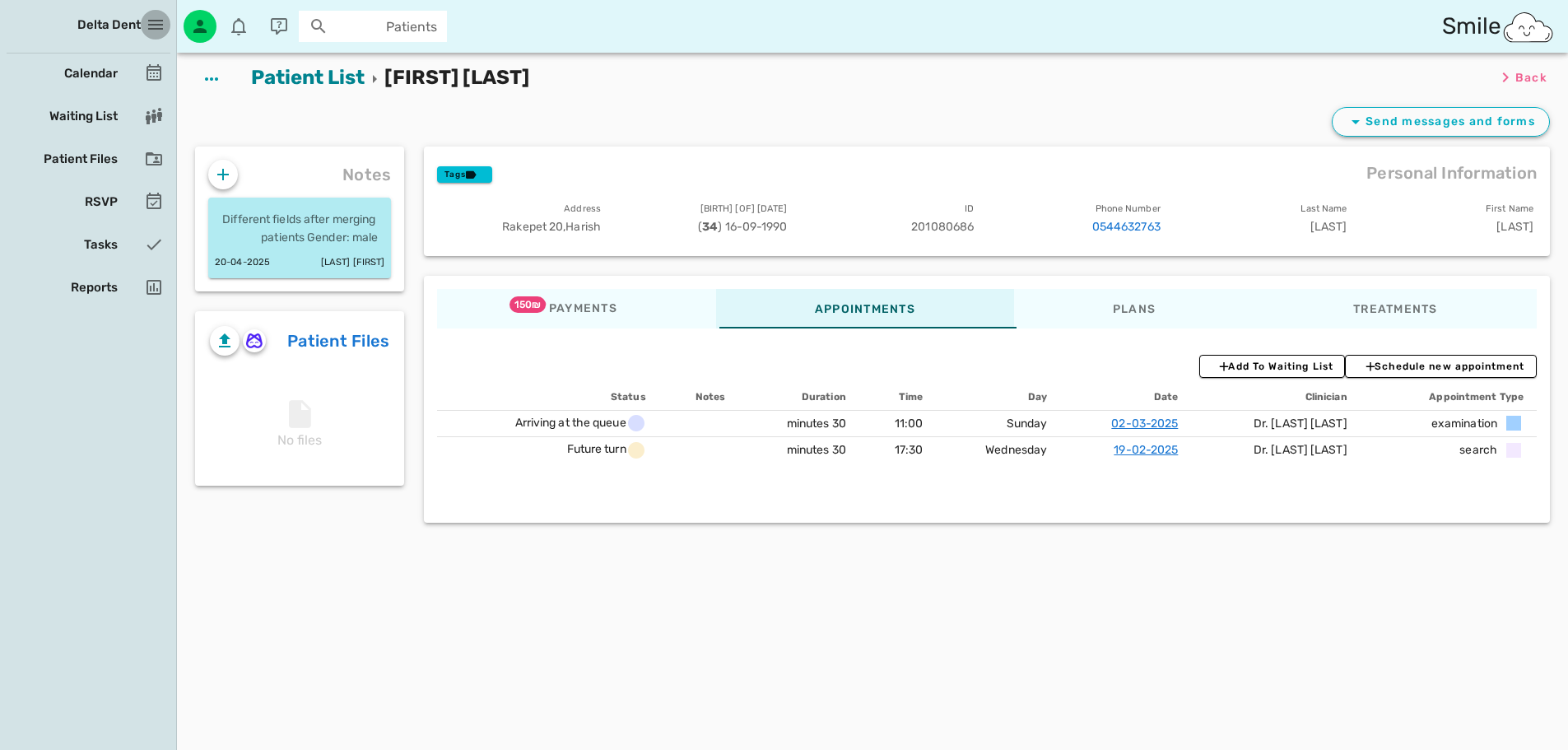 click at bounding box center [156, 25] 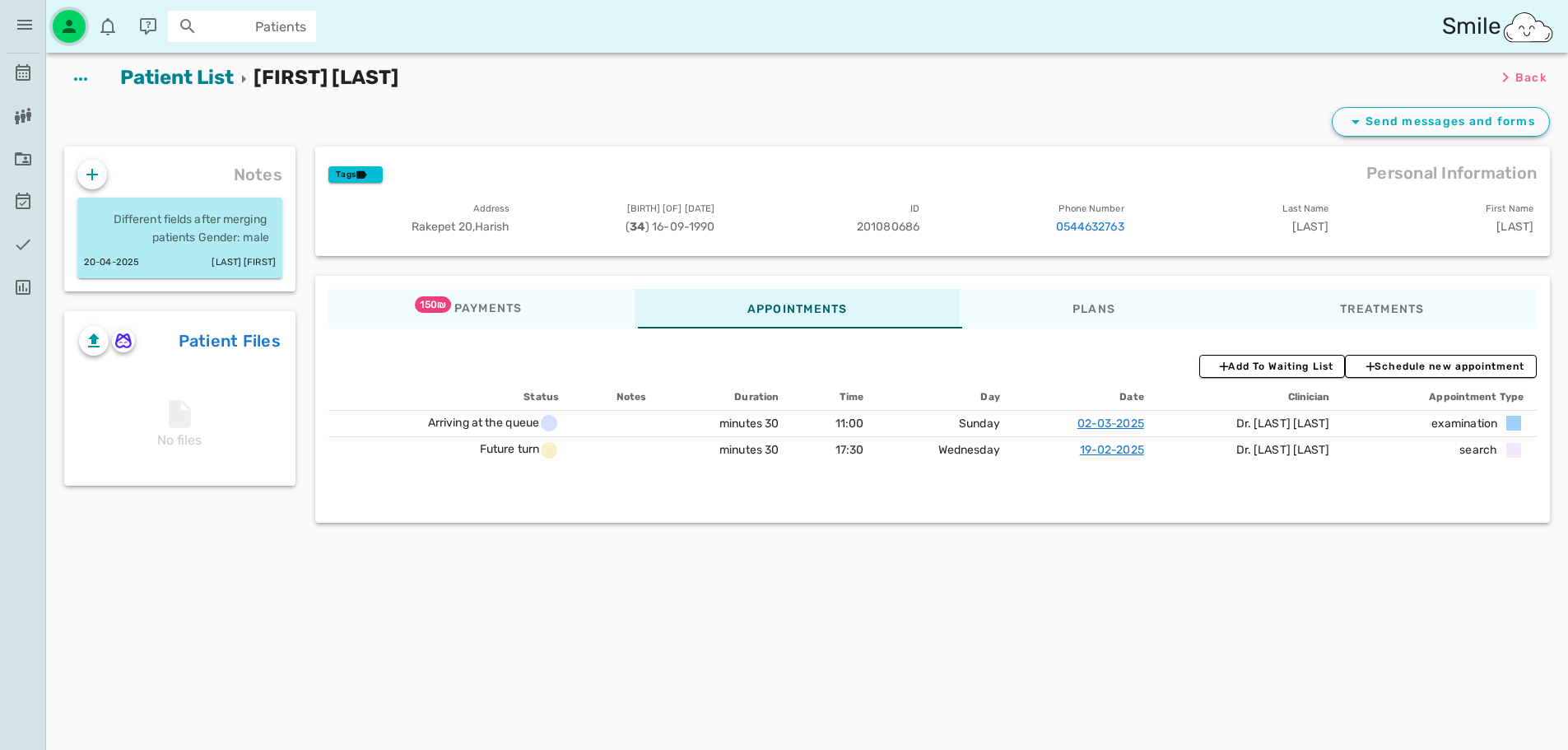 click at bounding box center (69, 26) 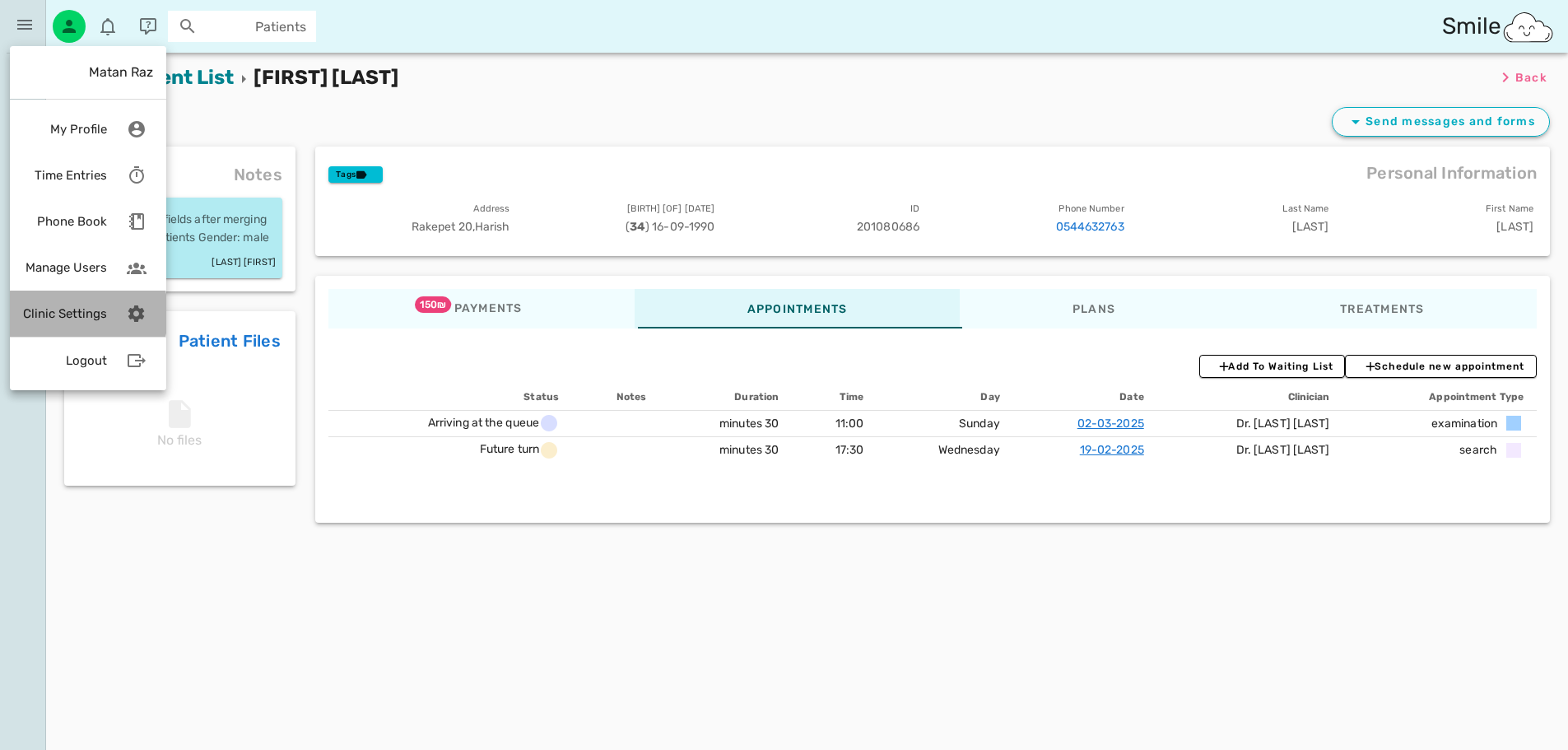 click on "Clinic Settings" at bounding box center (65, 314) 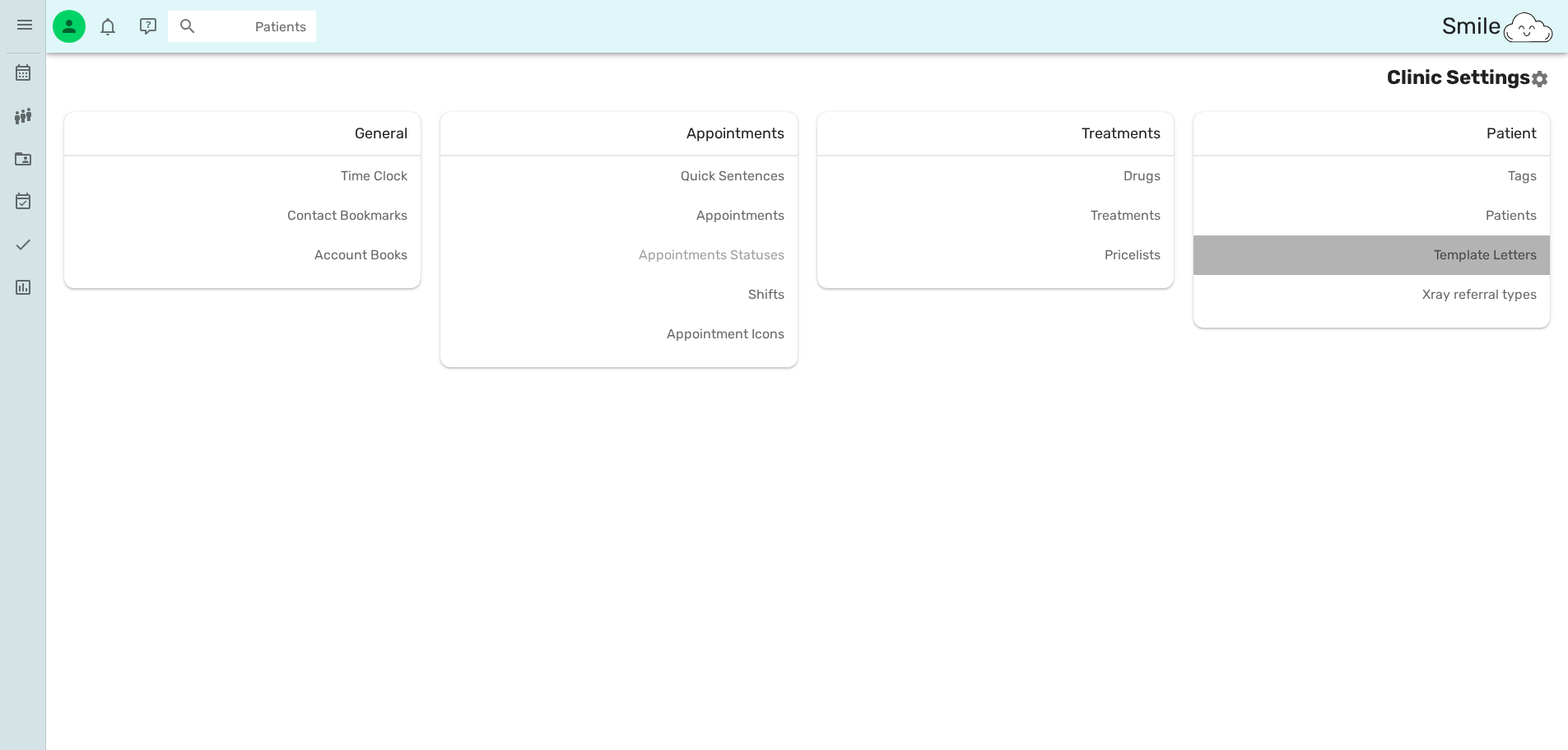 click on "Template Letters" at bounding box center (1371, 254) 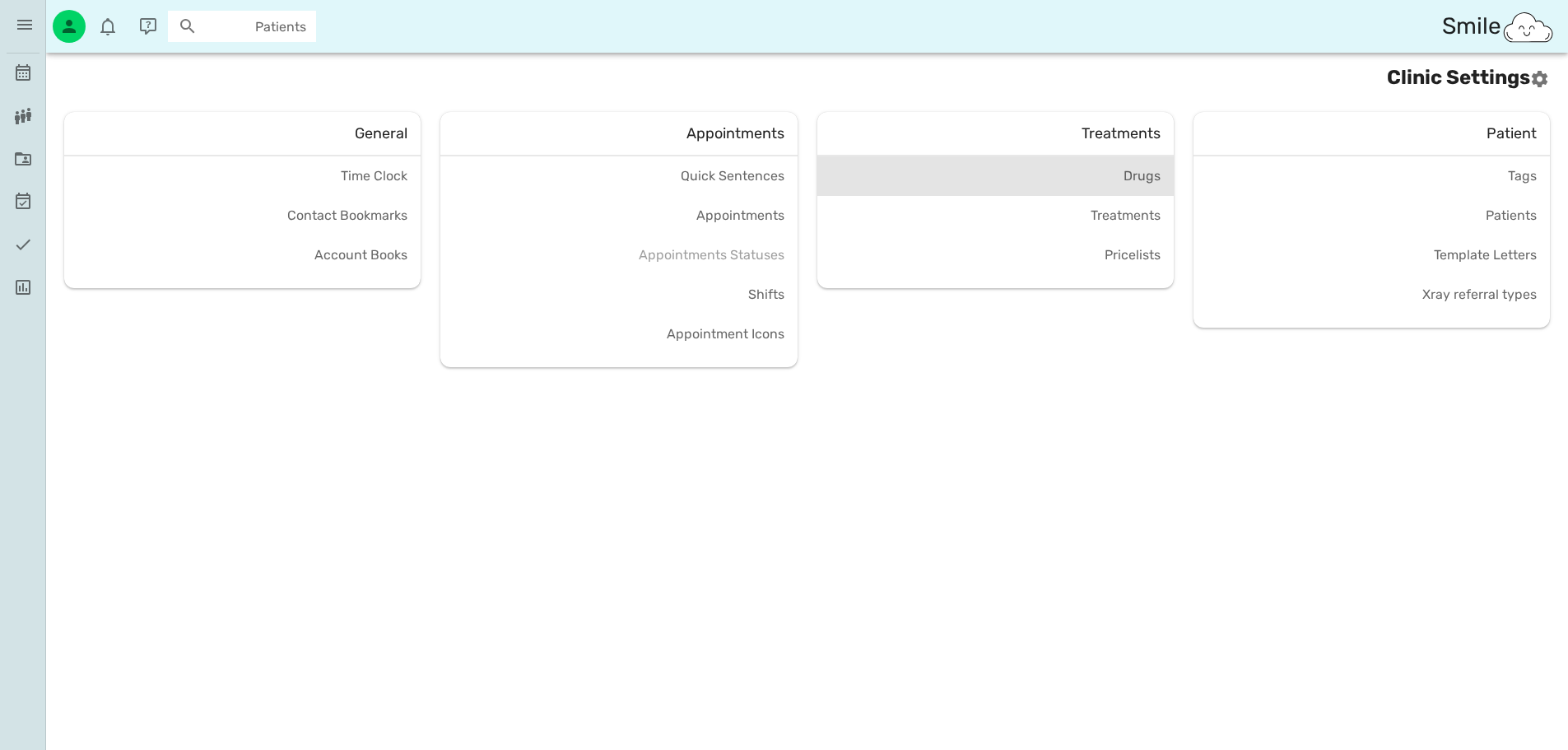 click on "Drugs" at bounding box center (1142, 175) 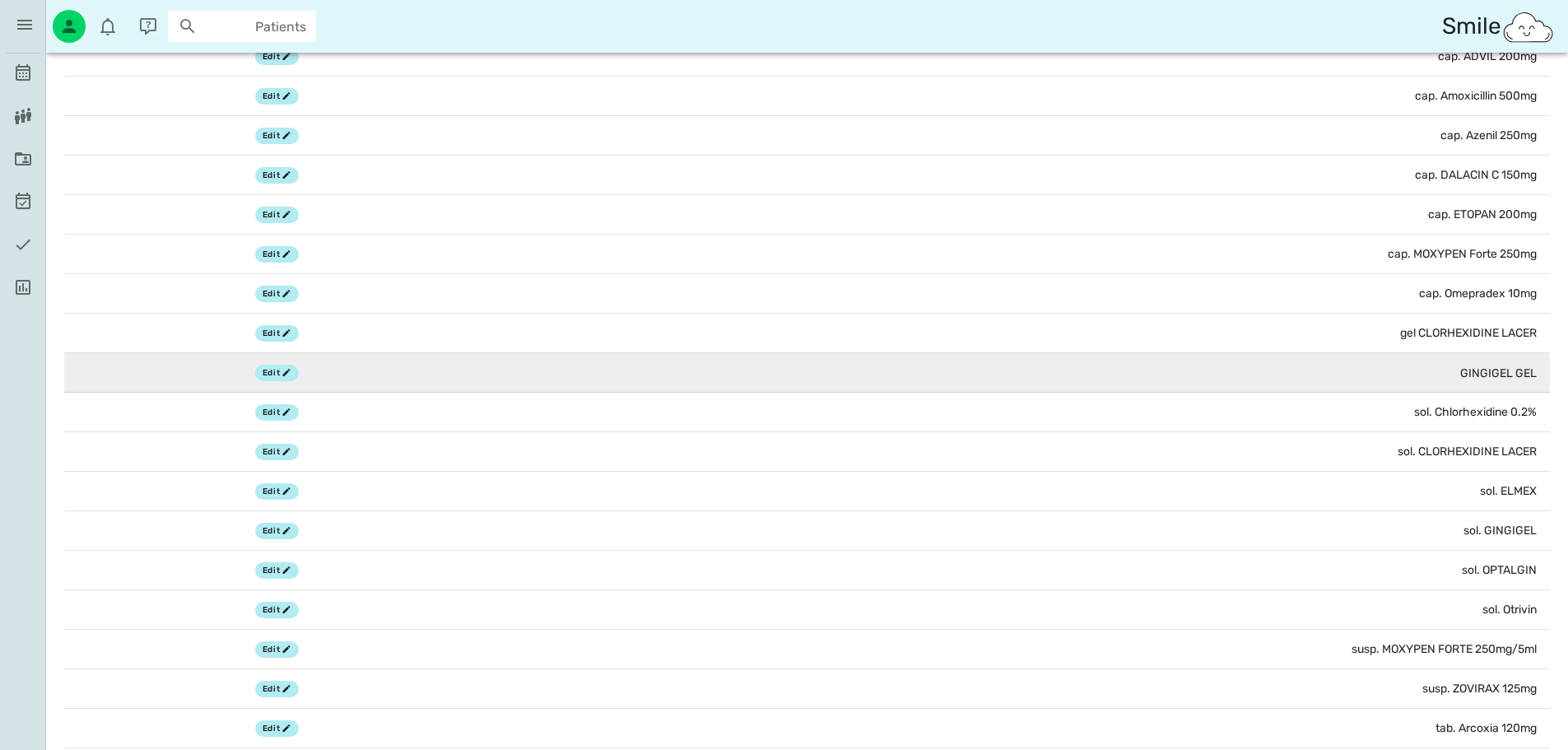 scroll, scrollTop: 0, scrollLeft: 0, axis: both 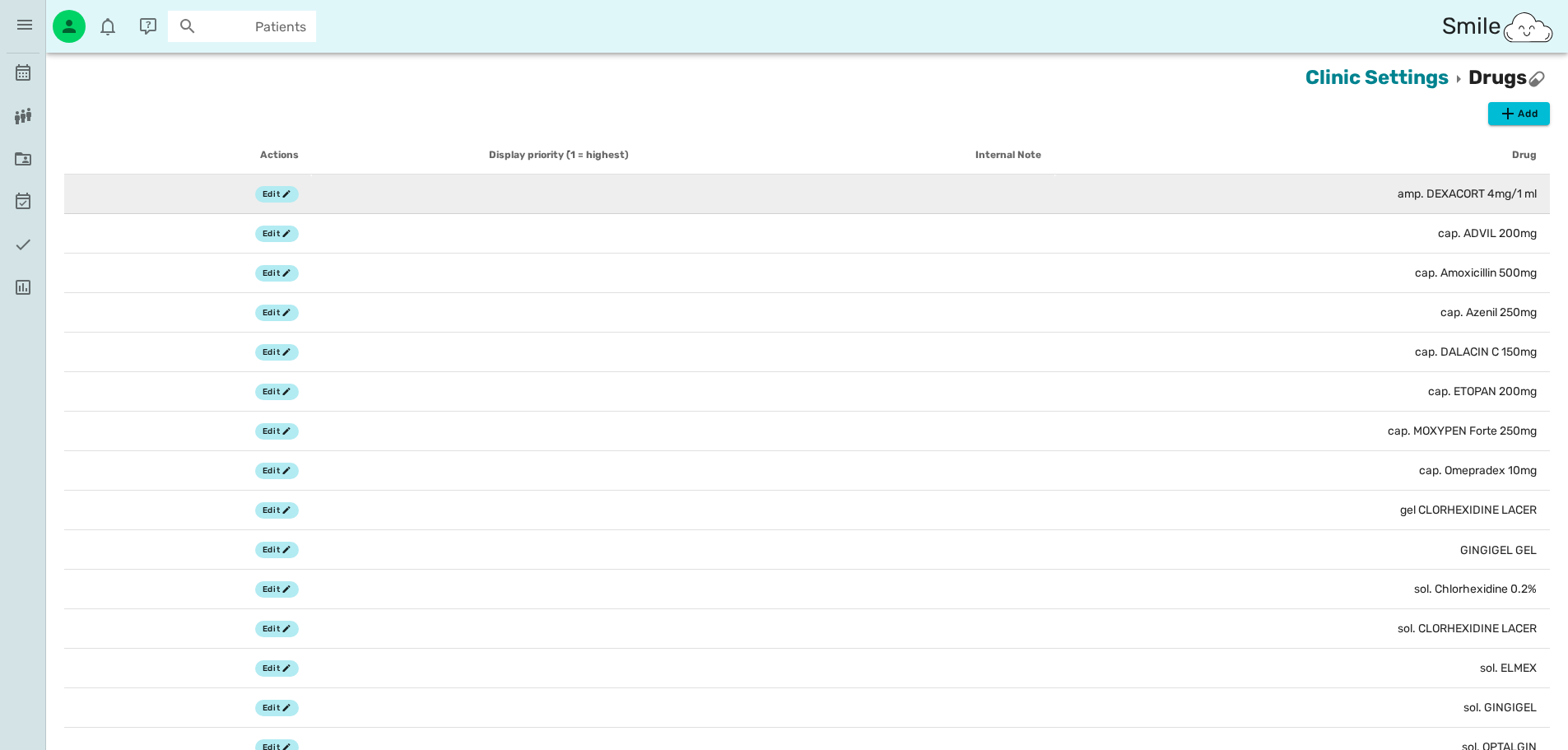 click on "amp. DEXACORT 4mg/1 ml" at bounding box center (1302, 194) 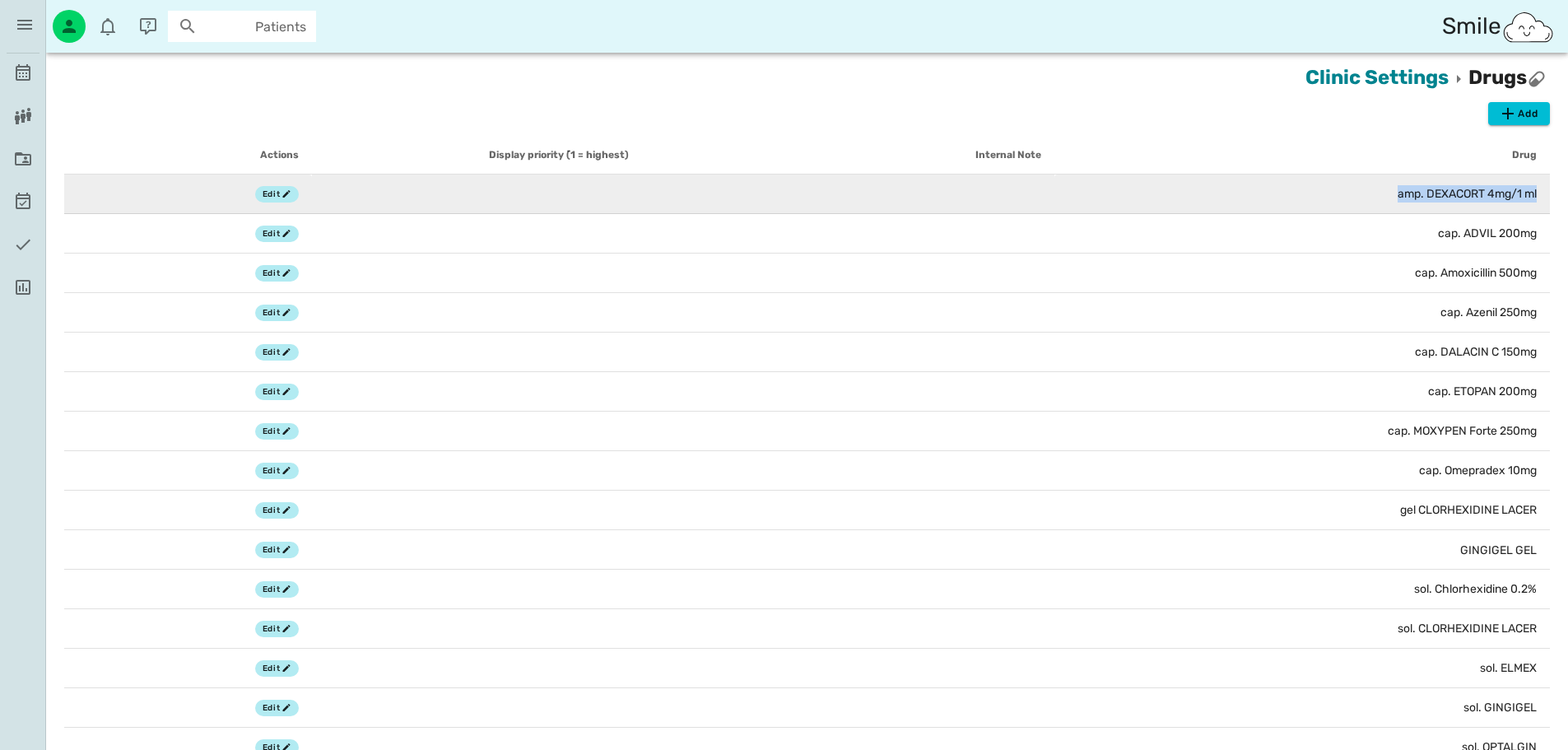 click on "amp. DEXACORT 4mg/1 ml" at bounding box center (1302, 194) 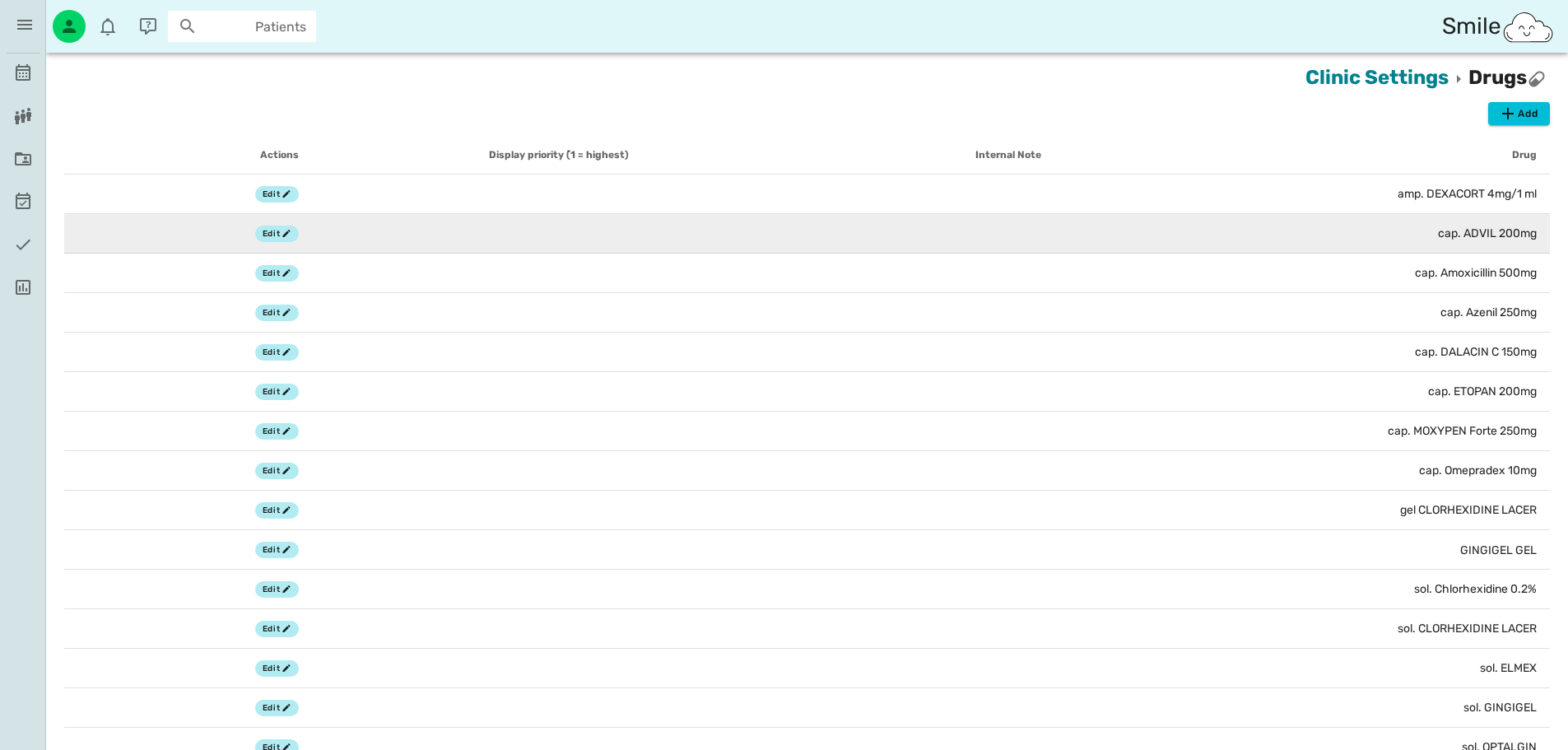 click on "cap. ADVIL 200mg" at bounding box center [1302, 234] 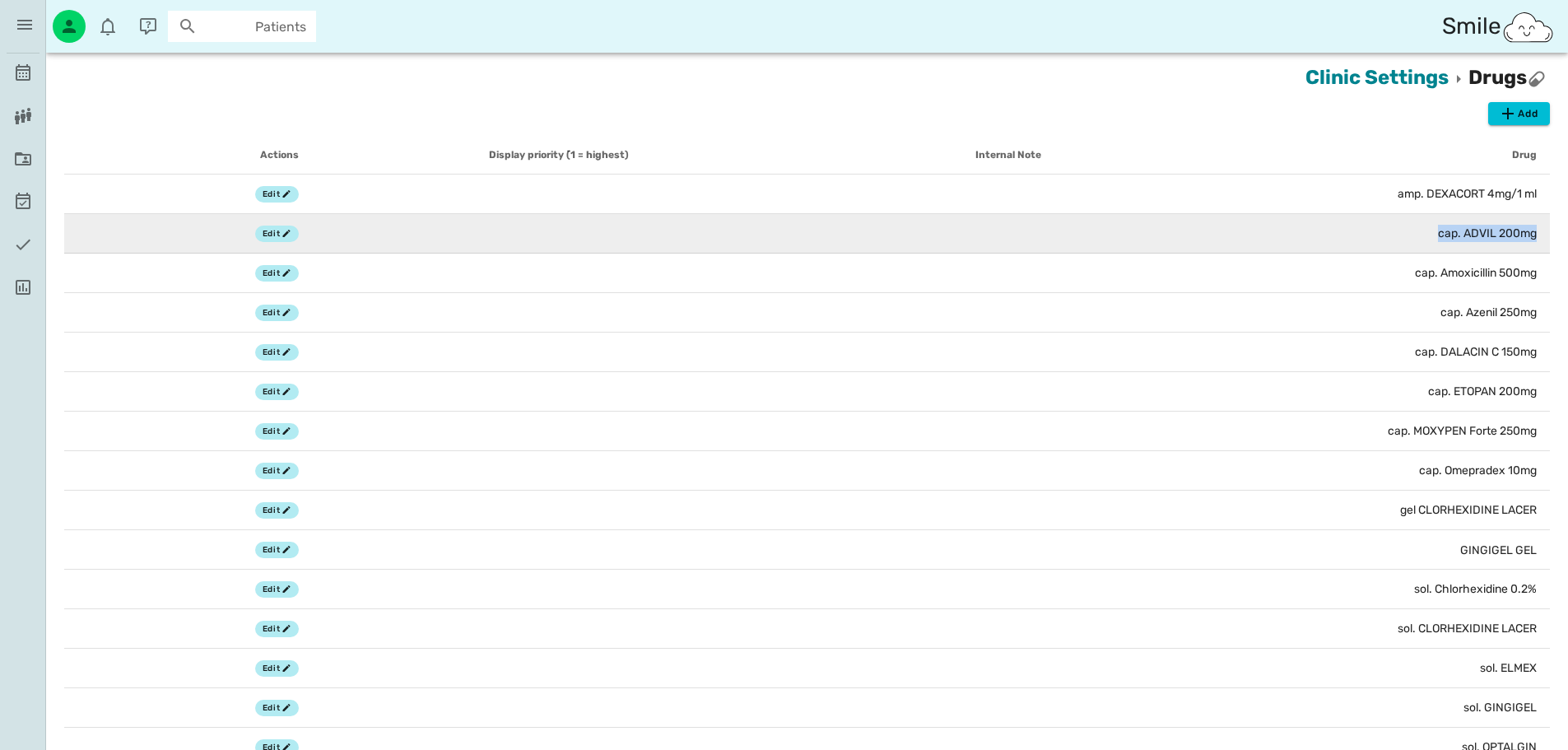 click on "cap. ADVIL 200mg" at bounding box center [1302, 234] 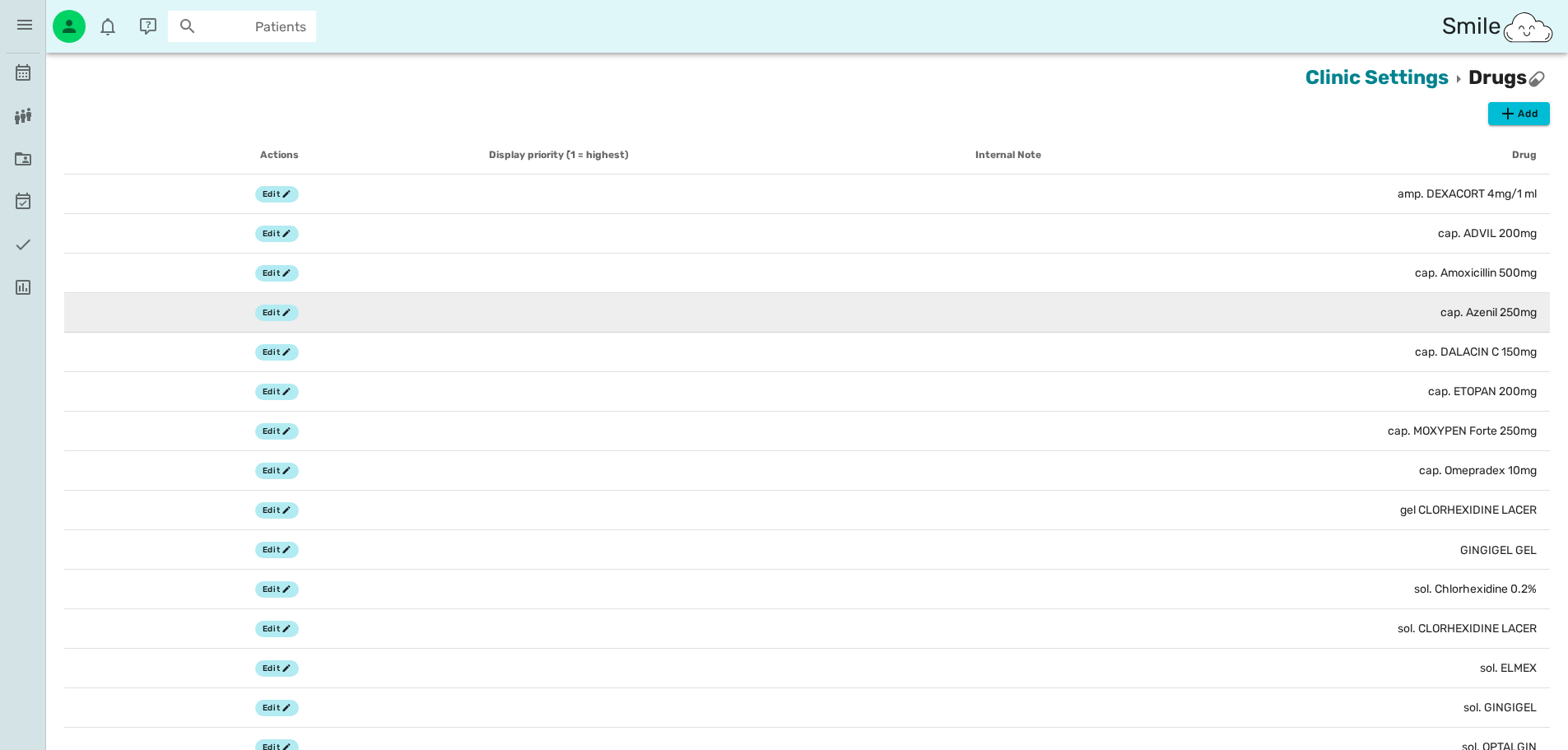 click on "cap. Azenil 250mg" at bounding box center [1302, 313] 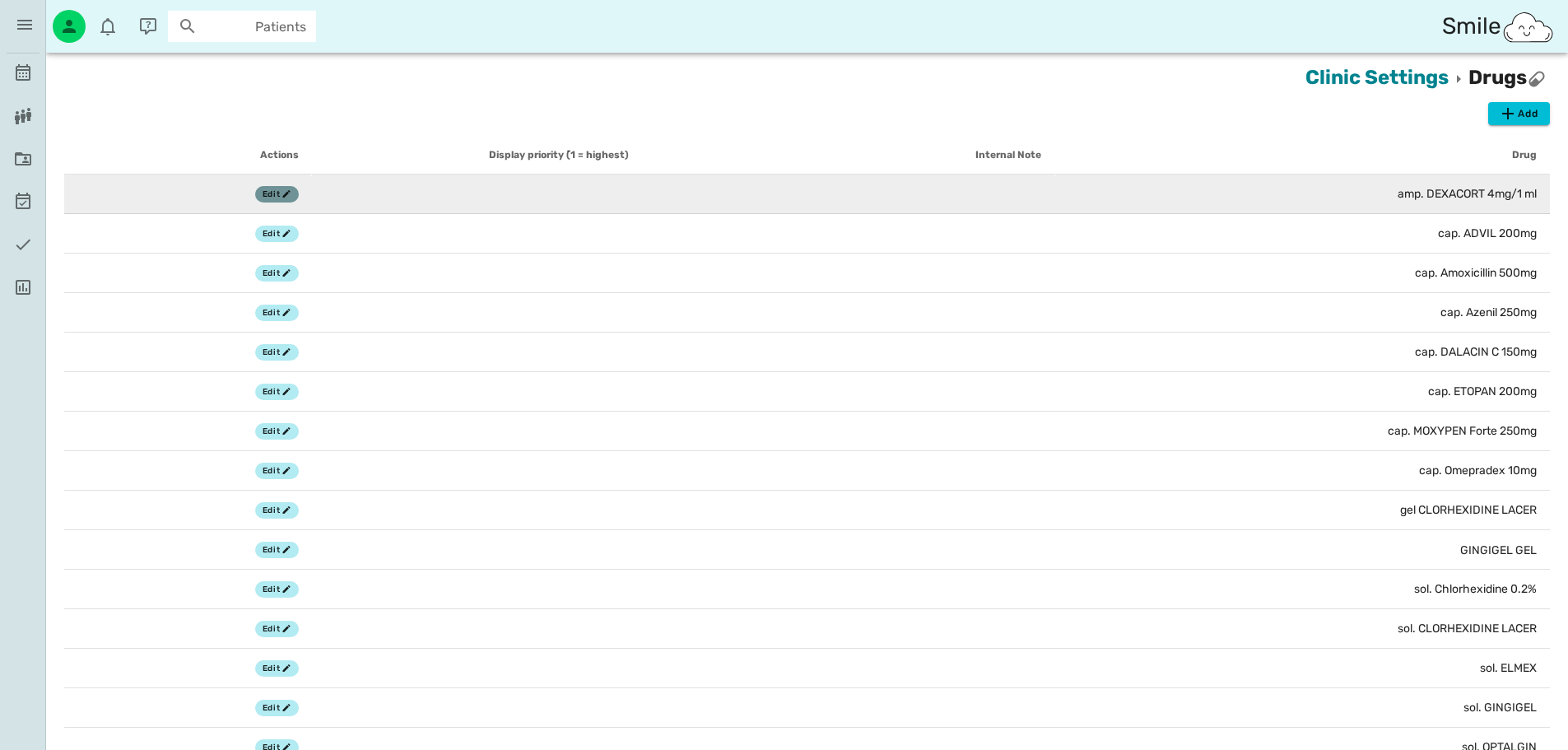 click on "Edit" at bounding box center (277, 194) 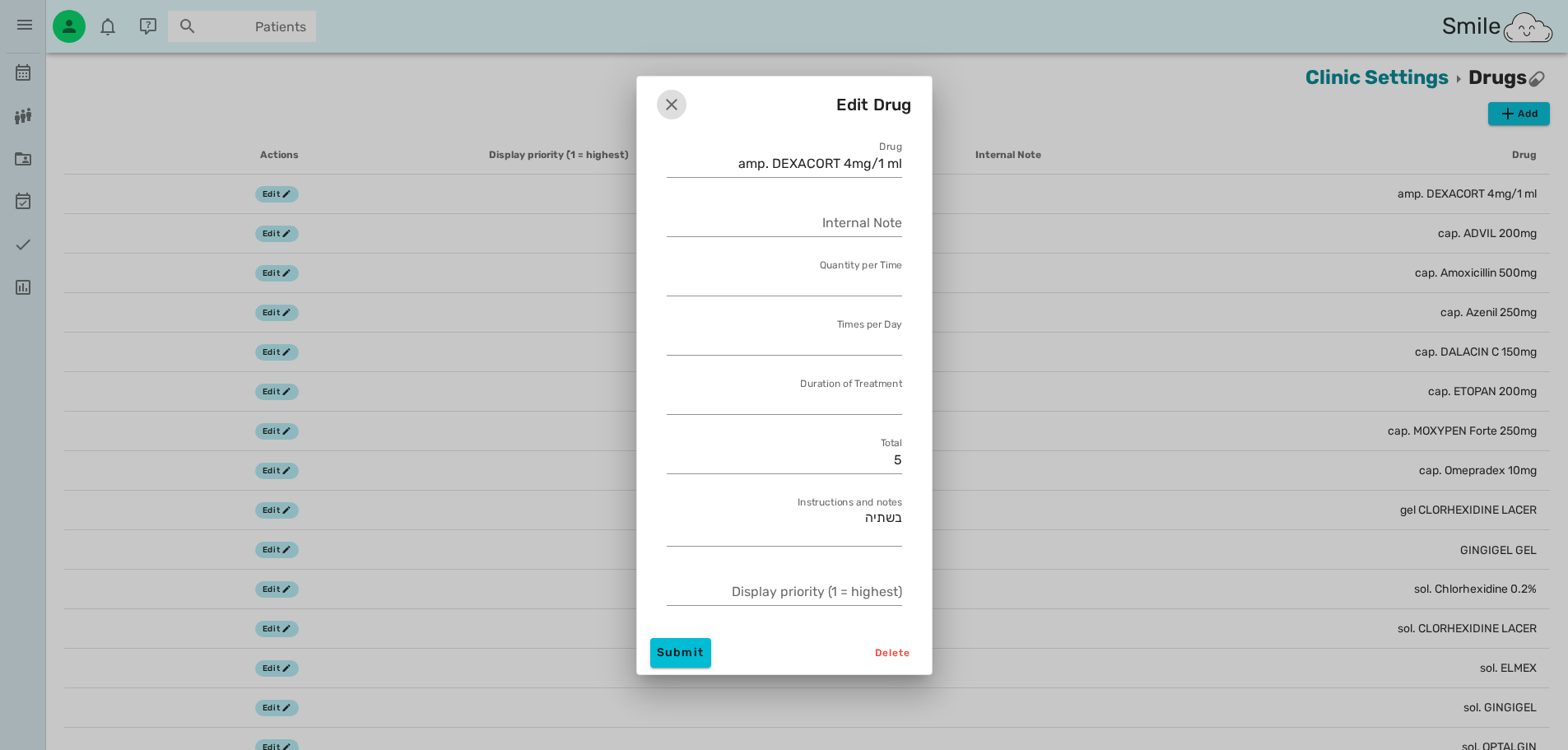 click at bounding box center [672, 105] 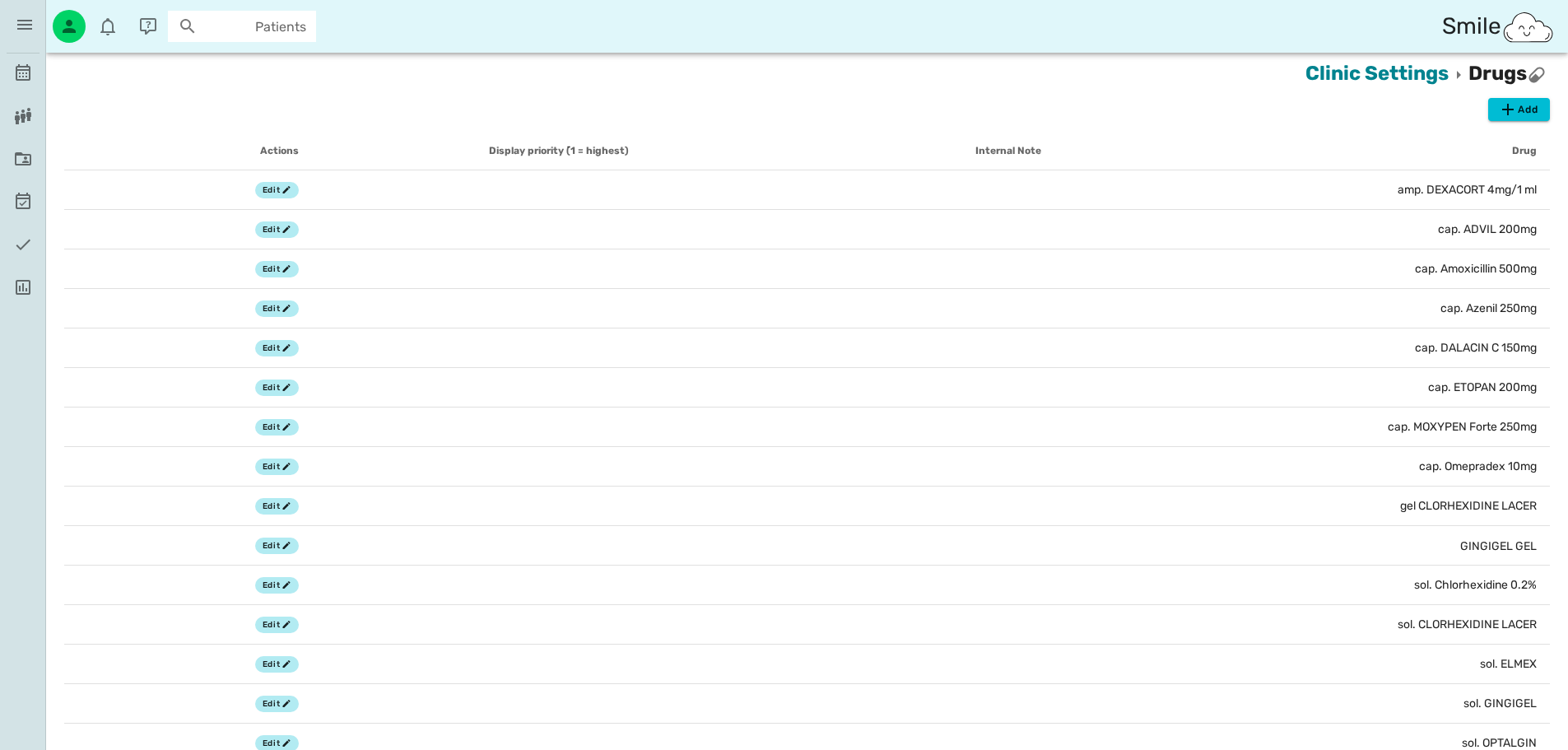 scroll, scrollTop: 0, scrollLeft: 0, axis: both 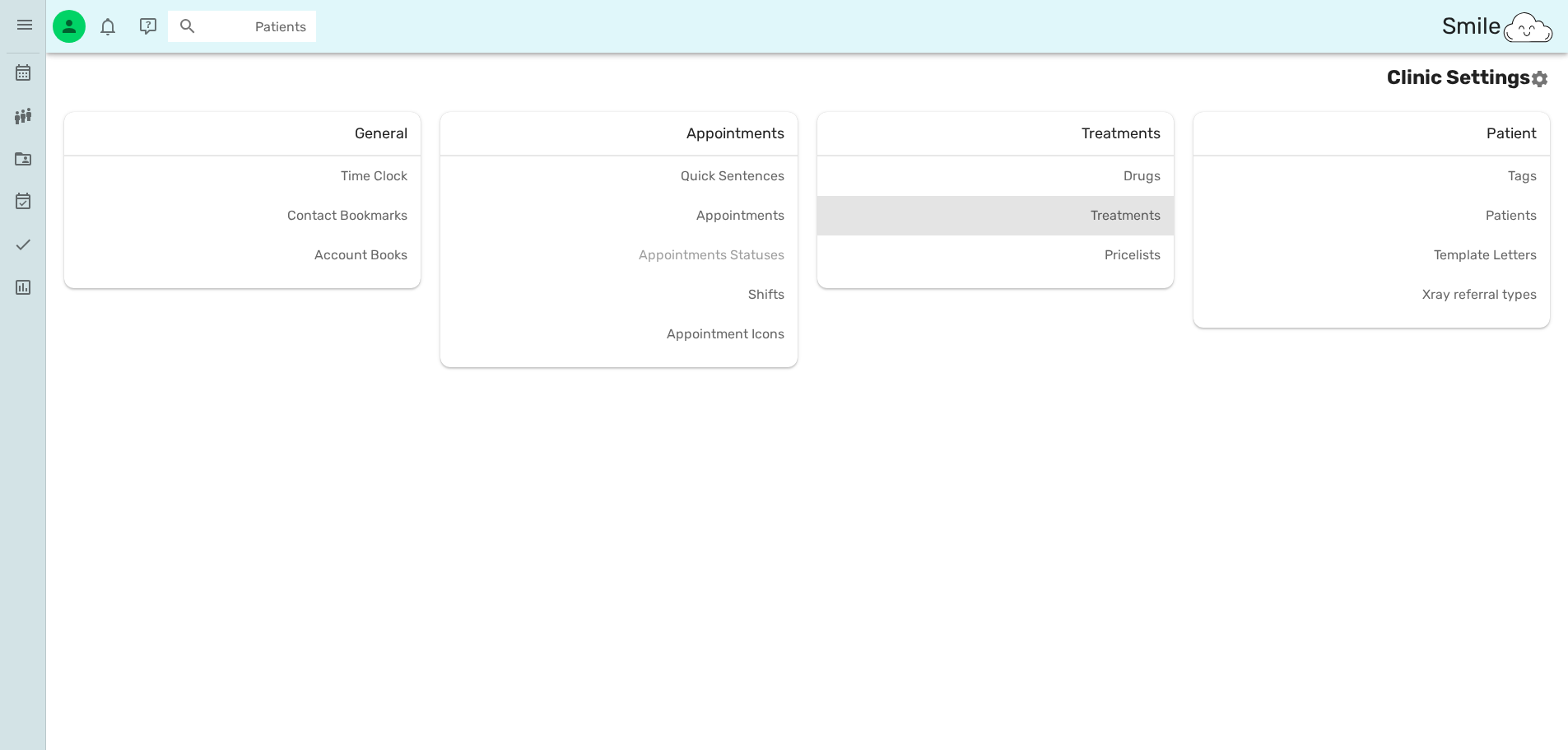 click on "Treatments" at bounding box center (1125, 215) 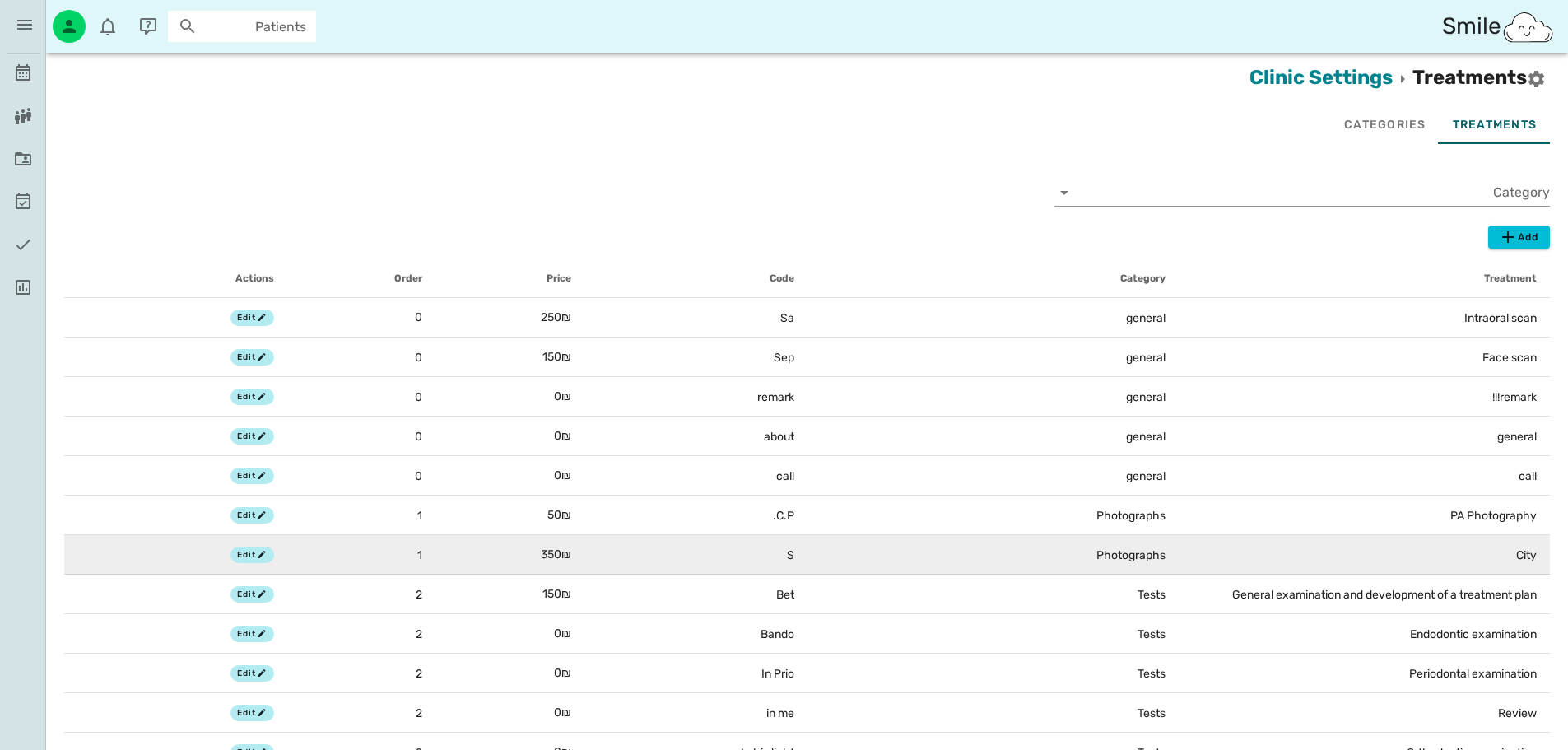 scroll, scrollTop: 165, scrollLeft: 0, axis: vertical 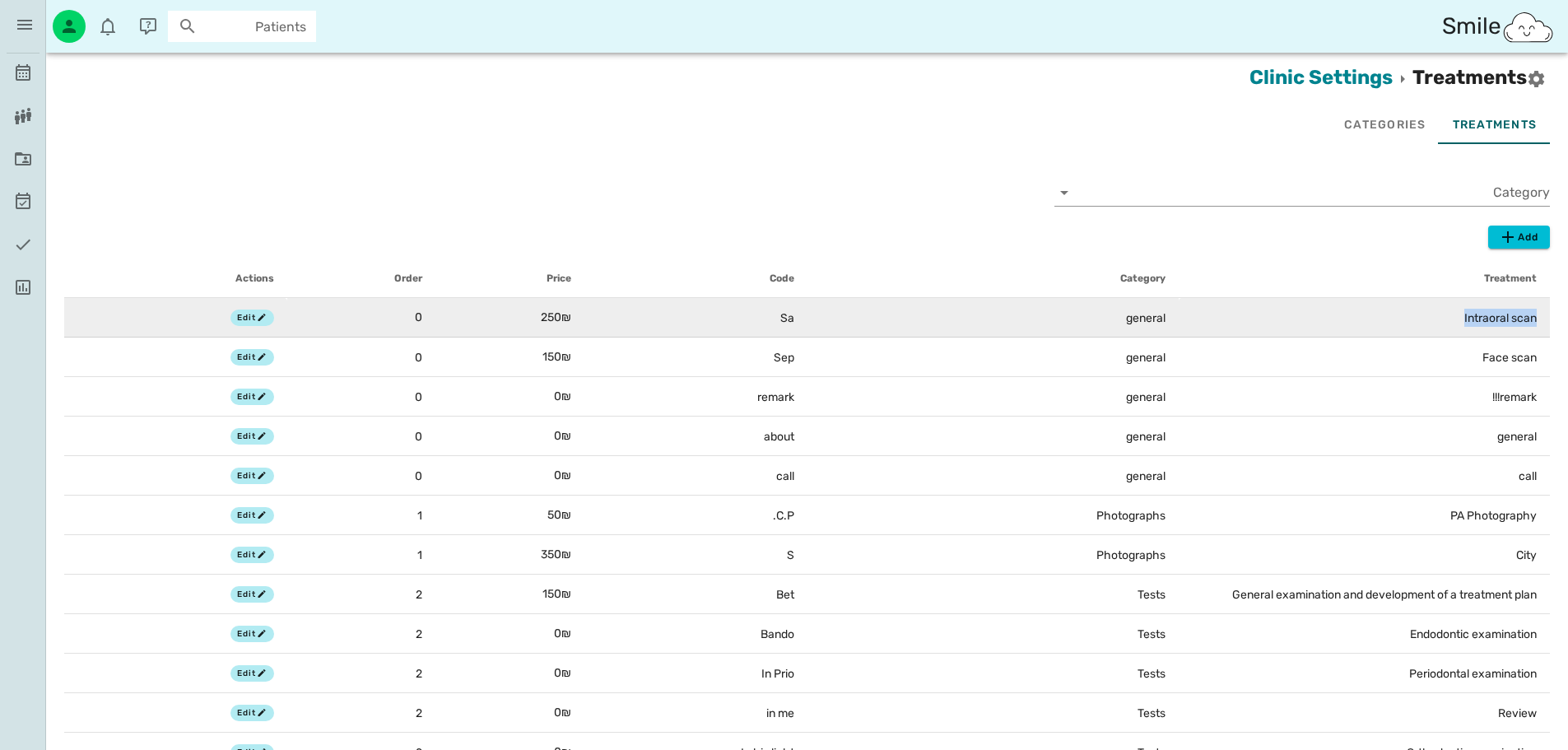 drag, startPoint x: 1556, startPoint y: 323, endPoint x: 1412, endPoint y: 314, distance: 144.28098 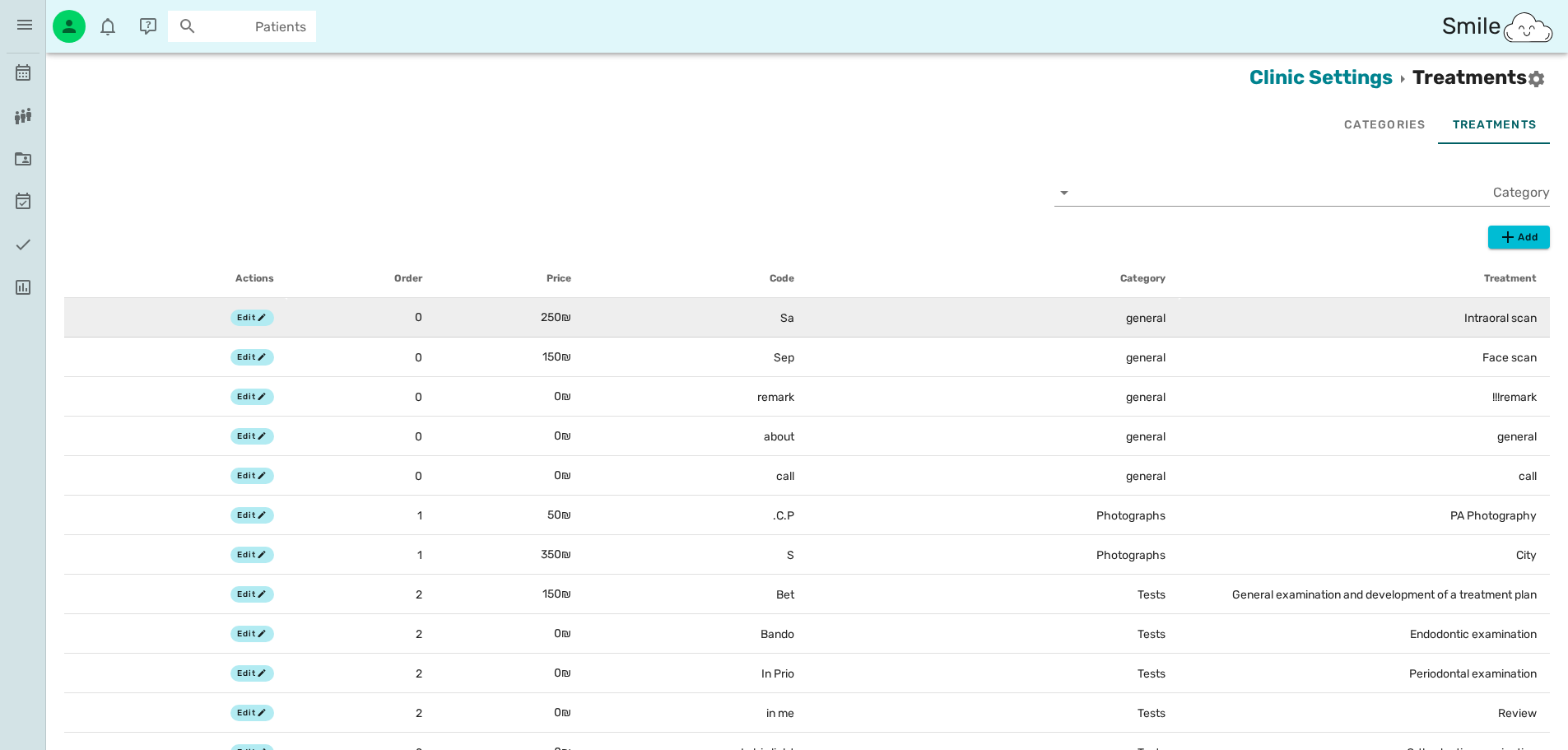 click on "250₪" at bounding box center [556, 317] 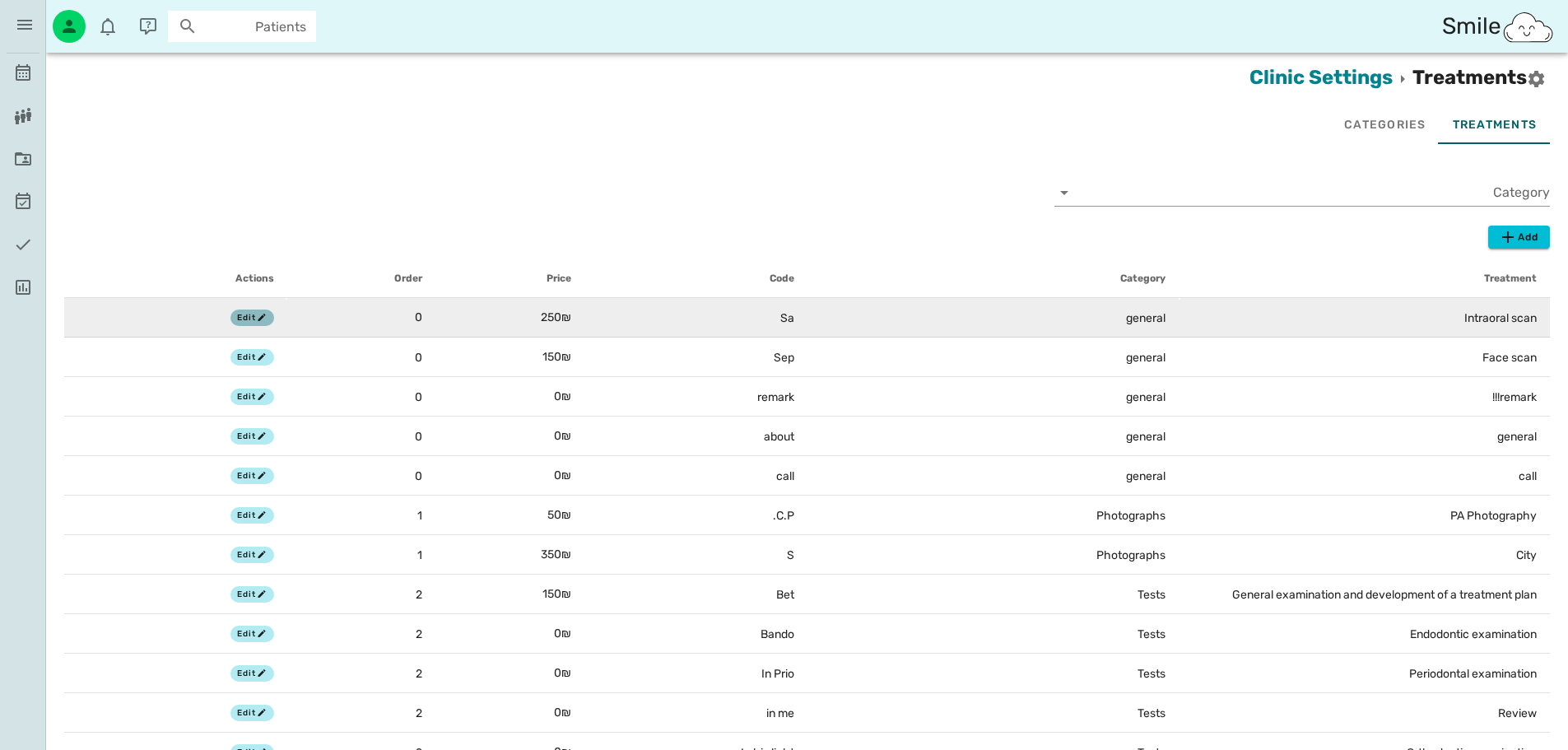 drag, startPoint x: 249, startPoint y: 314, endPoint x: 305, endPoint y: 318, distance: 56.14268 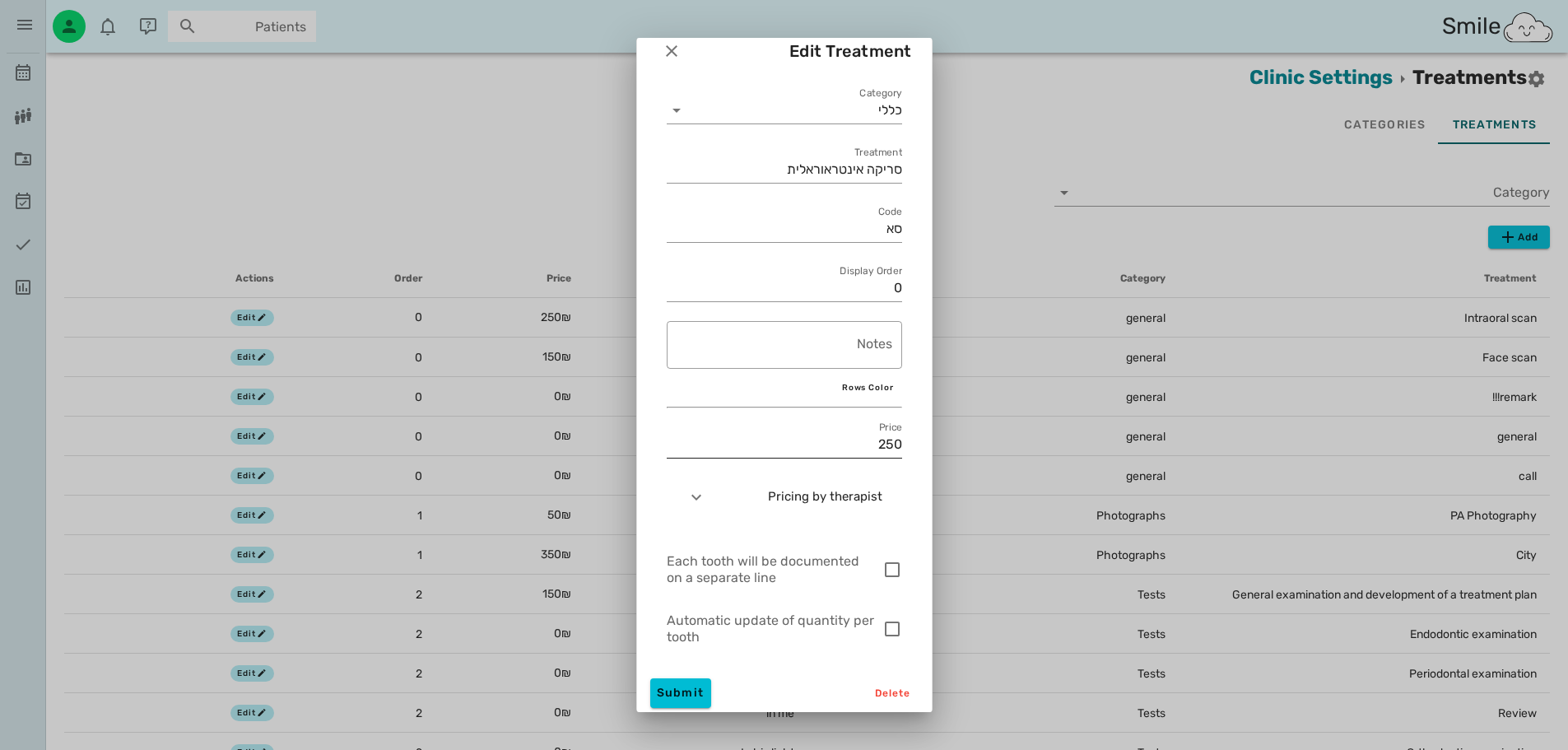 scroll, scrollTop: 18, scrollLeft: 0, axis: vertical 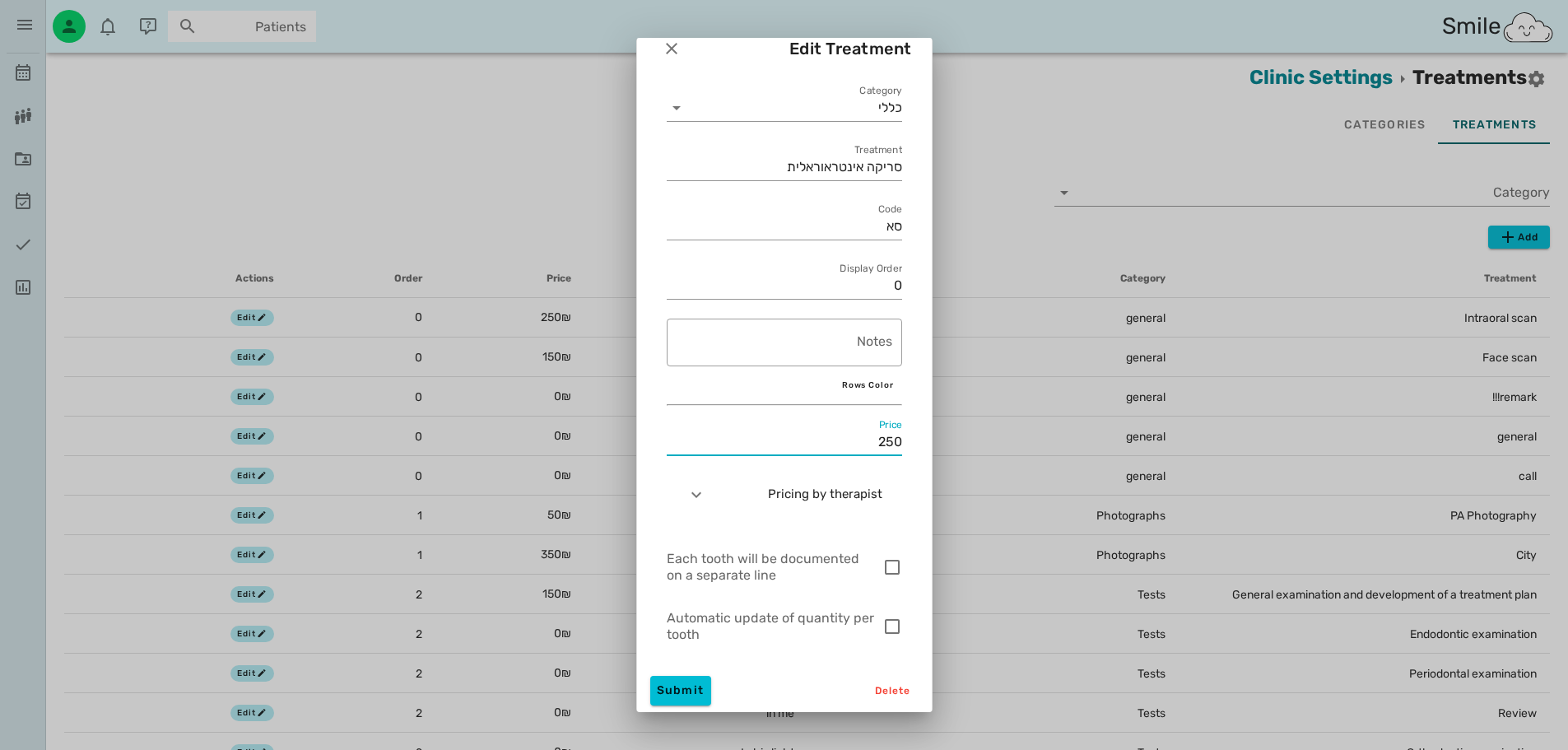 drag, startPoint x: 877, startPoint y: 442, endPoint x: 886, endPoint y: 441, distance: 9.055385 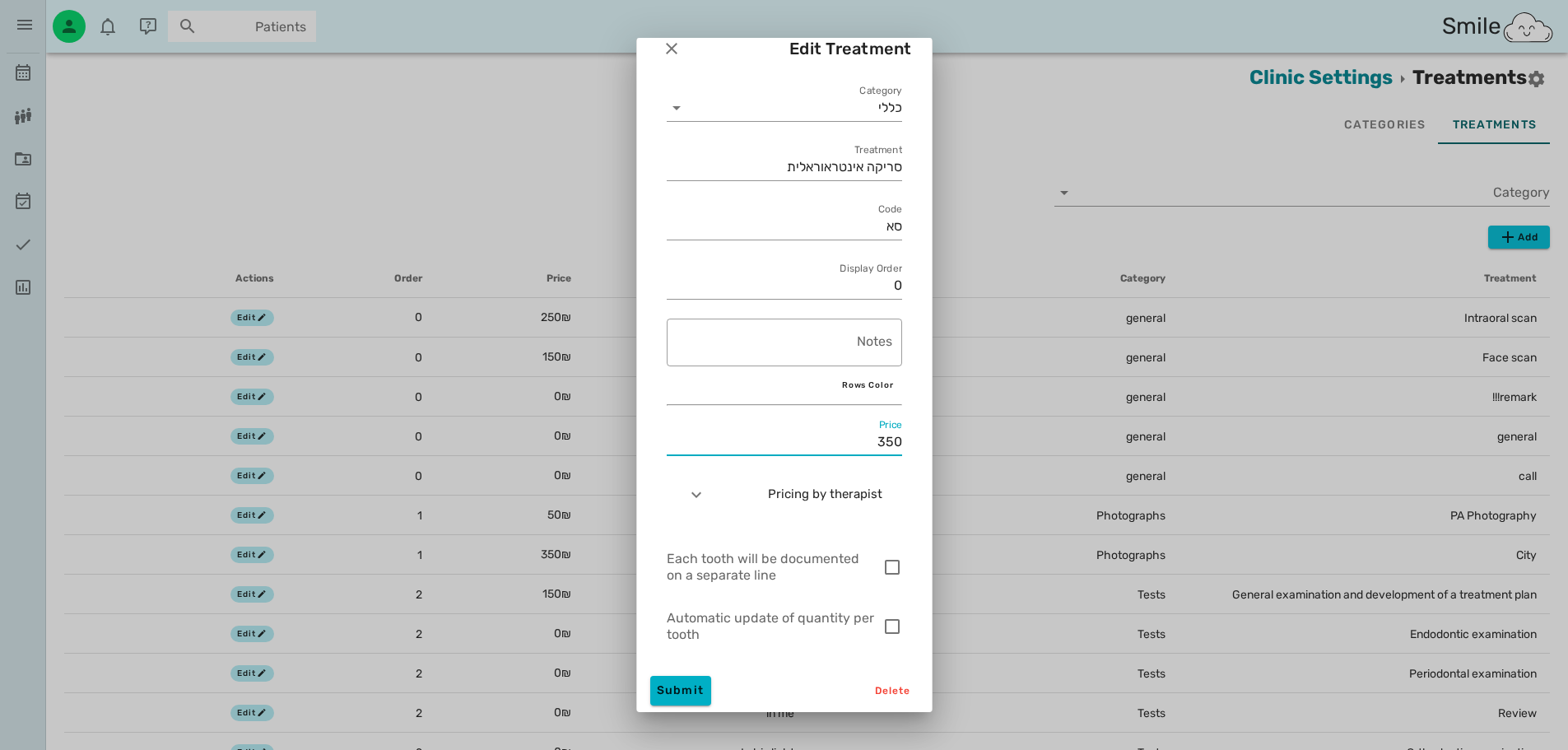 type on "350" 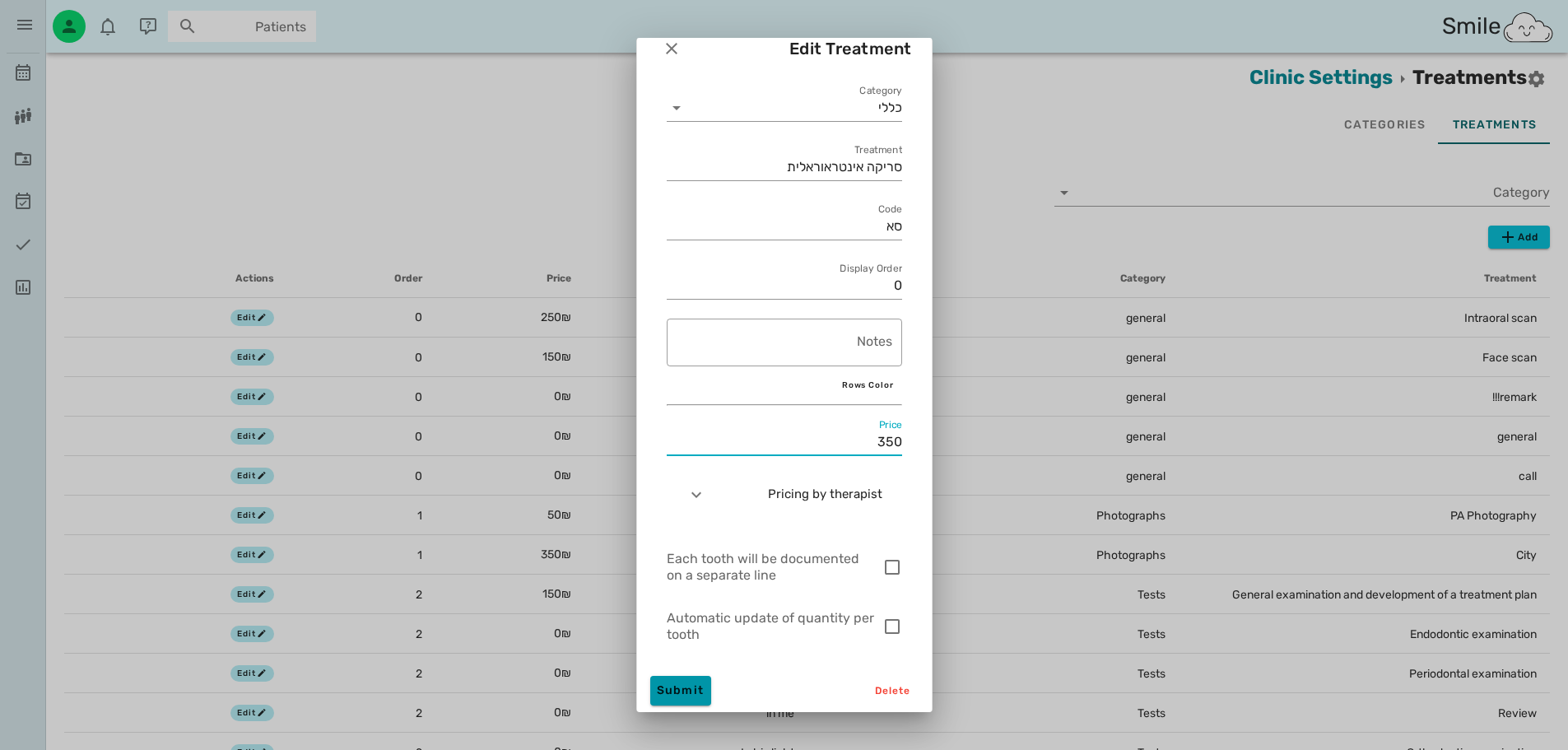 click on "Submit" at bounding box center (681, 690) 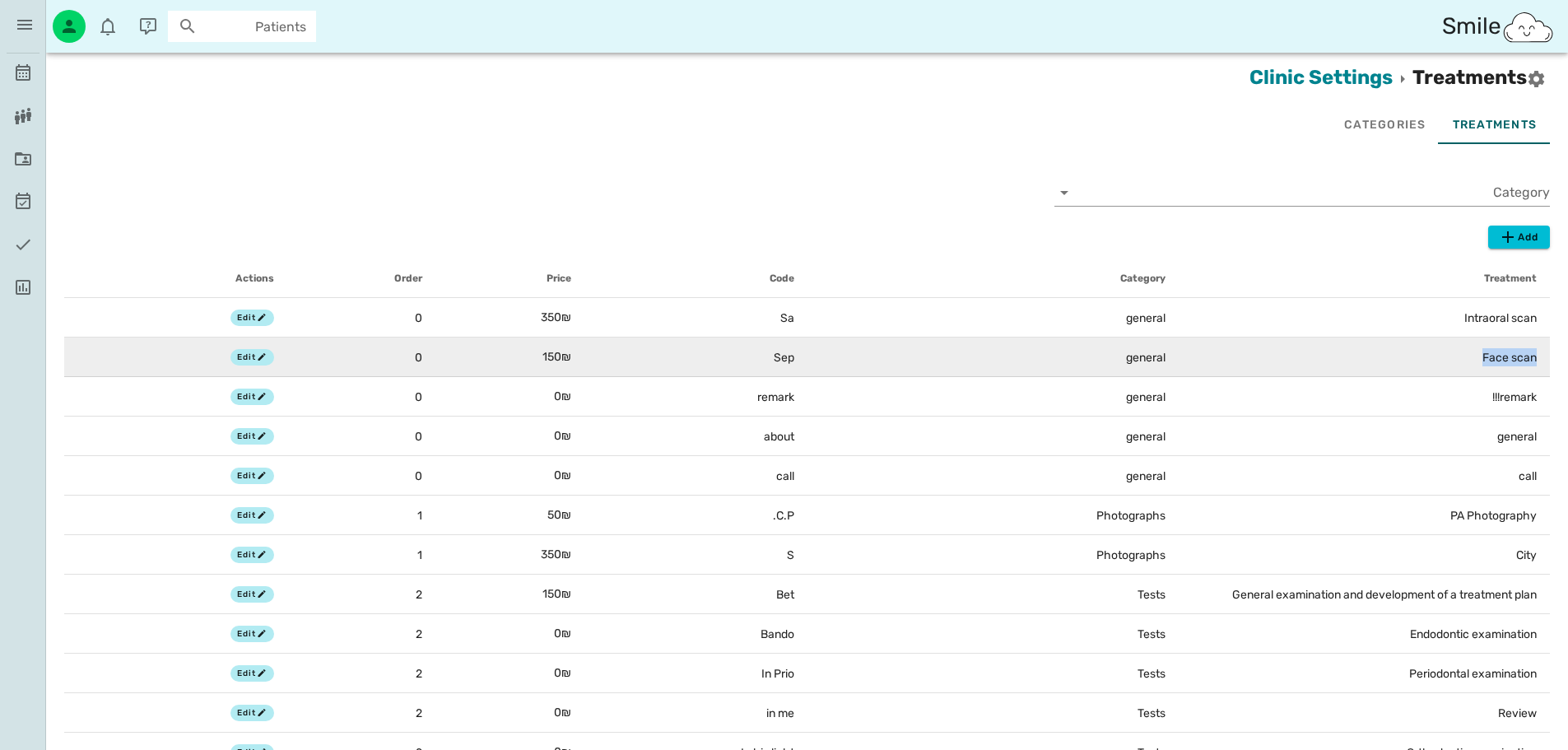 drag, startPoint x: 1353, startPoint y: 344, endPoint x: 1542, endPoint y: 352, distance: 189.16924 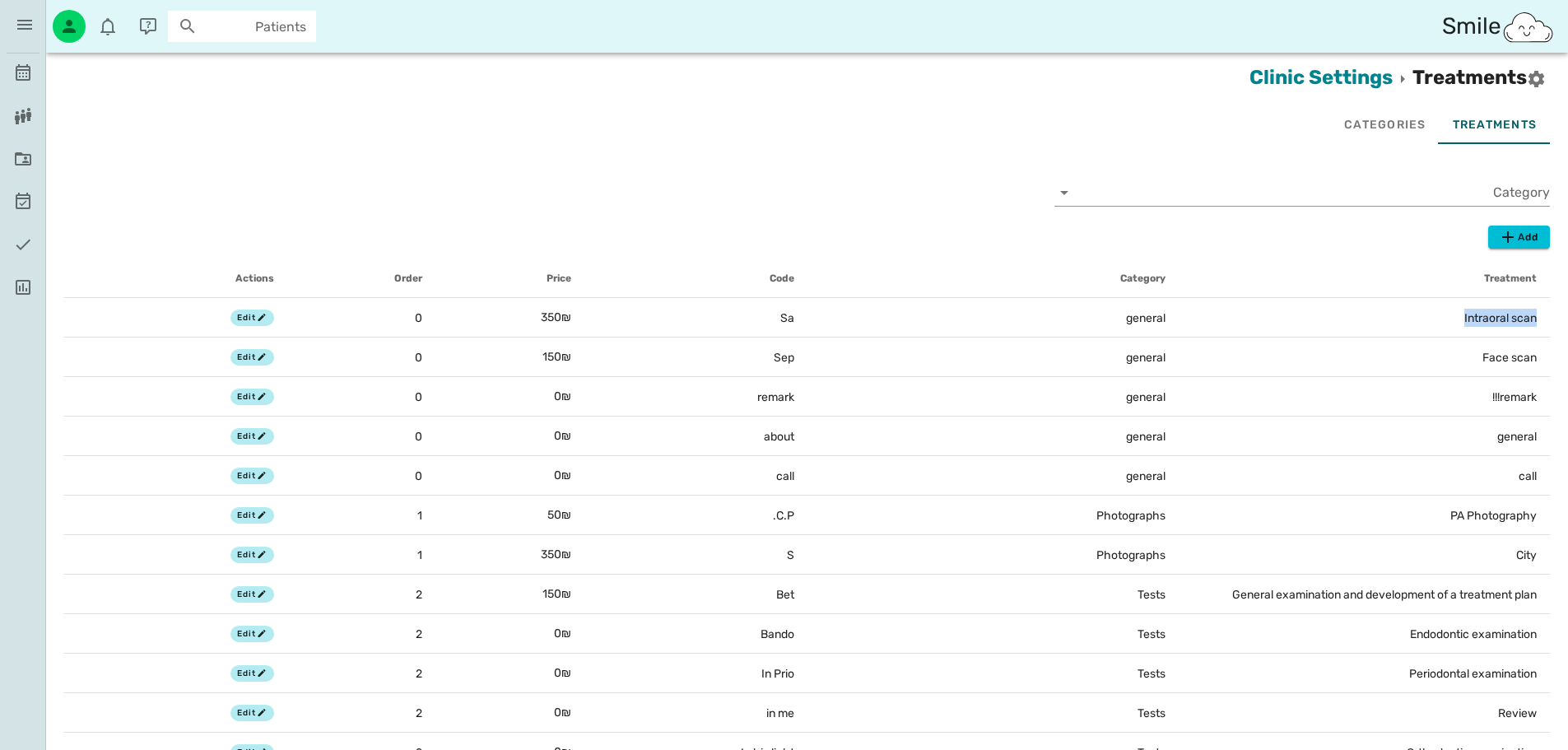 drag, startPoint x: 1363, startPoint y: 319, endPoint x: 1566, endPoint y: 309, distance: 203.24616 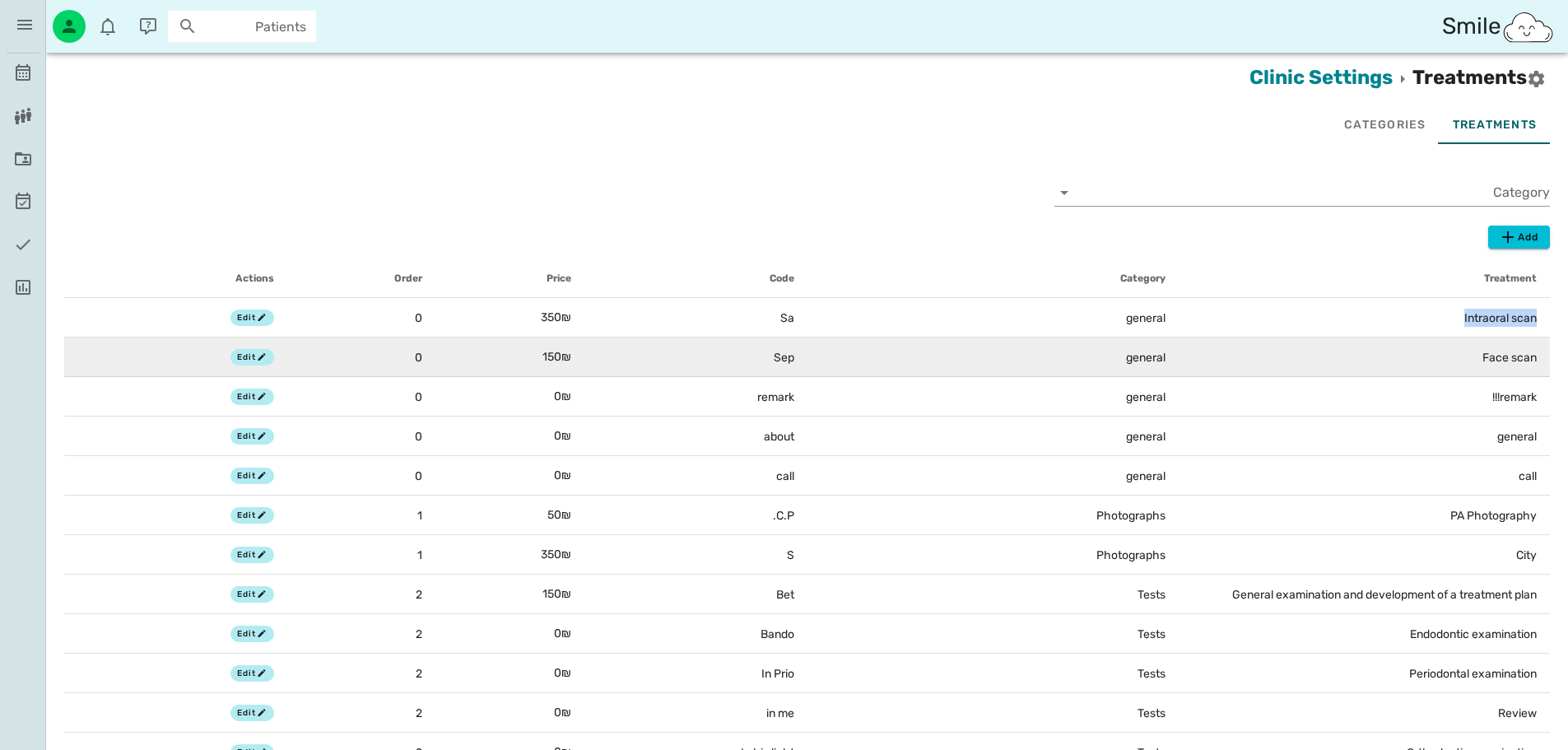 click on "Face scan" at bounding box center (1364, 357) 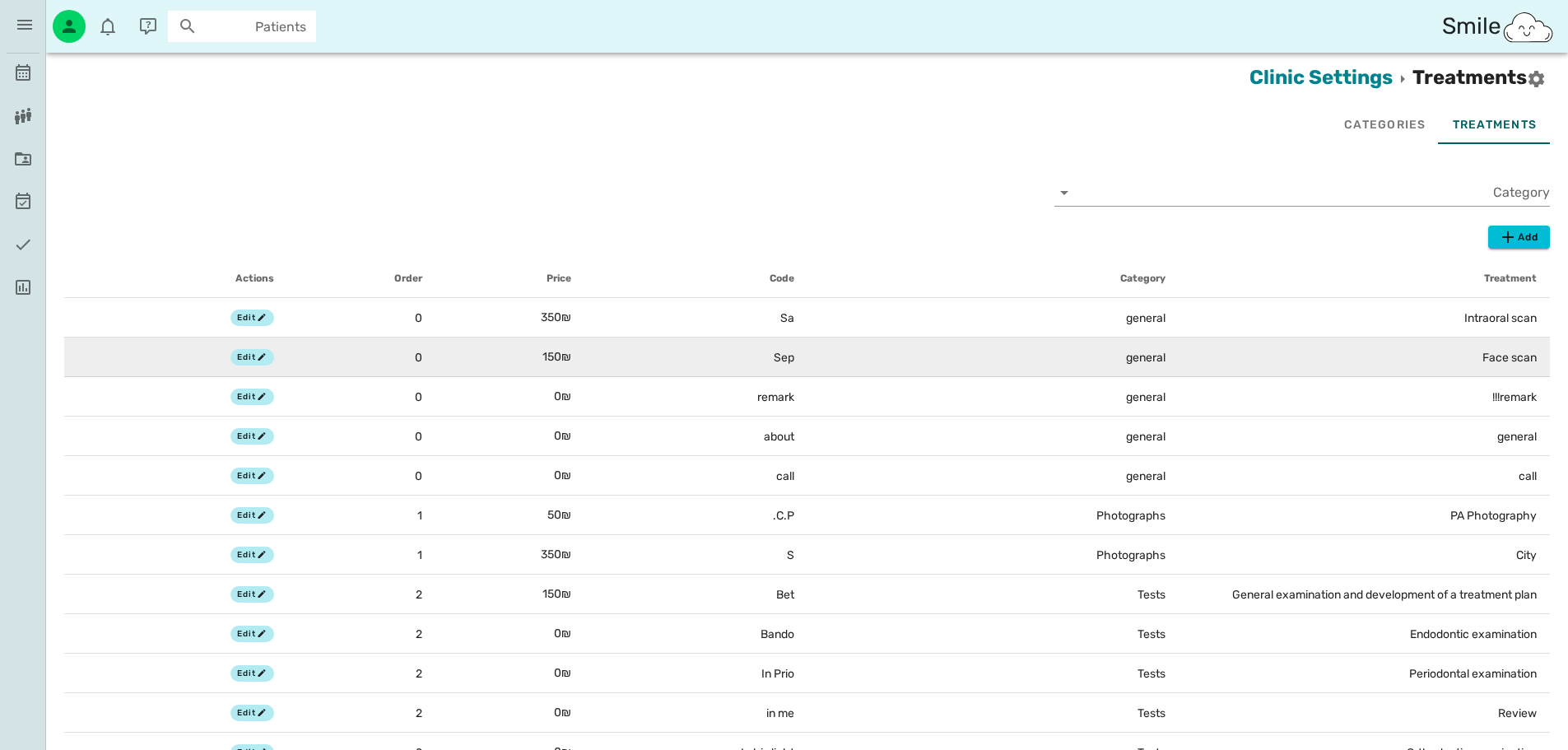 click on "Edit" at bounding box center (175, 357) 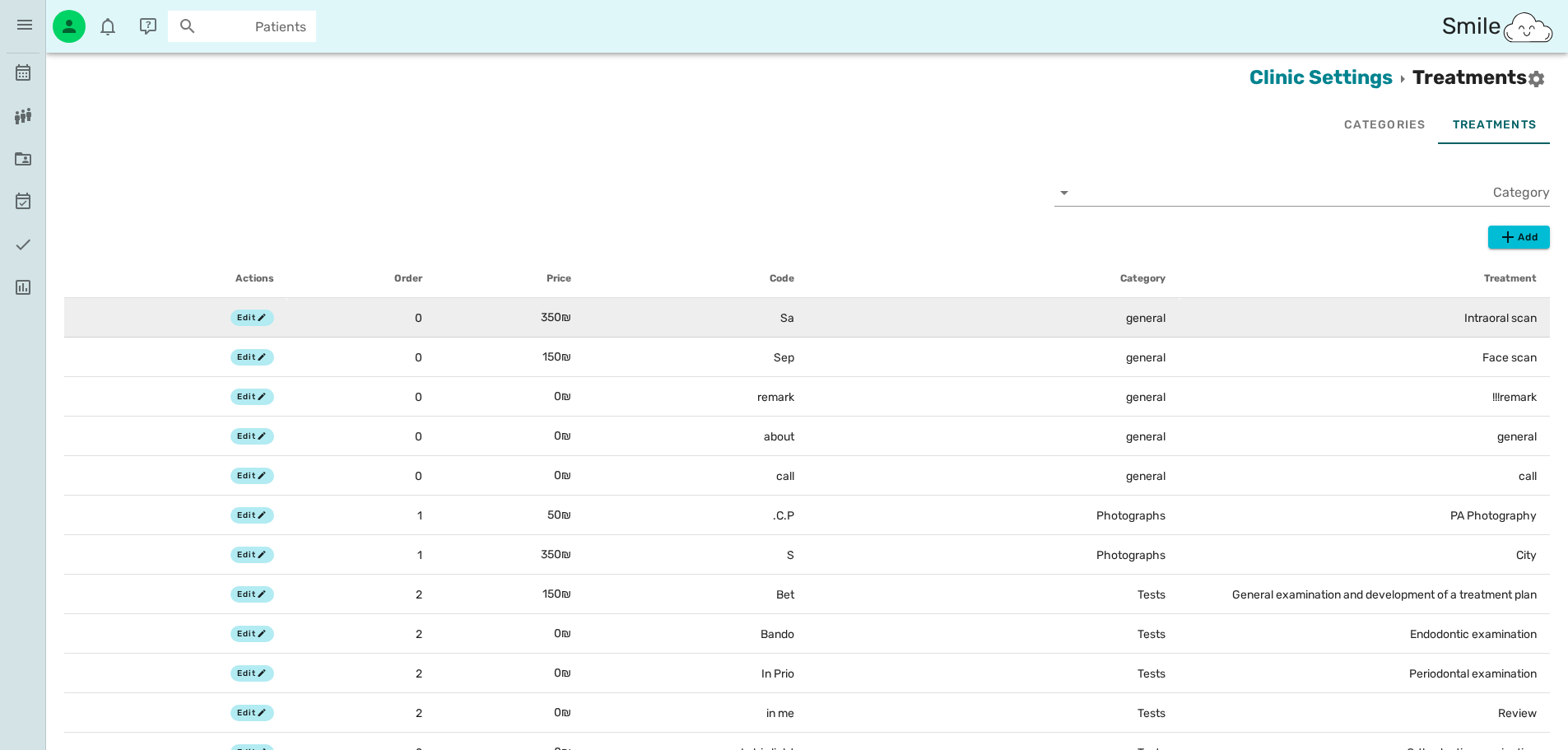 click on "Edit" at bounding box center [175, 318] 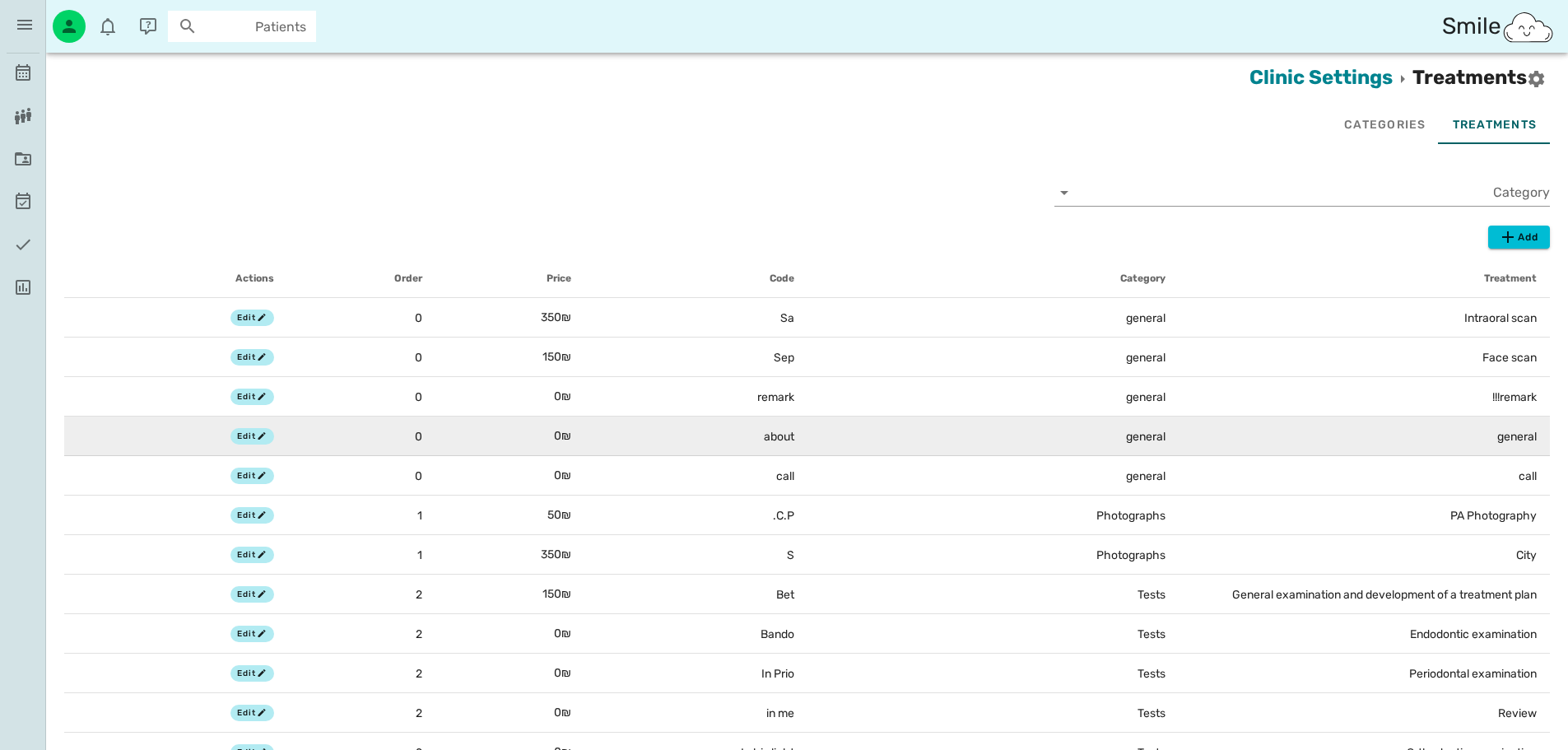 click on "Edit" at bounding box center [175, 436] 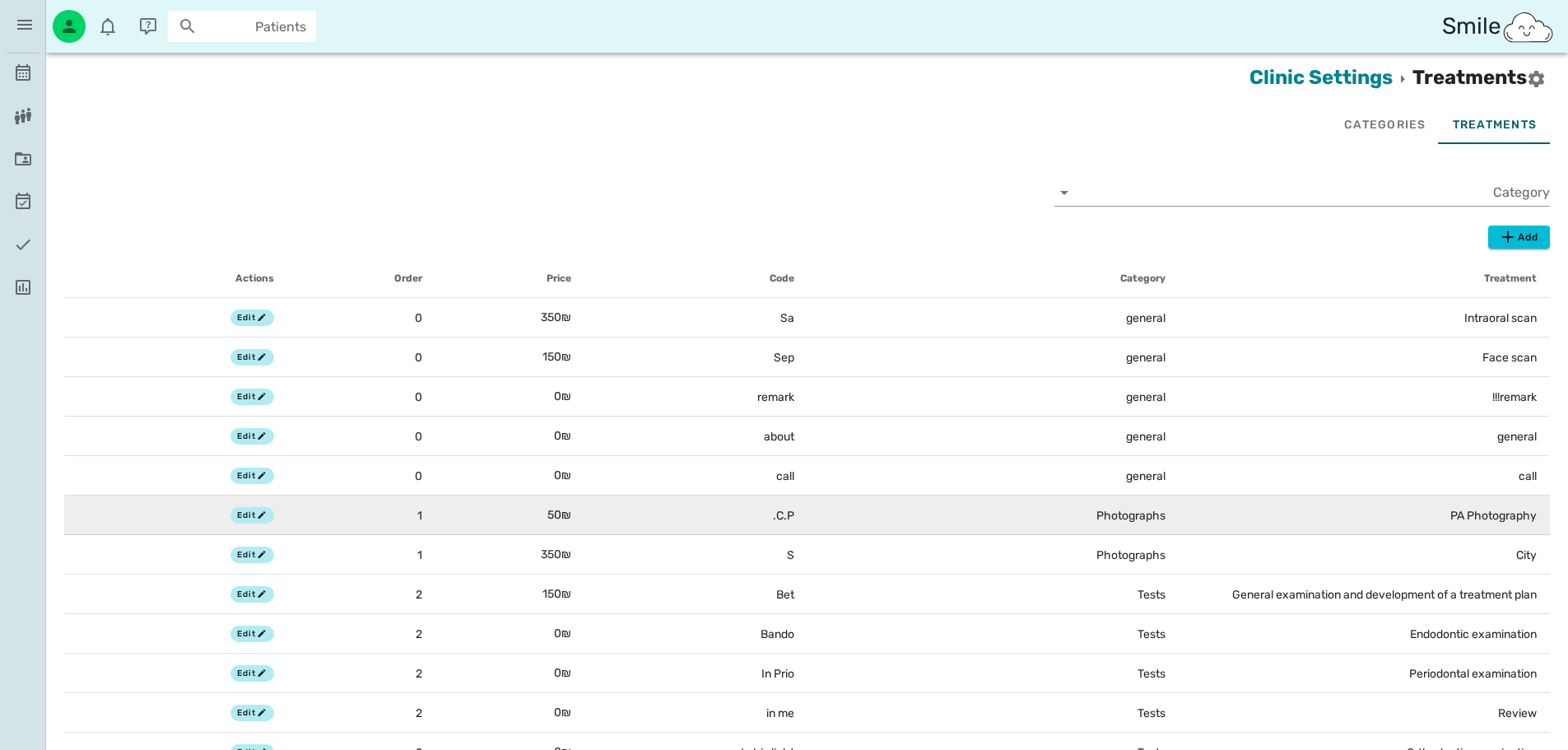 click on "Edit" at bounding box center (175, 515) 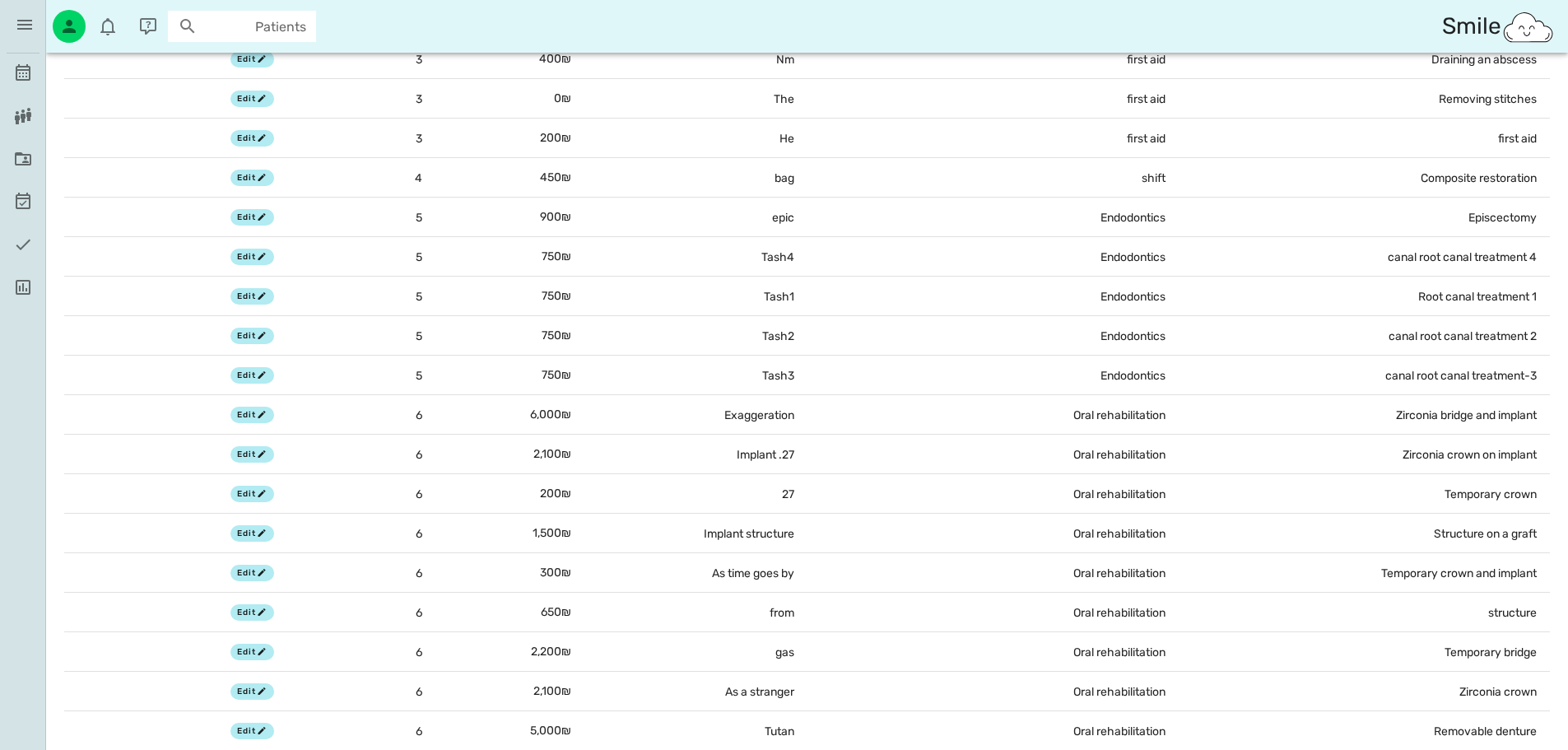 scroll, scrollTop: 184, scrollLeft: 0, axis: vertical 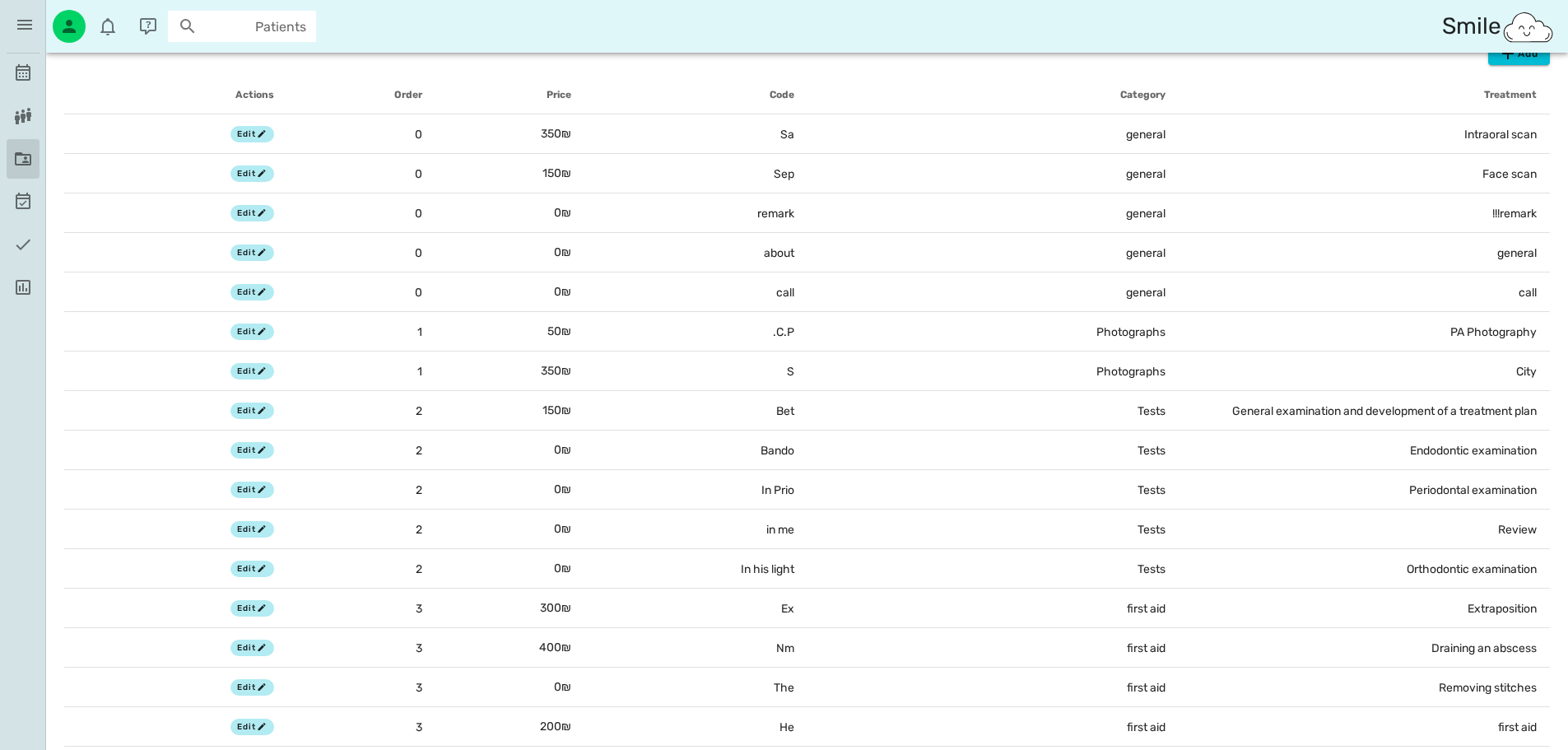 click at bounding box center [23, 159] 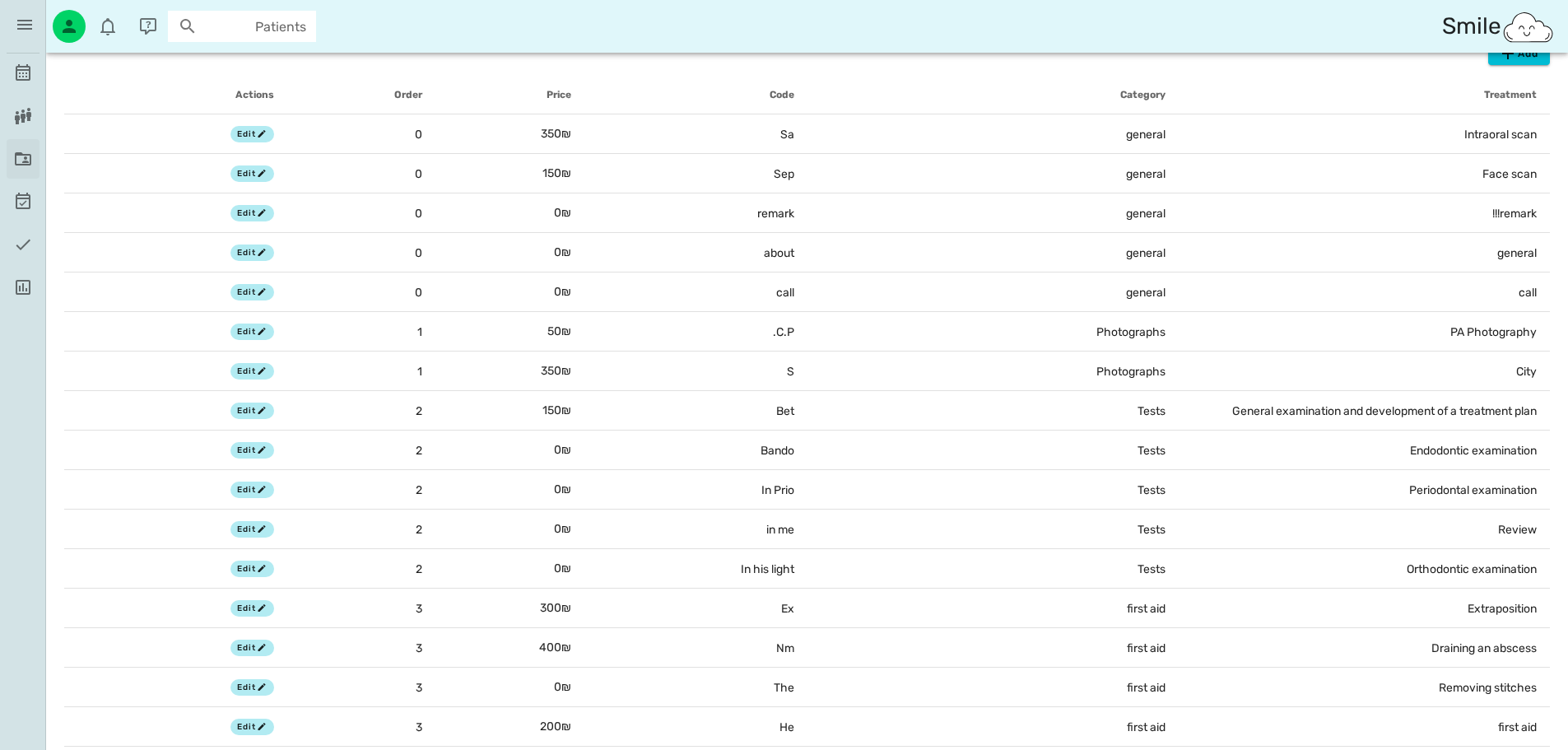 scroll, scrollTop: 0, scrollLeft: 0, axis: both 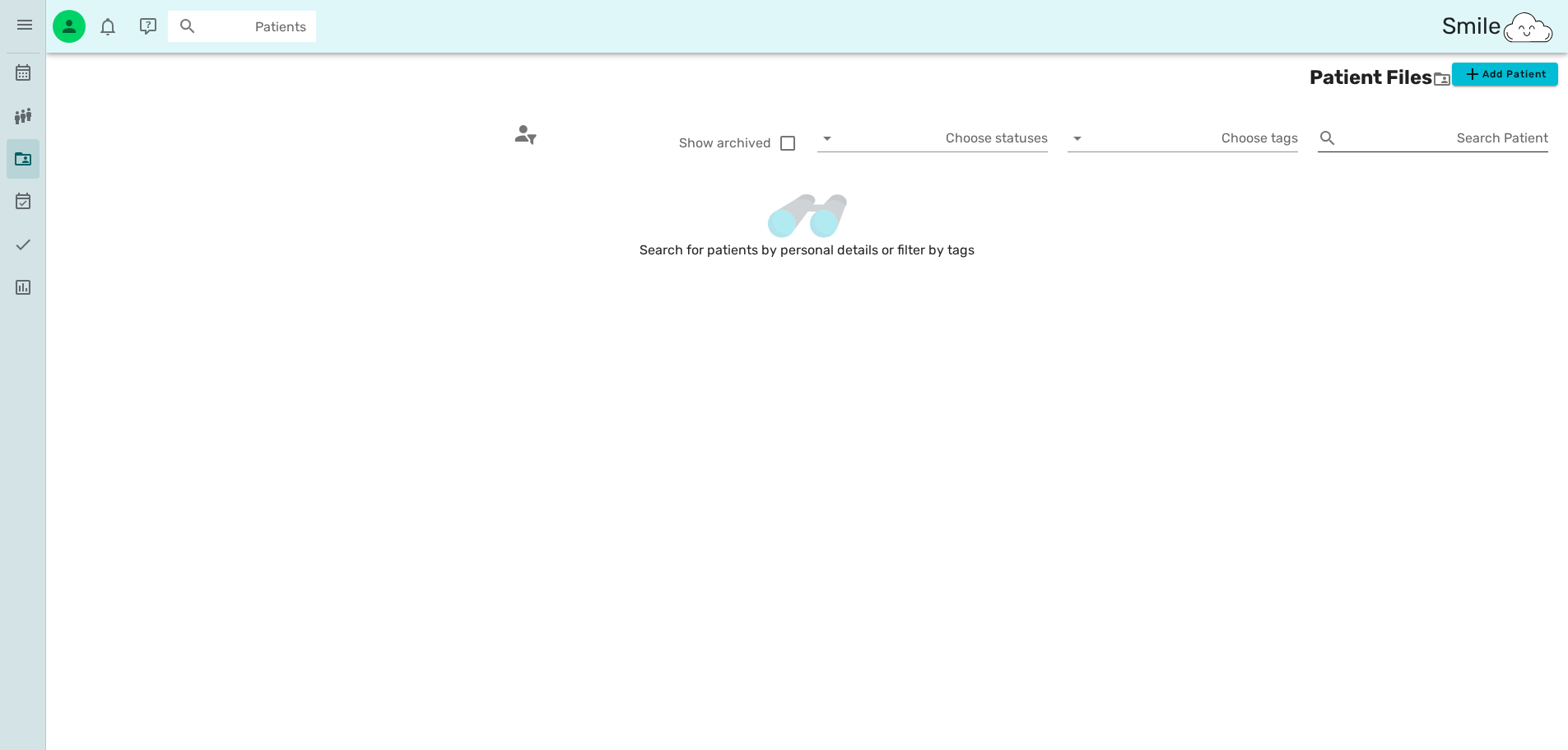 click on "Search Patient" at bounding box center [1446, 138] 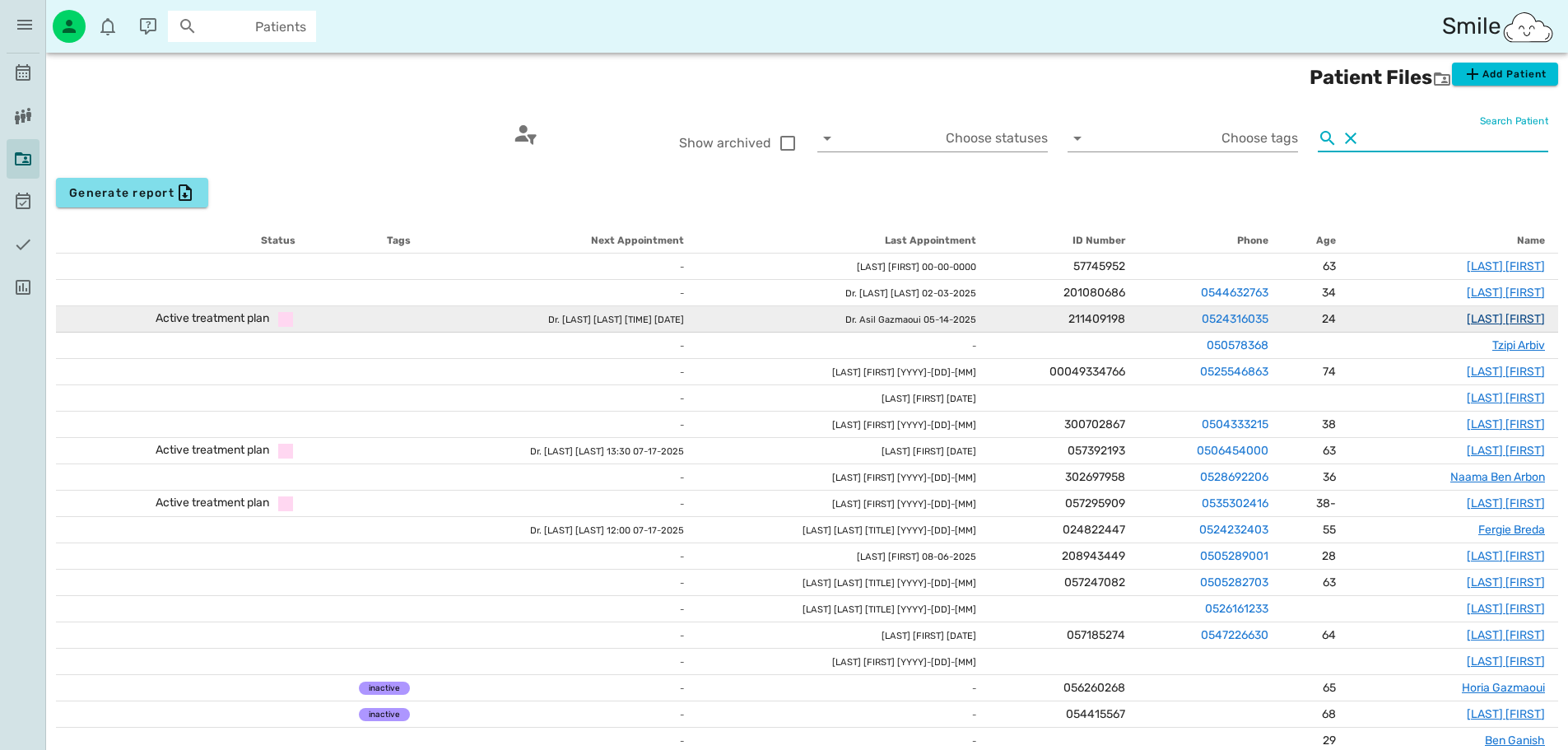 type 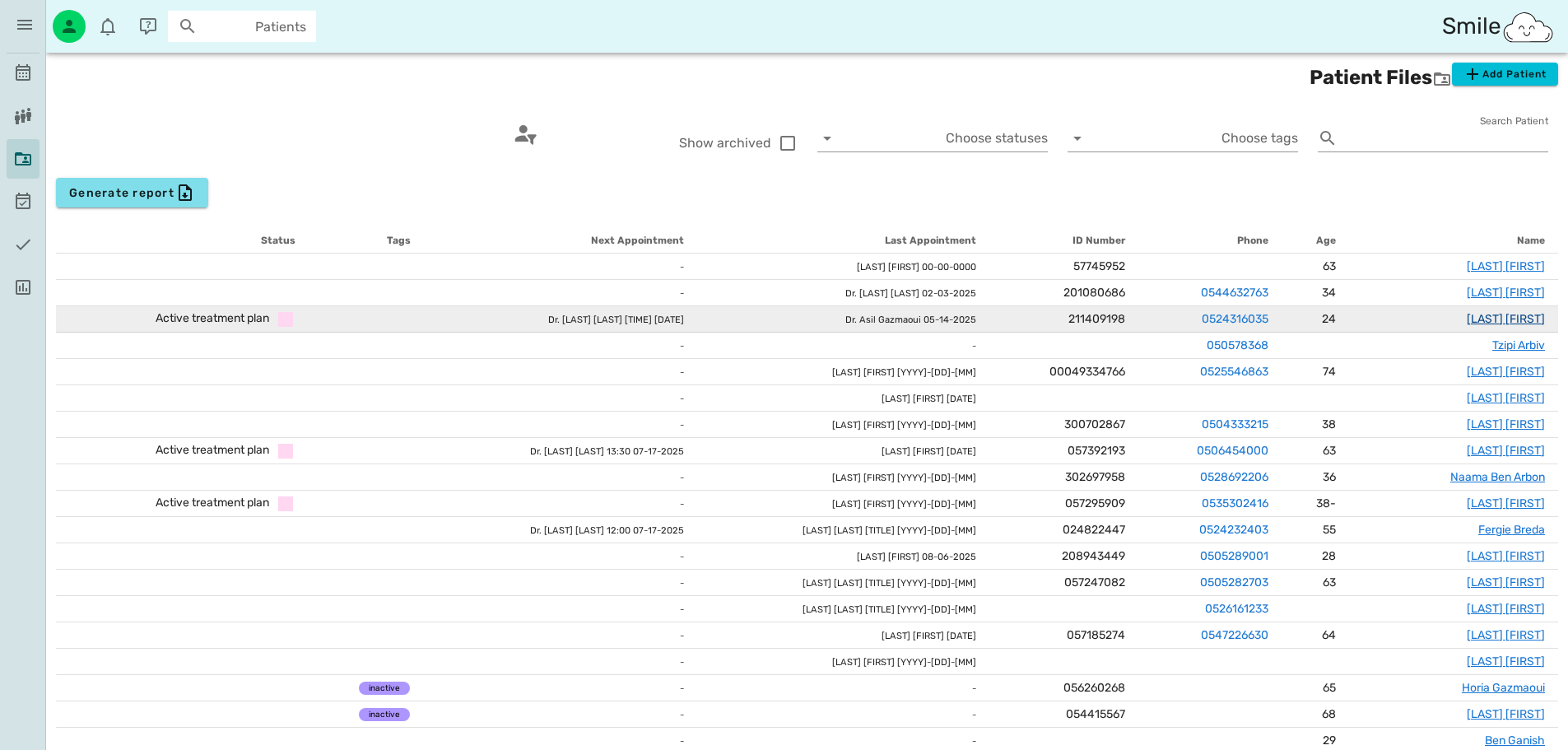 click on "[FIRST] [LAST]" at bounding box center [1505, 319] 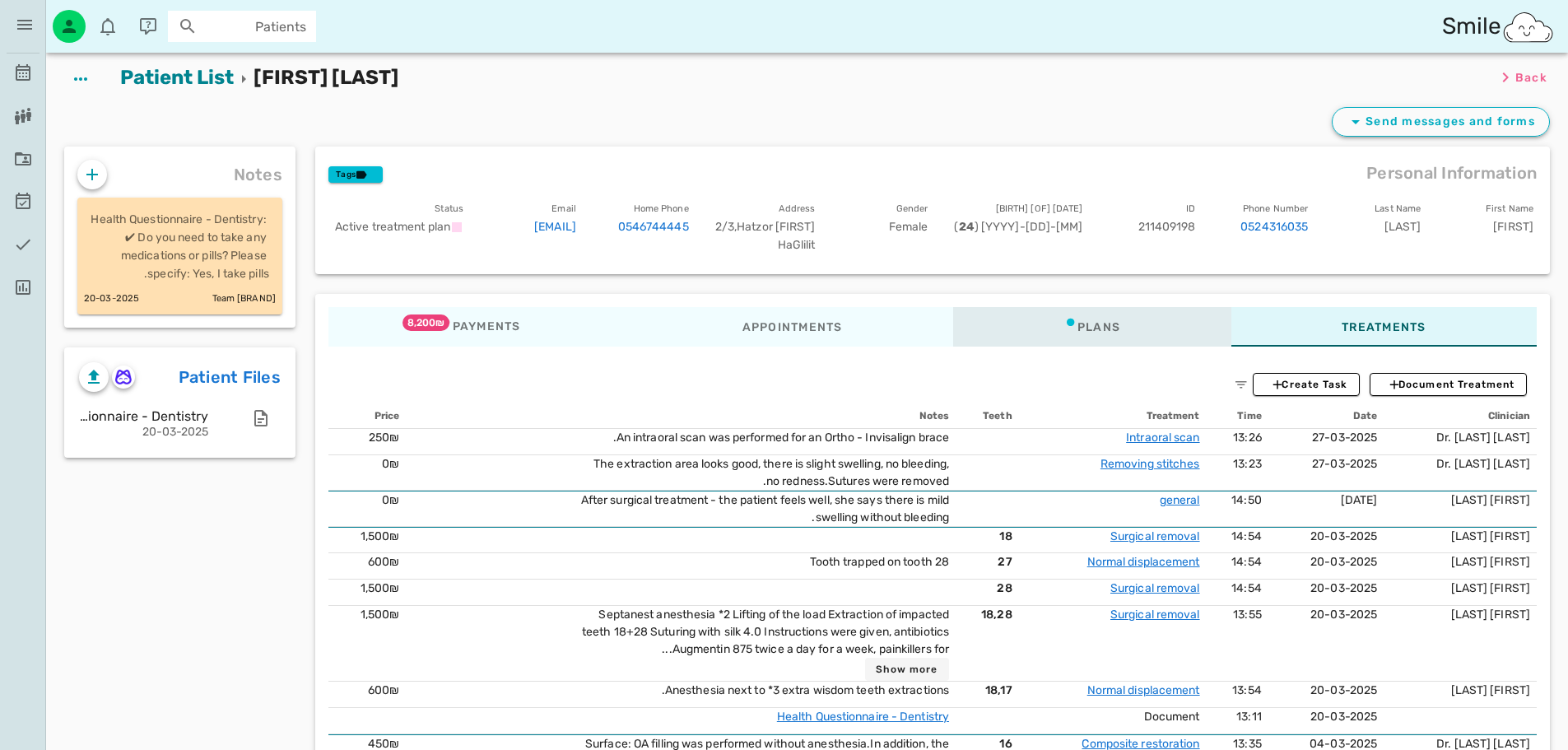 click on "Plans" at bounding box center [1091, 327] 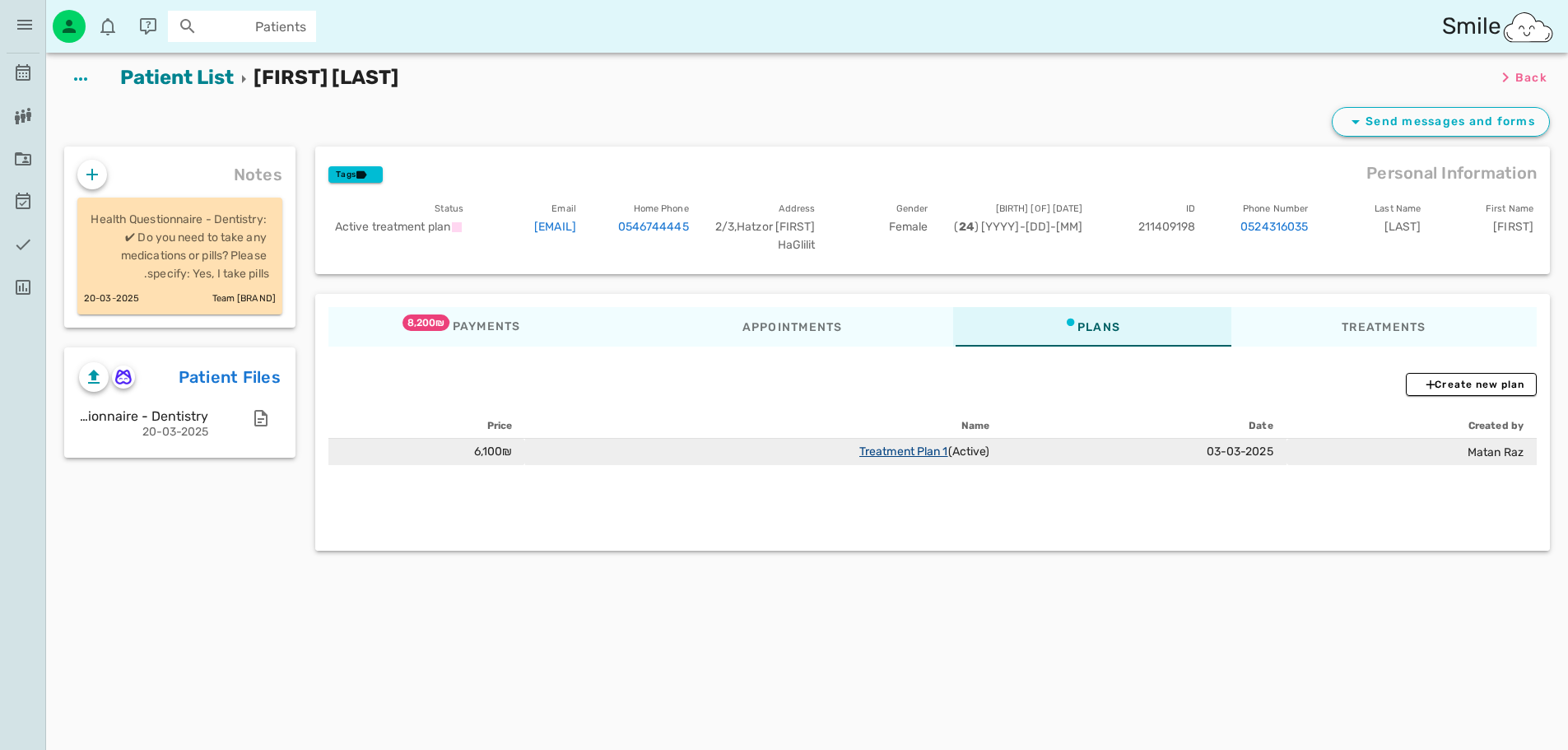 click on "Treatment Plan 1" at bounding box center (904, 451) 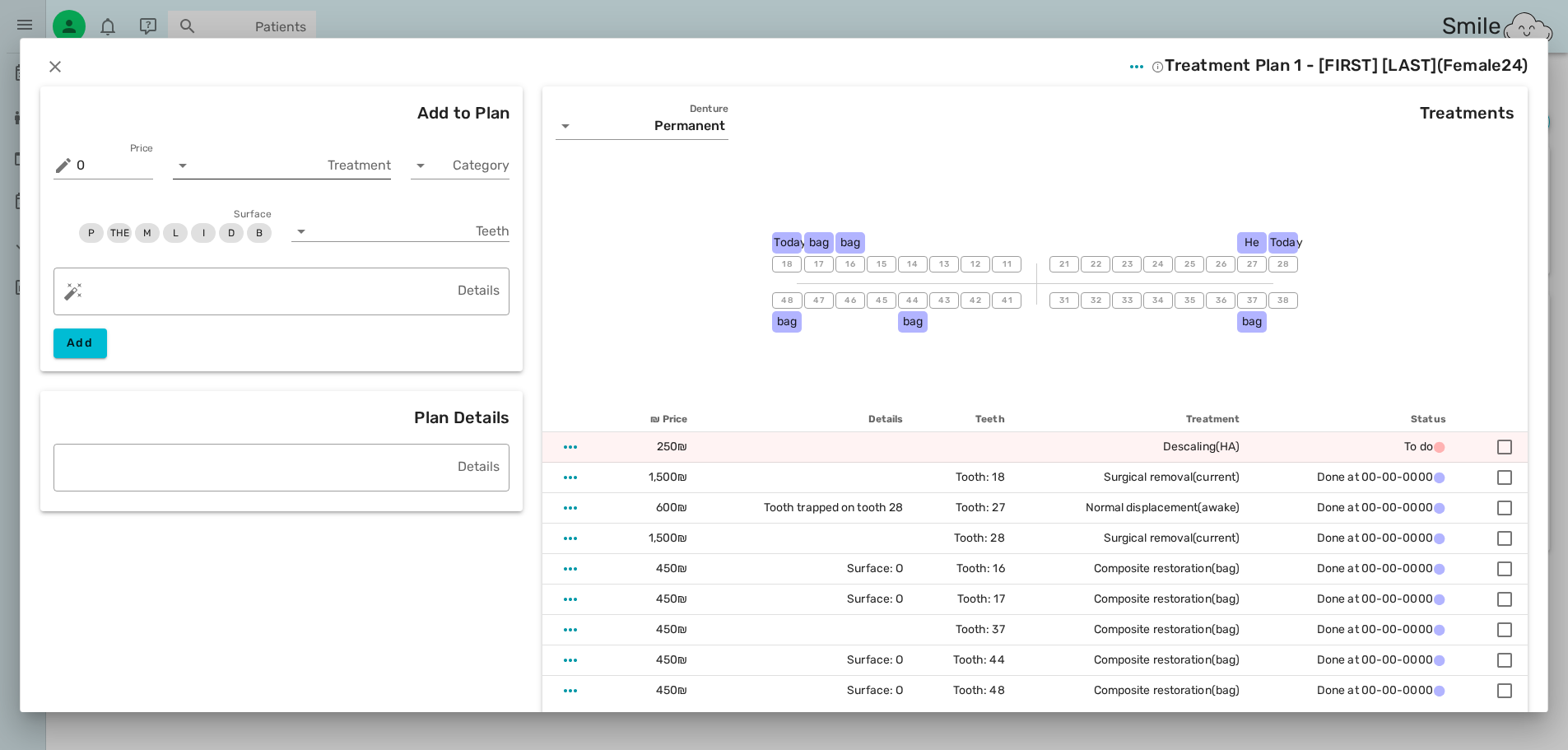 click at bounding box center (183, 165) 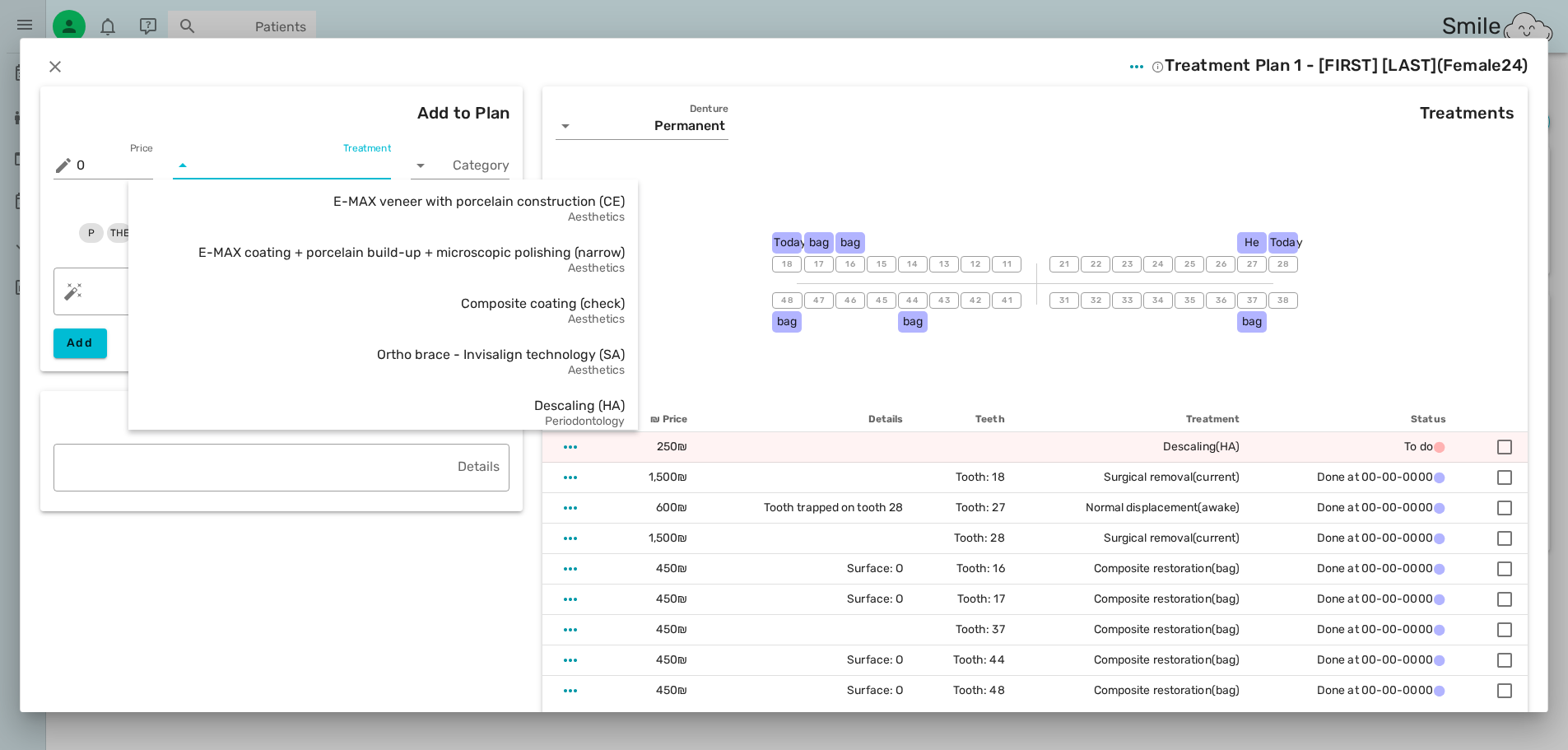 scroll, scrollTop: 2365, scrollLeft: 0, axis: vertical 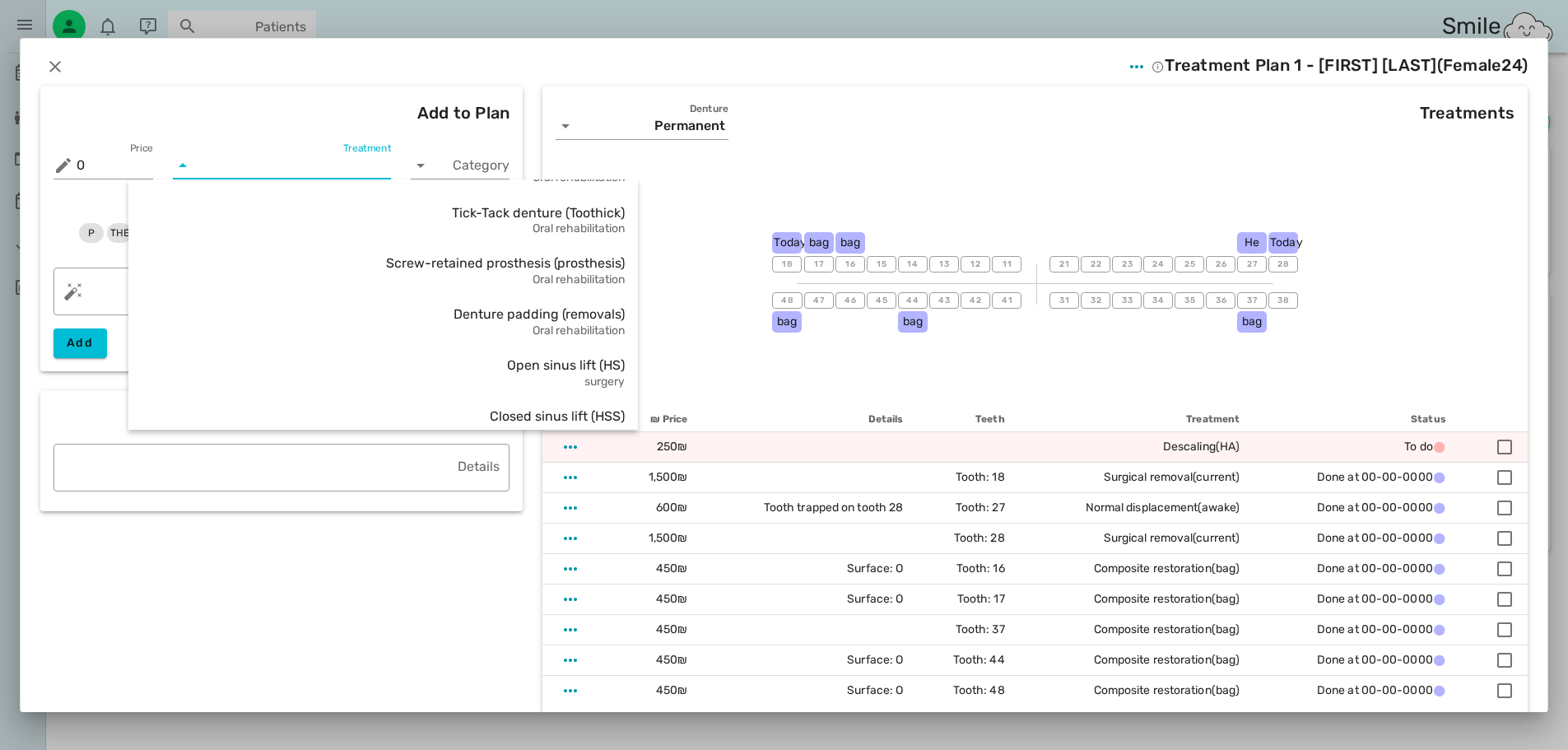 click on "Details" at bounding box center (808, 419) 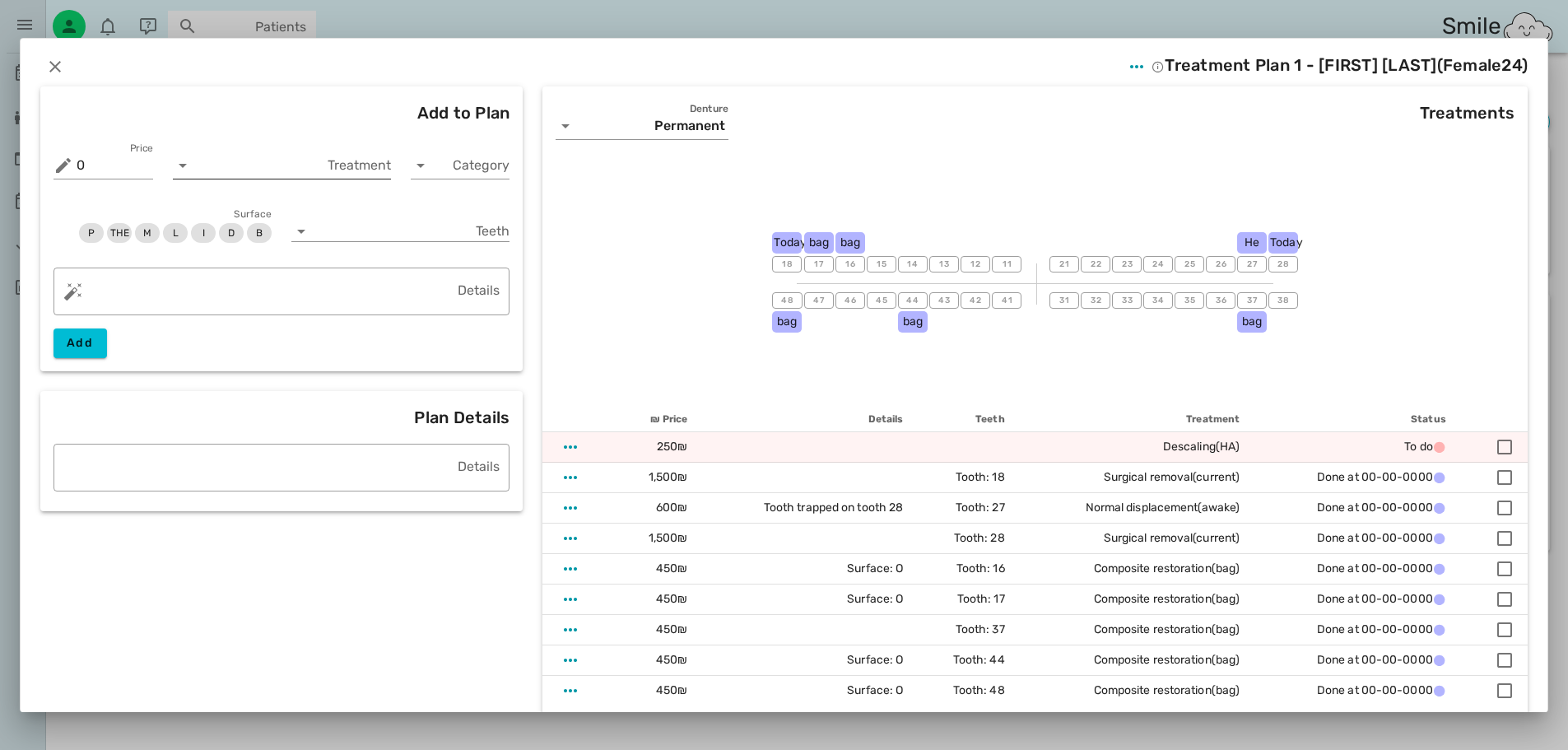 click on "Treatment" at bounding box center (293, 165) 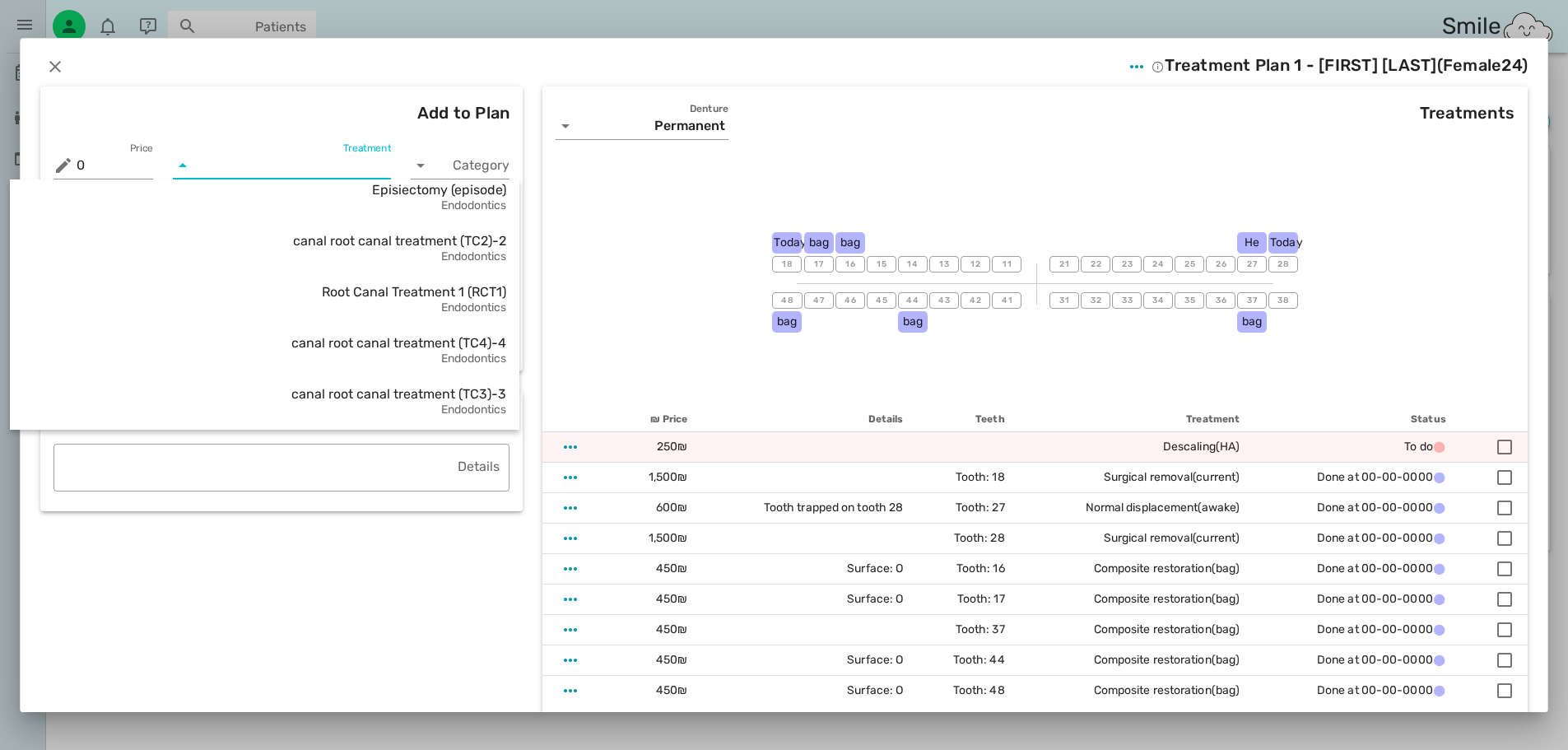 scroll, scrollTop: 1235, scrollLeft: 0, axis: vertical 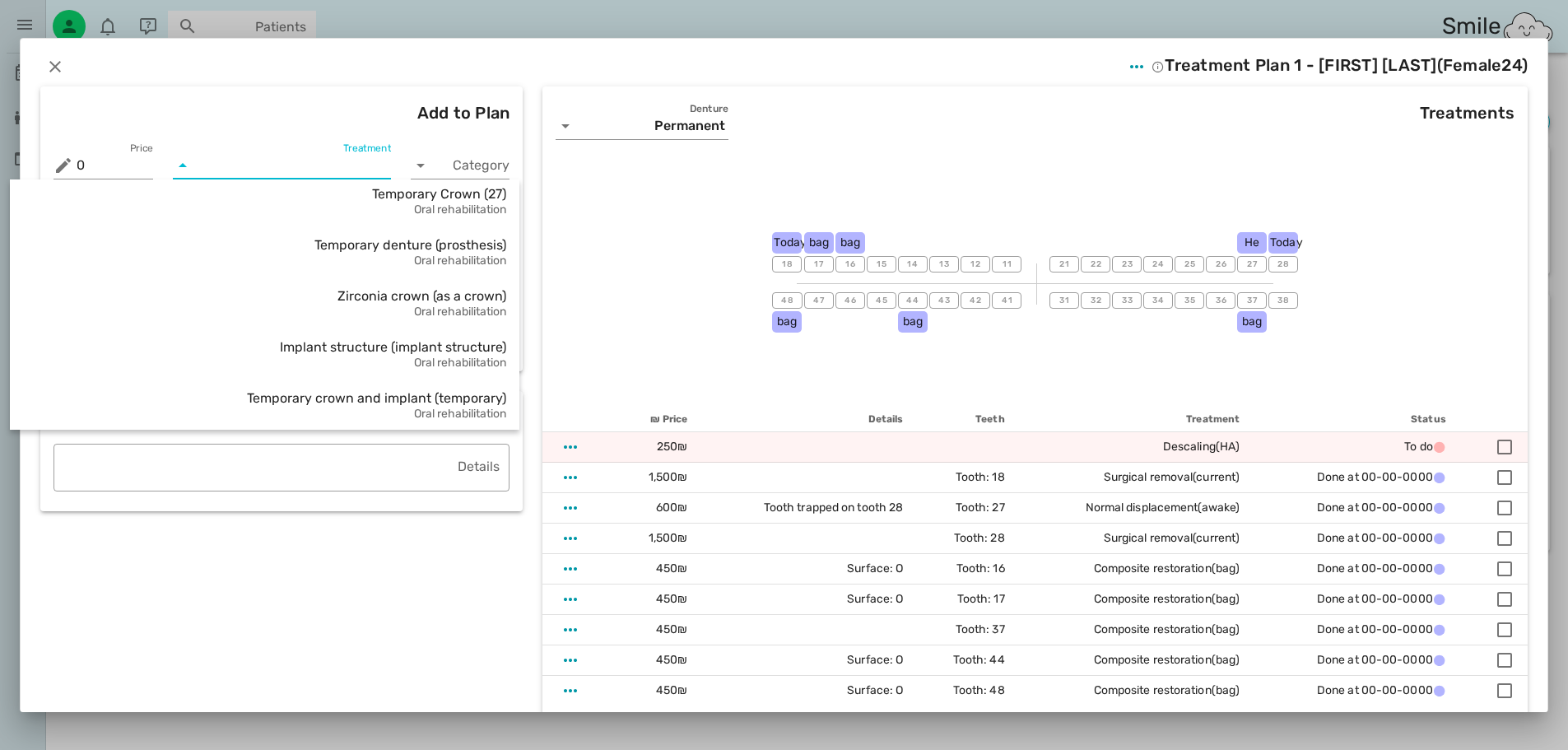 click on "[NUMBER]
Today
[NUMBER]
bag
[NUMBER]
bag
[NUMBER]
[NUMBER]
[NUMBER]
[NUMBER]
[NUMBER]
[NUMBER]
[NUMBER]
[NUMBER]
[NUMBER]
[NUMBER]
[NUMBER]
[NUMBER]
He
[NUMBER]
Today
[NUMBER]
bag
[NUMBER]
[NUMBER]
[NUMBER]
[NUMBER]
bag
[NUMBER]
[NUMBER]
[NUMBER]" at bounding box center (1035, 282) 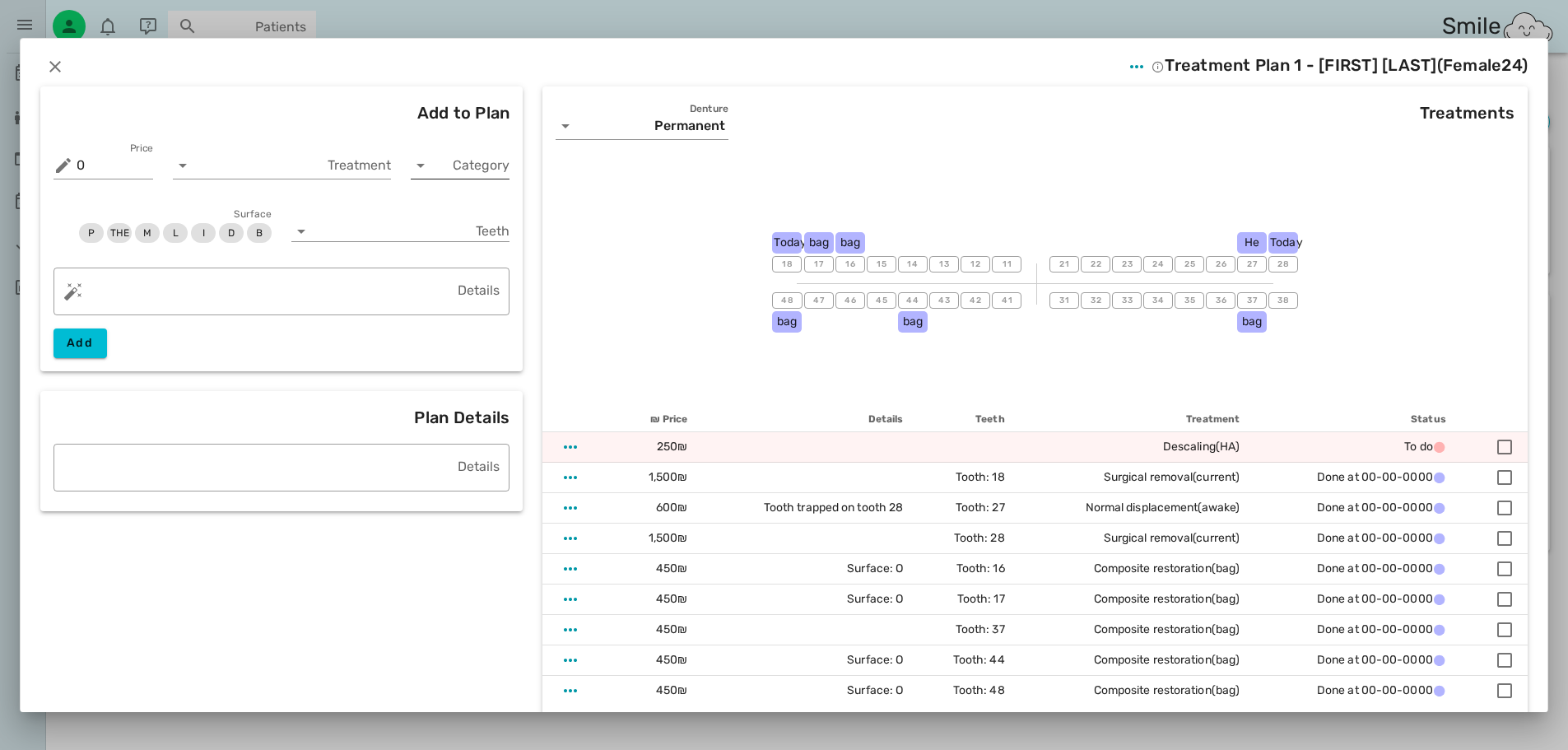 click on "Category" at bounding box center [473, 165] 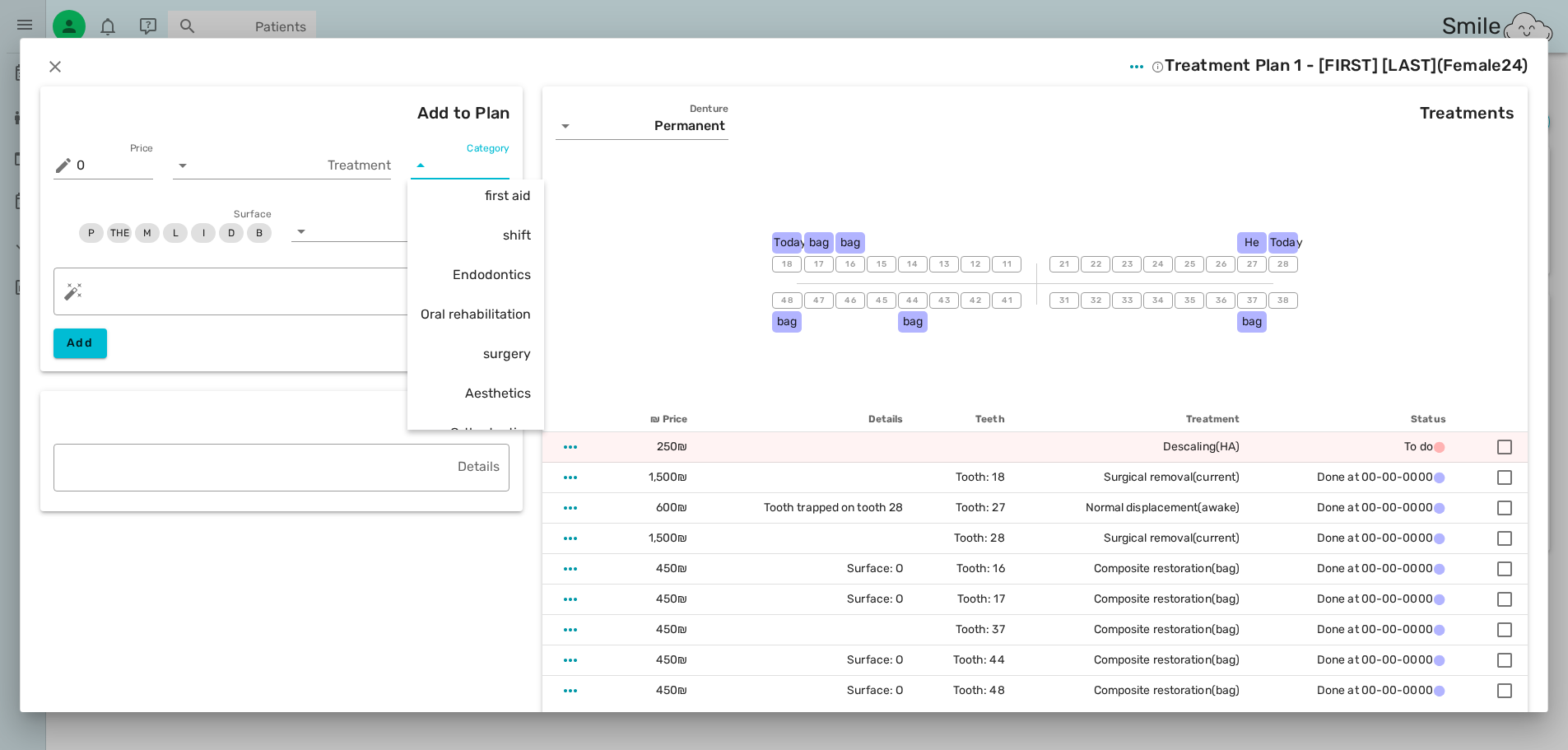 scroll, scrollTop: 198, scrollLeft: 0, axis: vertical 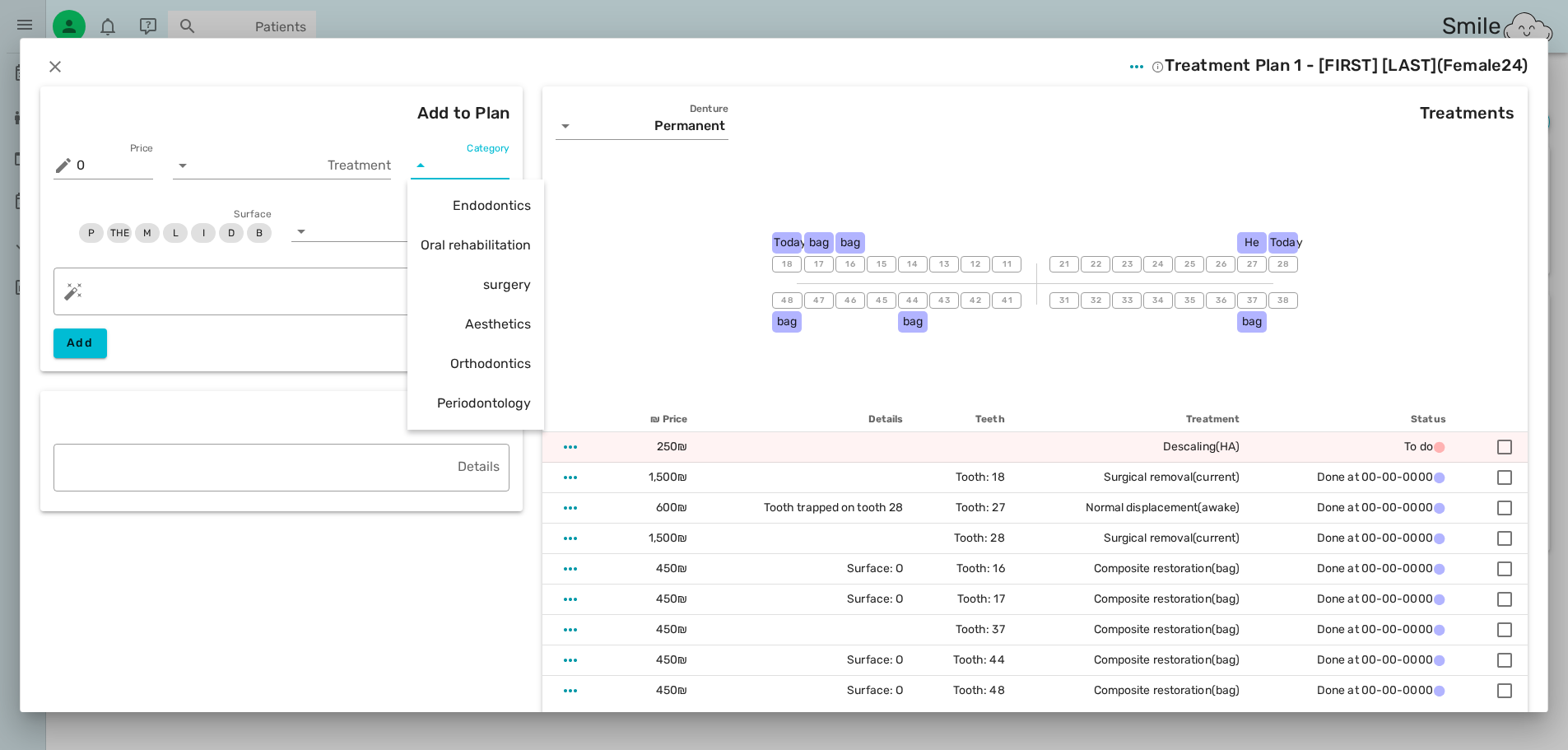 click on "[NUMBER]
Today
[NUMBER]
bag
[NUMBER]
bag
[NUMBER]
[NUMBER]
[NUMBER]
[NUMBER]
[NUMBER]
[NUMBER]
[NUMBER]
[NUMBER]
[NUMBER]
[NUMBER]
[NUMBER]
[NUMBER]
He
[NUMBER]
Today
[NUMBER]
bag
[NUMBER]
[NUMBER]
[NUMBER]
[NUMBER]
bag
[NUMBER]
[NUMBER]
[NUMBER]" at bounding box center (1035, 282) 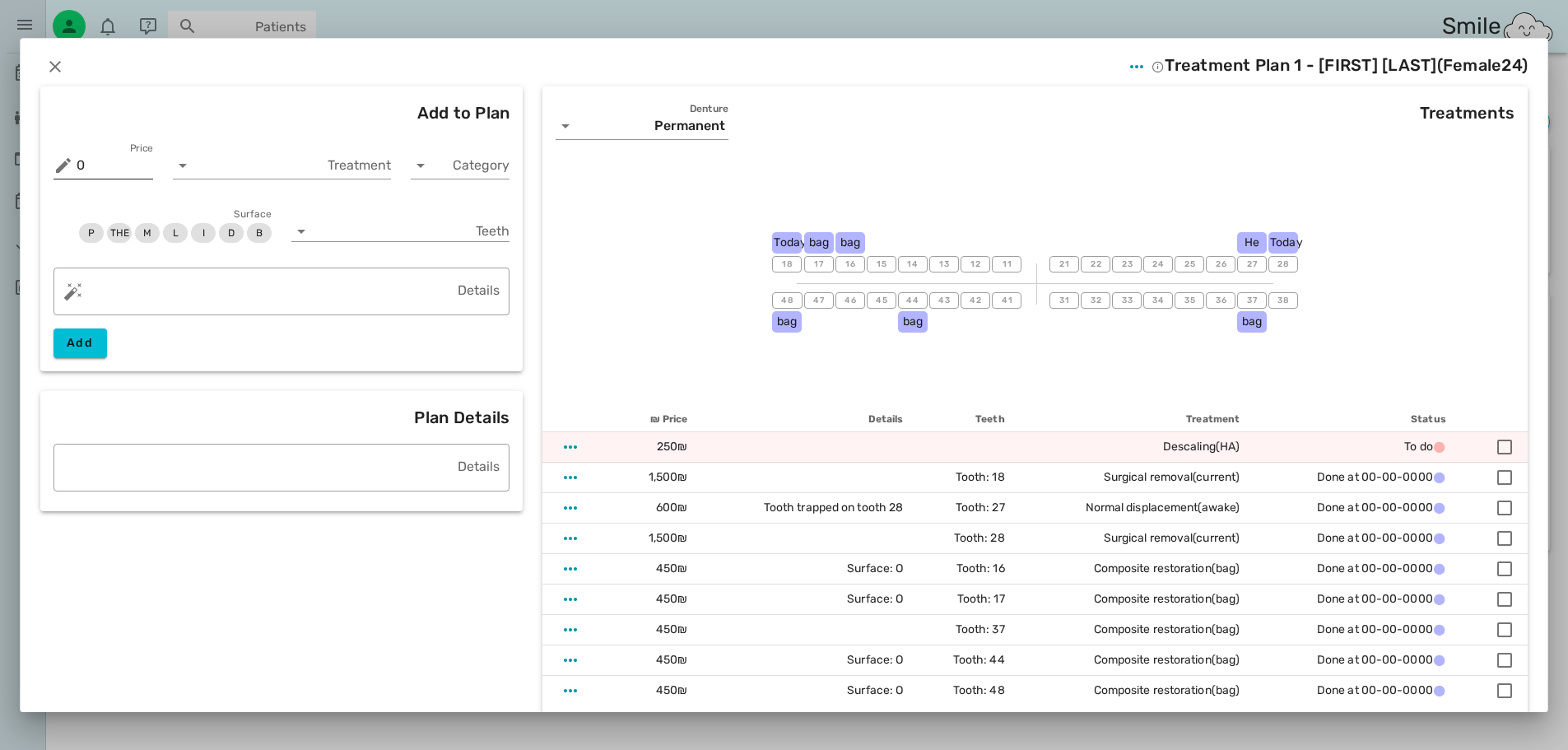 click on "0" at bounding box center [114, 165] 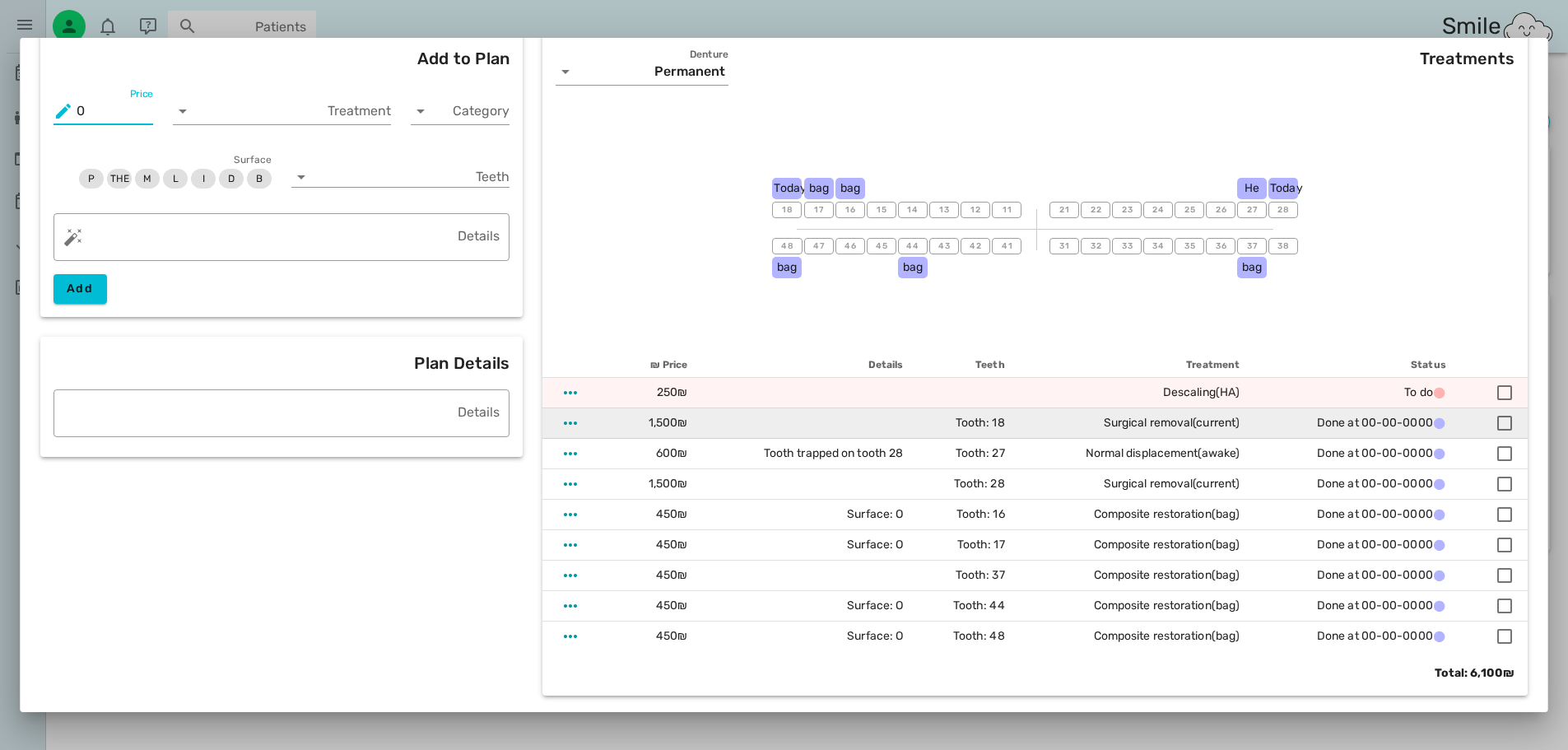 scroll, scrollTop: 0, scrollLeft: 0, axis: both 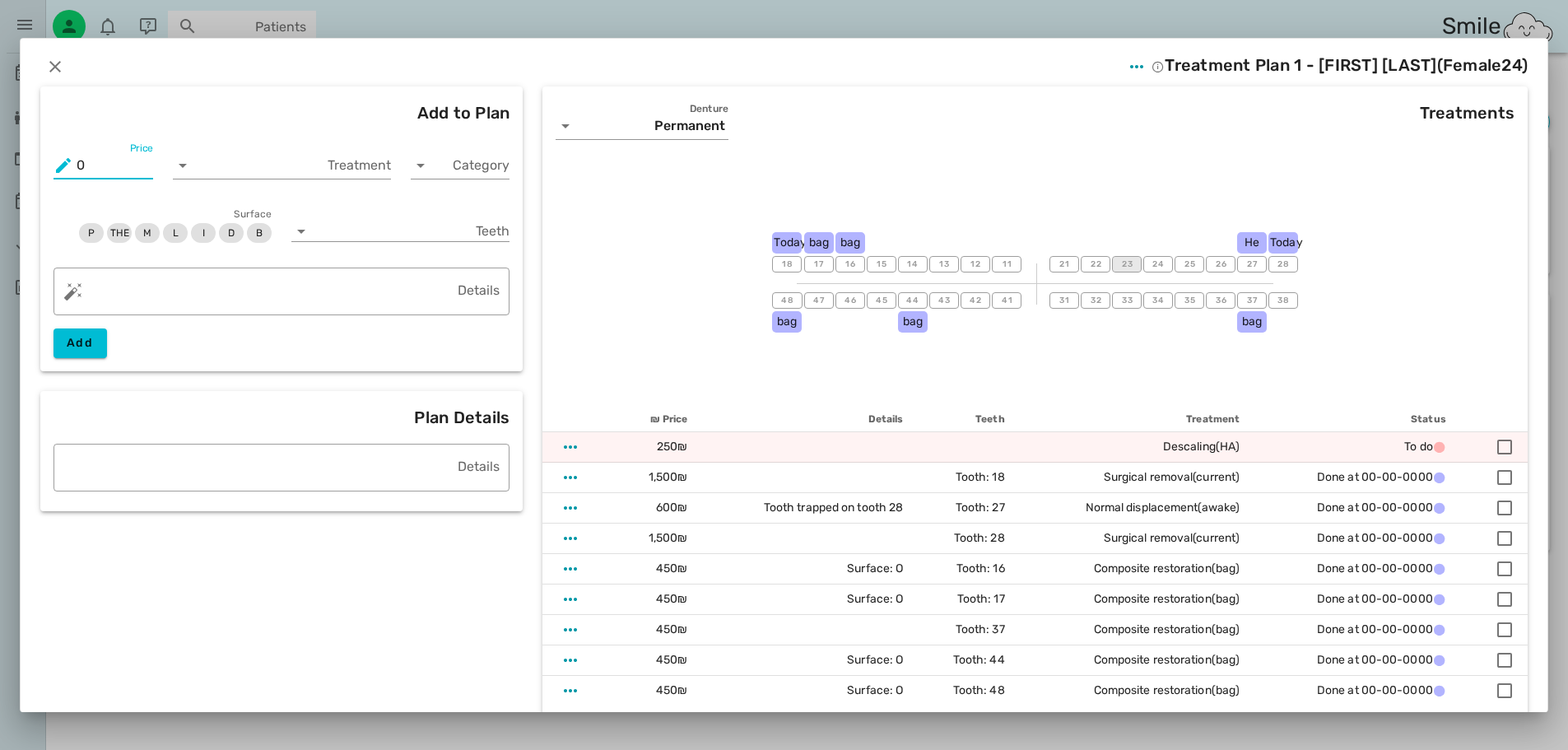 click on "23" at bounding box center (1127, 264) 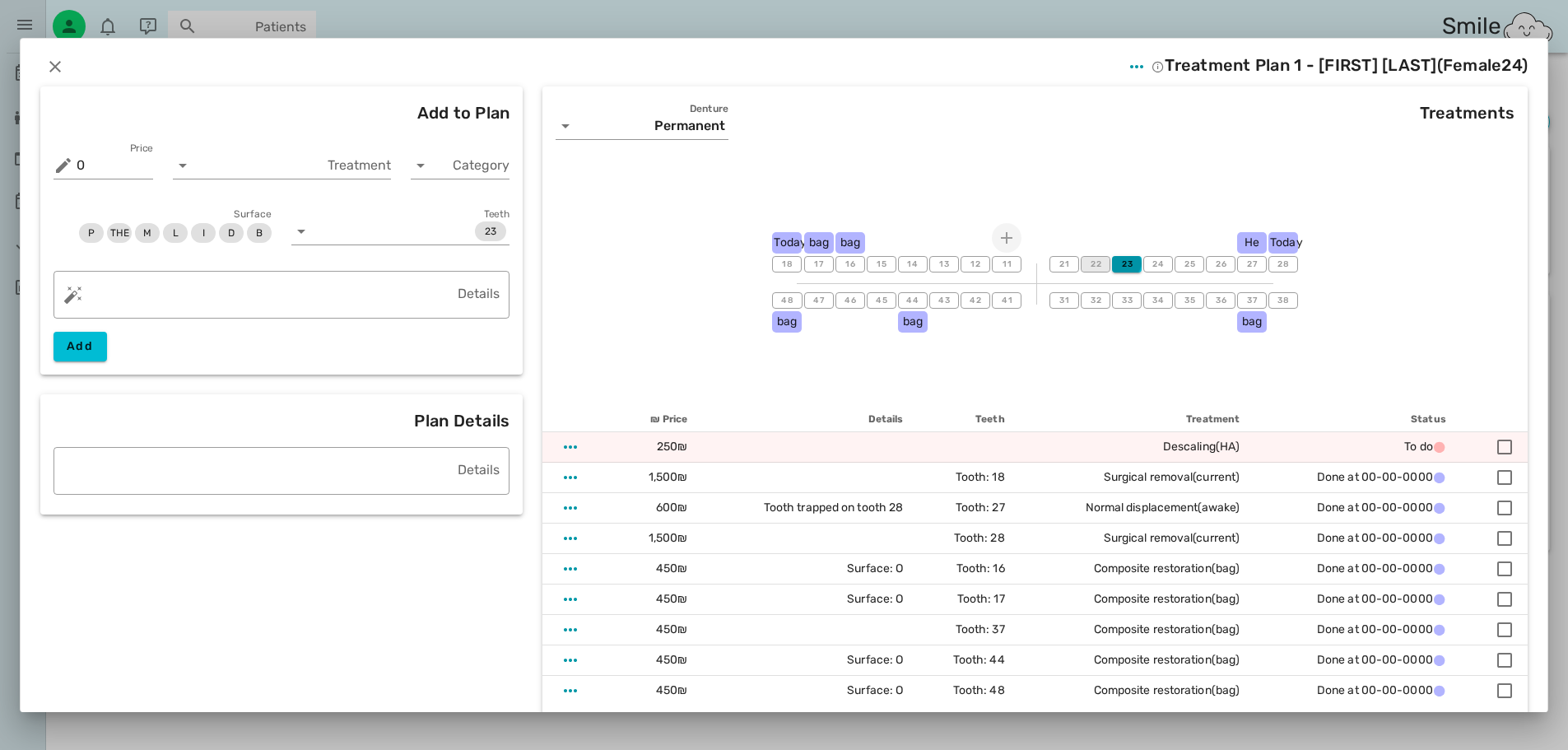 drag, startPoint x: 1084, startPoint y: 258, endPoint x: 1017, endPoint y: 245, distance: 68.249542 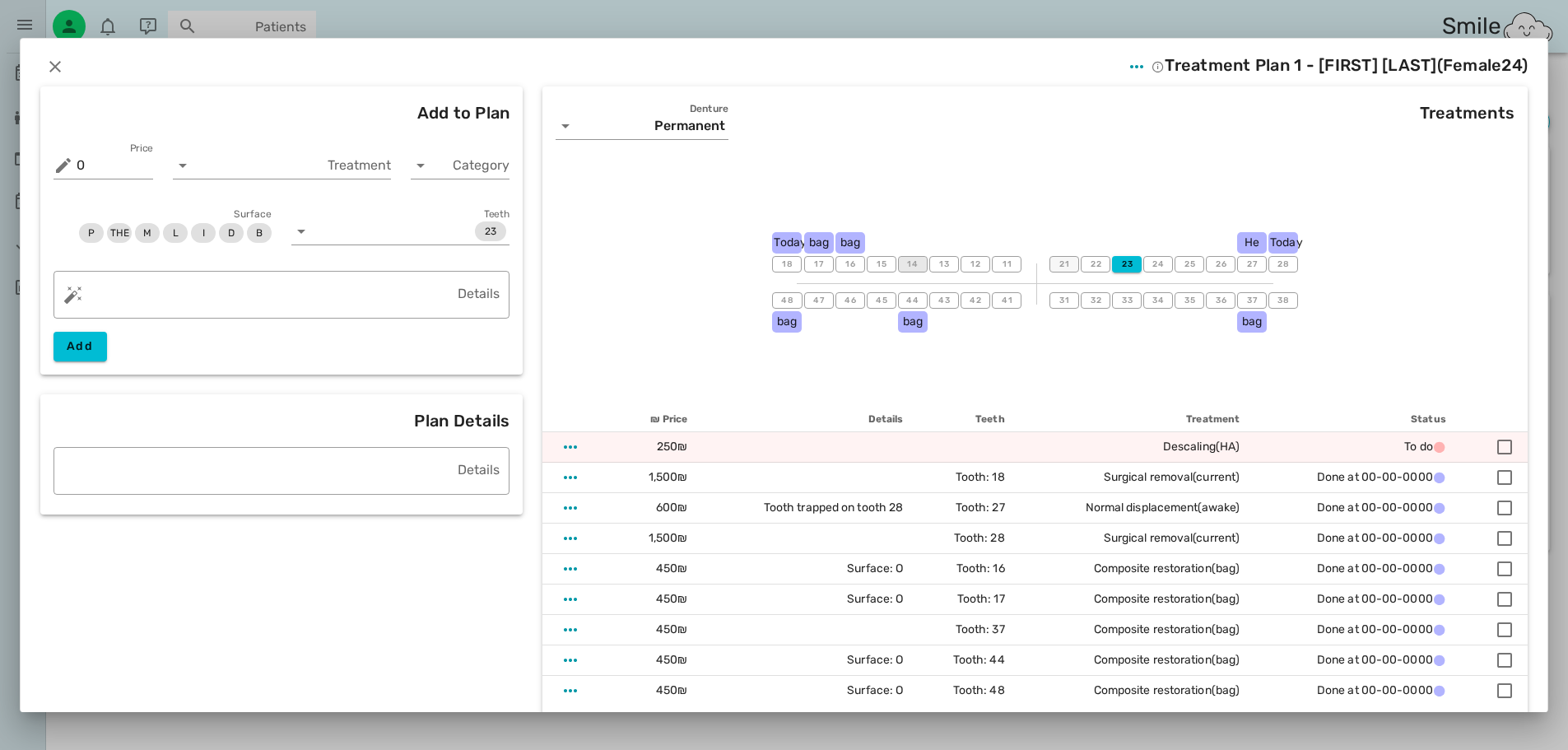 click on "14" at bounding box center (913, 264) 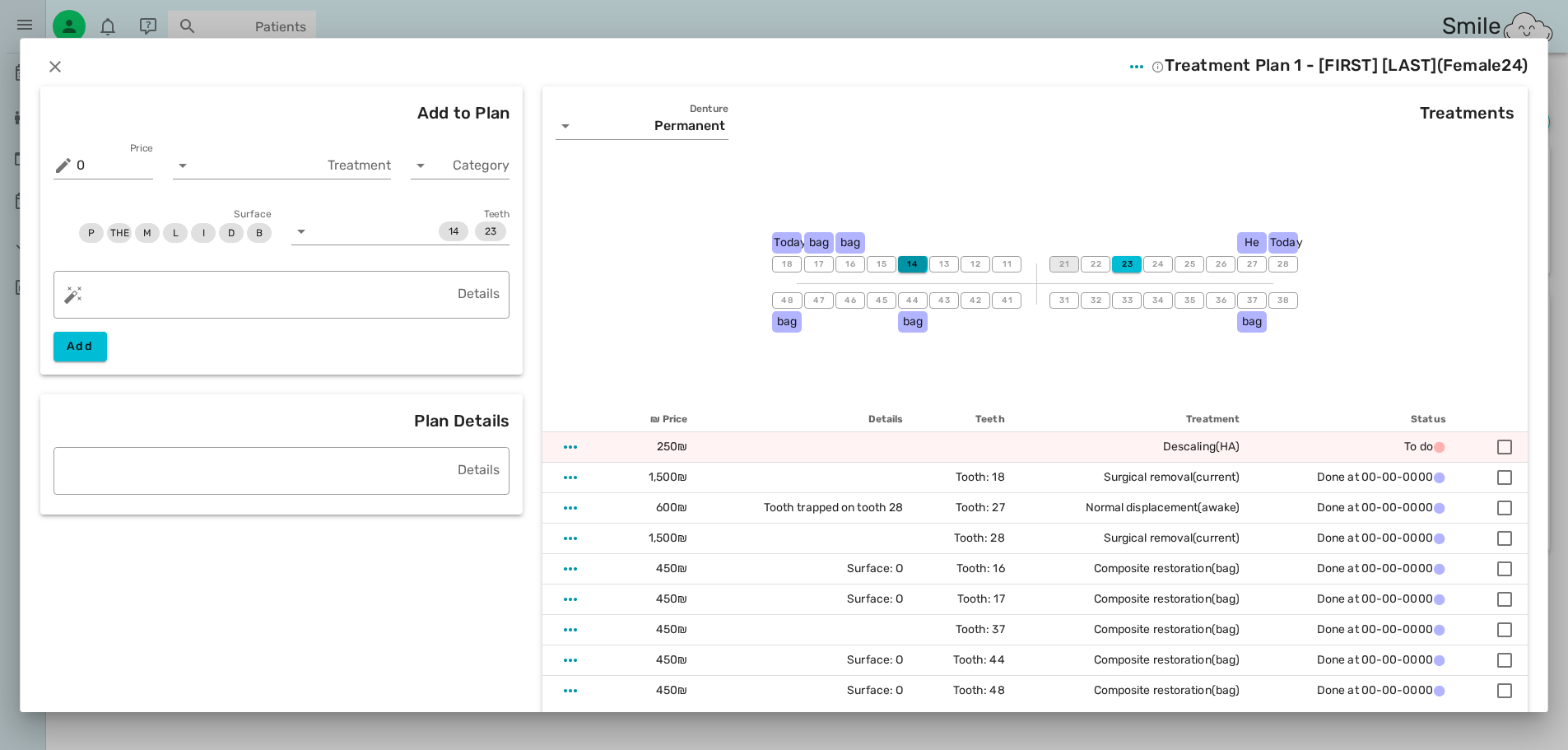 click on "21" at bounding box center (1064, 264) 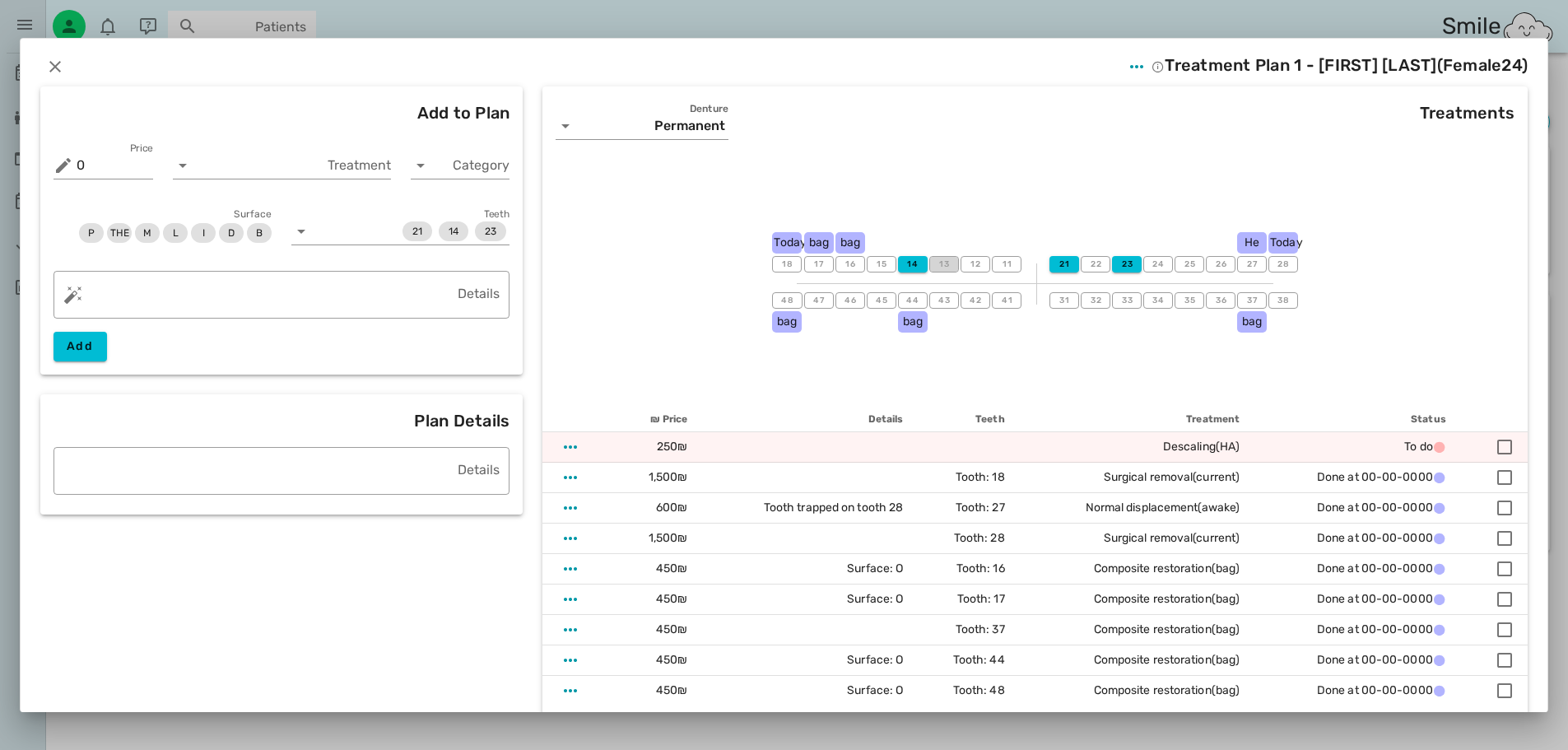 click on "13" at bounding box center (944, 264) 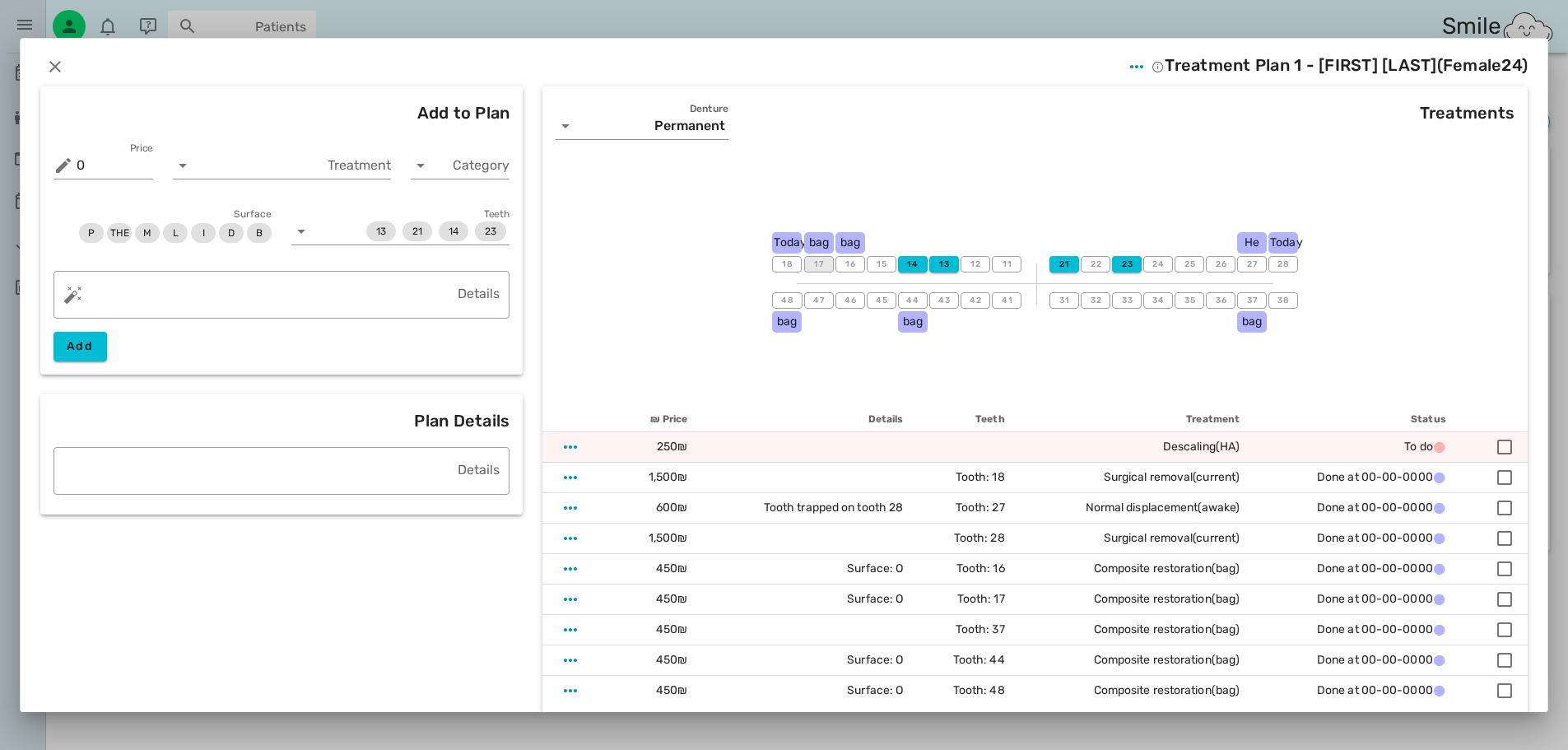 drag, startPoint x: 829, startPoint y: 269, endPoint x: 820, endPoint y: 278, distance: 12.727922 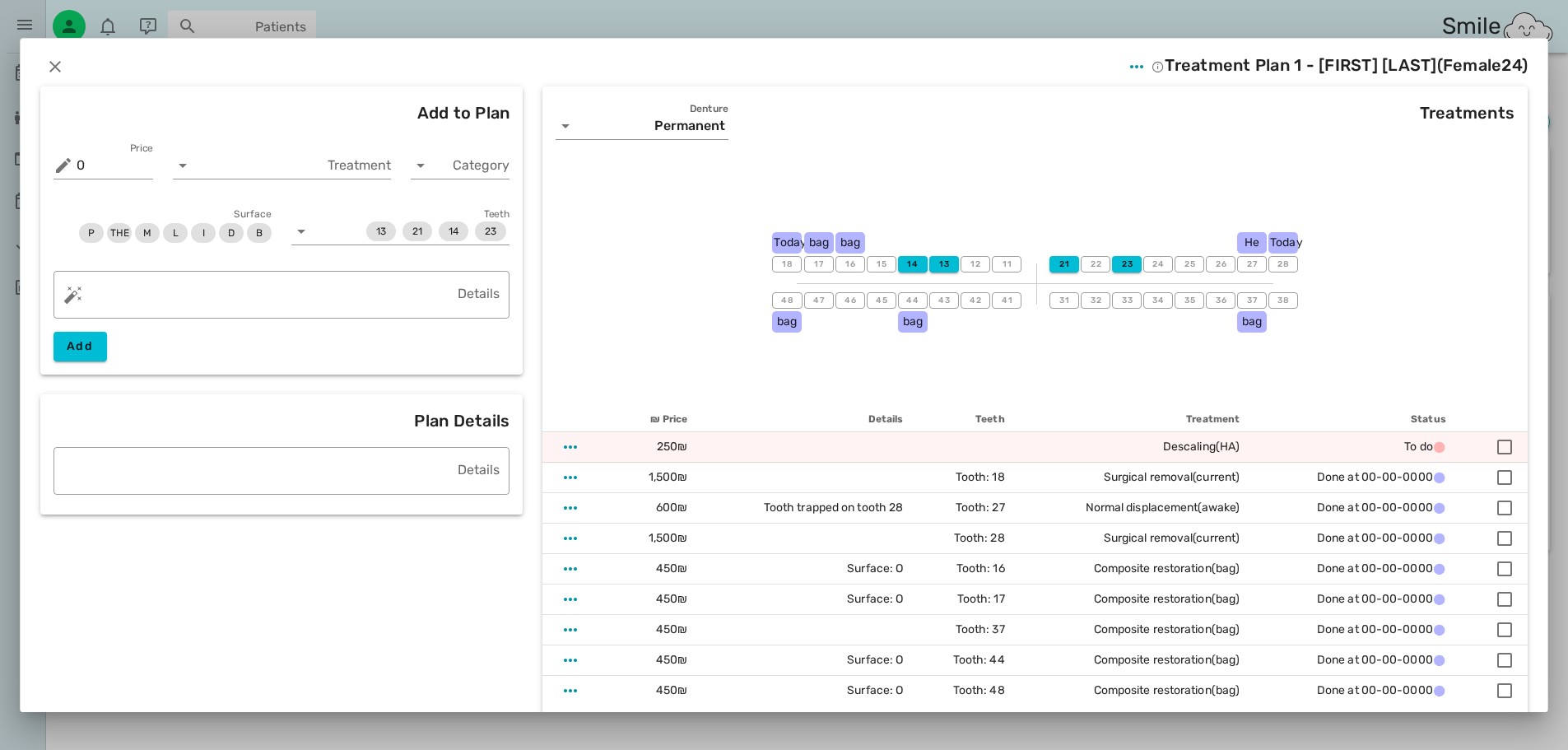 click on "17
bag" at bounding box center [819, 264] 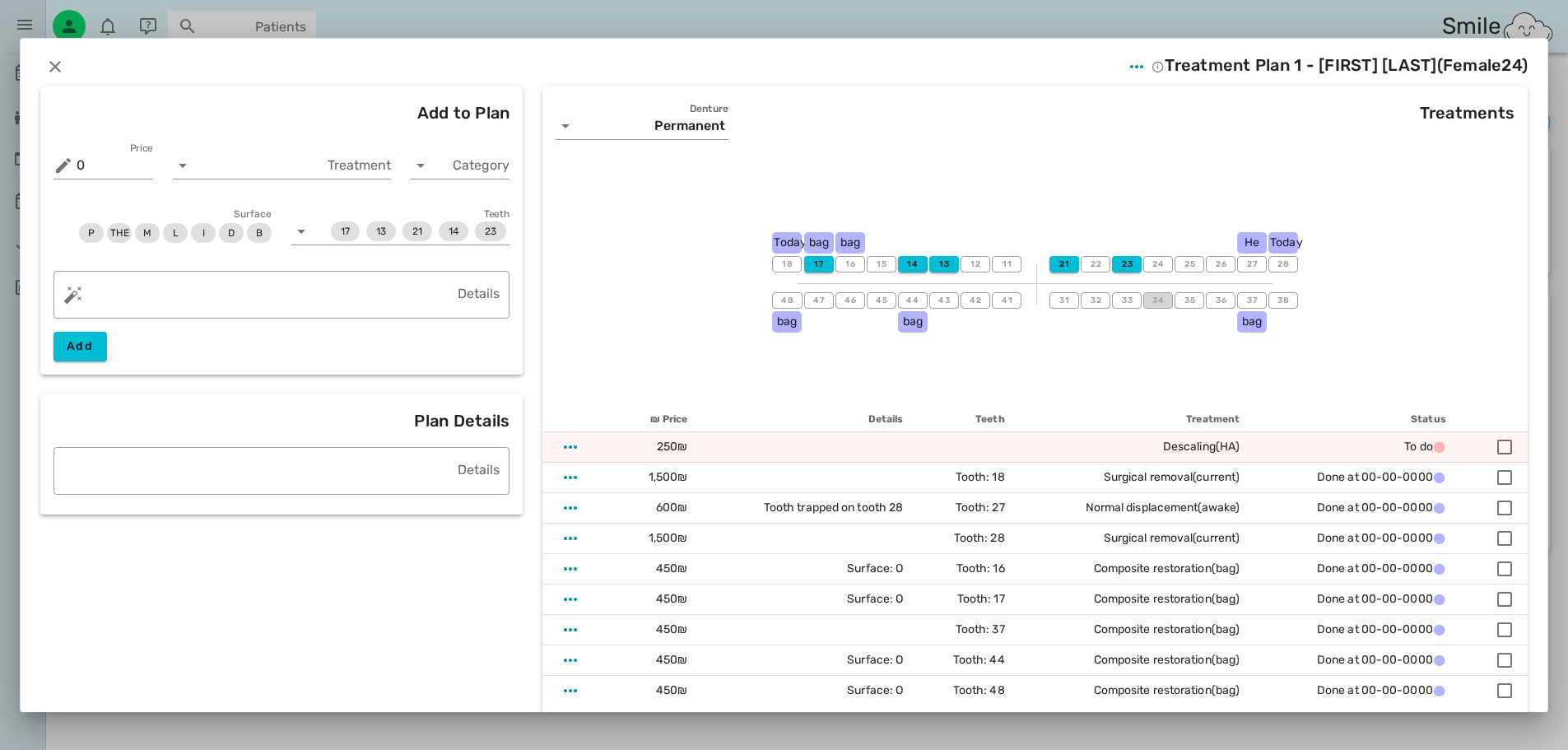 click on "34" at bounding box center [1158, 300] 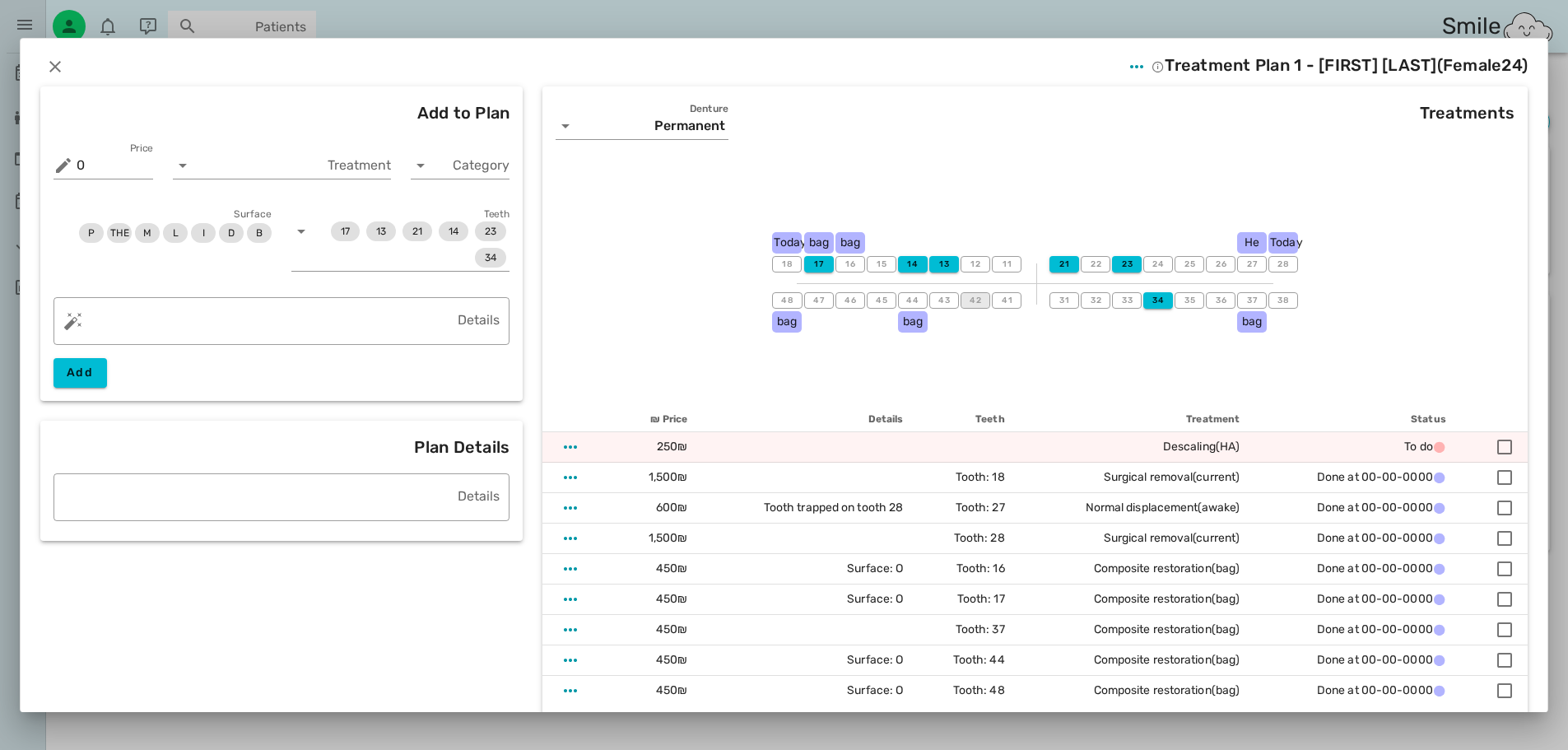 click on "48
bag
47
46
45
44
bag
43
42
41
31
32
33
34
35
36
37
bag
38" at bounding box center (1035, 300) 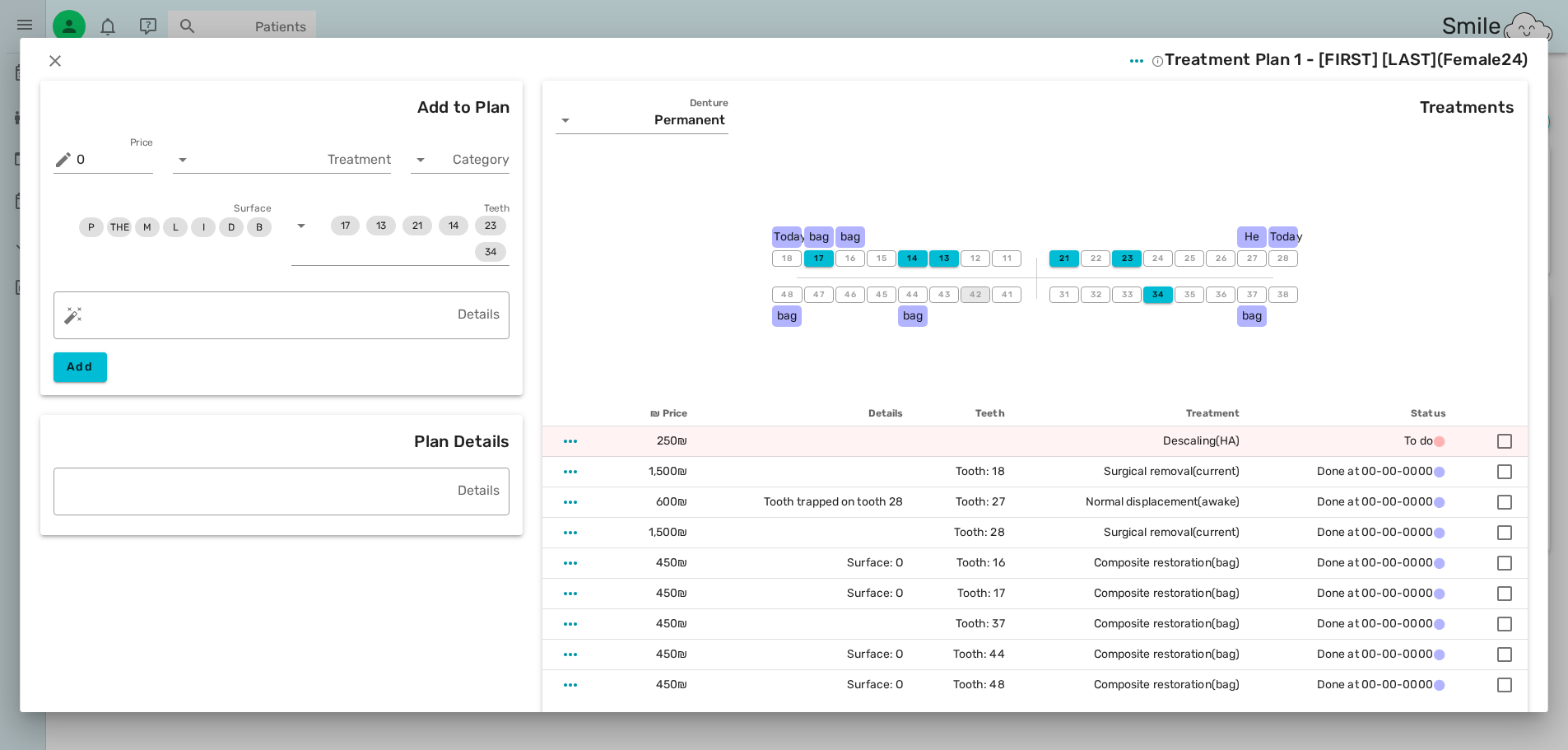 scroll, scrollTop: 0, scrollLeft: 0, axis: both 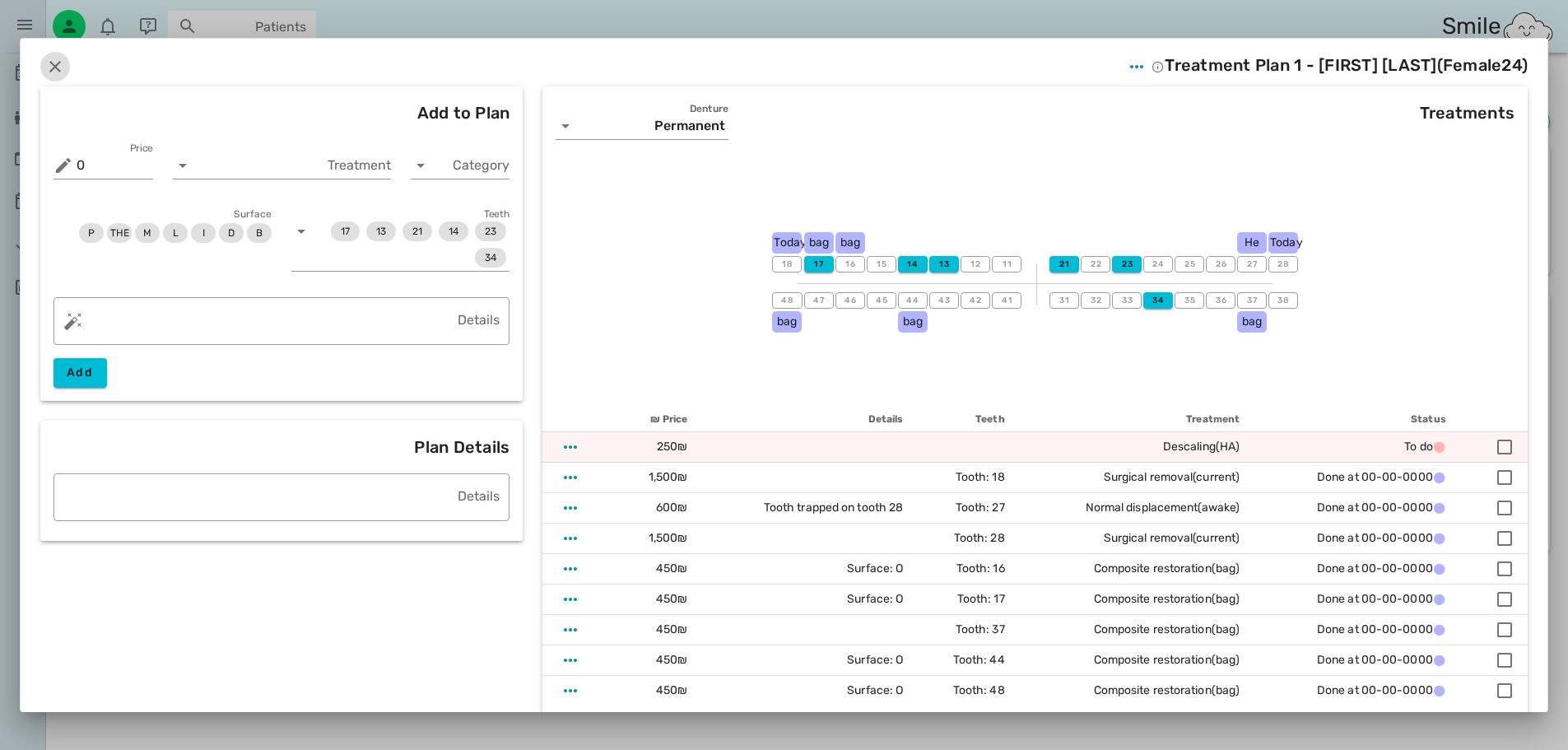 click at bounding box center (55, 67) 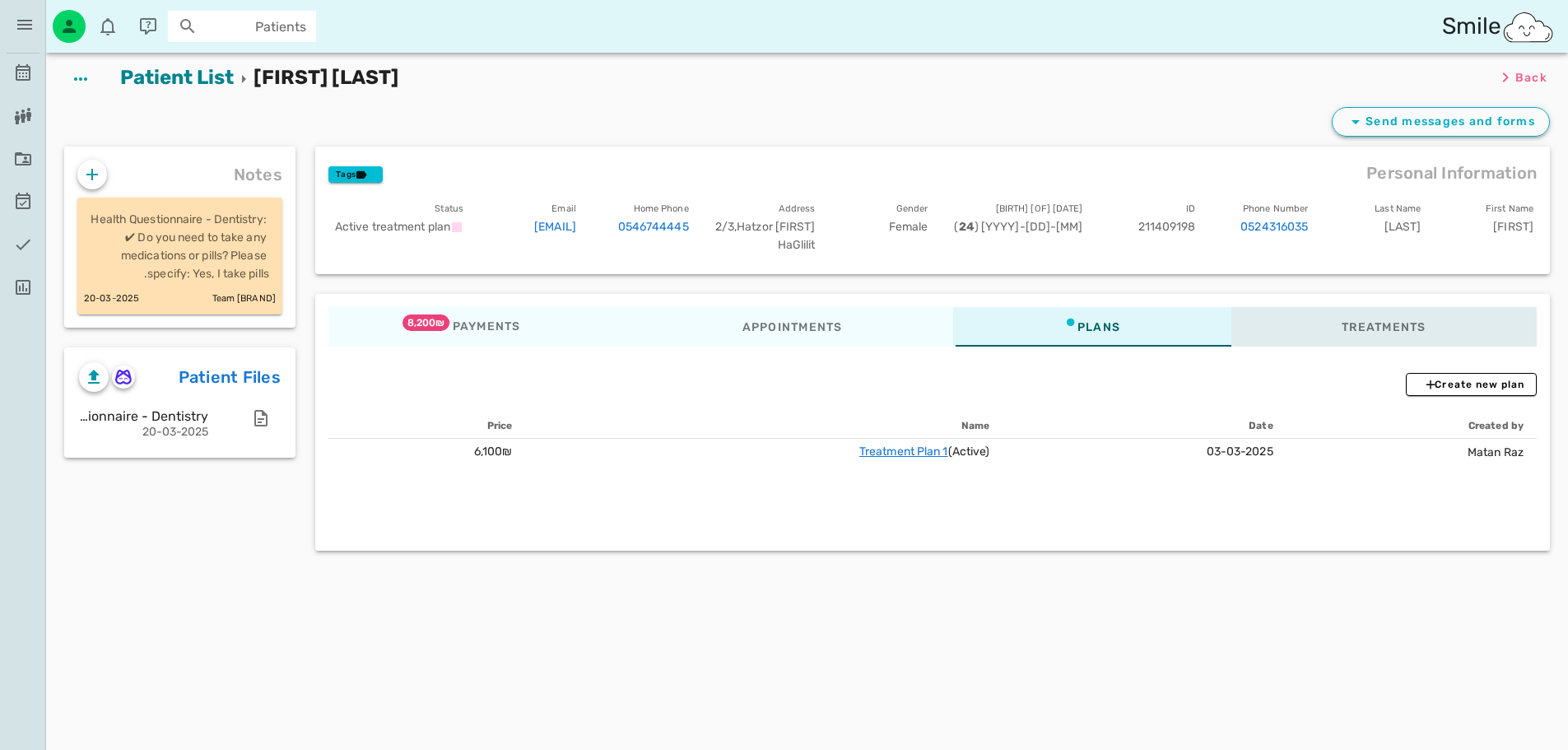 click on "Treatments" at bounding box center [1384, 326] 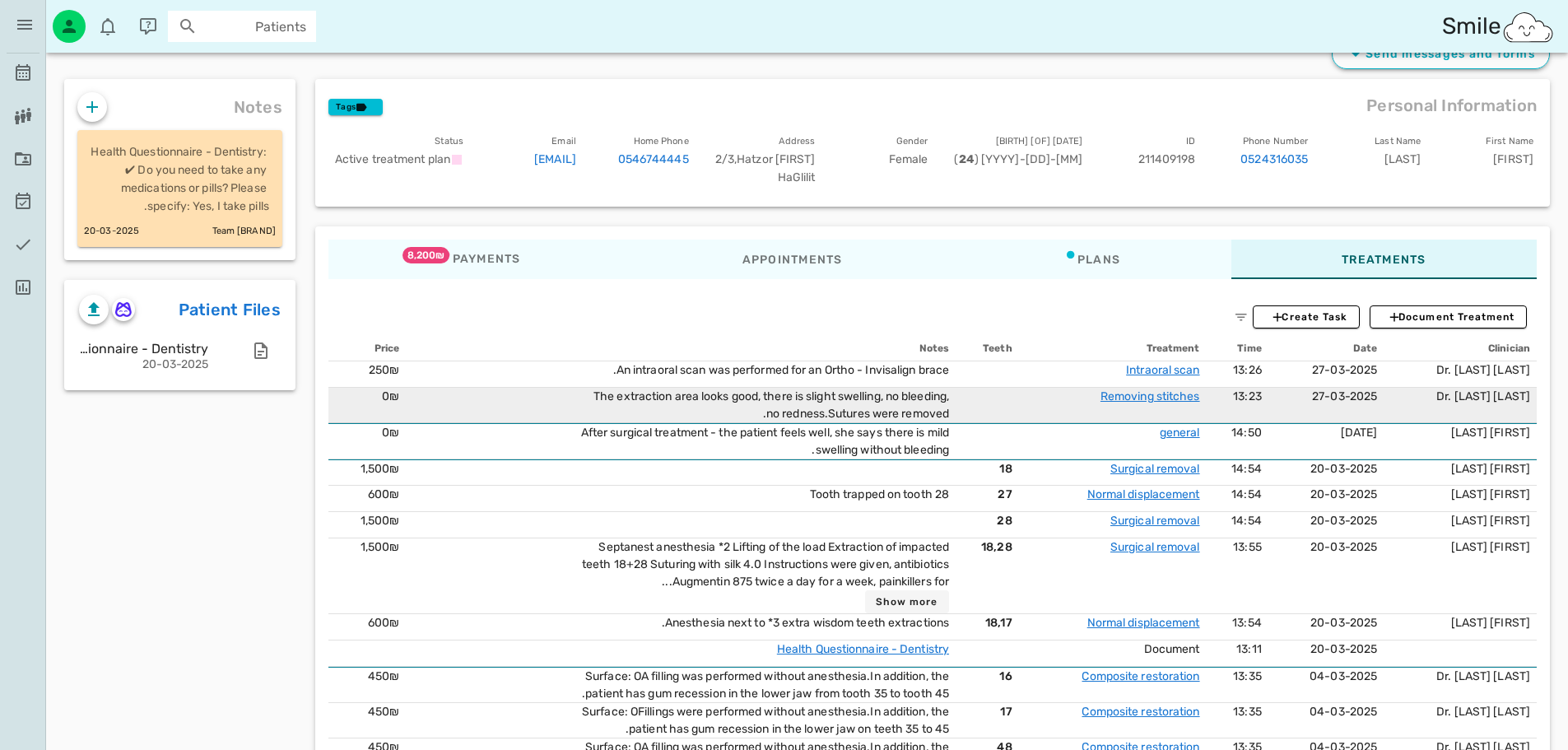 scroll, scrollTop: 165, scrollLeft: 0, axis: vertical 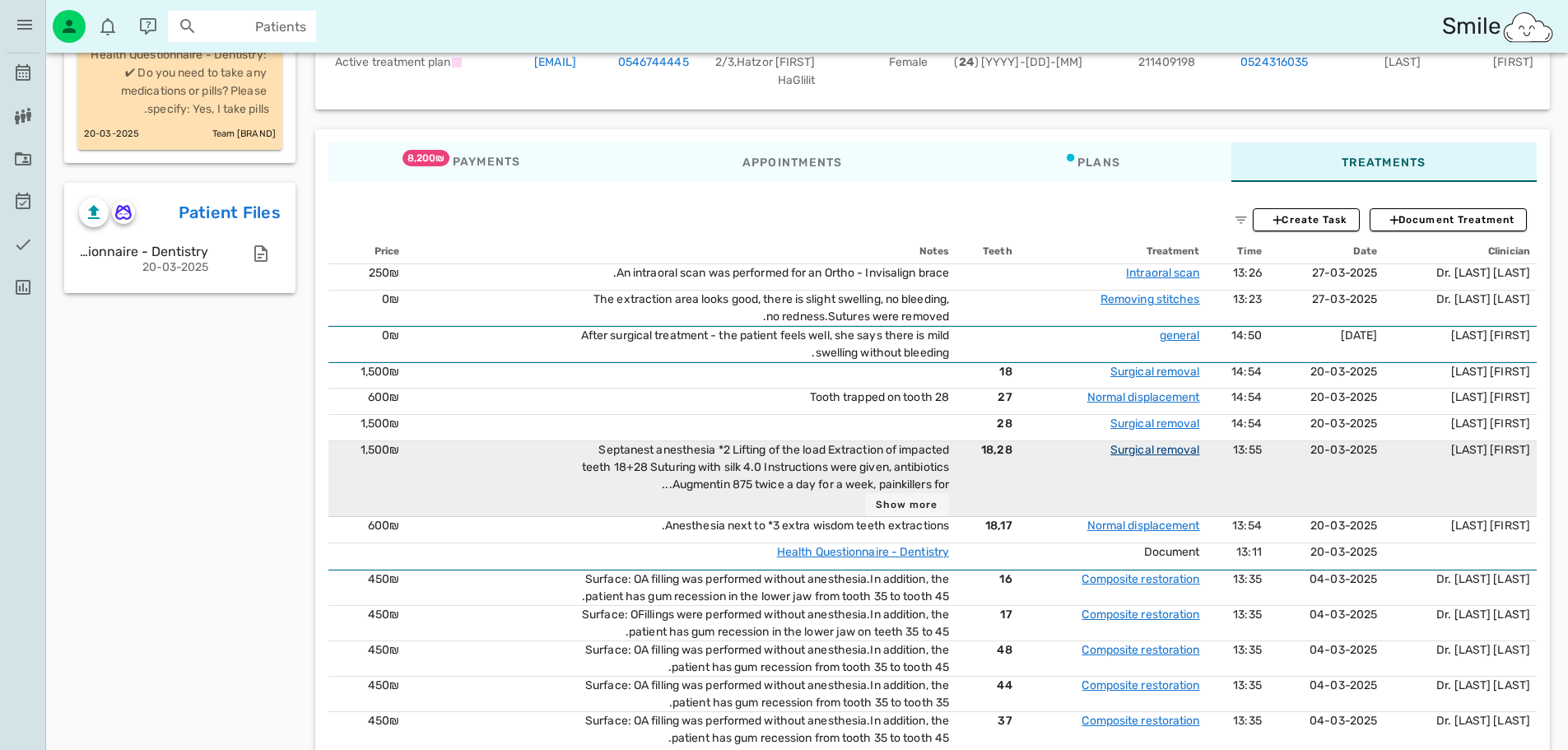 click on "Surgical removal" at bounding box center [1155, 450] 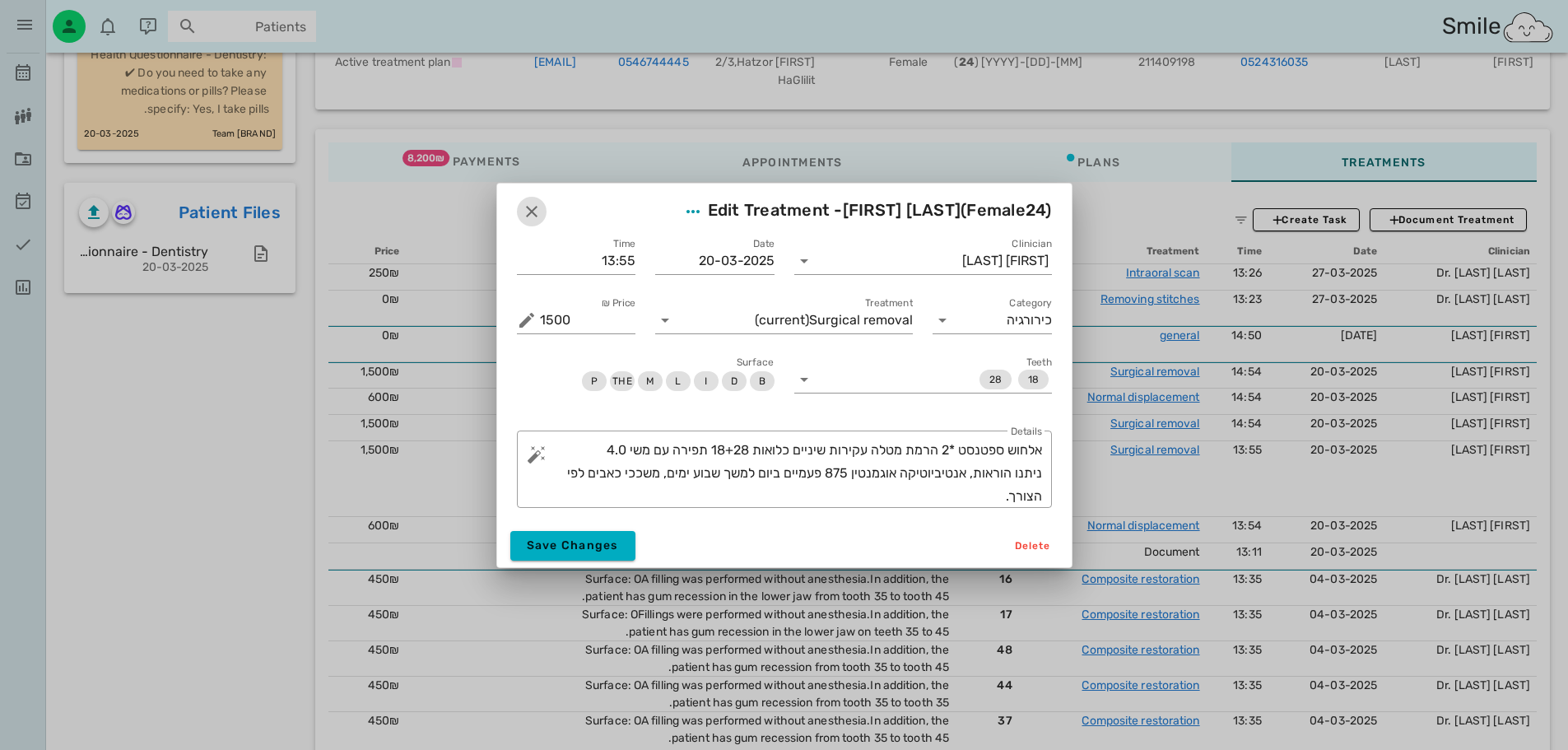 click at bounding box center (532, 212) 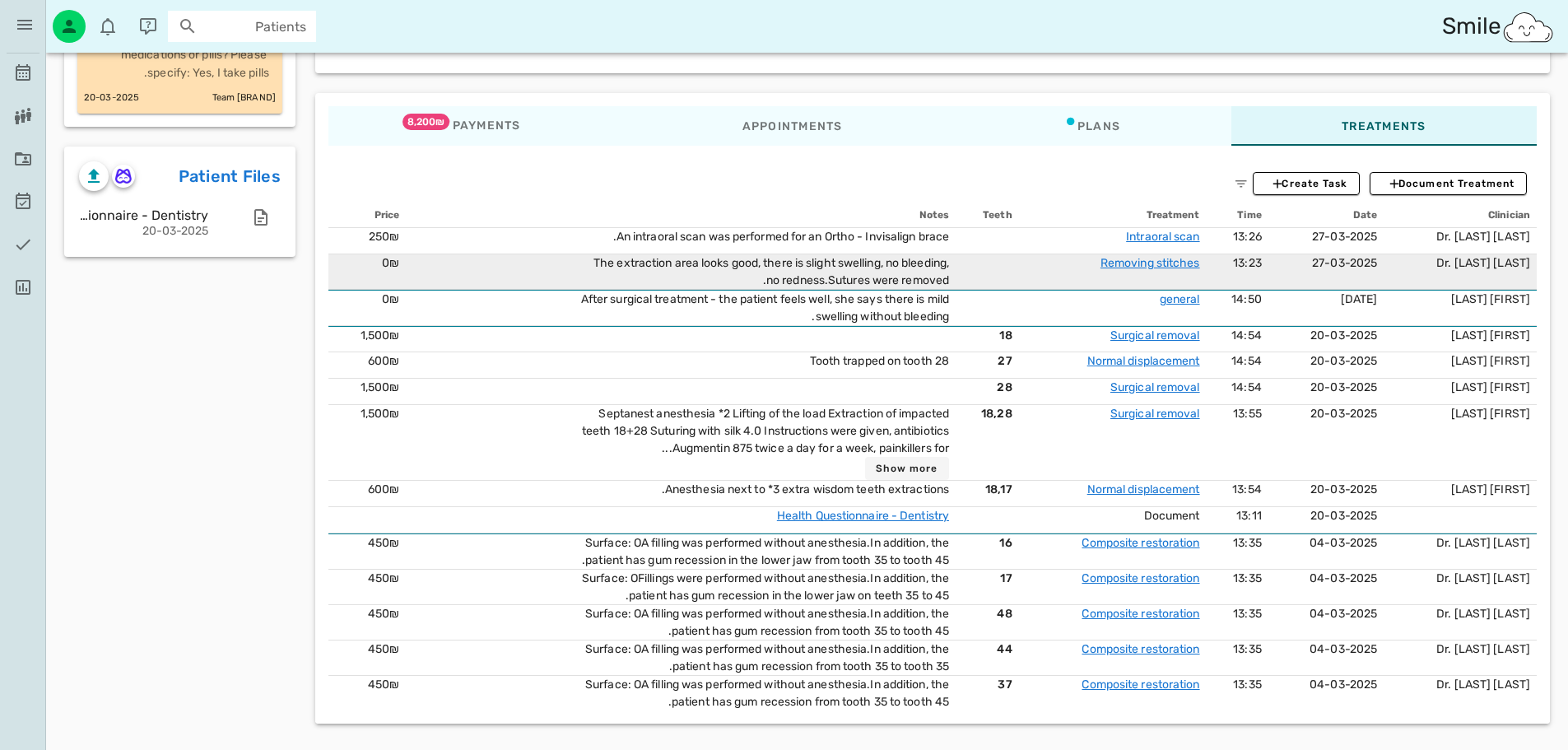scroll, scrollTop: 0, scrollLeft: 0, axis: both 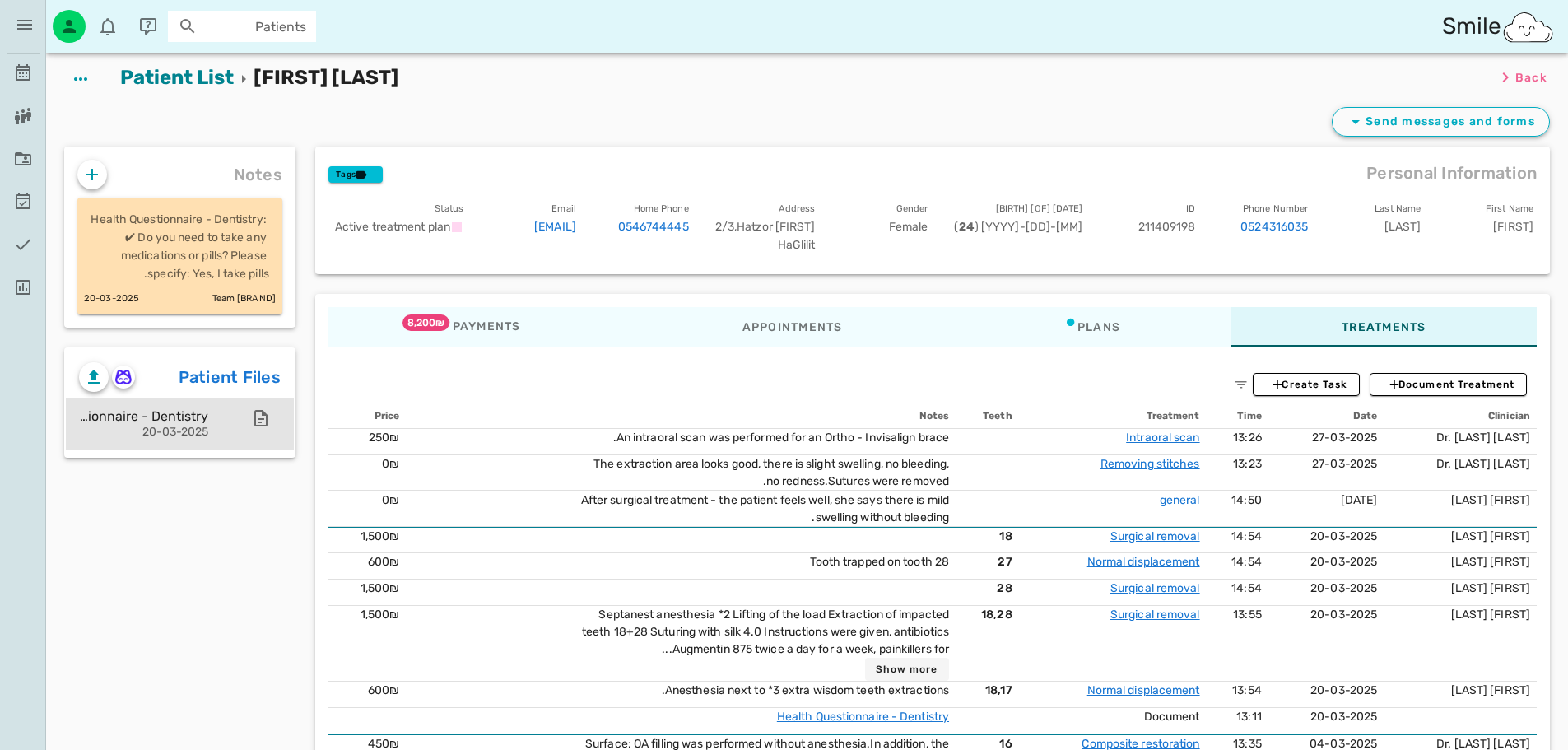 click on "Health Questionnaire - Dentistry" at bounding box center [108, 416] 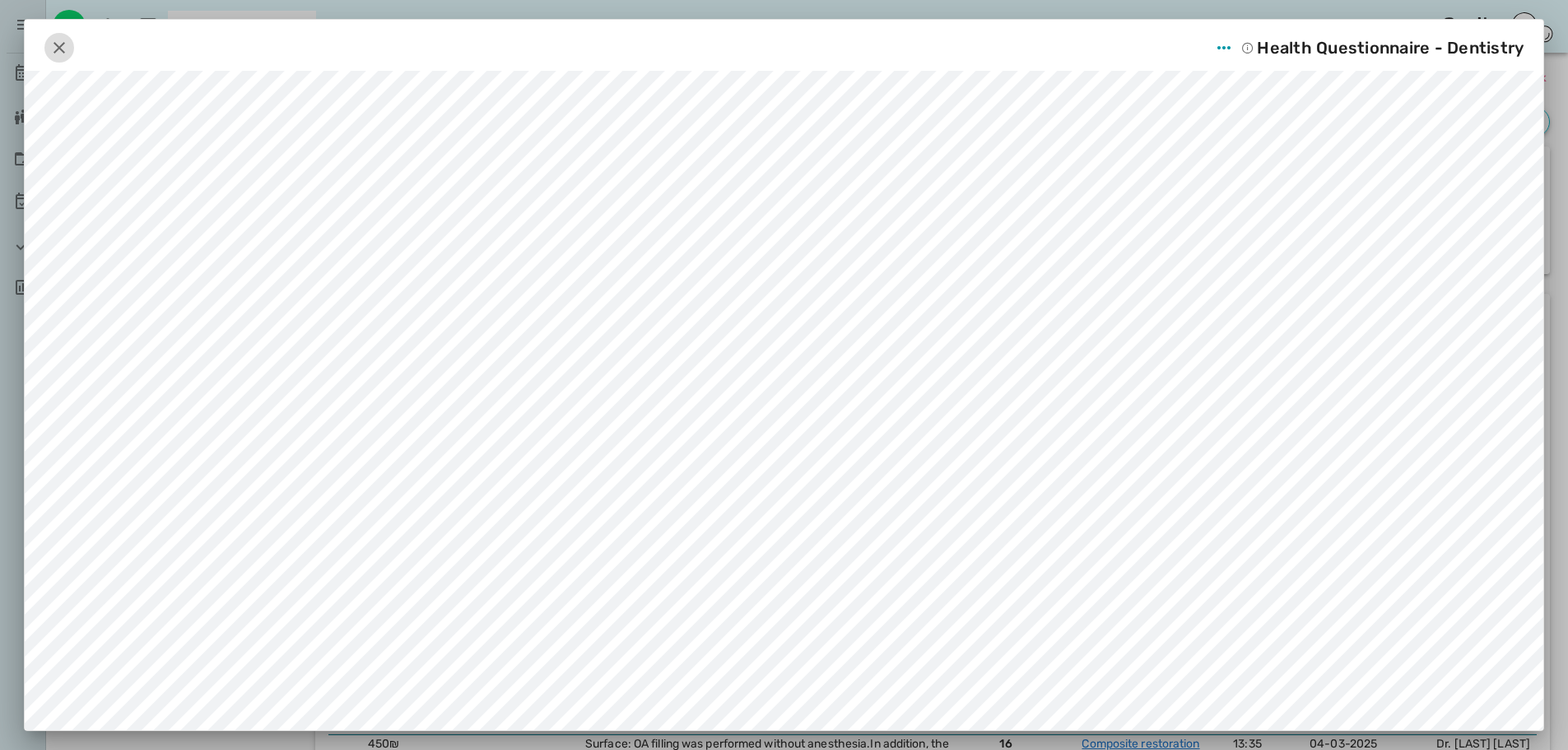 click at bounding box center (59, 48) 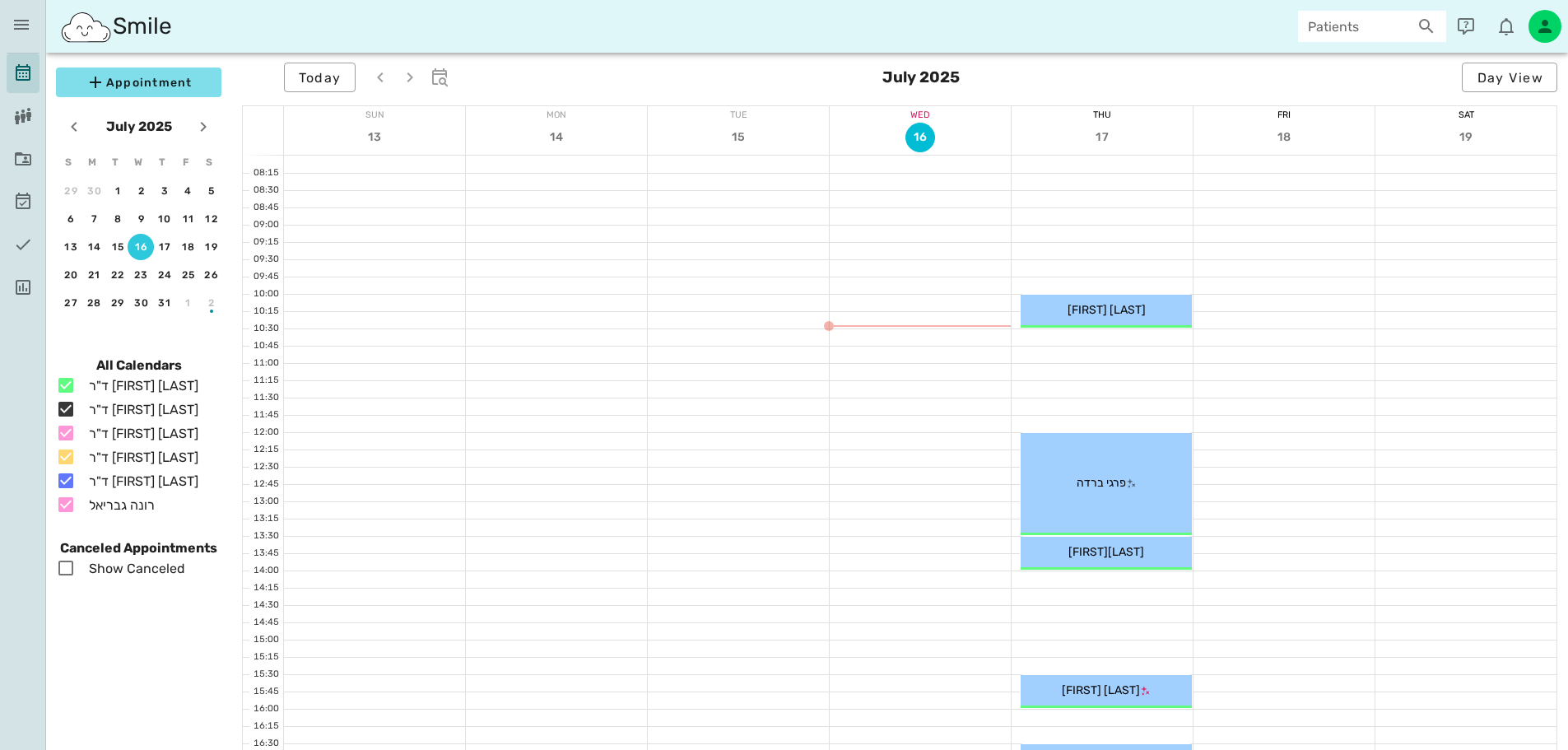 scroll, scrollTop: 0, scrollLeft: 0, axis: both 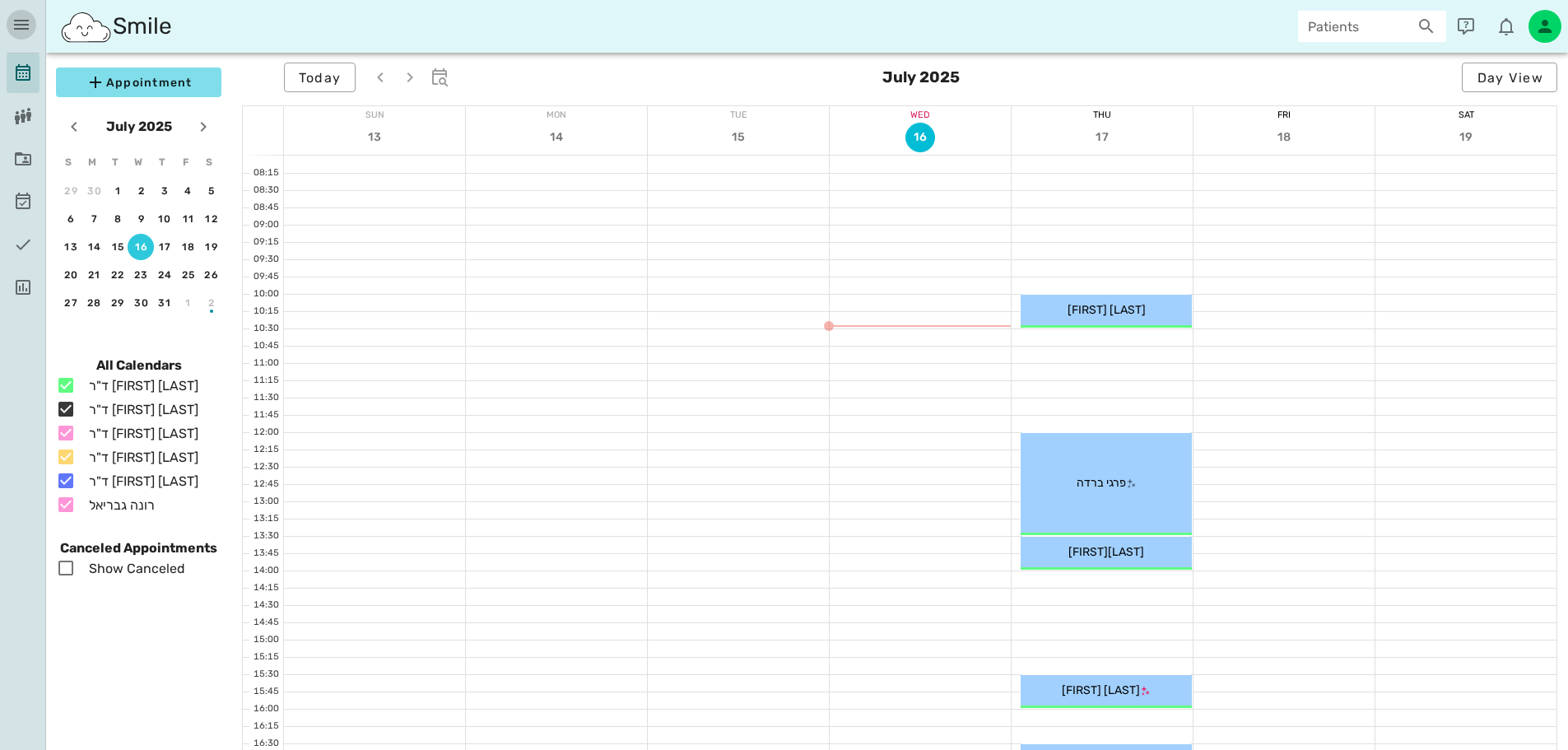 click at bounding box center [21, 25] 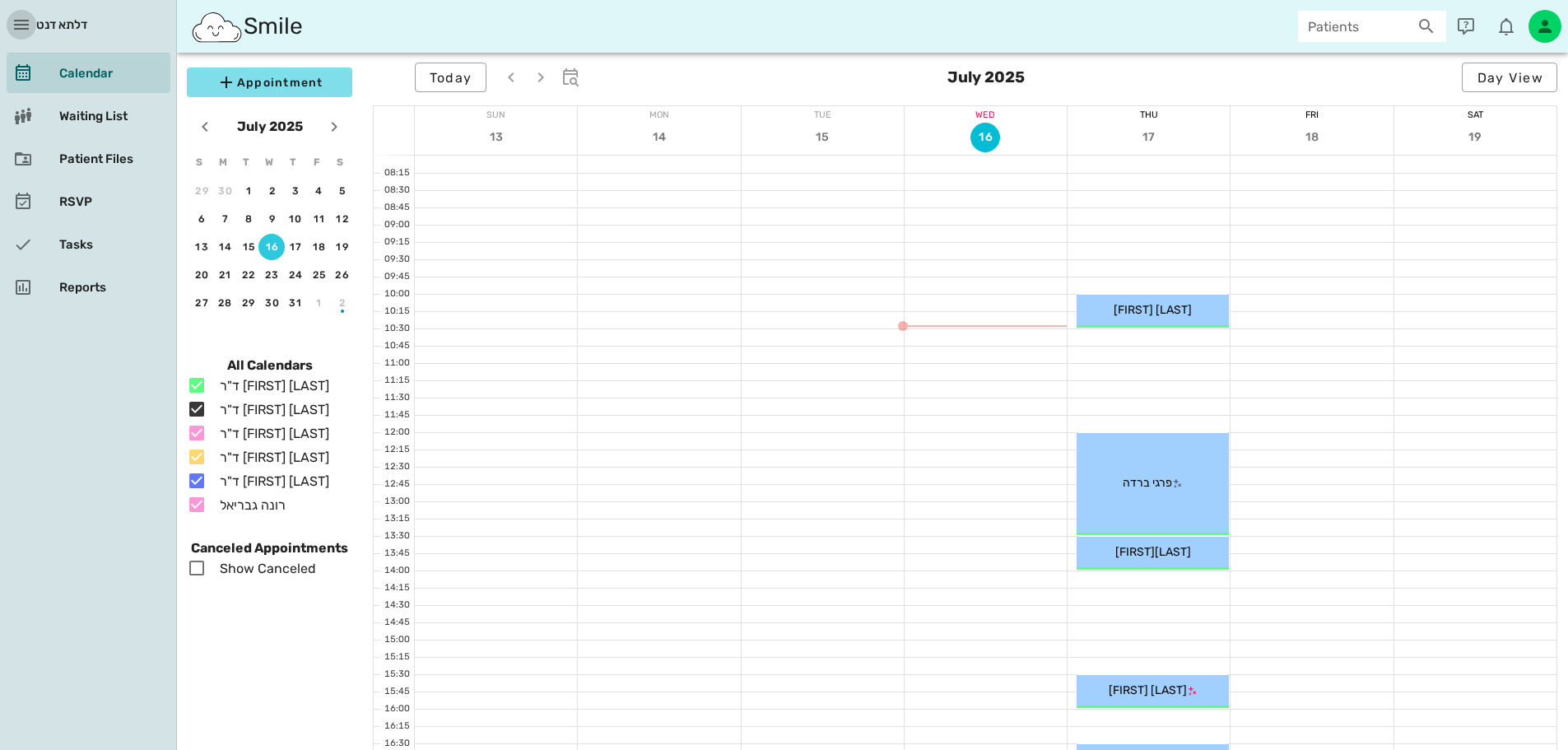 click at bounding box center [21, 25] 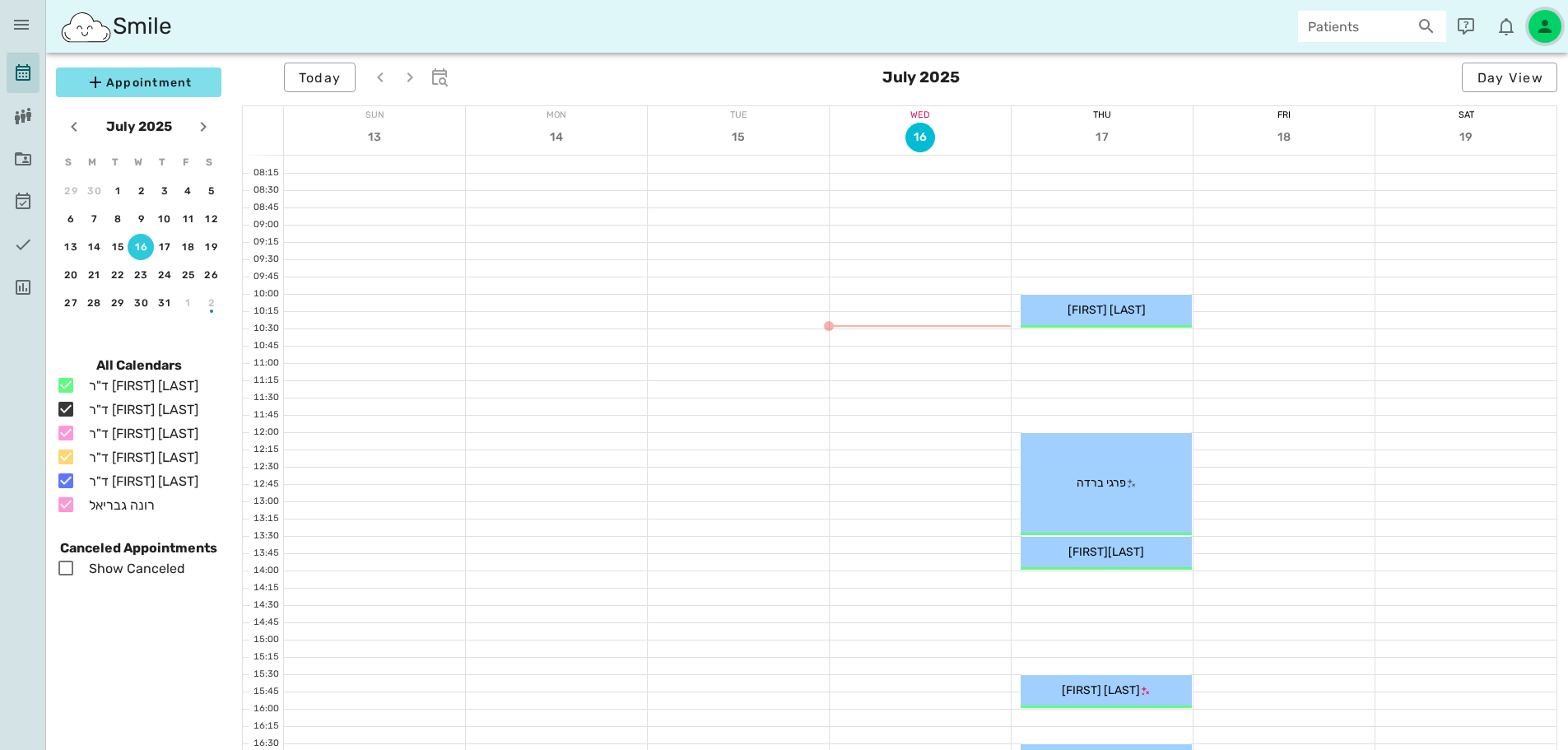 click at bounding box center (1545, 26) 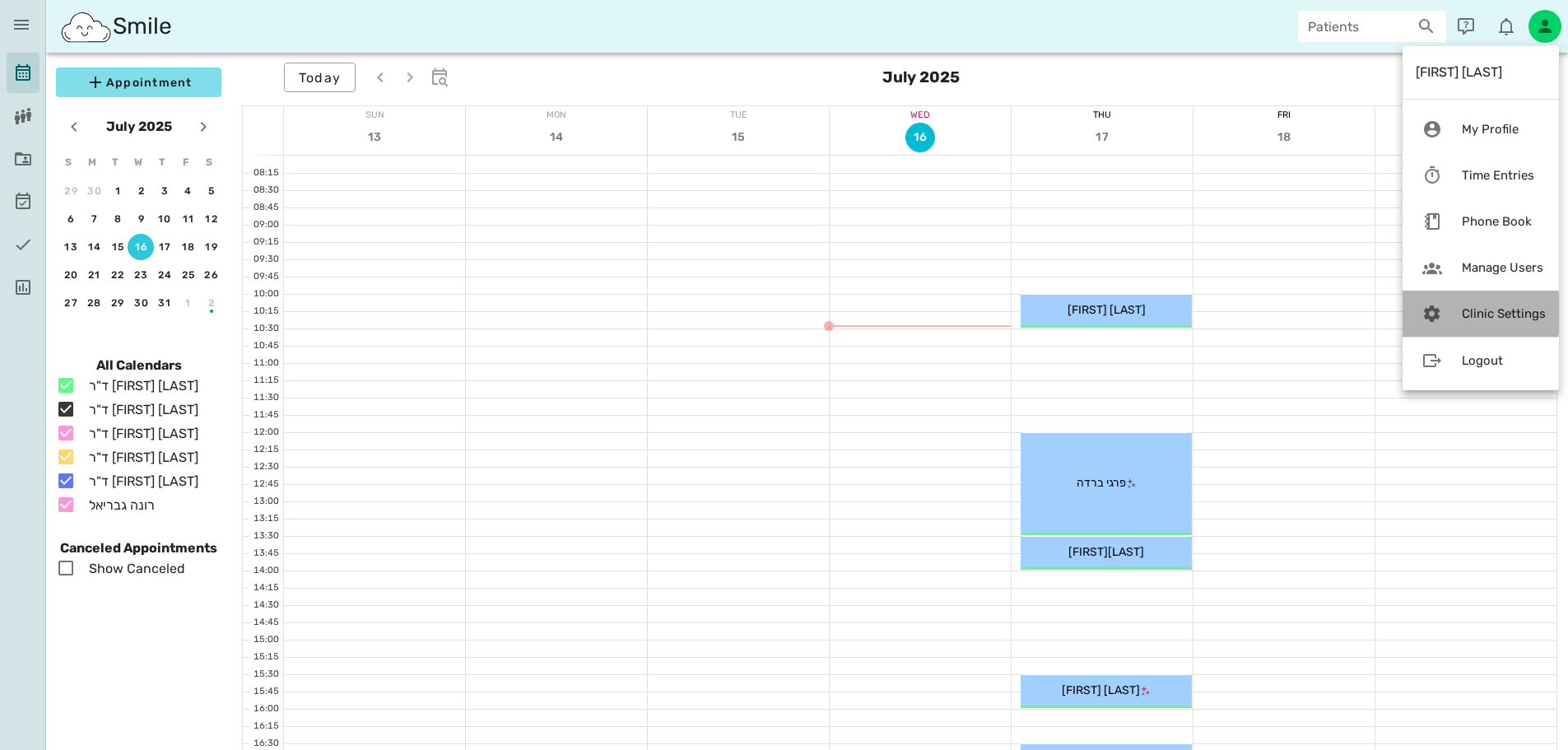 click on "Clinic Settings" at bounding box center [1504, 314] 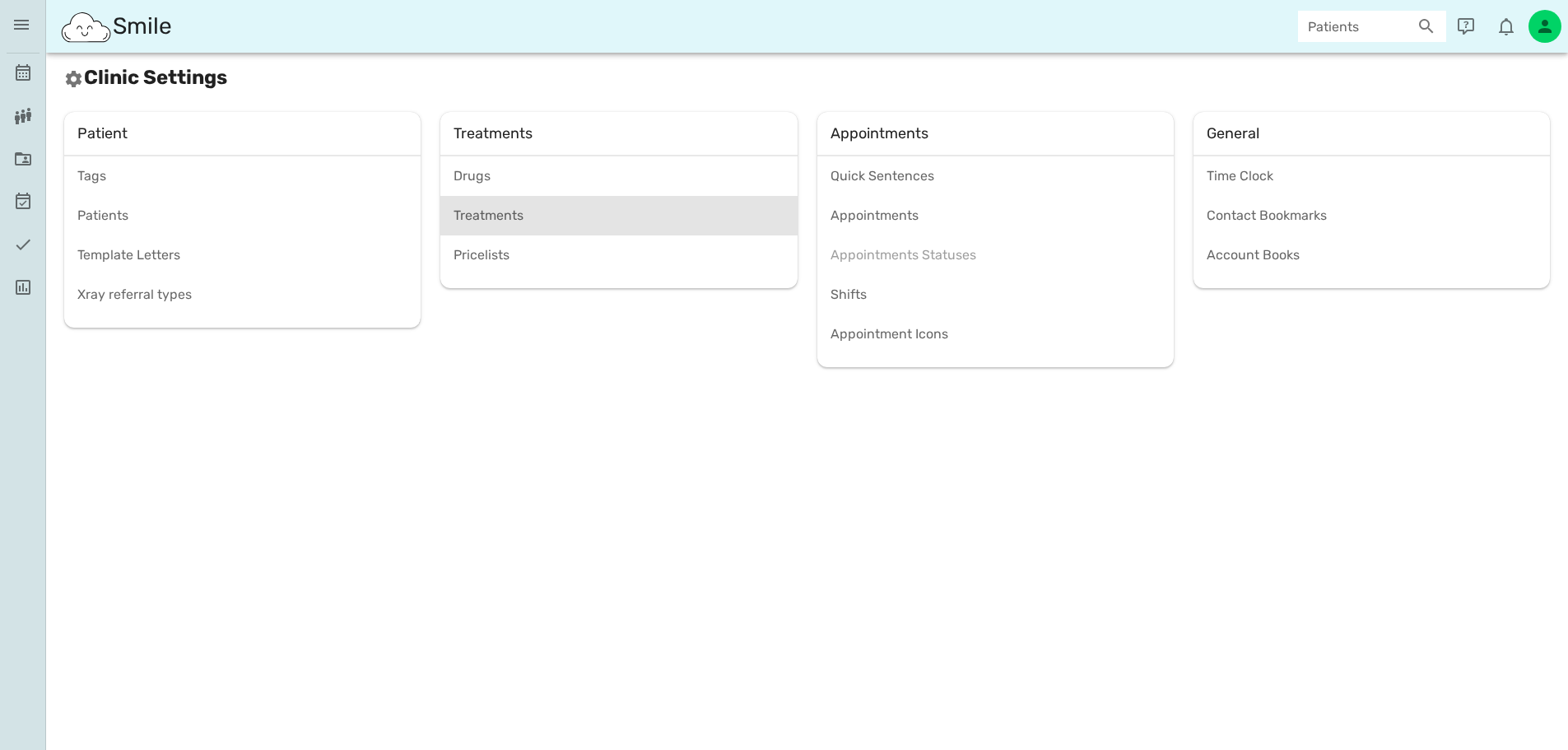 click on "Treatments" at bounding box center [618, 215] 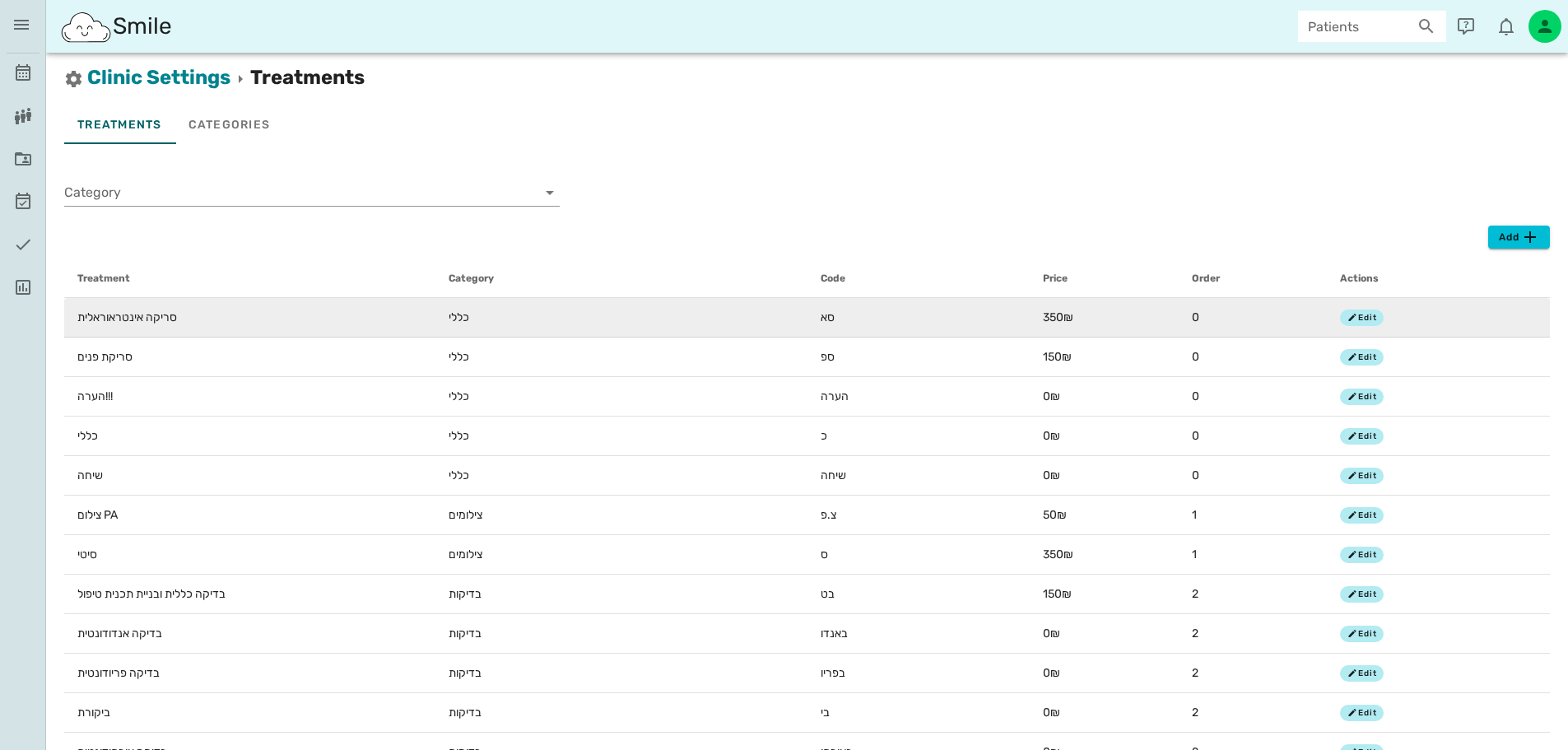 drag, startPoint x: 1429, startPoint y: 329, endPoint x: 1397, endPoint y: 315, distance: 34.928498 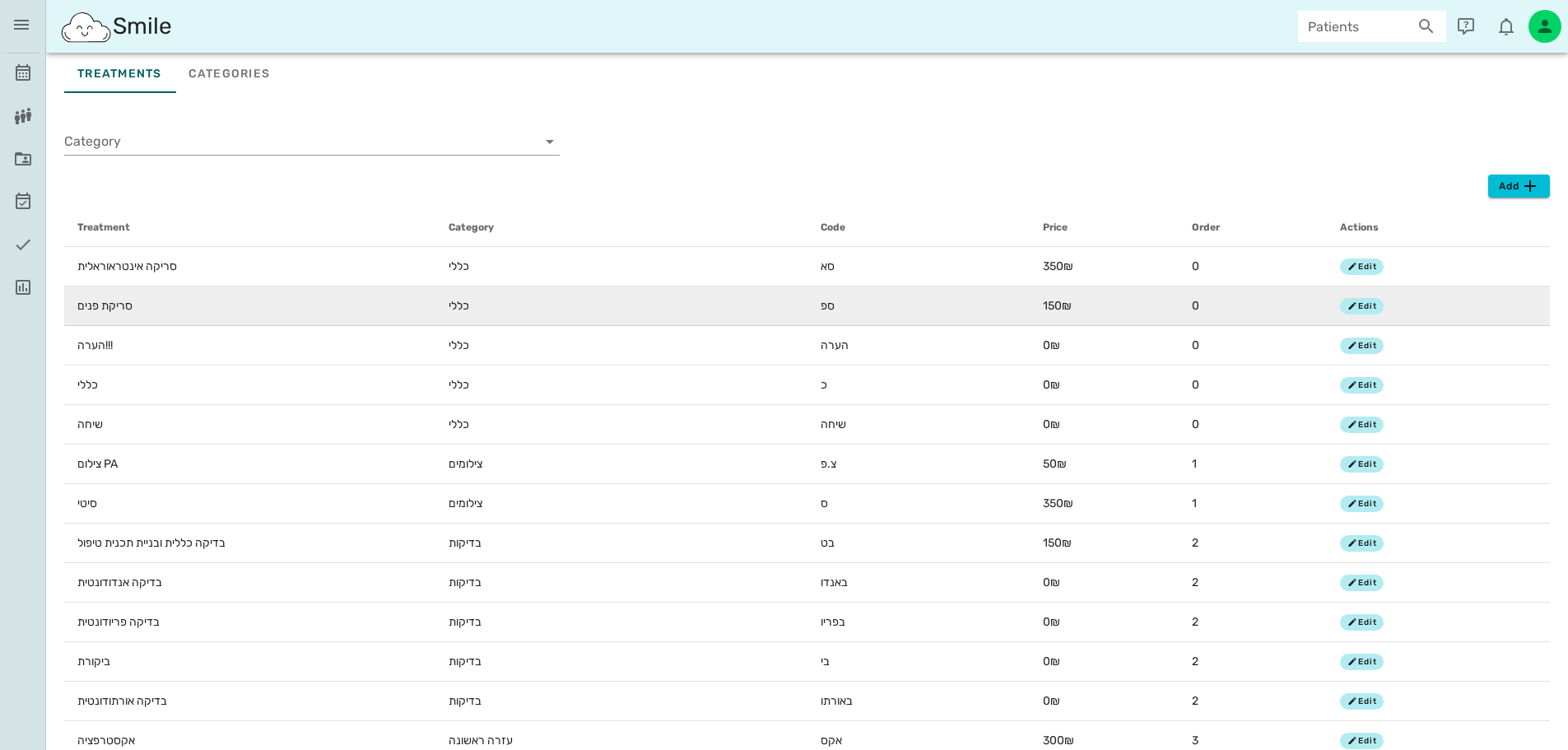 scroll, scrollTop: 0, scrollLeft: 0, axis: both 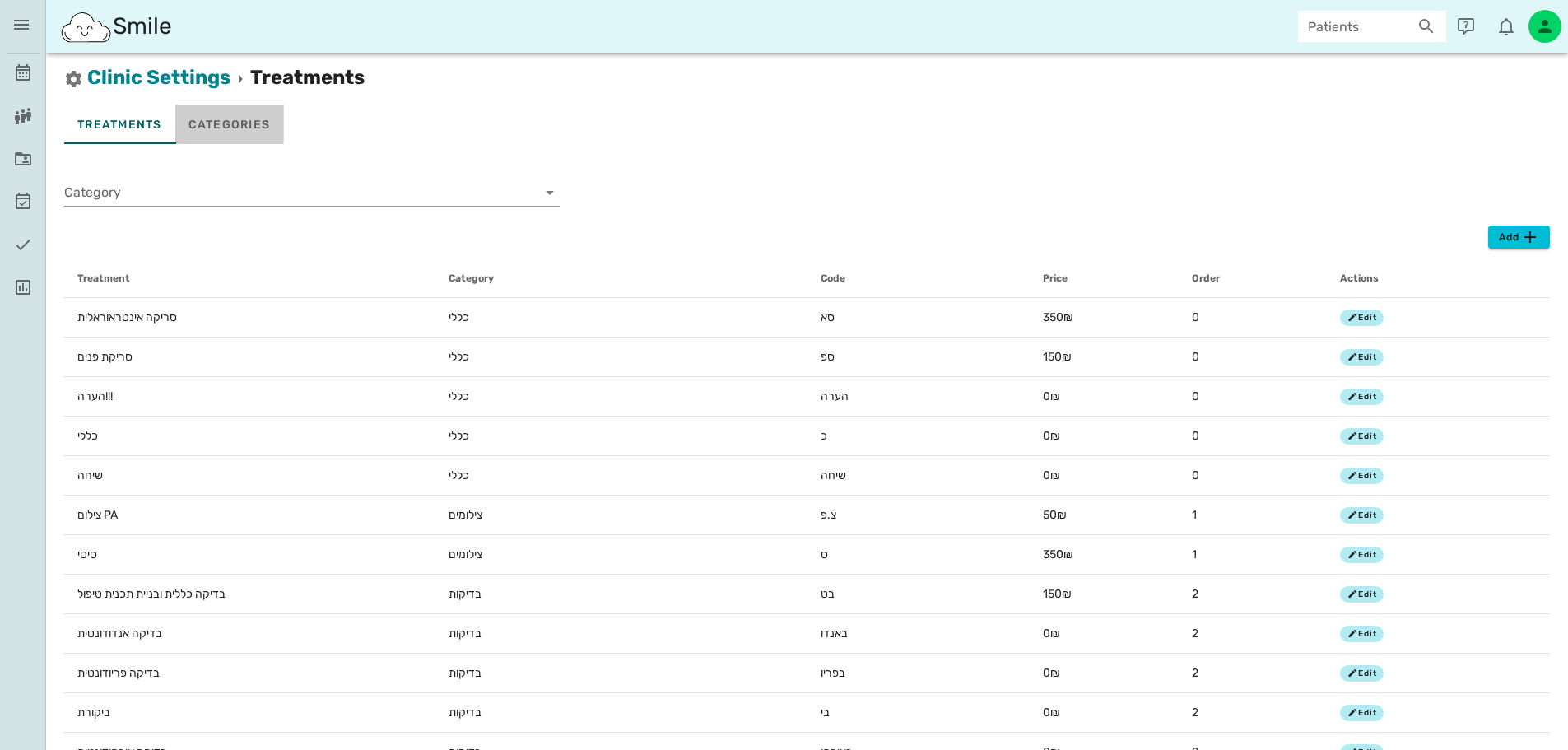 click on "Categories" at bounding box center (230, 124) 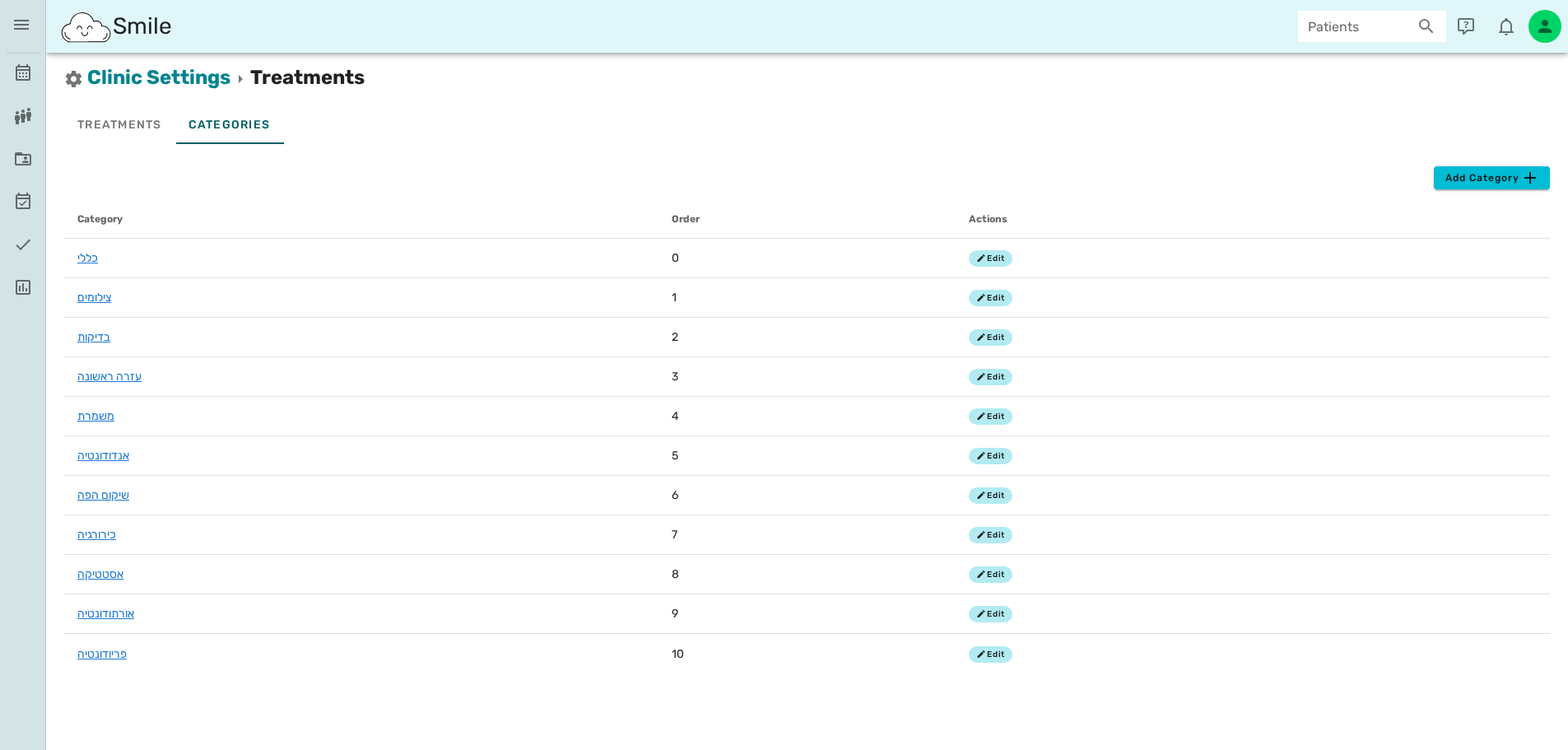 drag, startPoint x: 378, startPoint y: 721, endPoint x: 437, endPoint y: 184, distance: 540.2314 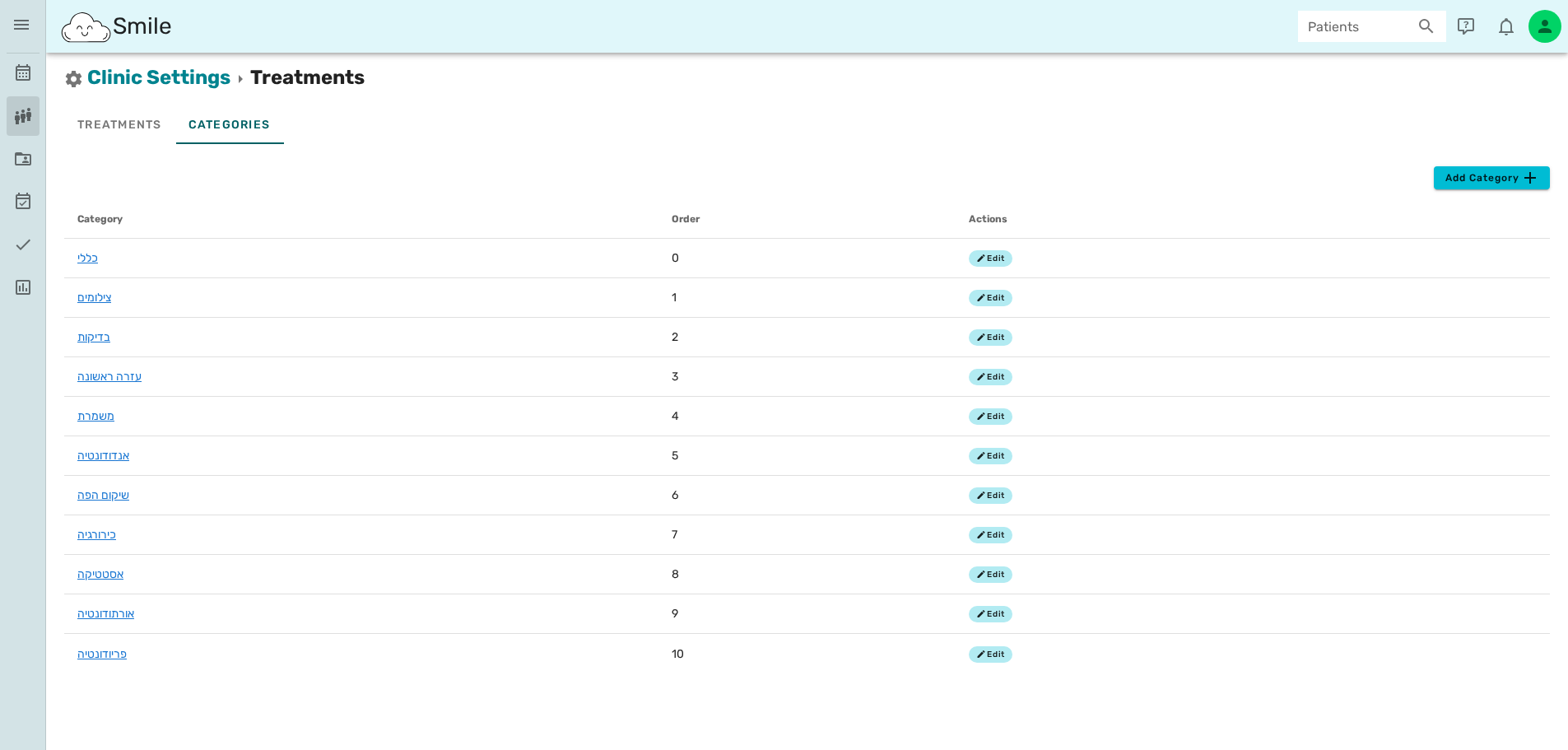 click at bounding box center (23, 116) 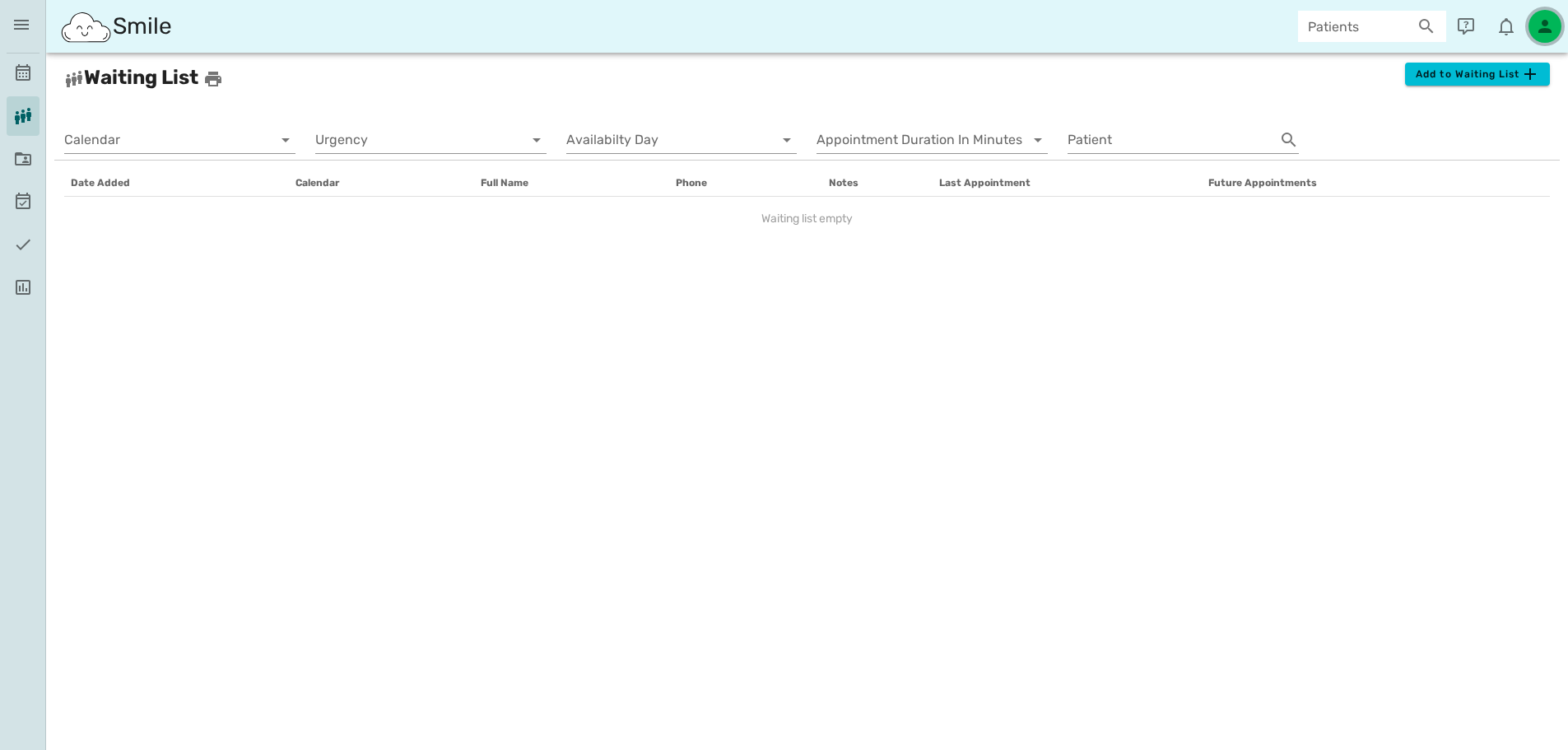 click at bounding box center [1545, 26] 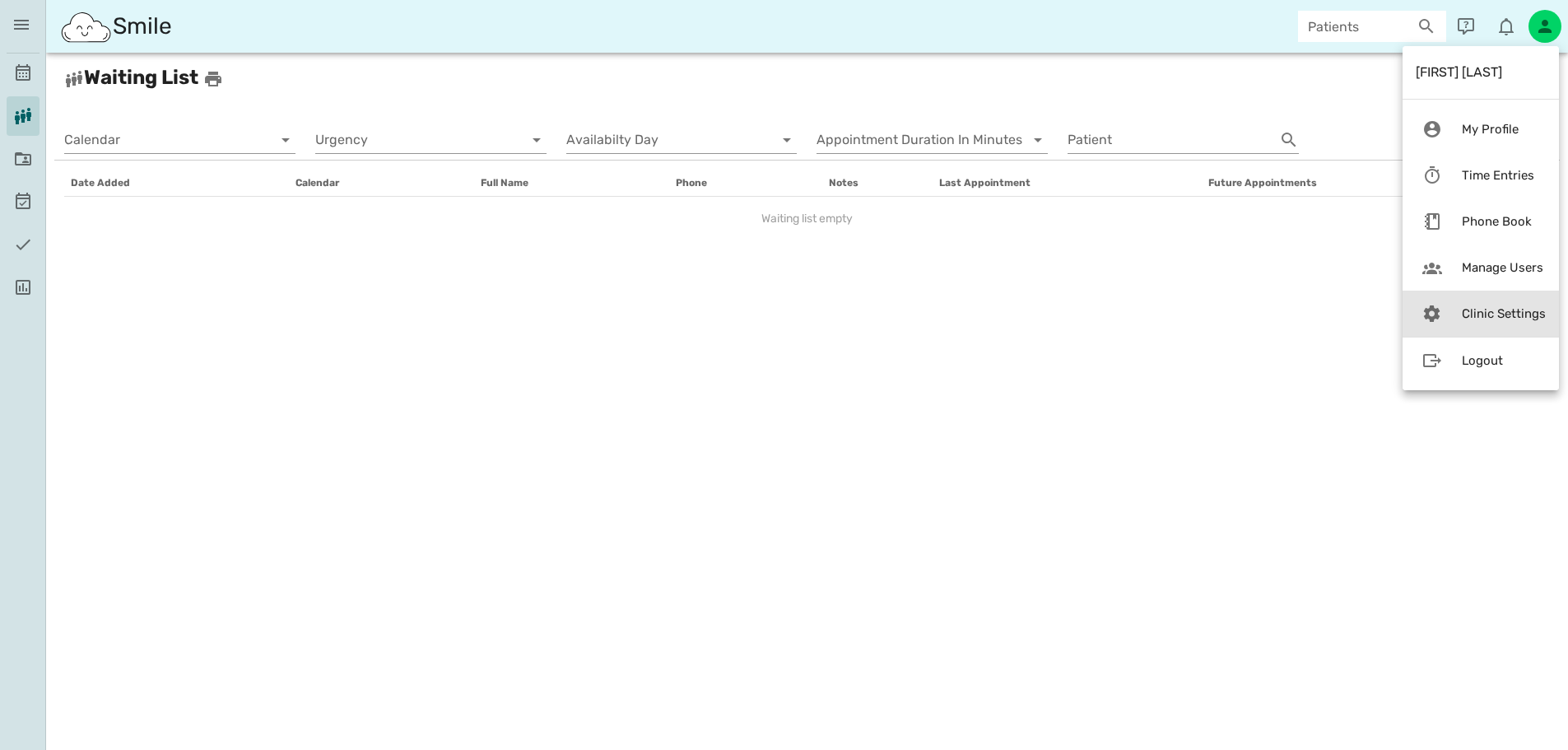 click on "Clinic Settings" at bounding box center (1504, 314) 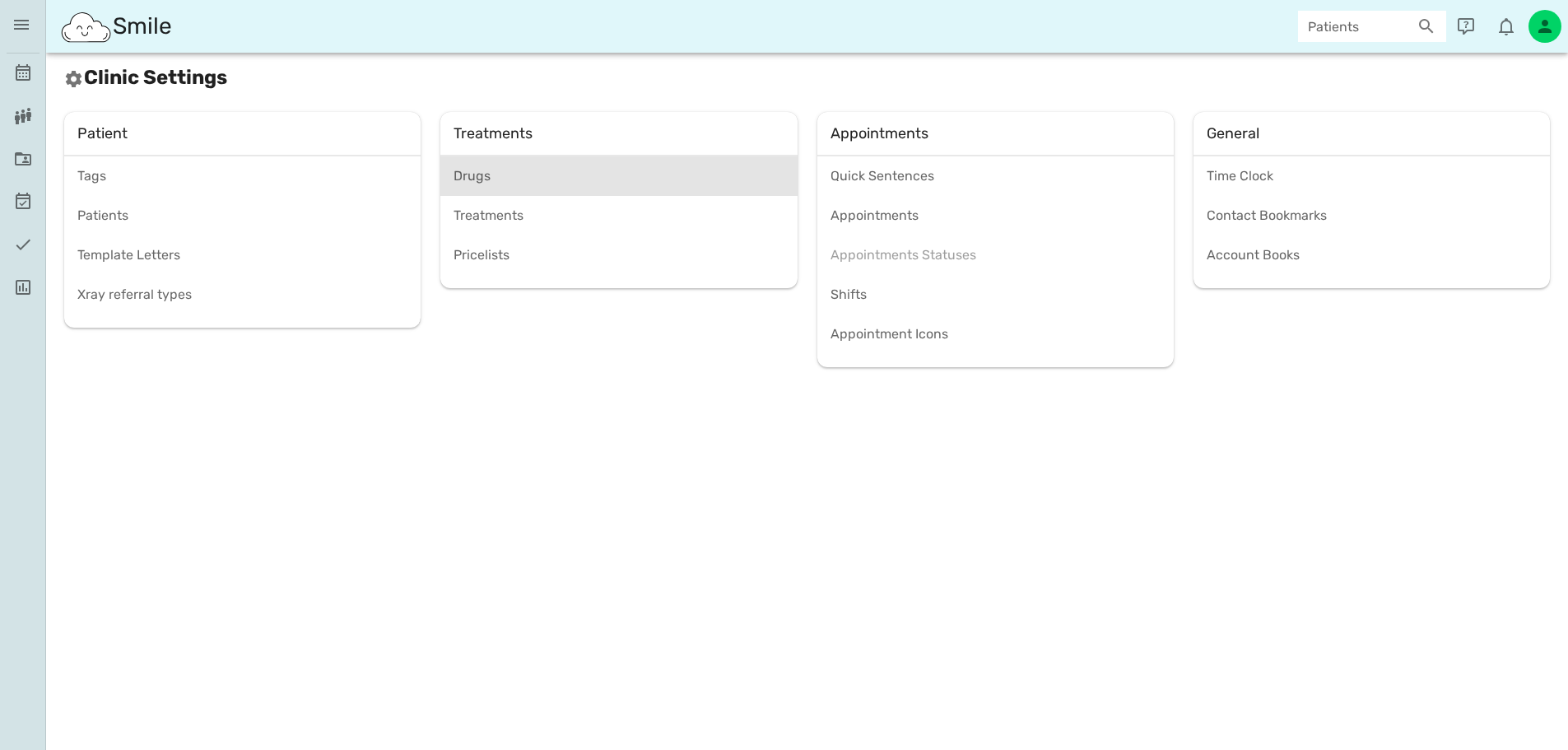 click on "Drugs" at bounding box center [618, 175] 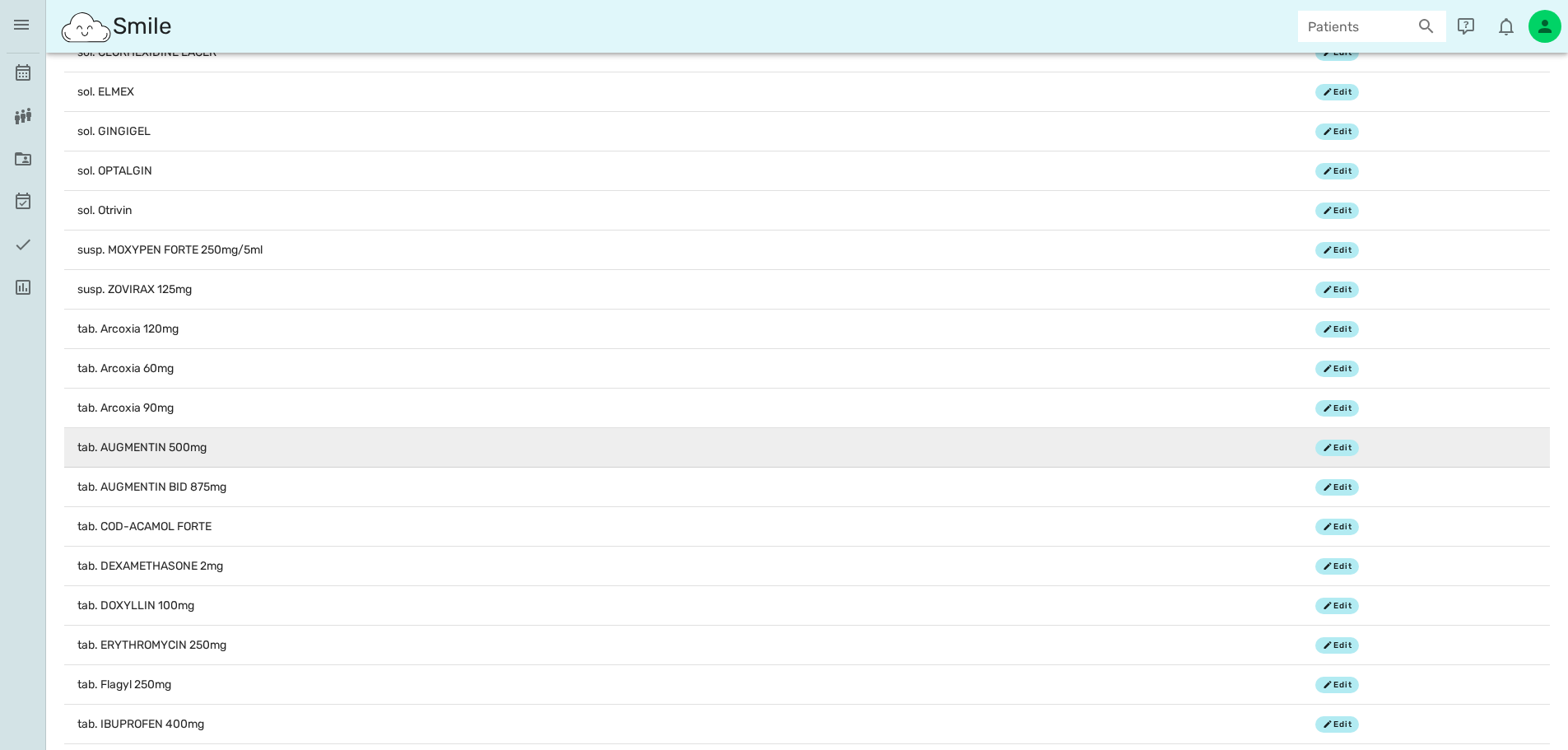 scroll, scrollTop: 0, scrollLeft: 0, axis: both 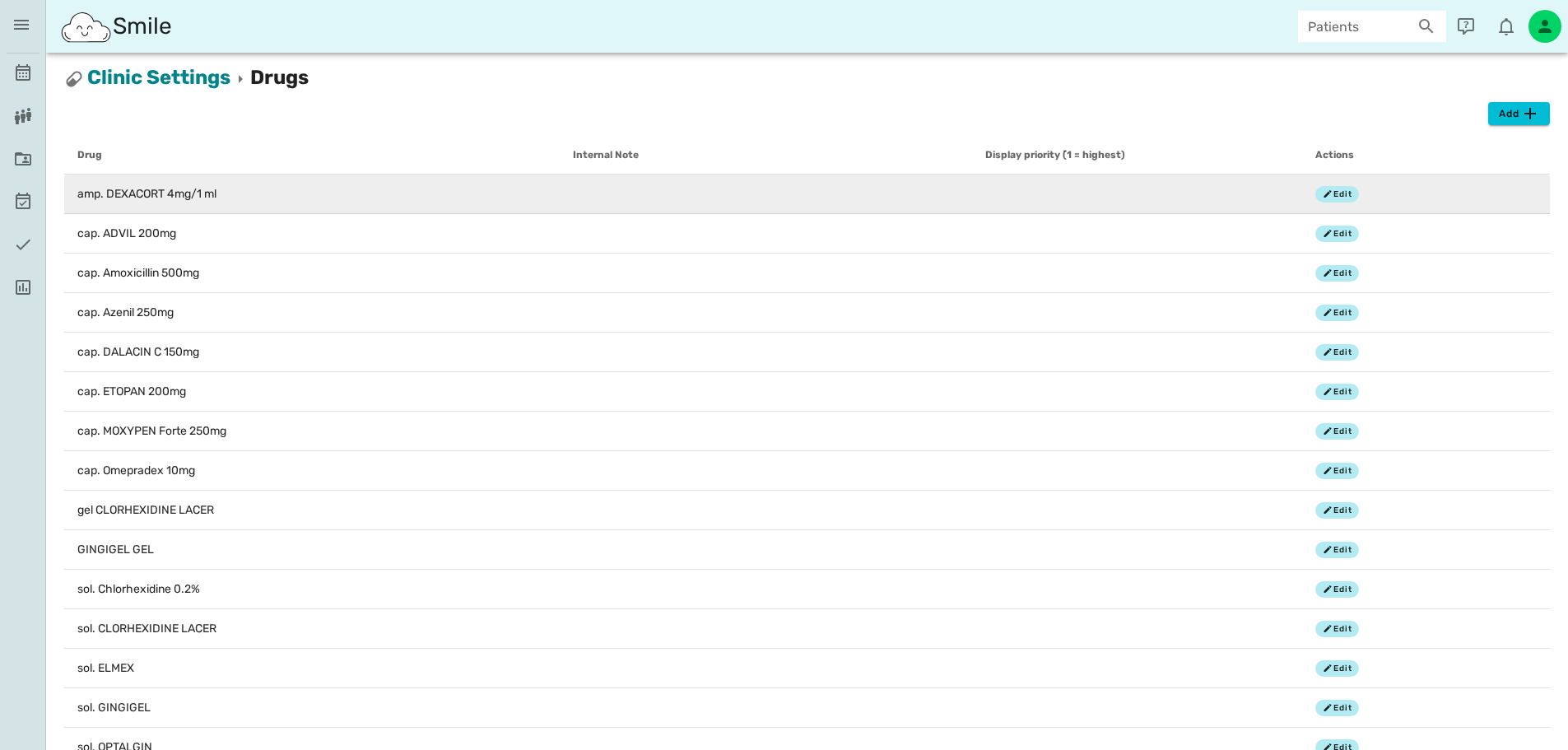 drag, startPoint x: 276, startPoint y: 180, endPoint x: 757, endPoint y: 189, distance: 481.08419 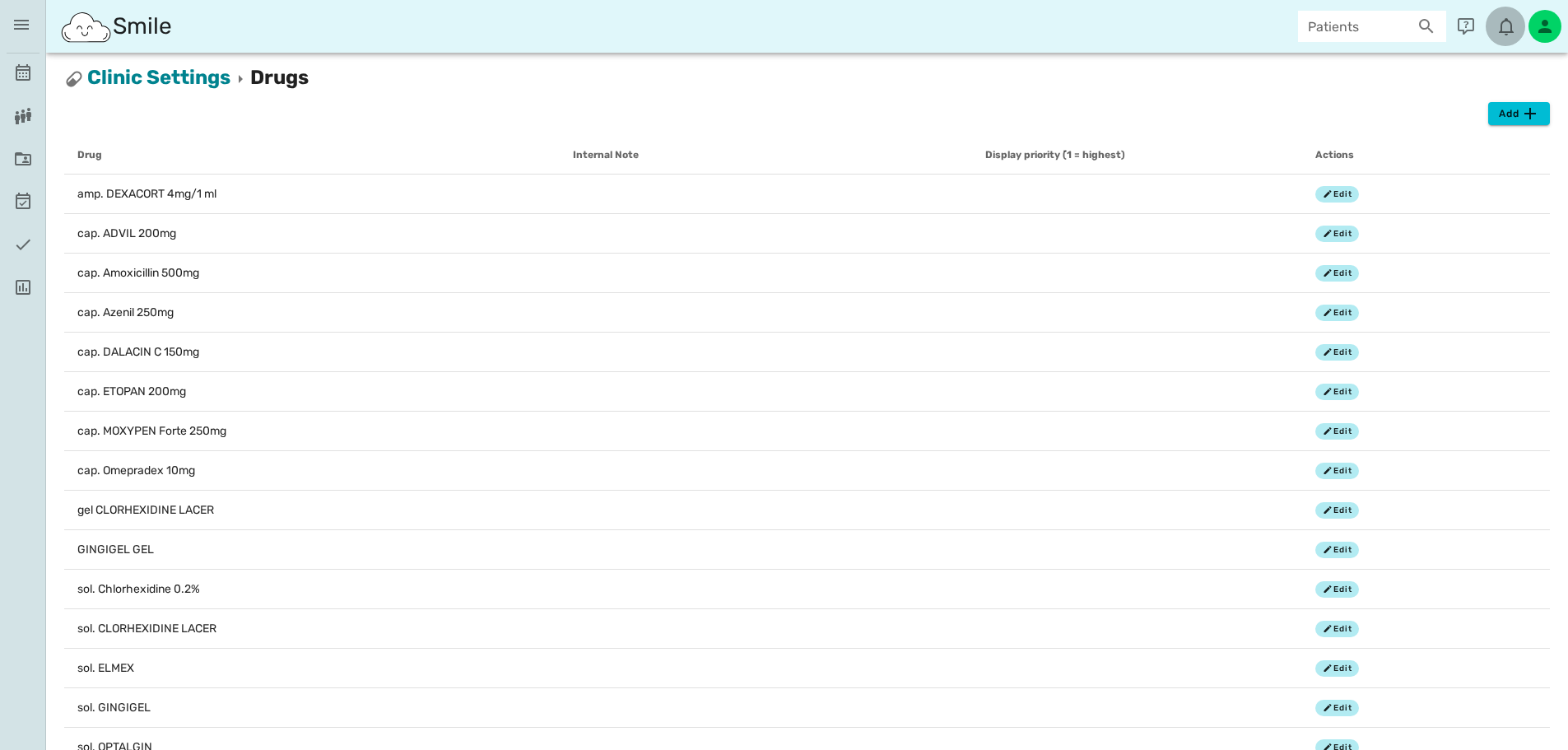 drag, startPoint x: 1505, startPoint y: 45, endPoint x: 1456, endPoint y: 85, distance: 63.25346 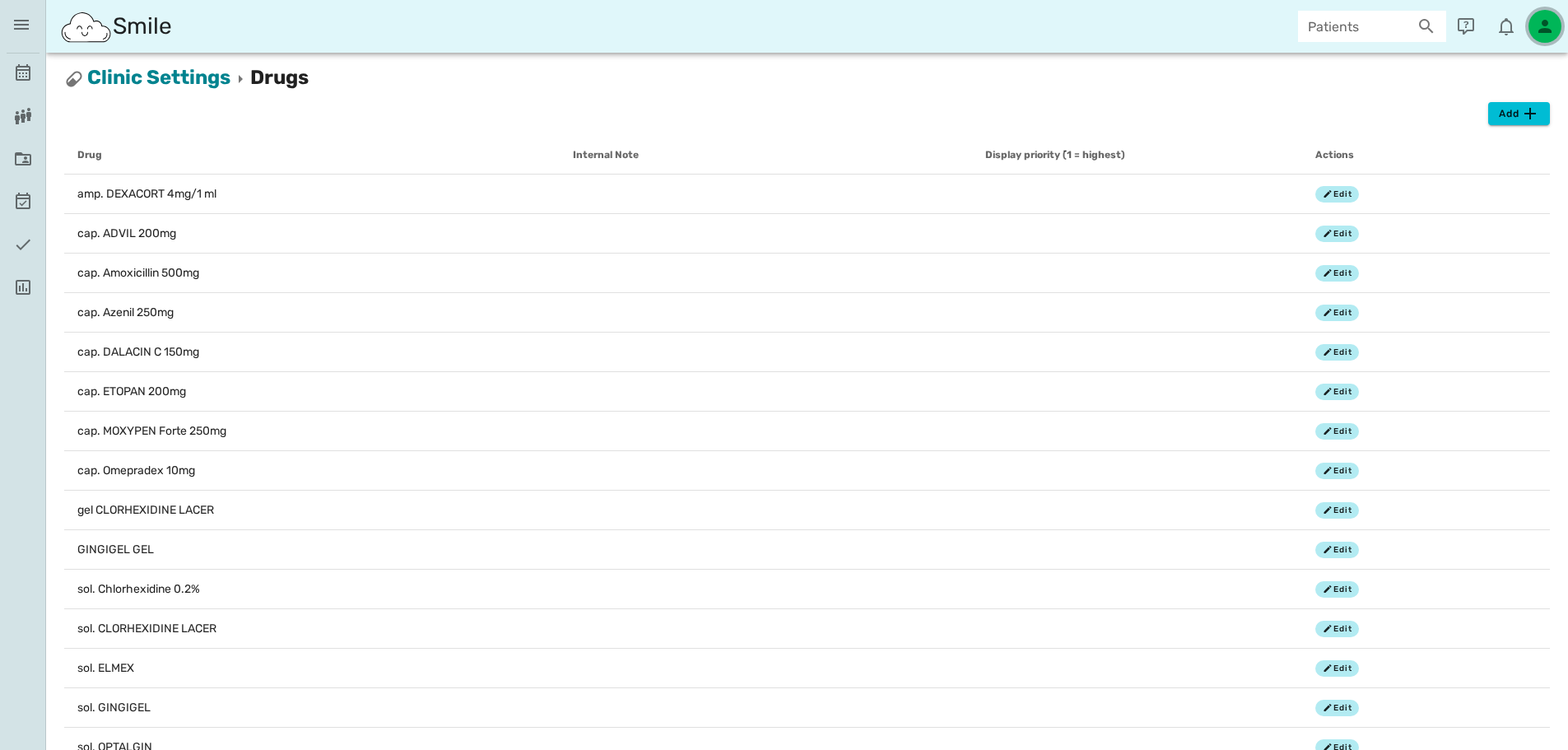 click at bounding box center [1545, 26] 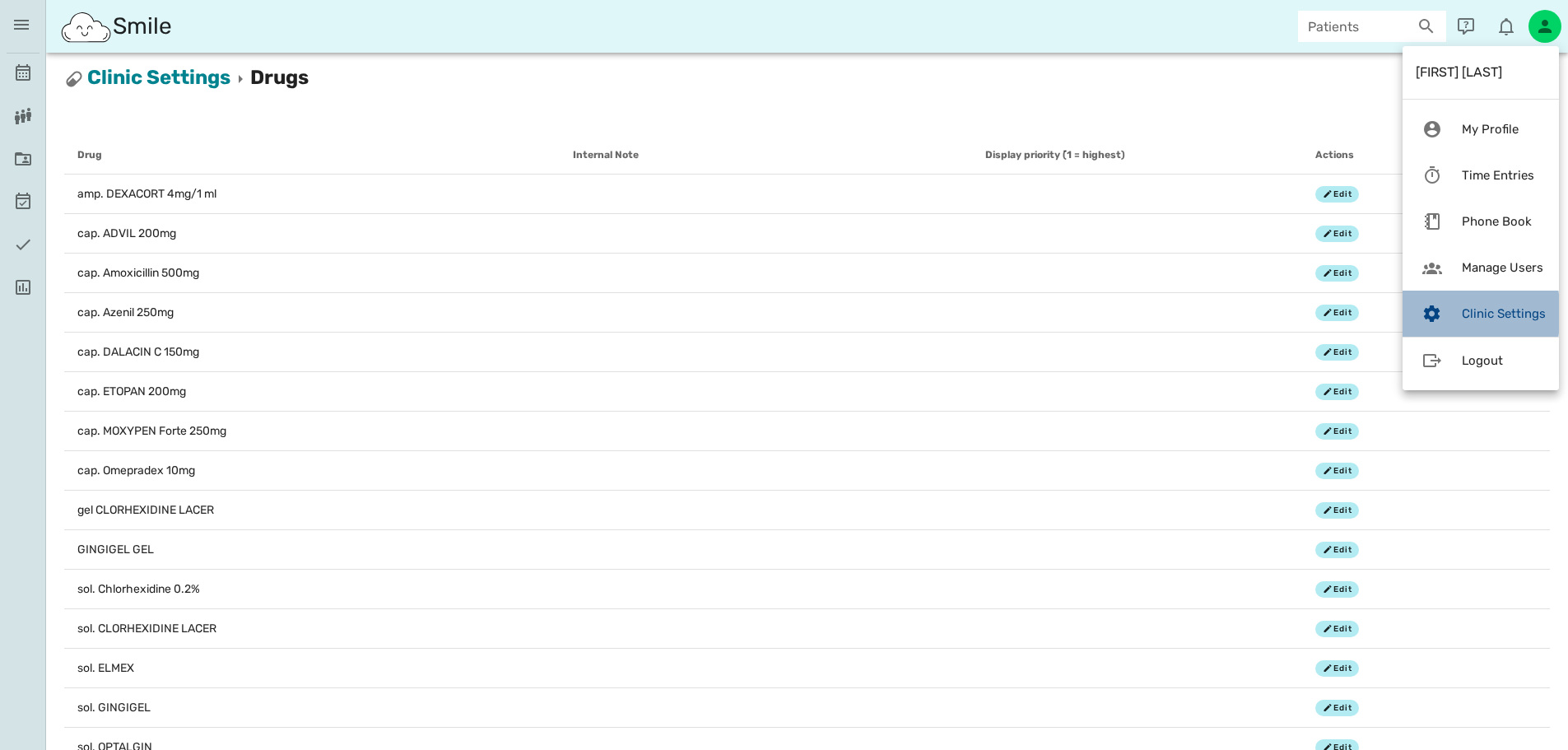 click on "Clinic Settings" at bounding box center [1504, 314] 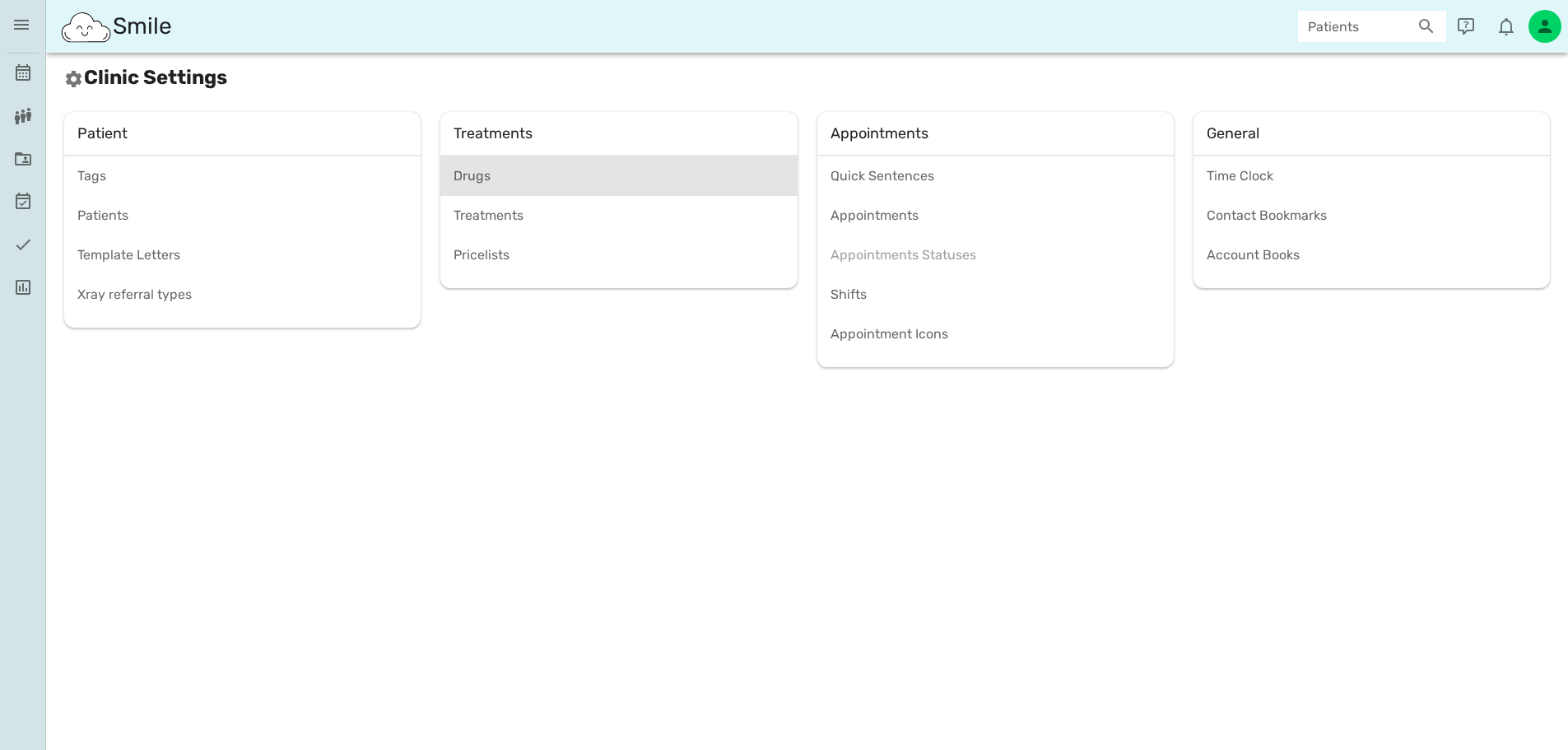 click on "Drugs" at bounding box center [618, 175] 